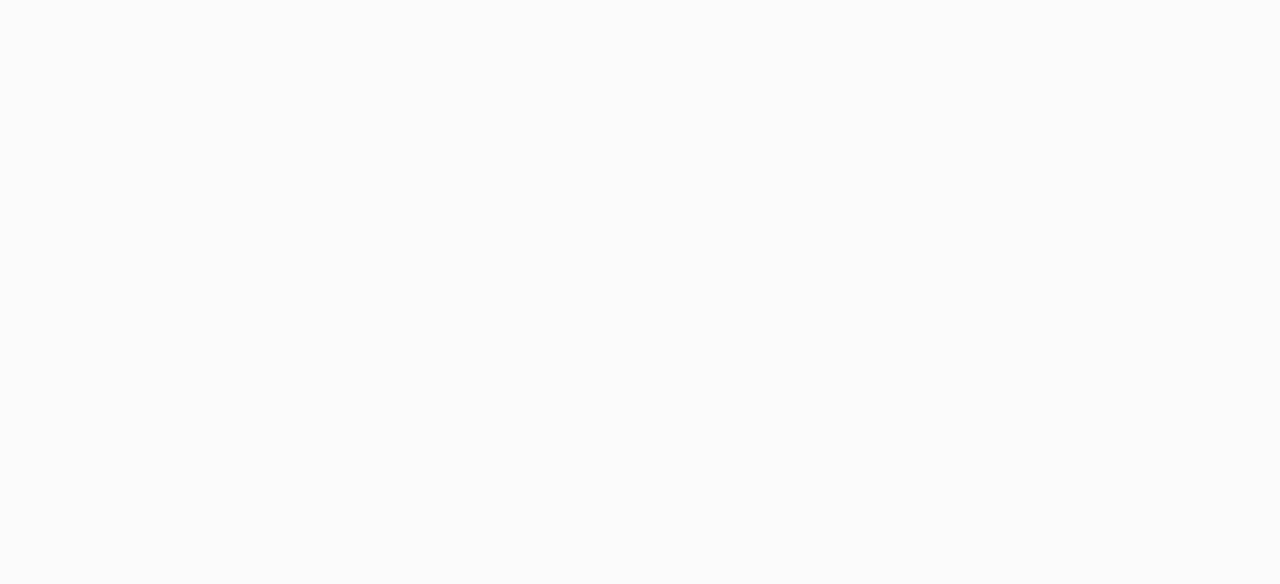 scroll, scrollTop: 0, scrollLeft: 0, axis: both 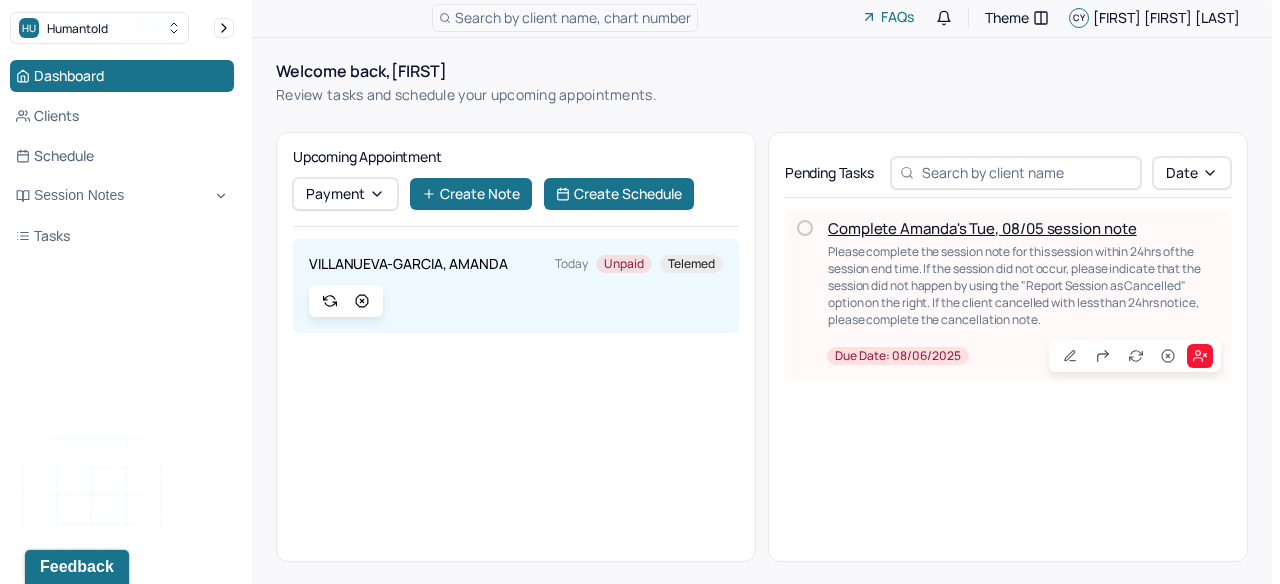 click on "Complete Amanda's Tue, 08/05 session note" at bounding box center (982, 228) 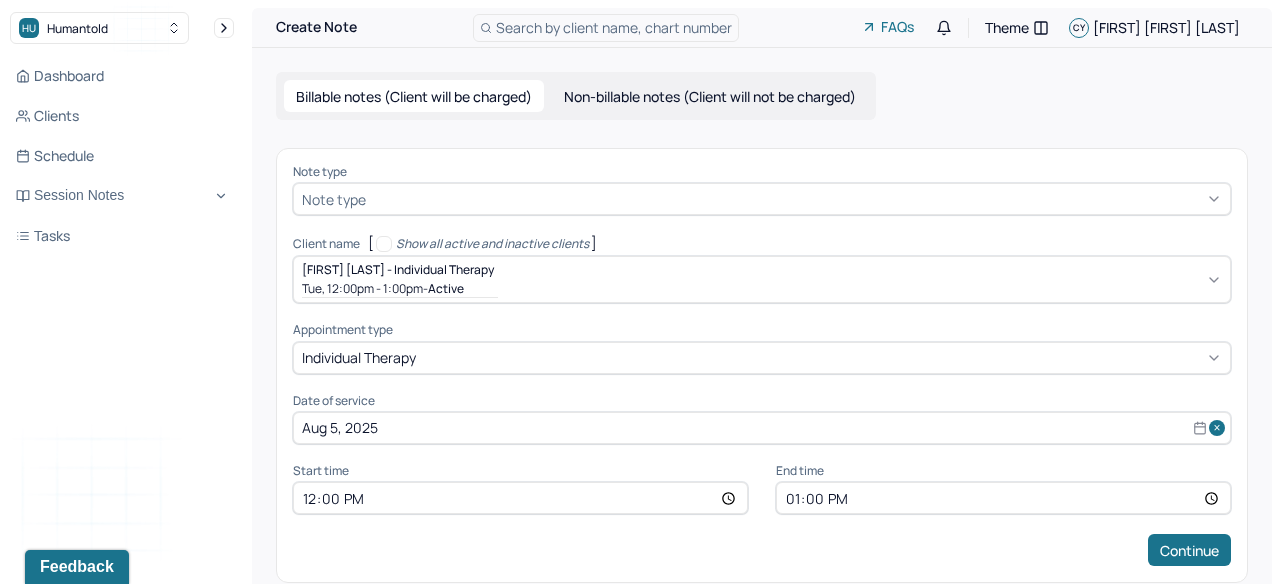 scroll, scrollTop: 28, scrollLeft: 0, axis: vertical 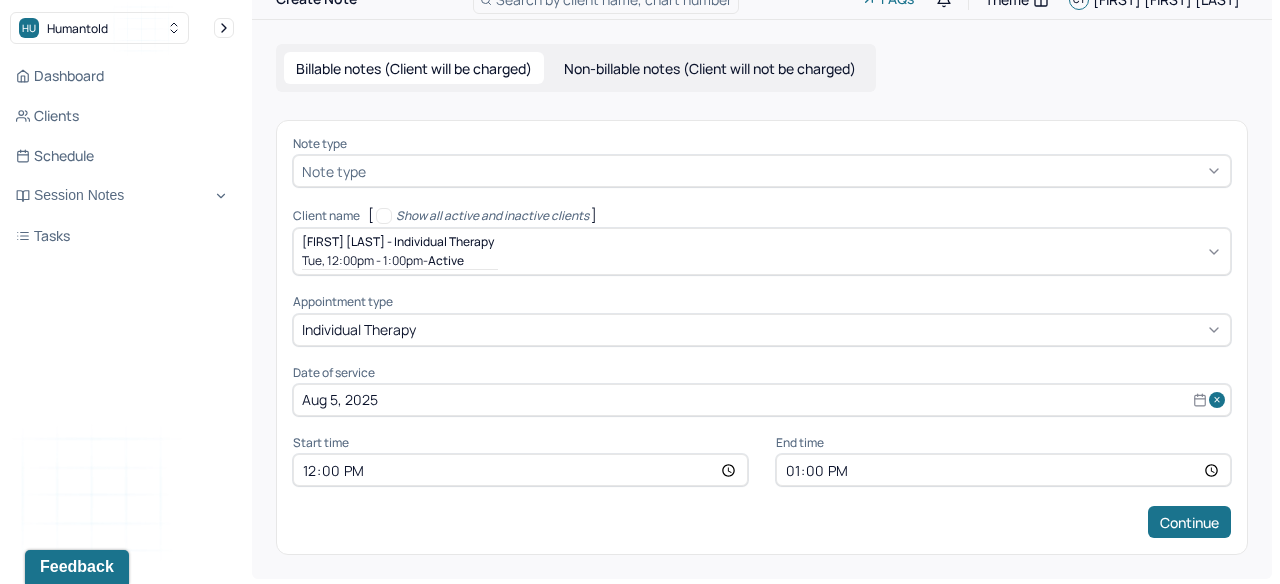 click on "Note type" at bounding box center [762, 171] 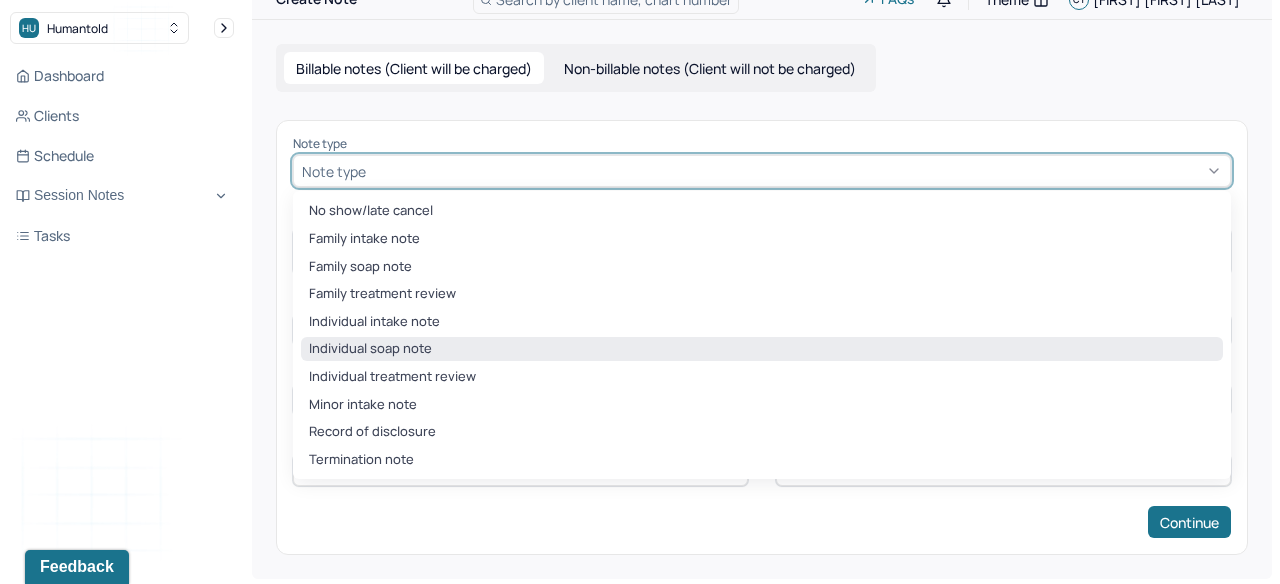 click on "Individual soap note" at bounding box center (762, 349) 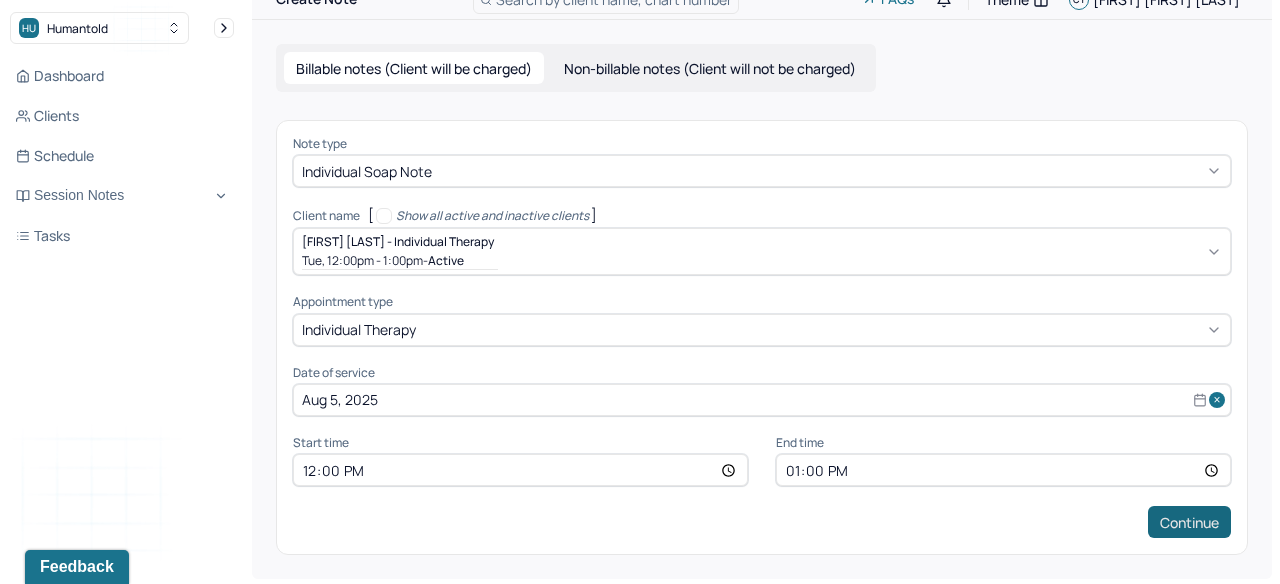 click on "Continue" at bounding box center (1189, 522) 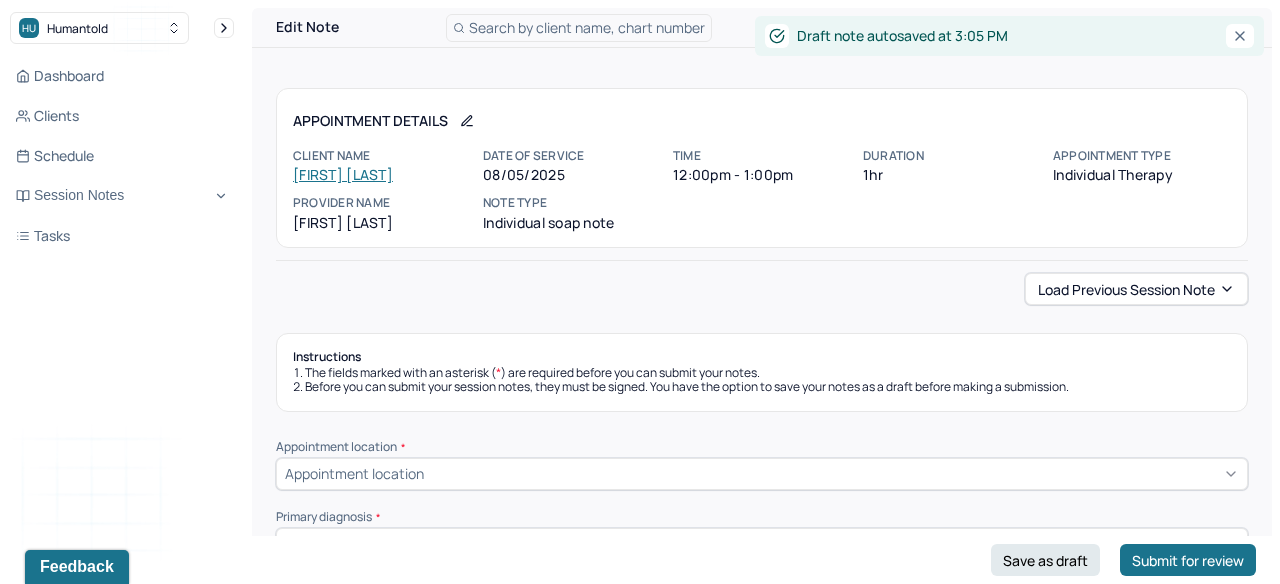 scroll, scrollTop: 90, scrollLeft: 0, axis: vertical 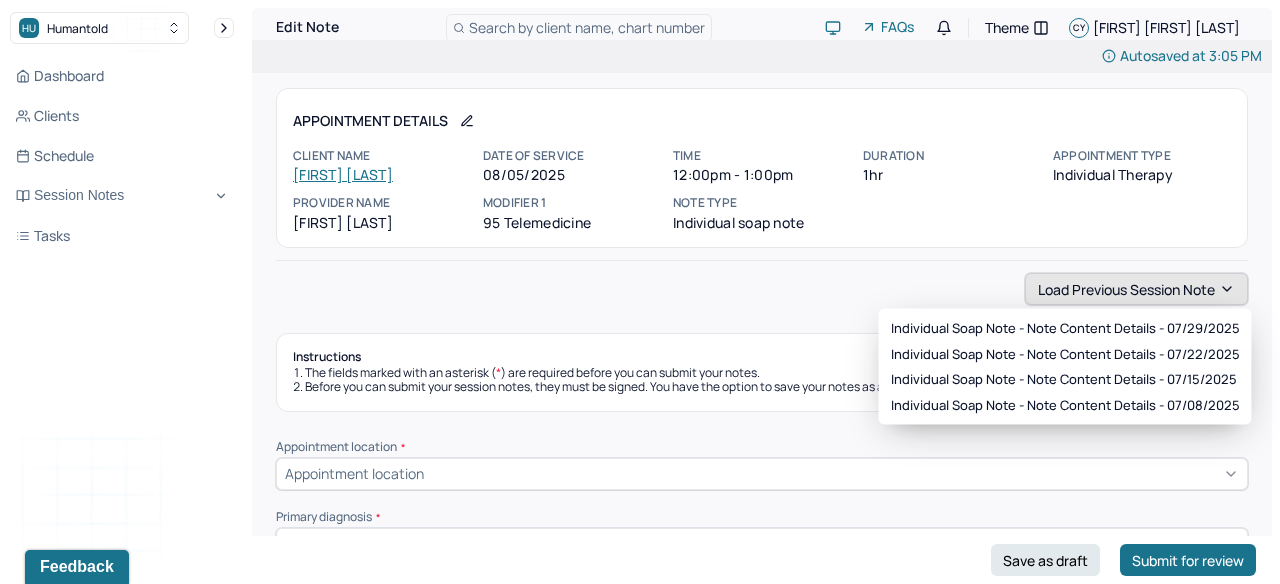click on "Load previous session note" at bounding box center [1136, 289] 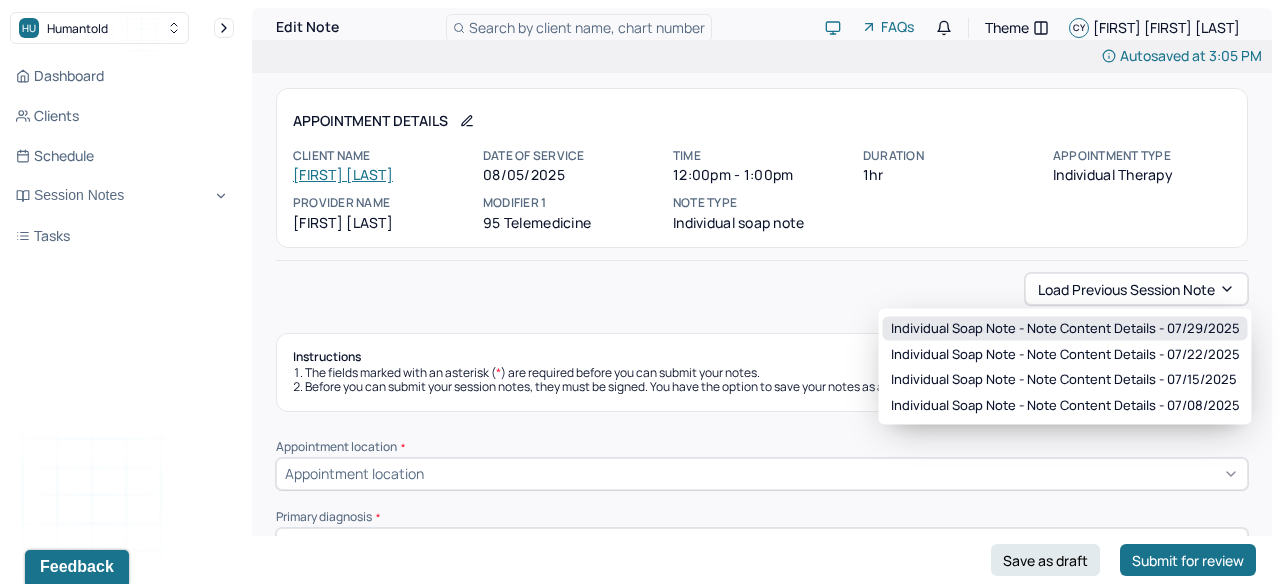 click on "Individual soap note   - Note content Details -   07/29/2025" at bounding box center [1065, 329] 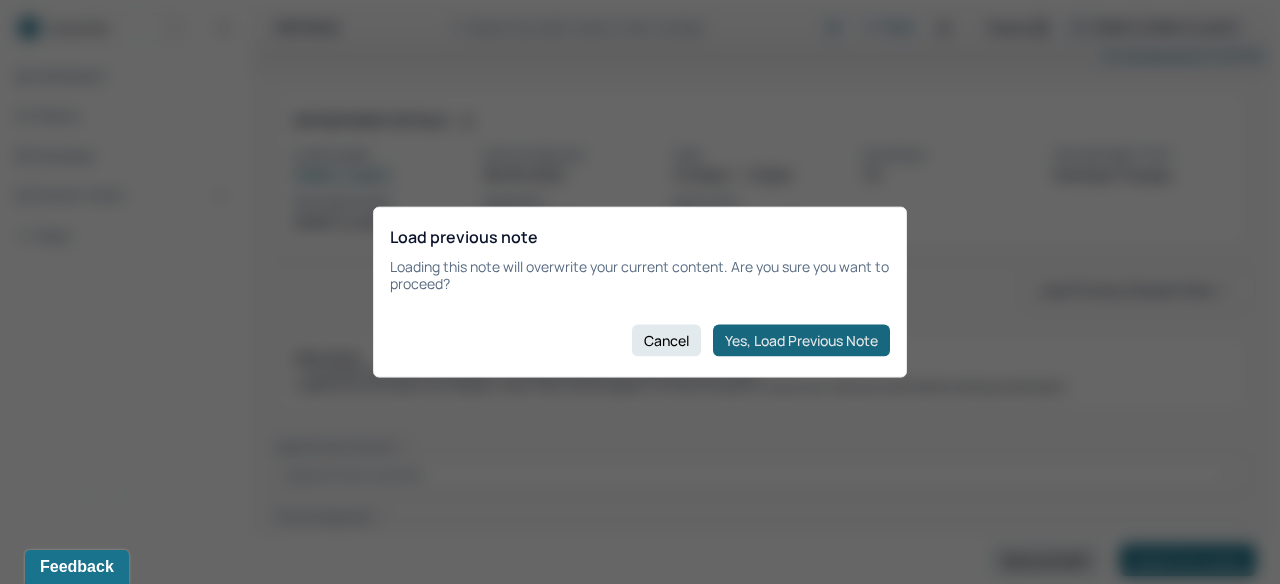 click on "Yes, Load Previous Note" at bounding box center (801, 340) 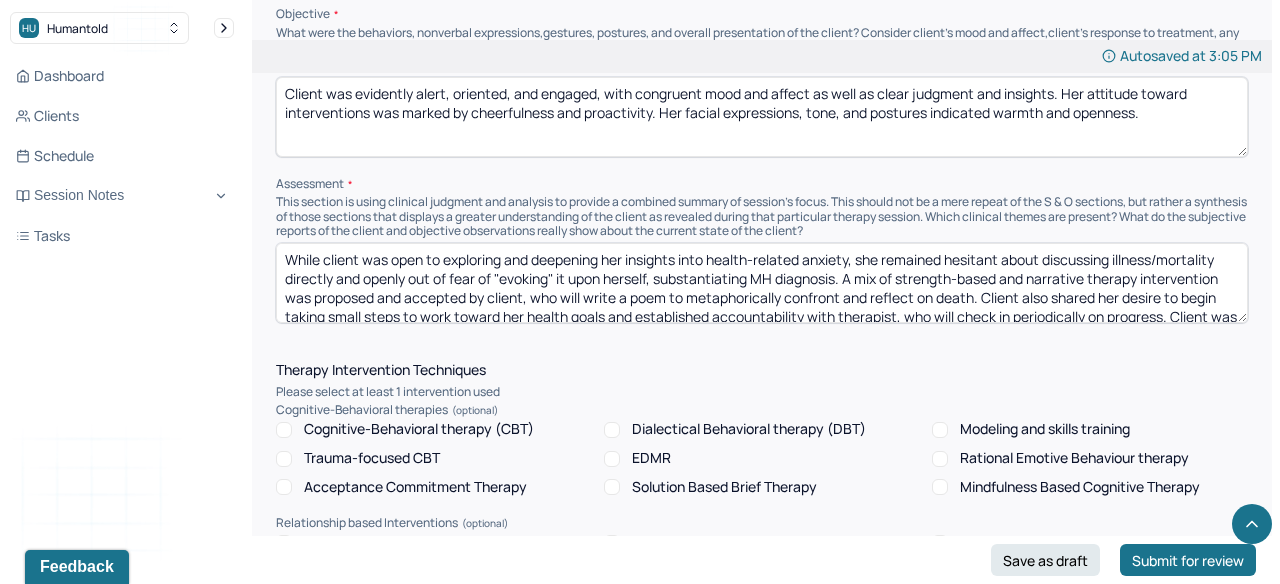 scroll, scrollTop: 1451, scrollLeft: 0, axis: vertical 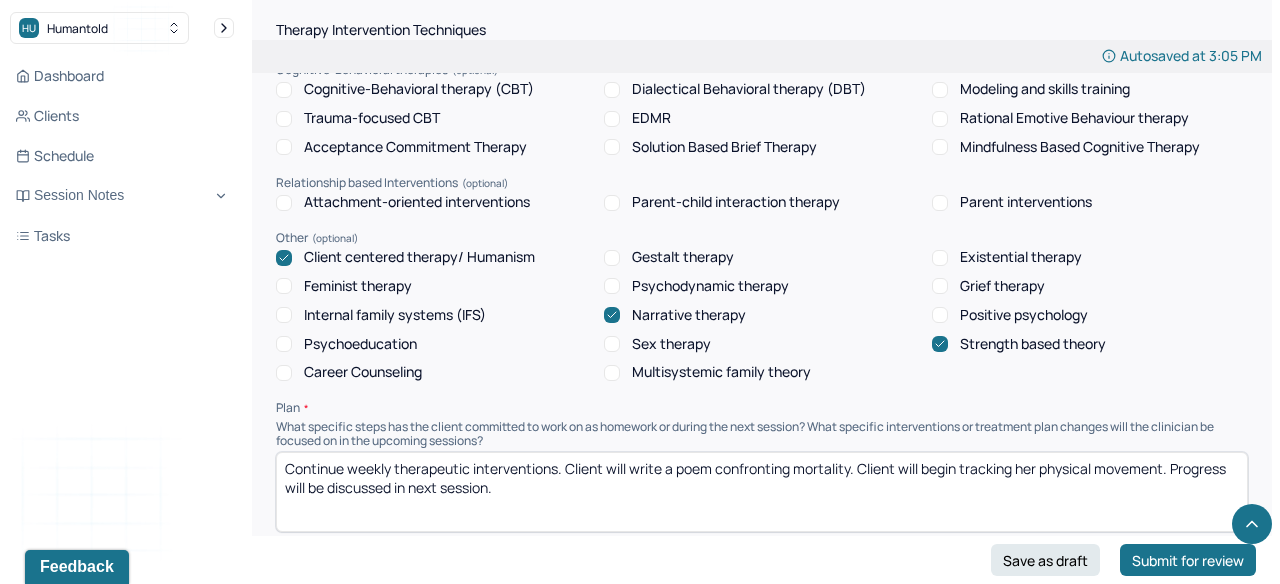 click 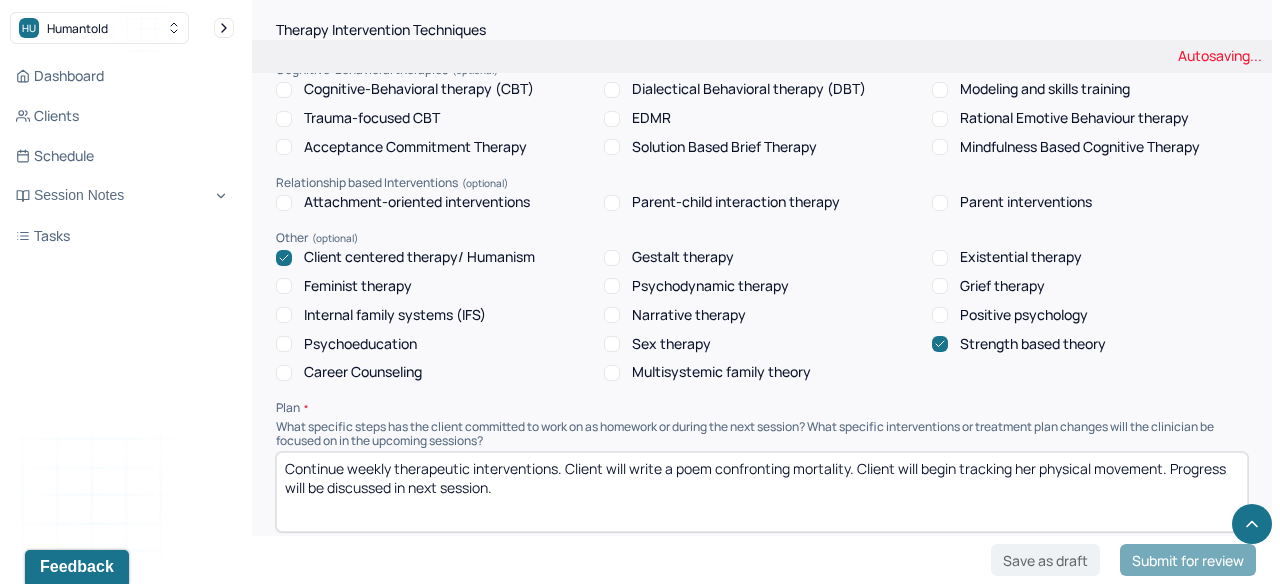 click on "Client centered therapy/ Humanism Gestalt therapy Existential therapy Feminist therapy Psychodynamic therapy Grief therapy Internal family systems (IFS) Narrative therapy Positive psychology Psychoeducation Sex therapy Strength based theory Career Counseling Multisystemic family theory" at bounding box center [762, 315] 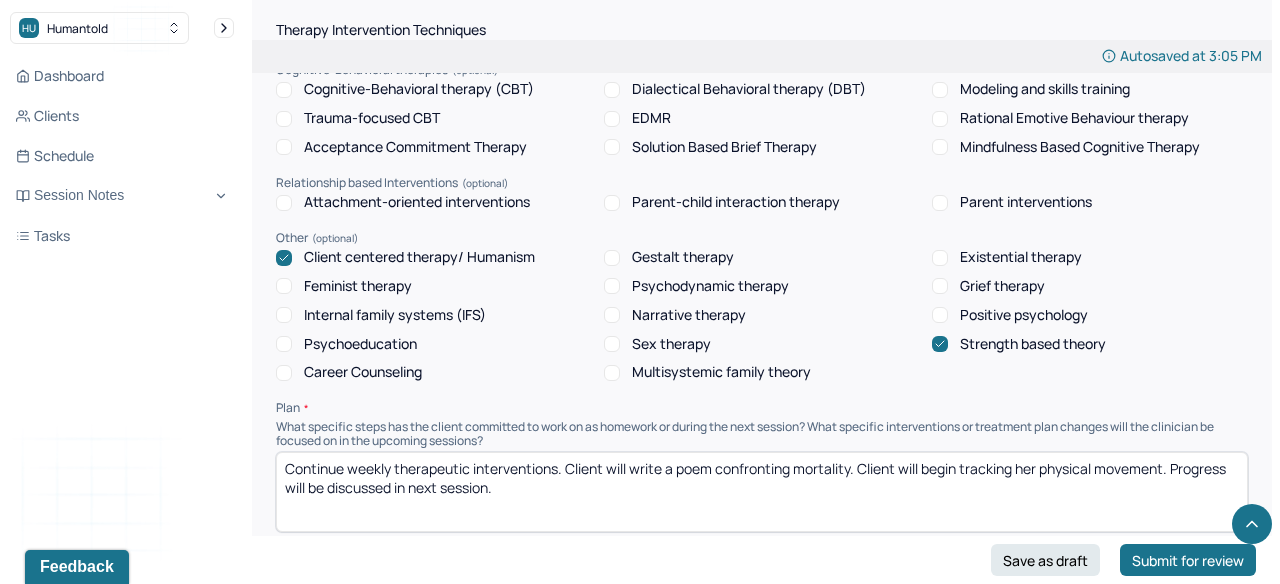 click 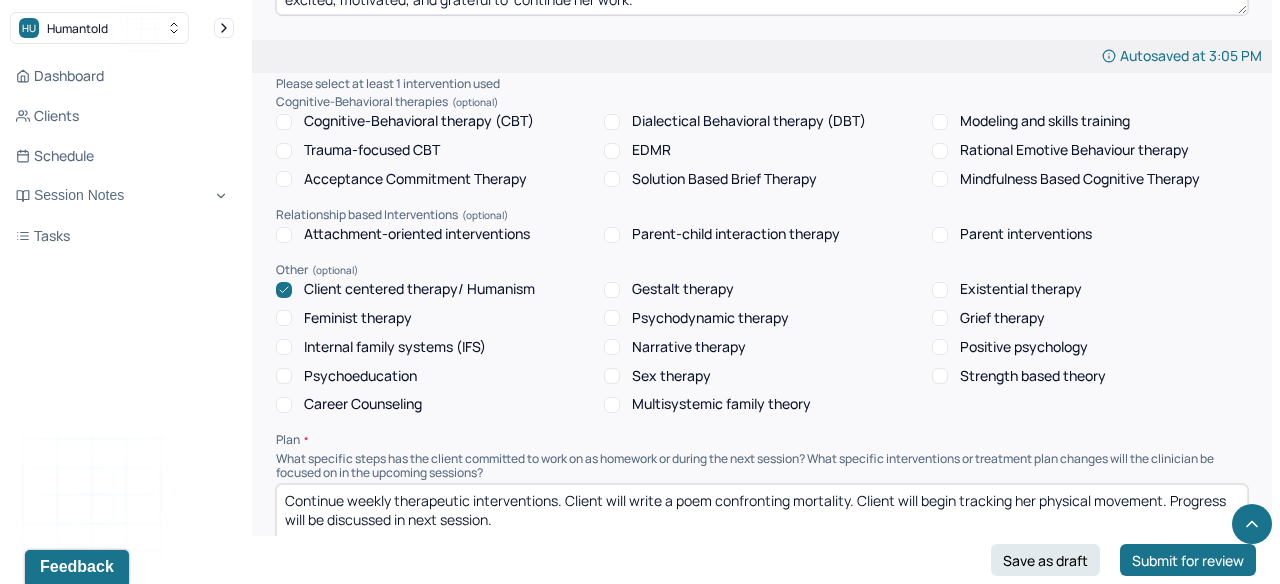 scroll, scrollTop: 1684, scrollLeft: 0, axis: vertical 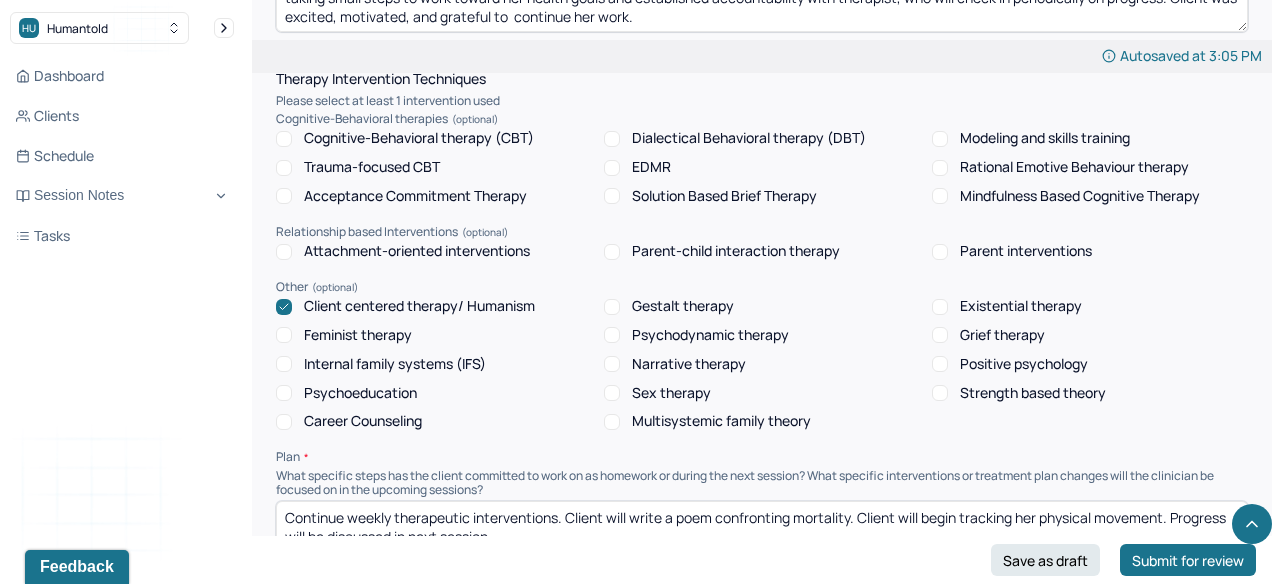 click on "Feminist therapy" at bounding box center [358, 335] 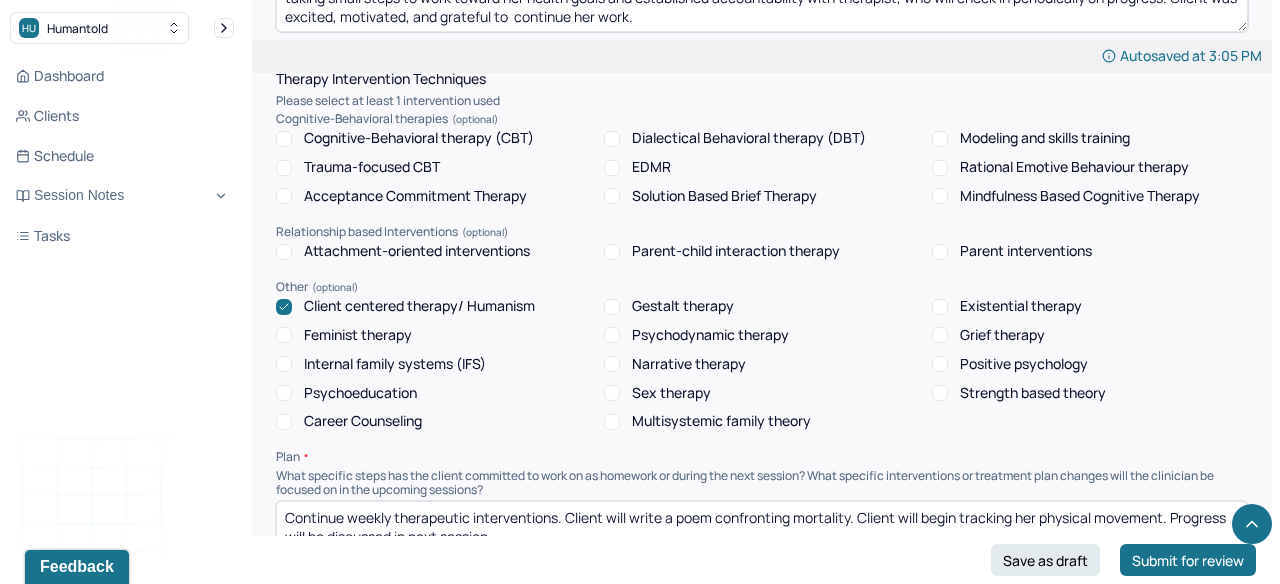 click on "Feminist therapy" at bounding box center [284, 335] 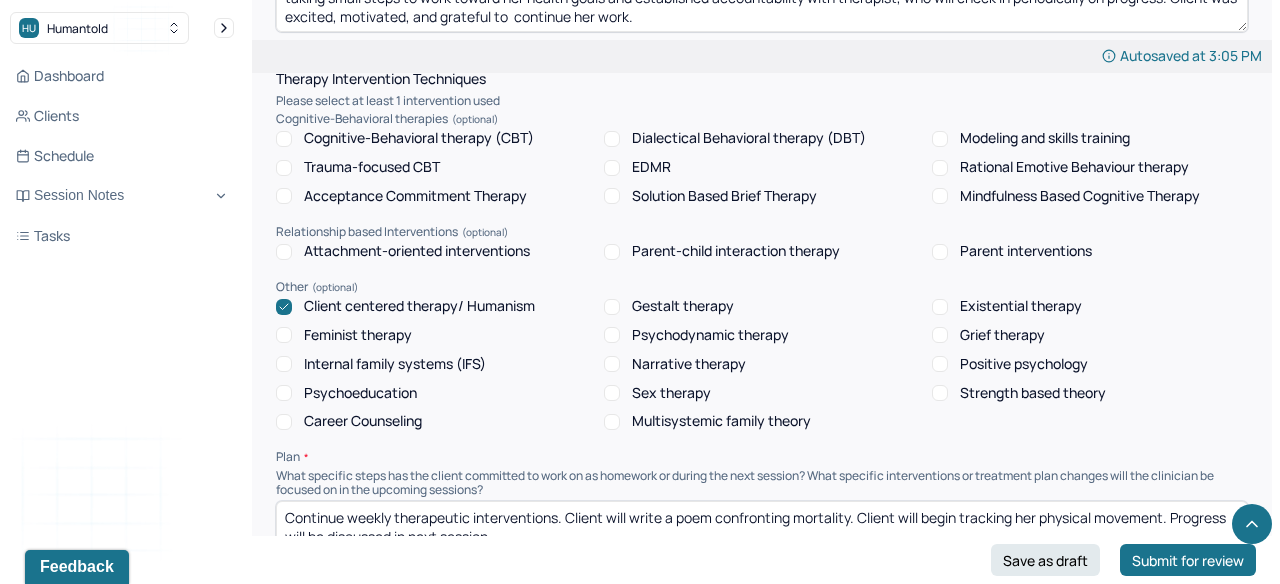 checkbox on "true" 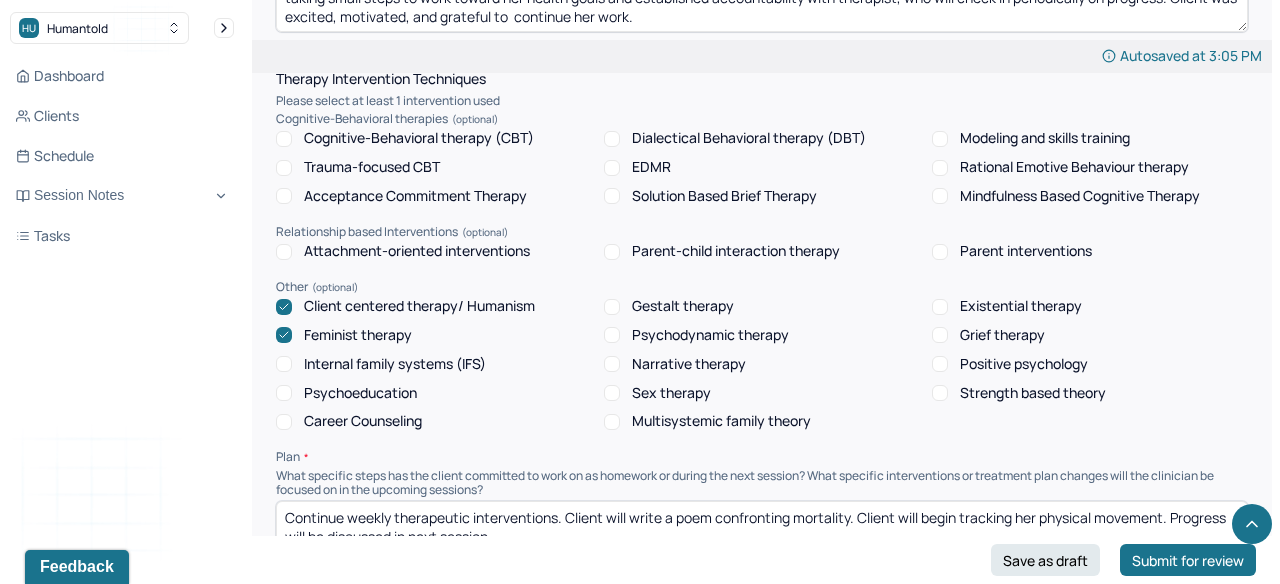 click on "Positive psychology" at bounding box center (1024, 364) 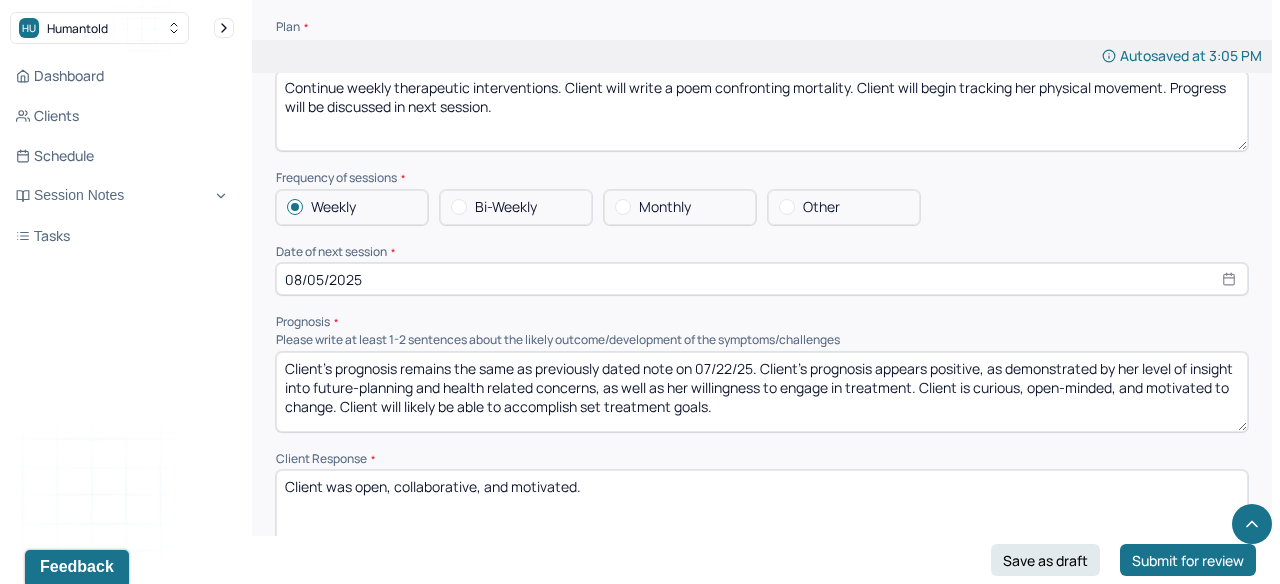 scroll, scrollTop: 2125, scrollLeft: 0, axis: vertical 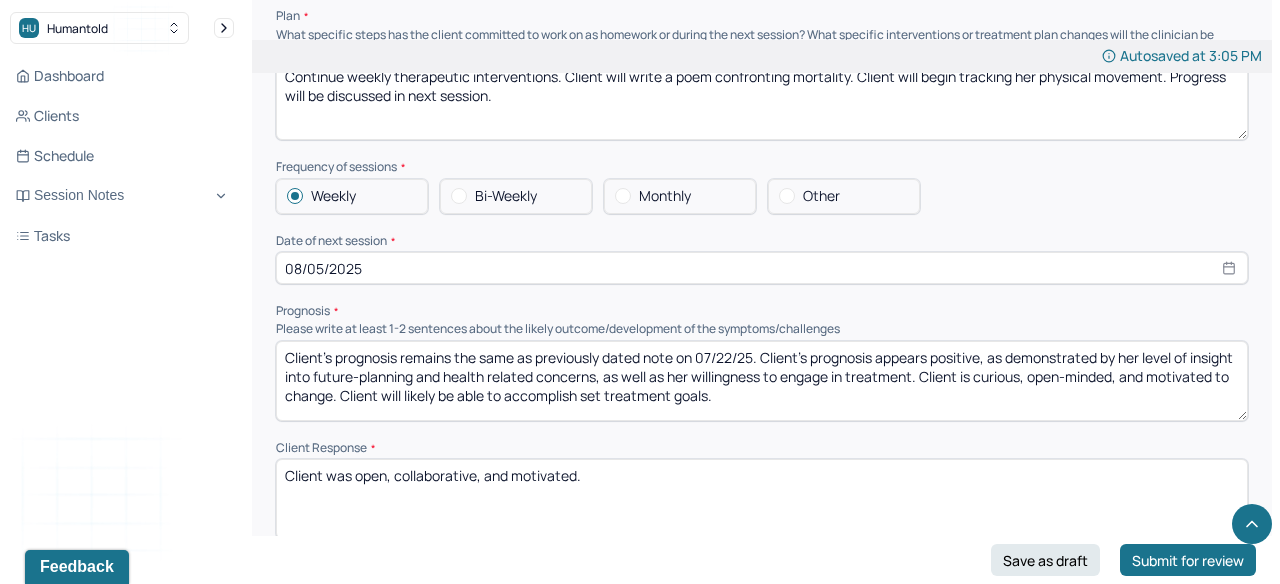click on "08/05/2025" at bounding box center (762, 268) 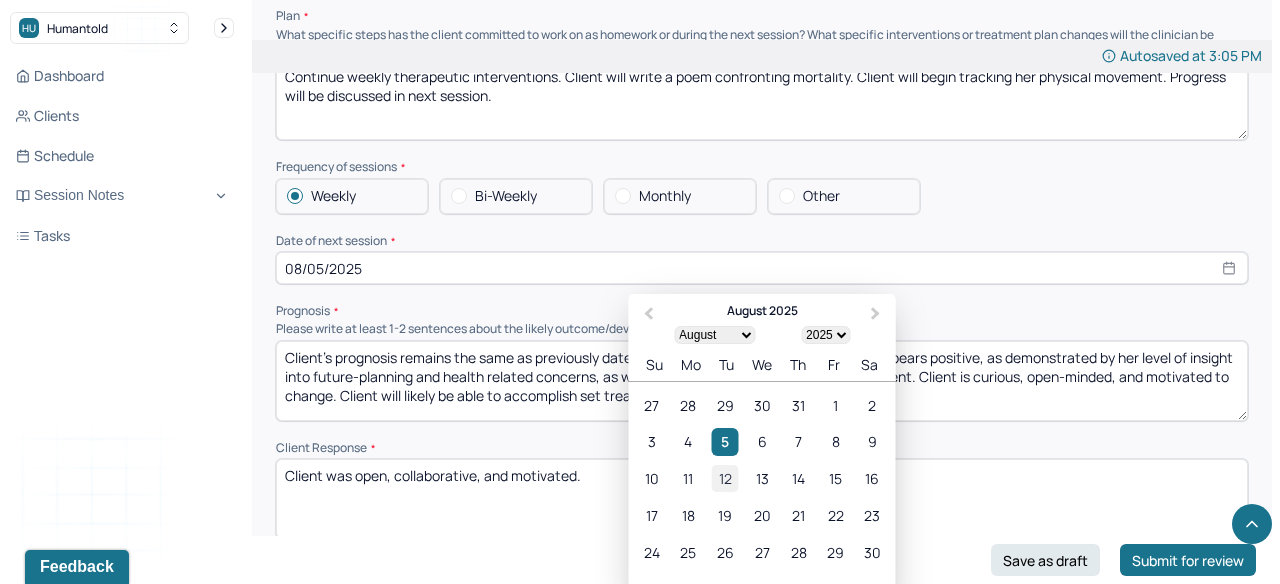 click on "12" at bounding box center (725, 478) 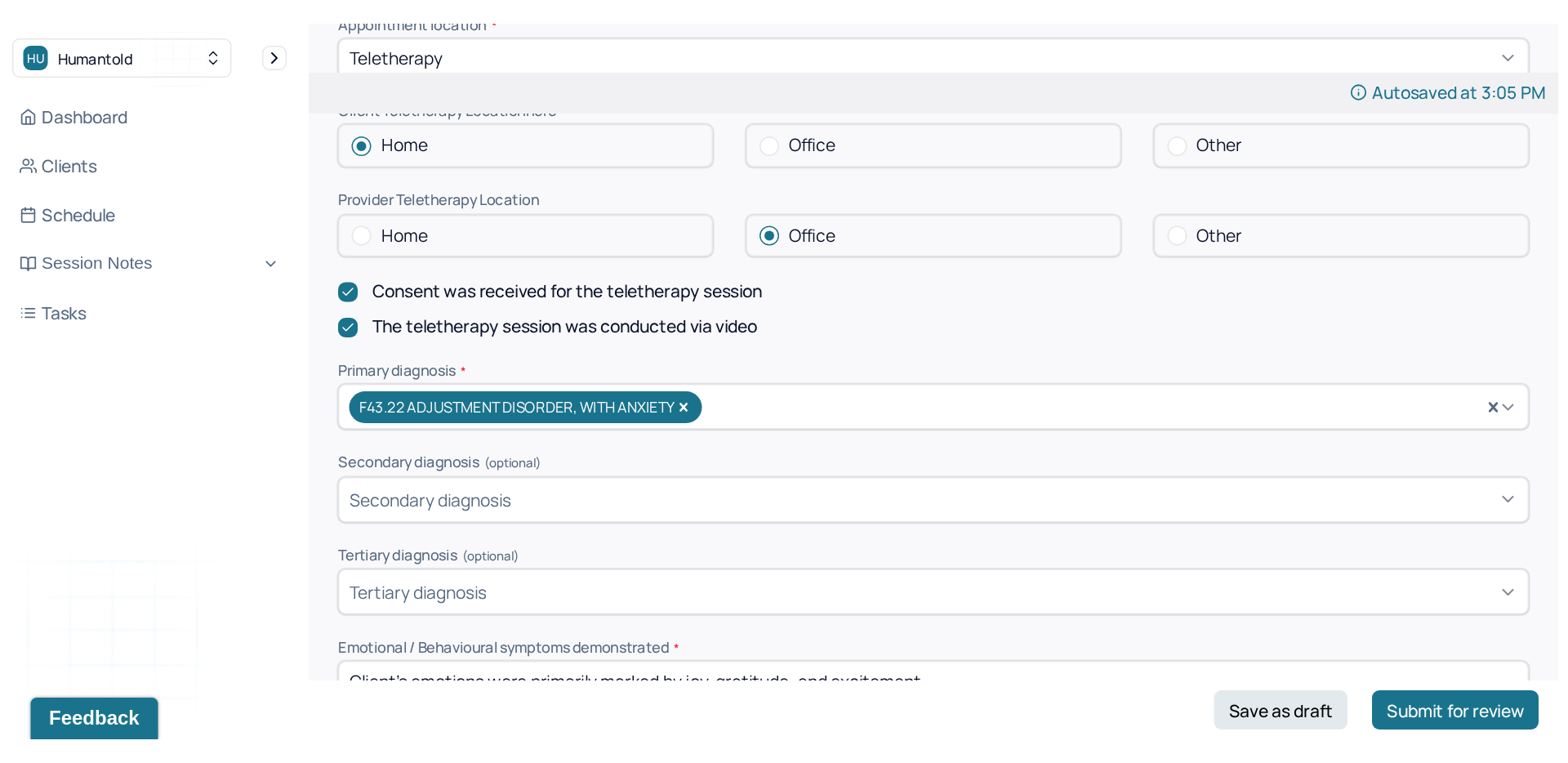 scroll, scrollTop: 326, scrollLeft: 0, axis: vertical 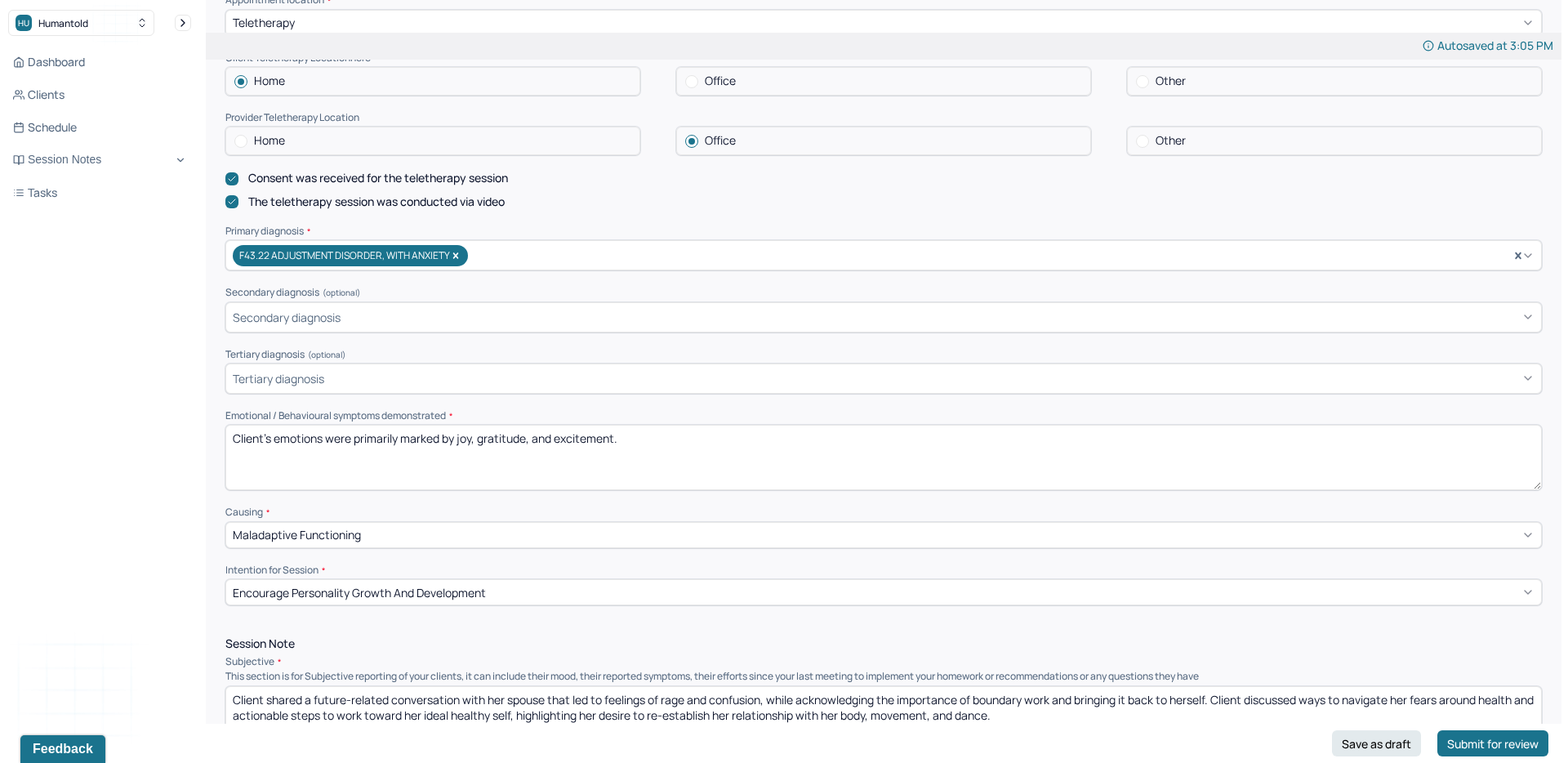 select on "7" 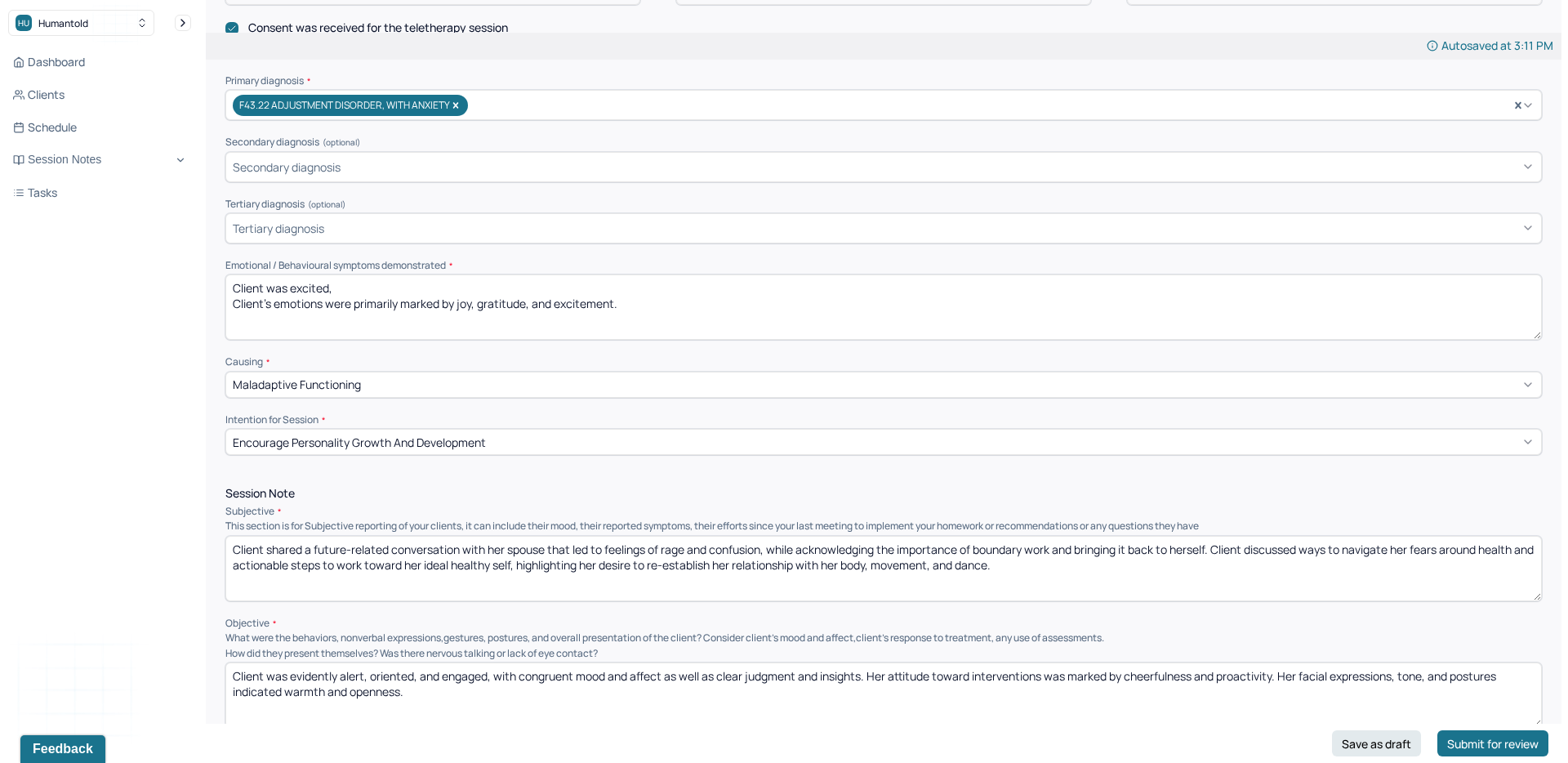 scroll, scrollTop: 479, scrollLeft: 0, axis: vertical 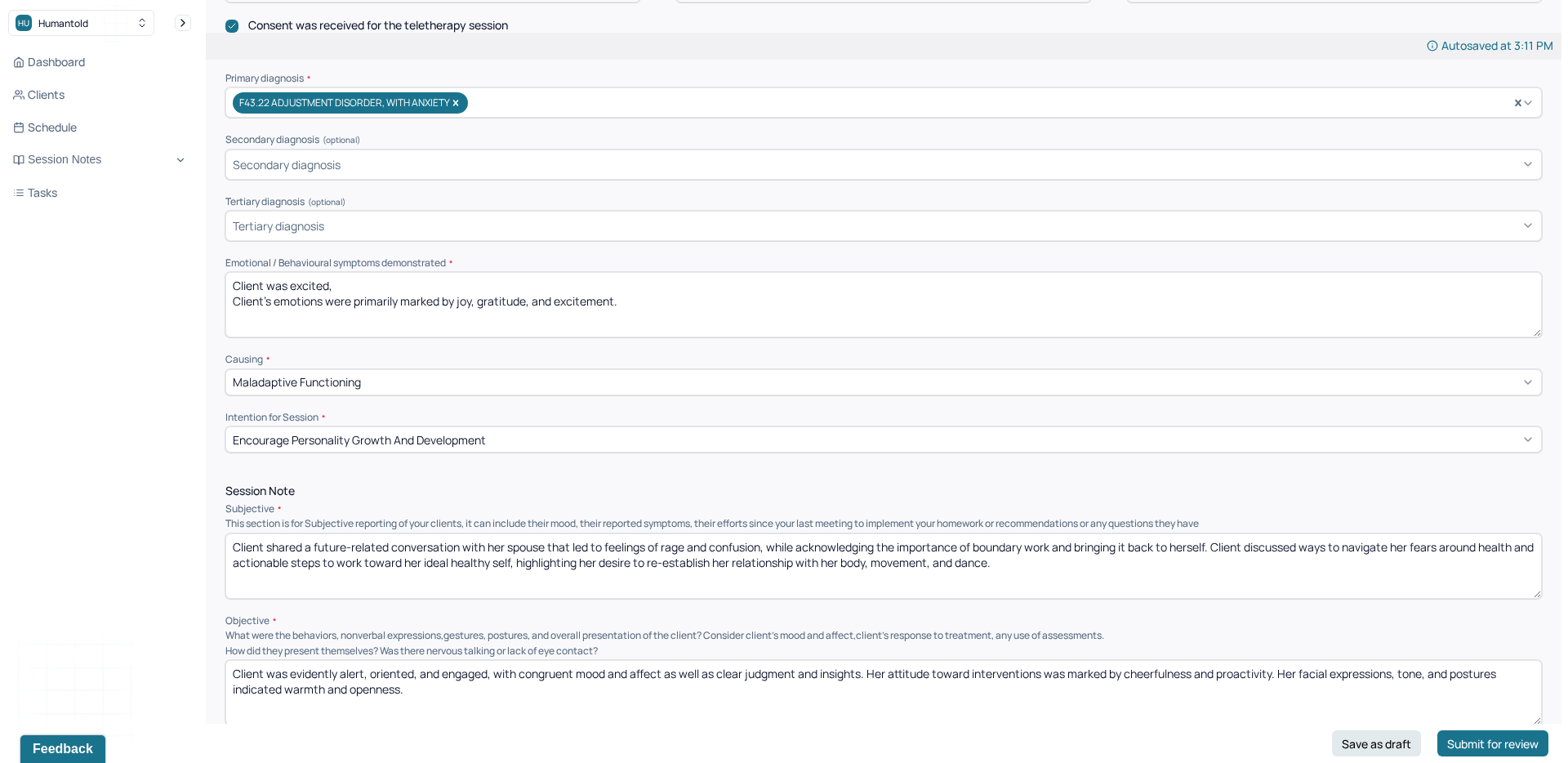 type on "Client was excited,
Client's emotions were primarily marked by joy, gratitude, and excitement." 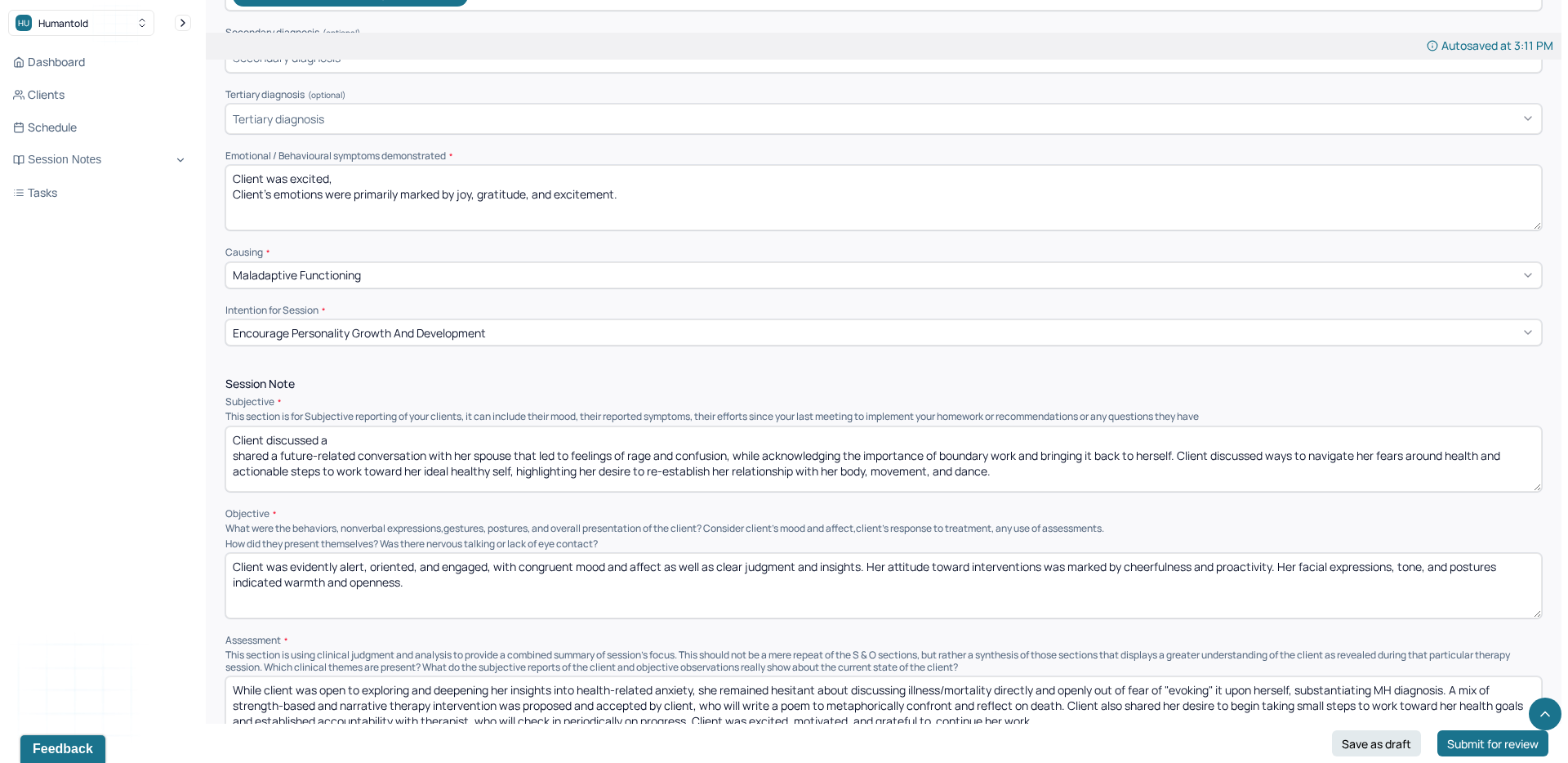 scroll, scrollTop: 588, scrollLeft: 0, axis: vertical 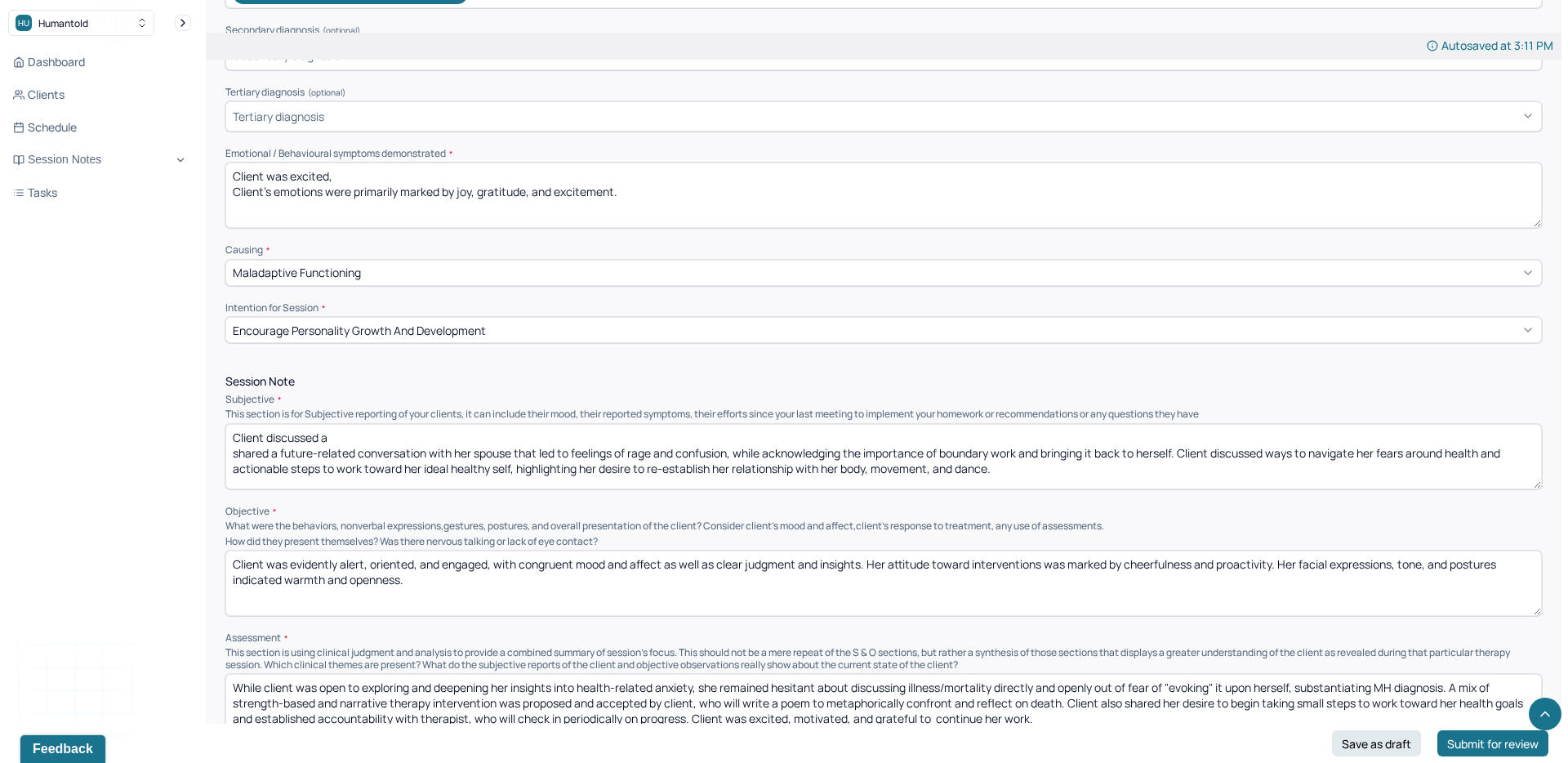 type on "Client discussed a
shared a future-related conversation with her spouse that led to feelings of rage and confusion, while acknowledging the importance of boundary work and bringing it back to herself. Client discussed ways to navigate her fears around health and actionable steps to work toward her ideal healthy self, highlighting her desire to re-establish her relationship with her body, movement, and dance." 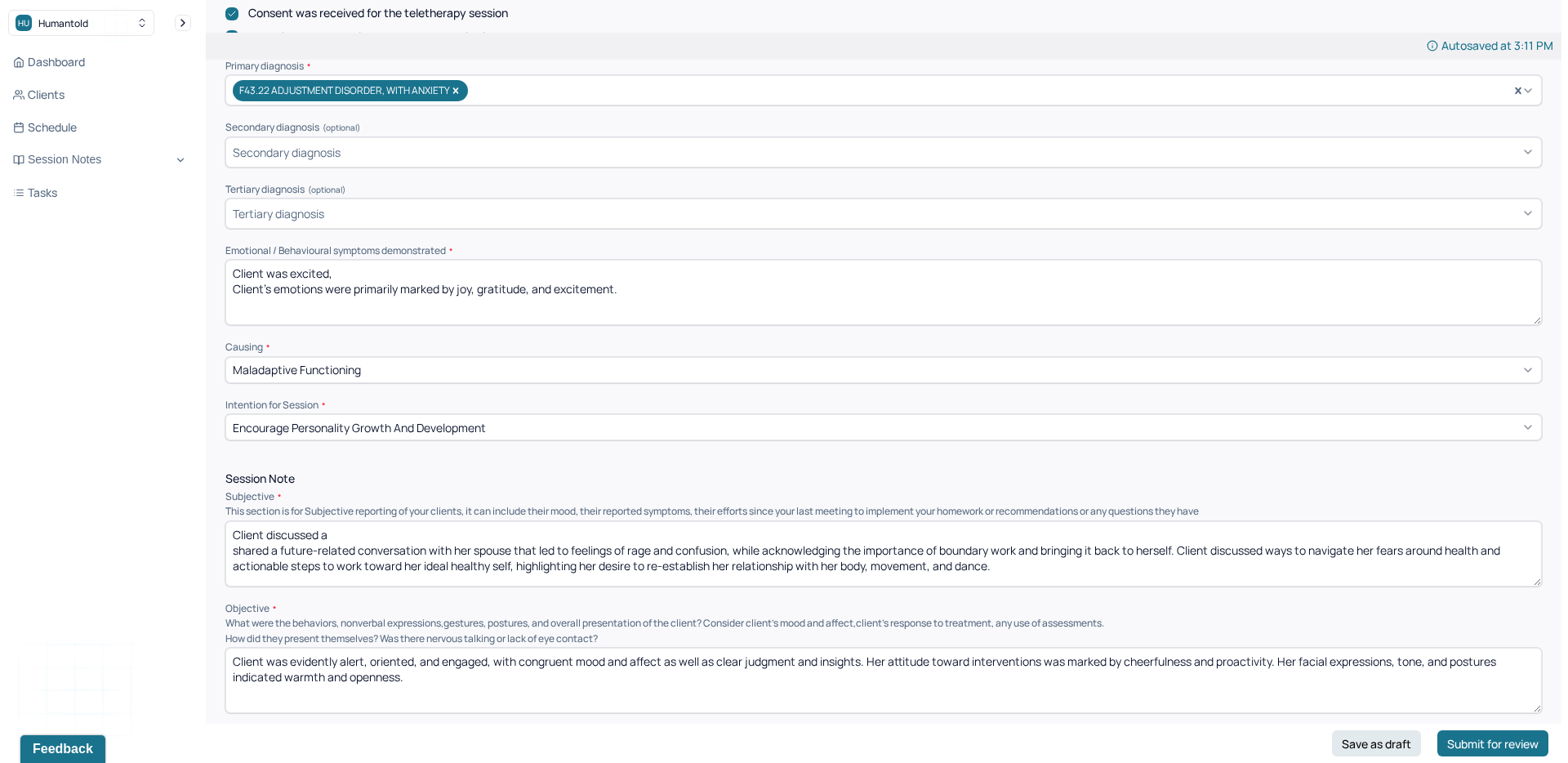 scroll, scrollTop: 488, scrollLeft: 0, axis: vertical 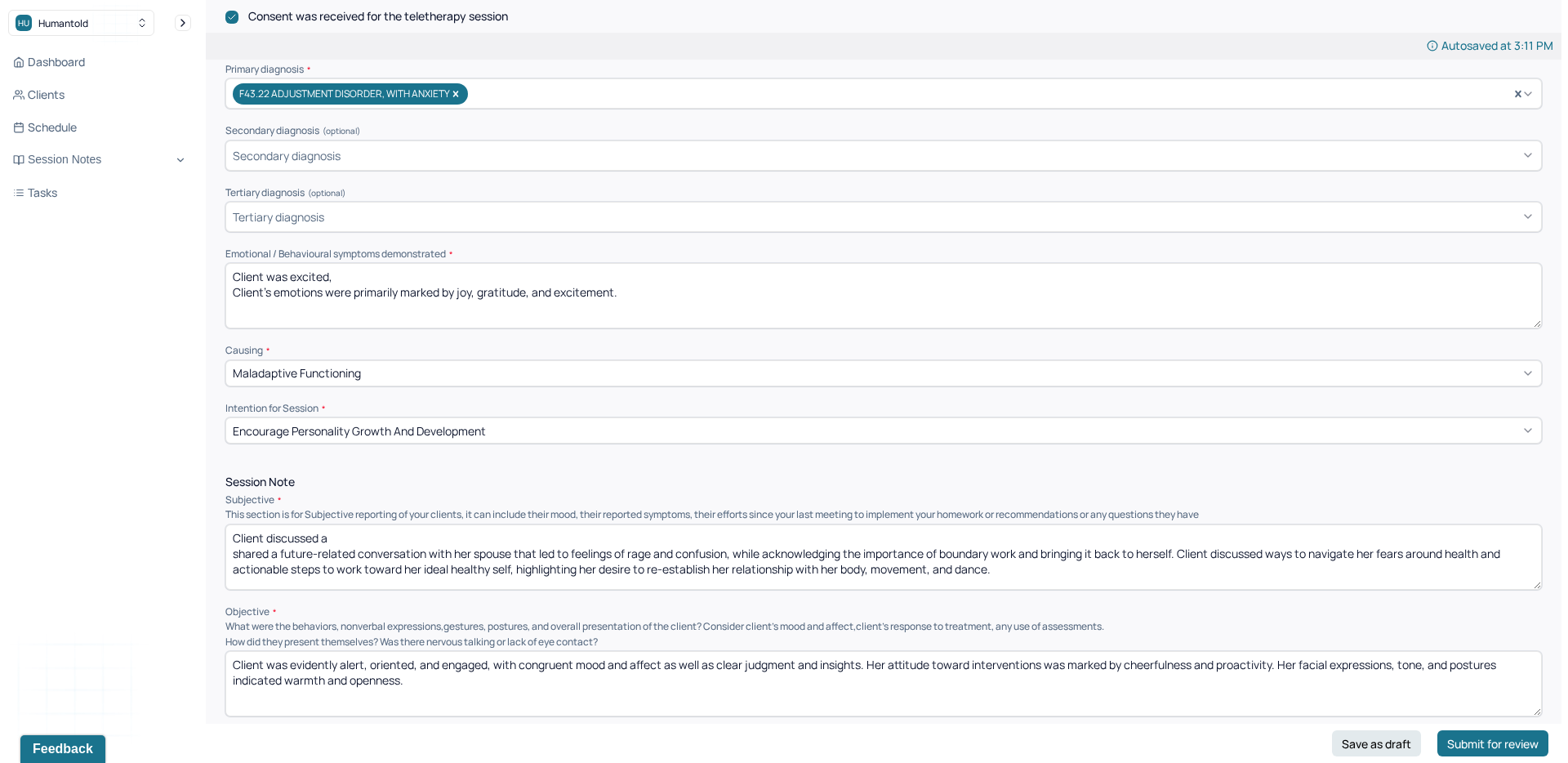 click on "Client was excited,
Client's emotions were primarily marked by joy, gratitude, and excitement." at bounding box center [884, 296] 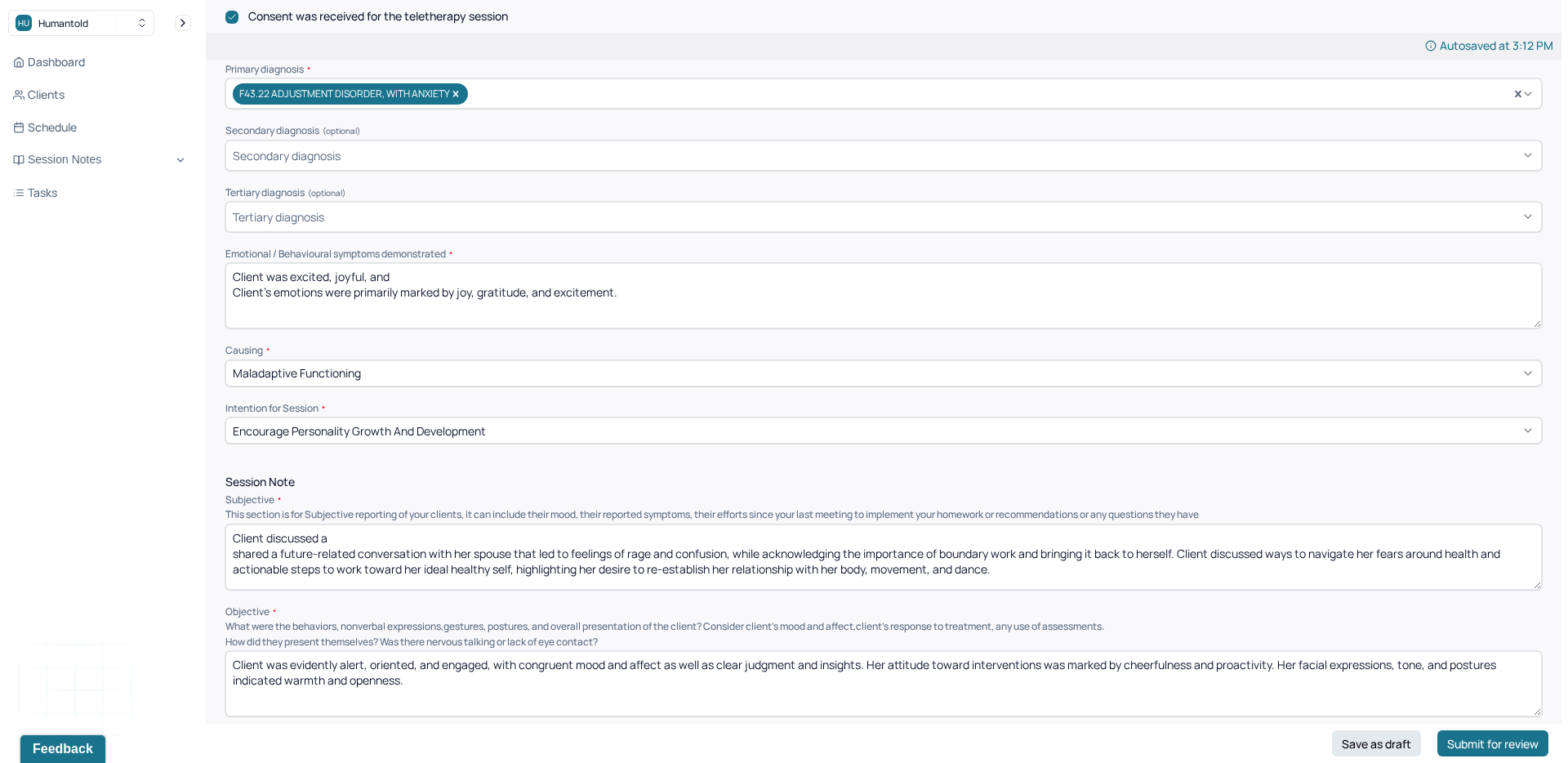 click on "Client was excited, joyful, and
Client's emotions were primarily marked by joy, gratitude, and excitement." at bounding box center [884, 296] 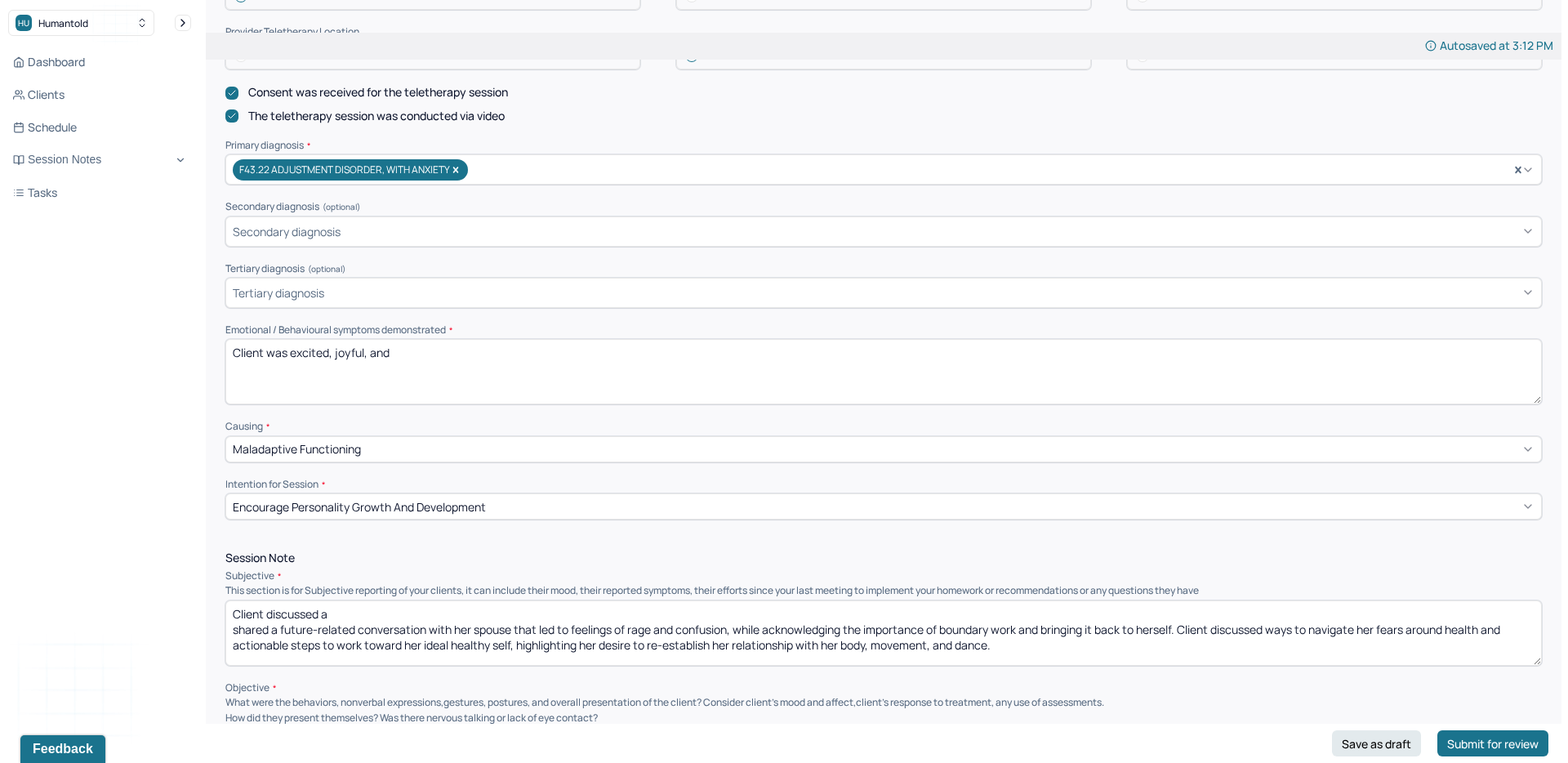 scroll, scrollTop: 329, scrollLeft: 0, axis: vertical 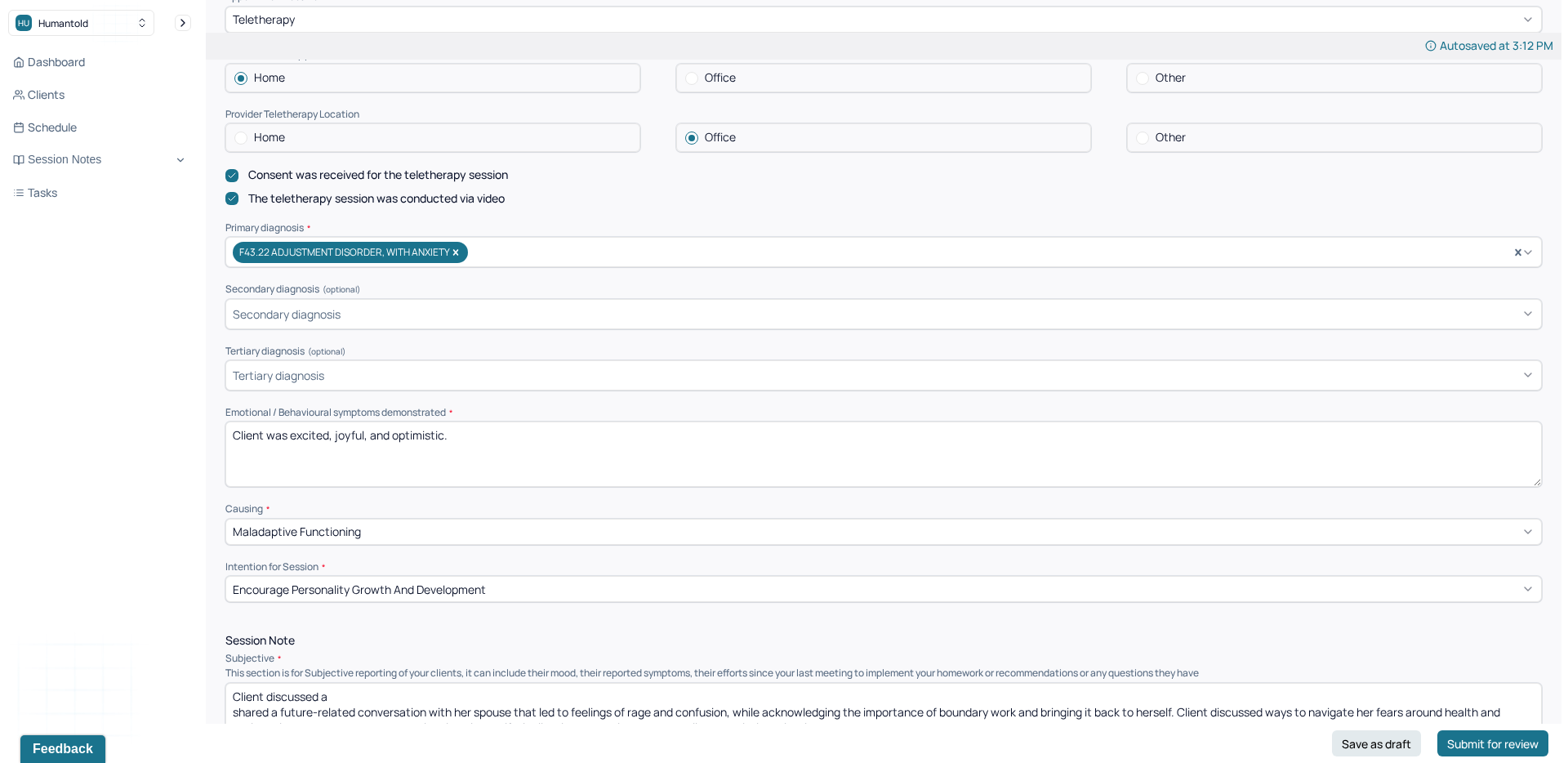 type on "Client was excited, joyful, and optimistic." 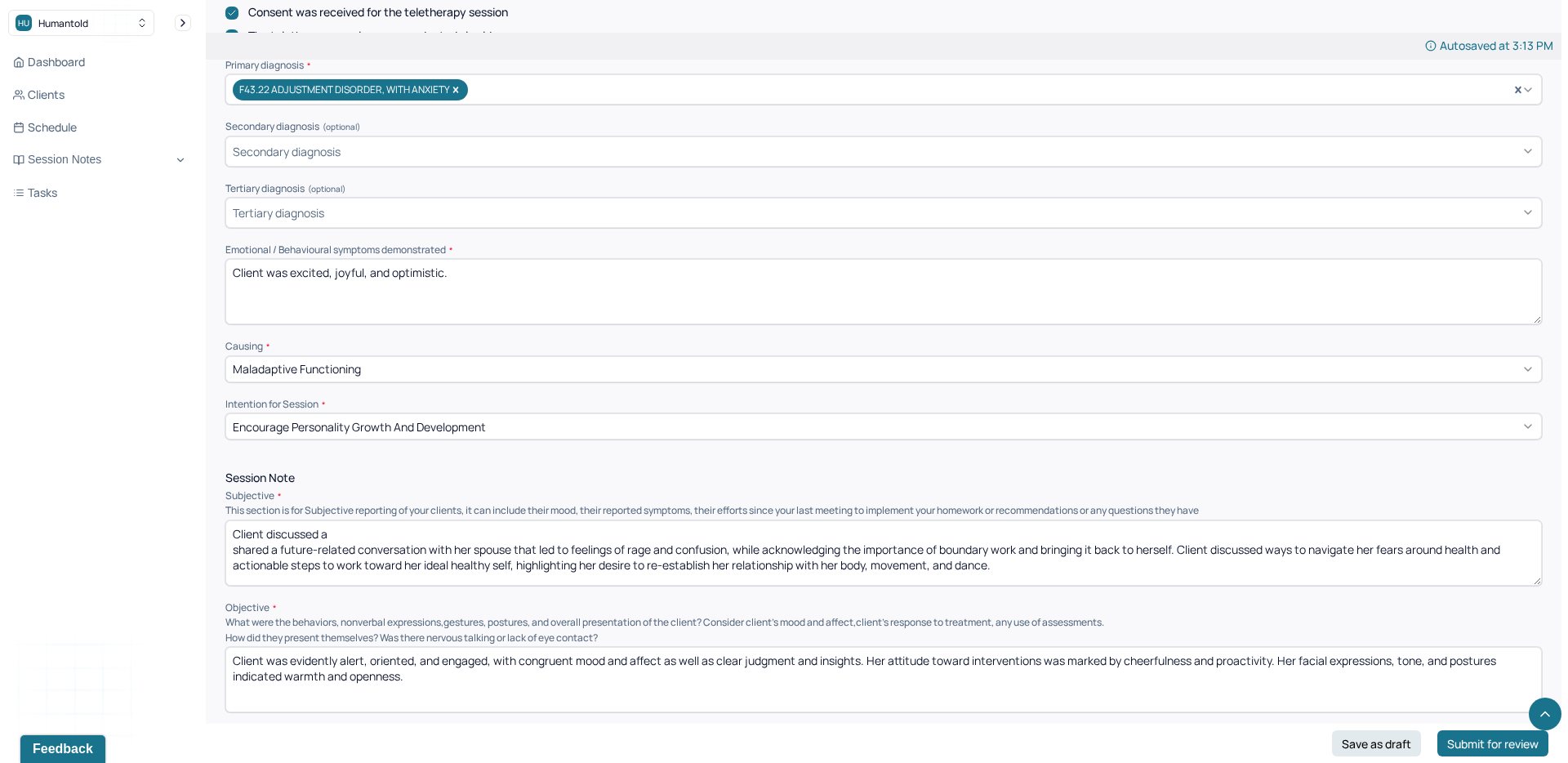 scroll, scrollTop: 517, scrollLeft: 0, axis: vertical 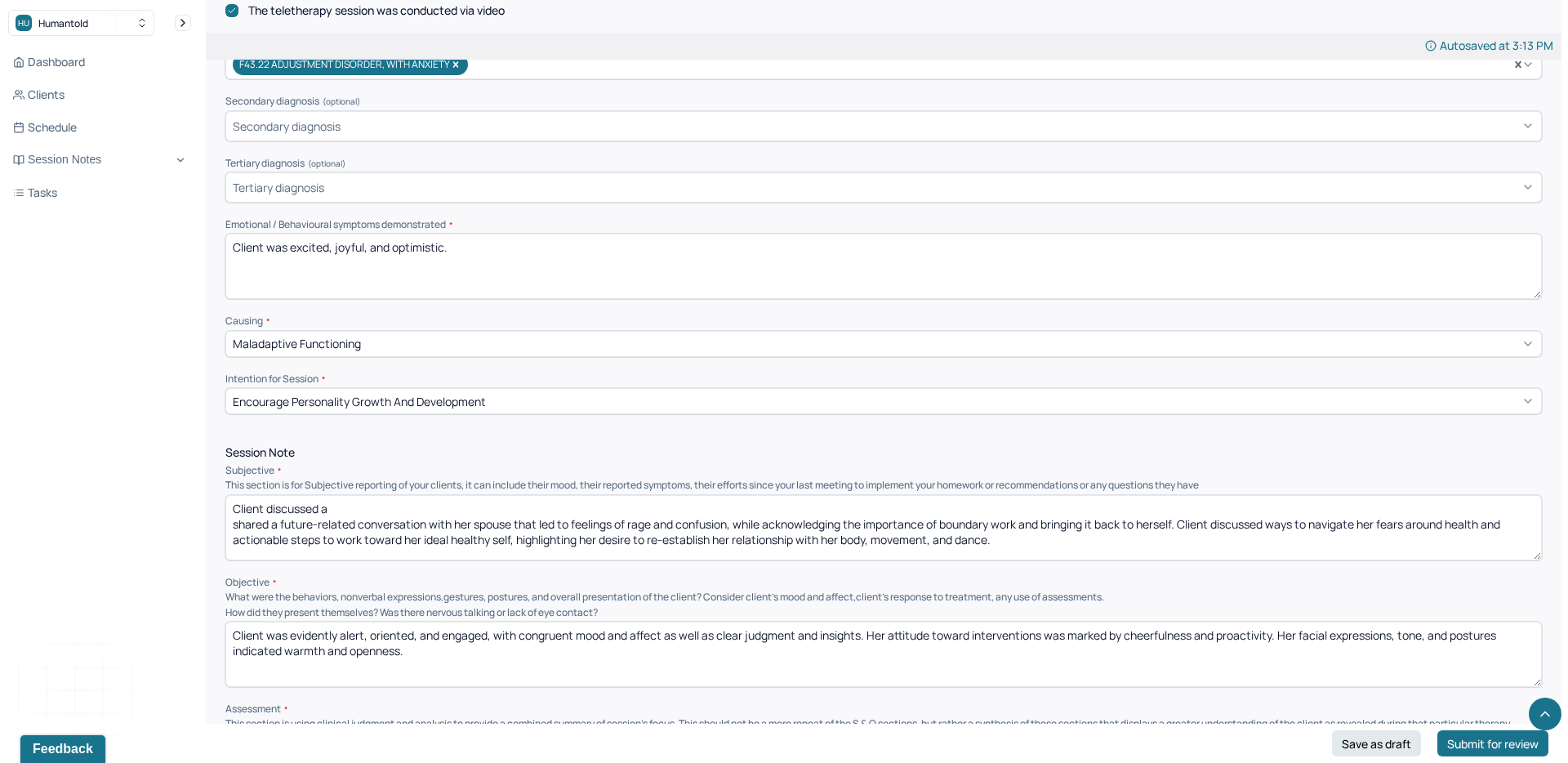 click on "Client discussed a
shared a future-related conversation with her spouse that led to feelings of rage and confusion, while acknowledging the importance of boundary work and bringing it back to herself. Client discussed ways to navigate her fears around health and actionable steps to work toward her ideal healthy self, highlighting her desire to re-establish her relationship with her body, movement, and dance." at bounding box center (884, 528) 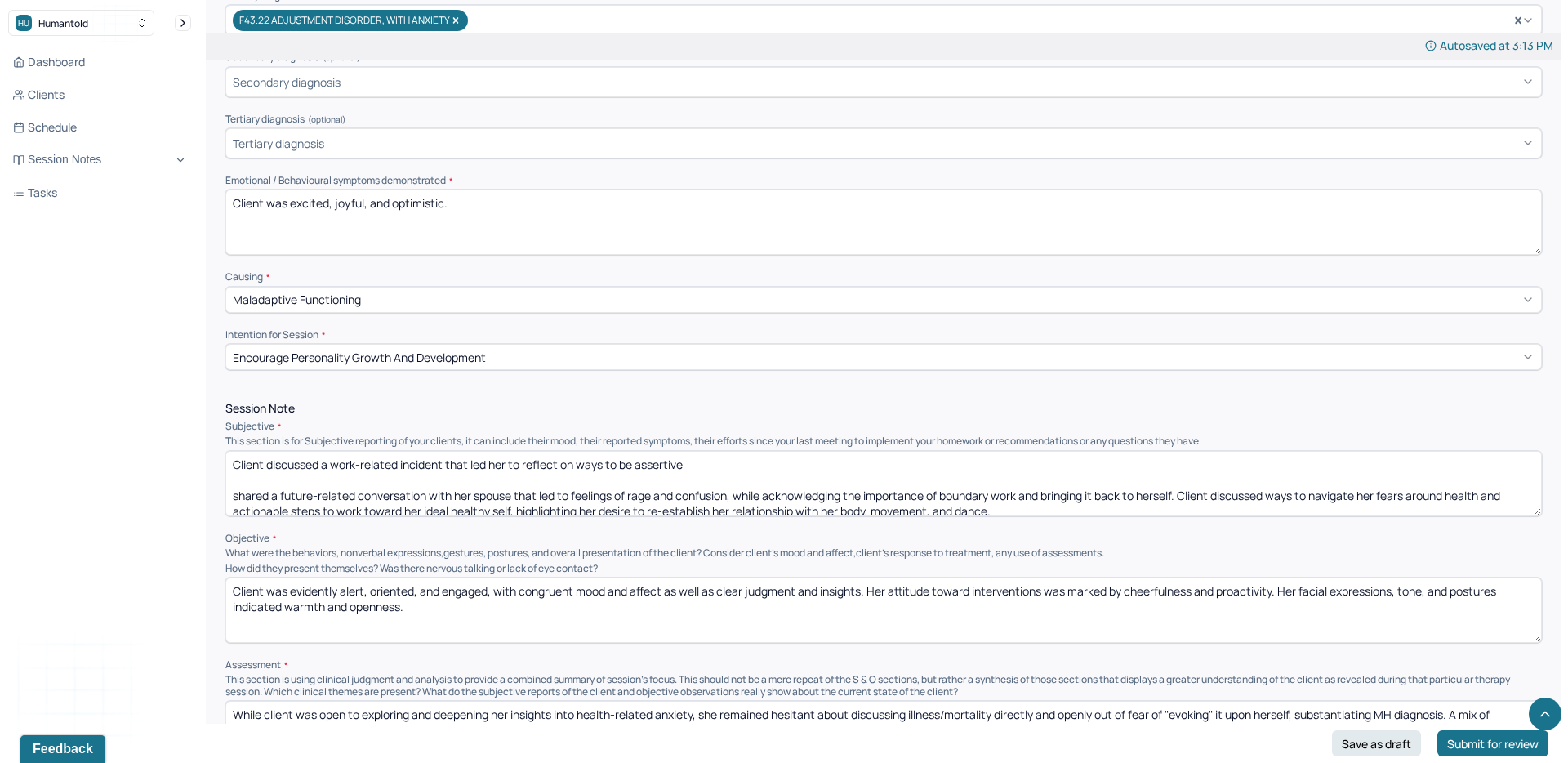 scroll, scrollTop: 569, scrollLeft: 0, axis: vertical 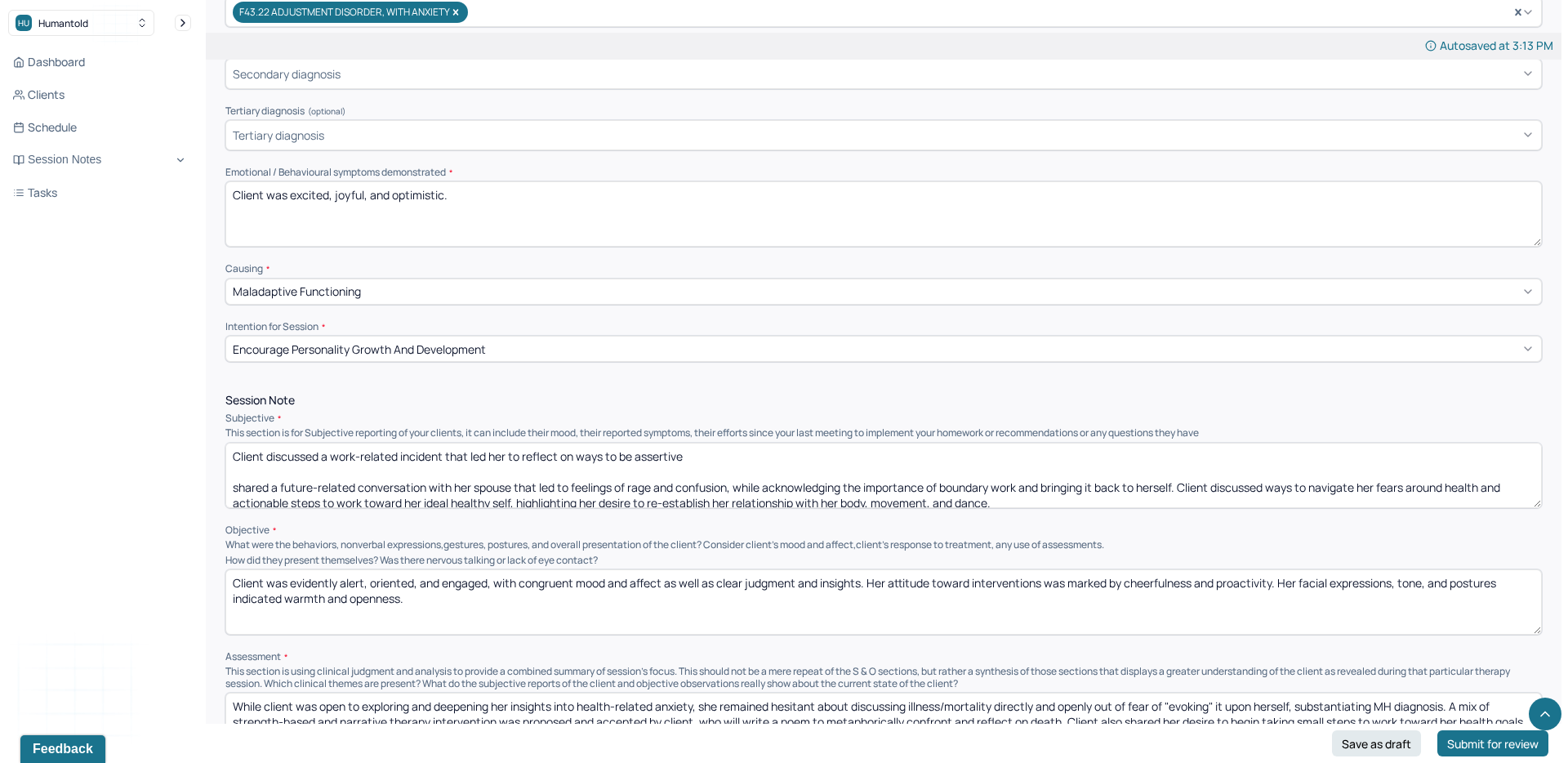 drag, startPoint x: 399, startPoint y: 451, endPoint x: 330, endPoint y: 454, distance: 69.06519 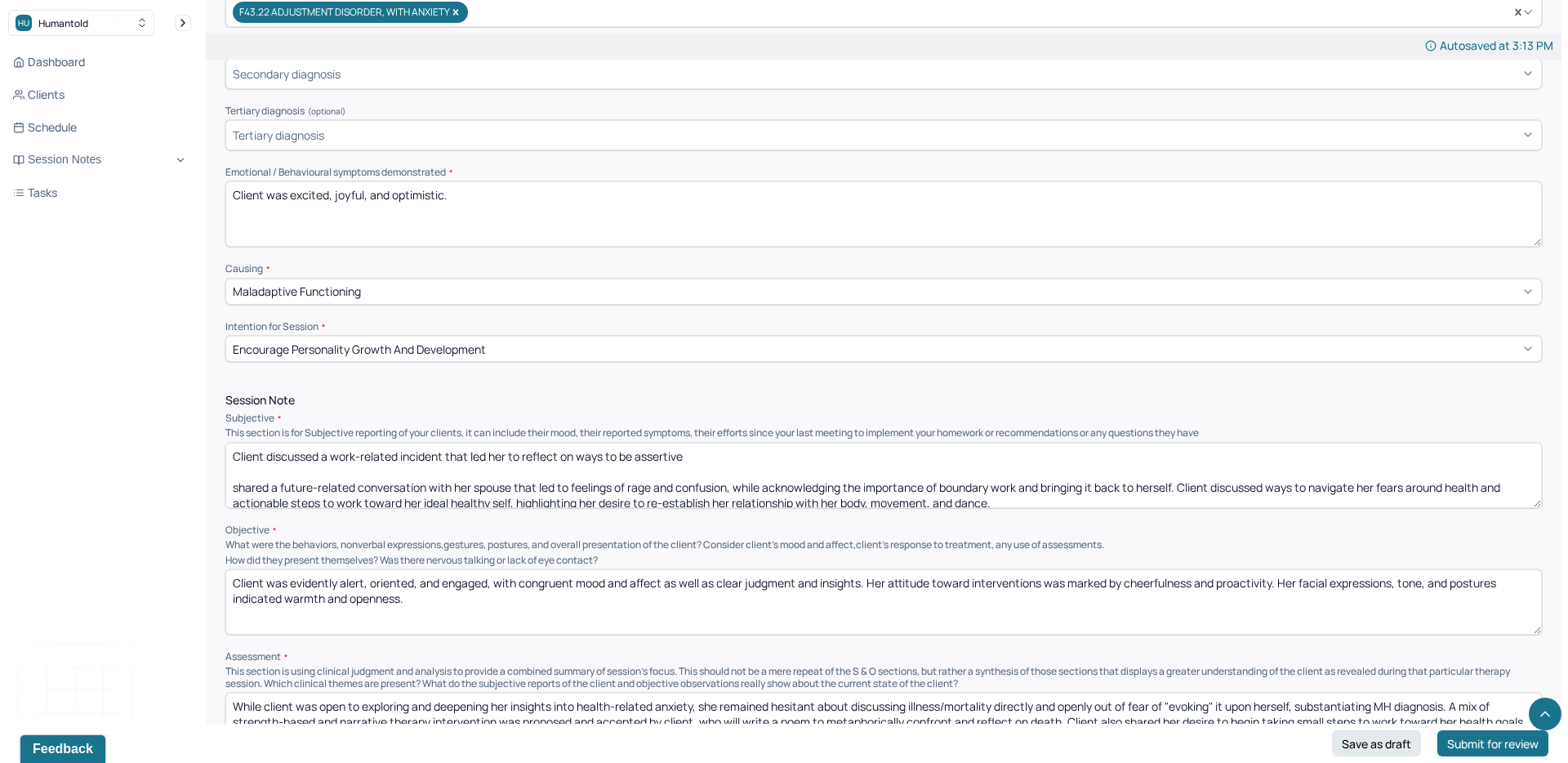 click on "Client discussed a work-related incident that led her to reflect on ways to be assertive
shared a future-related conversation with her spouse that led to feelings of rage and confusion, while acknowledging the importance of boundary work and bringing it back to herself. Client discussed ways to navigate her fears around health and actionable steps to work toward her ideal healthy self, highlighting her desire to re-establish her relationship with her body, movement, and dance." at bounding box center [884, 475] 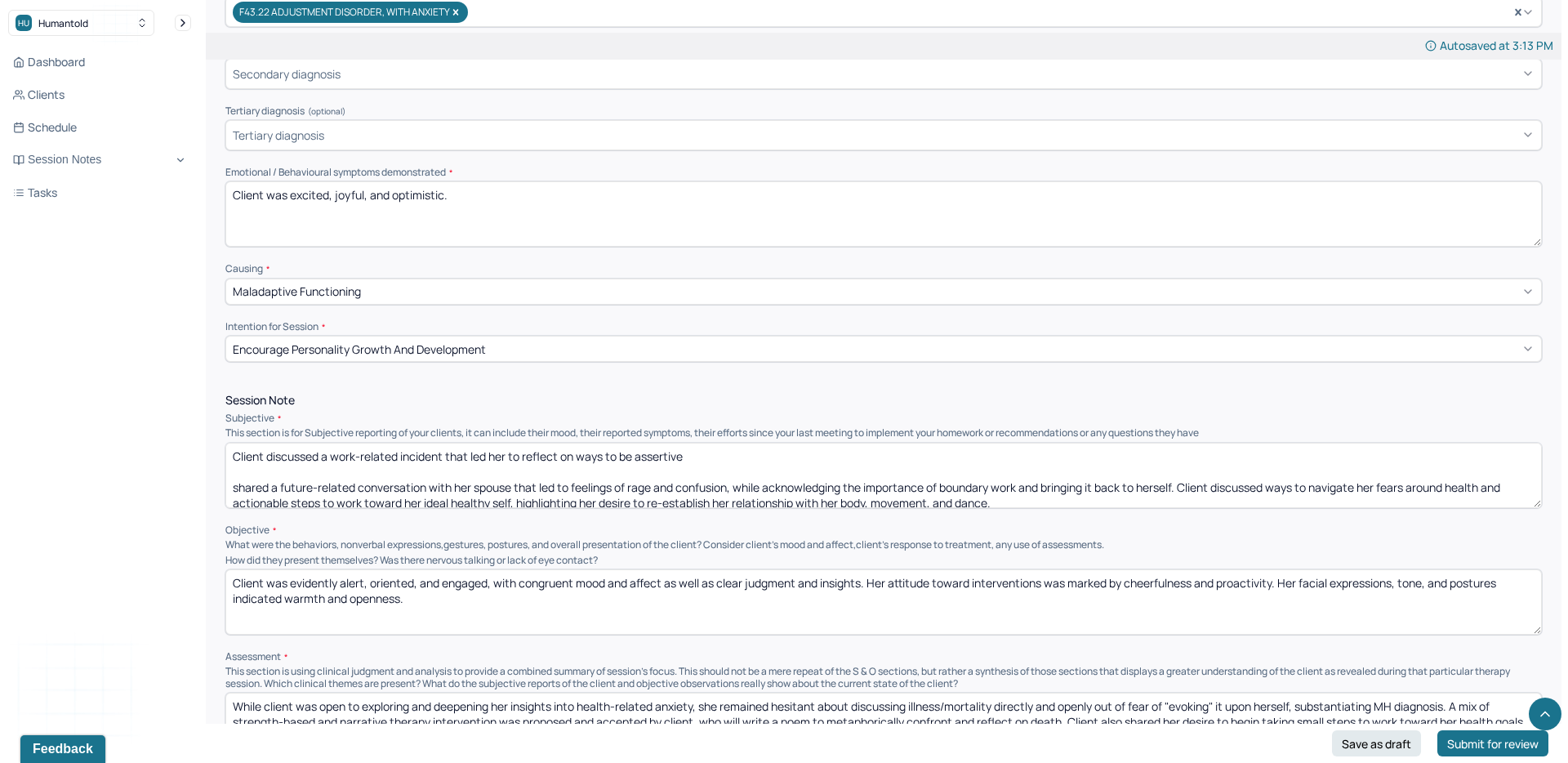 click on "Client discussed a work-related incident that led her to reflect on ways to be assertive
shared a future-related conversation with her spouse that led to feelings of rage and confusion, while acknowledging the importance of boundary work and bringing it back to herself. Client discussed ways to navigate her fears around health and actionable steps to work toward her ideal healthy self, highlighting her desire to re-establish her relationship with her body, movement, and dance." at bounding box center (884, 475) 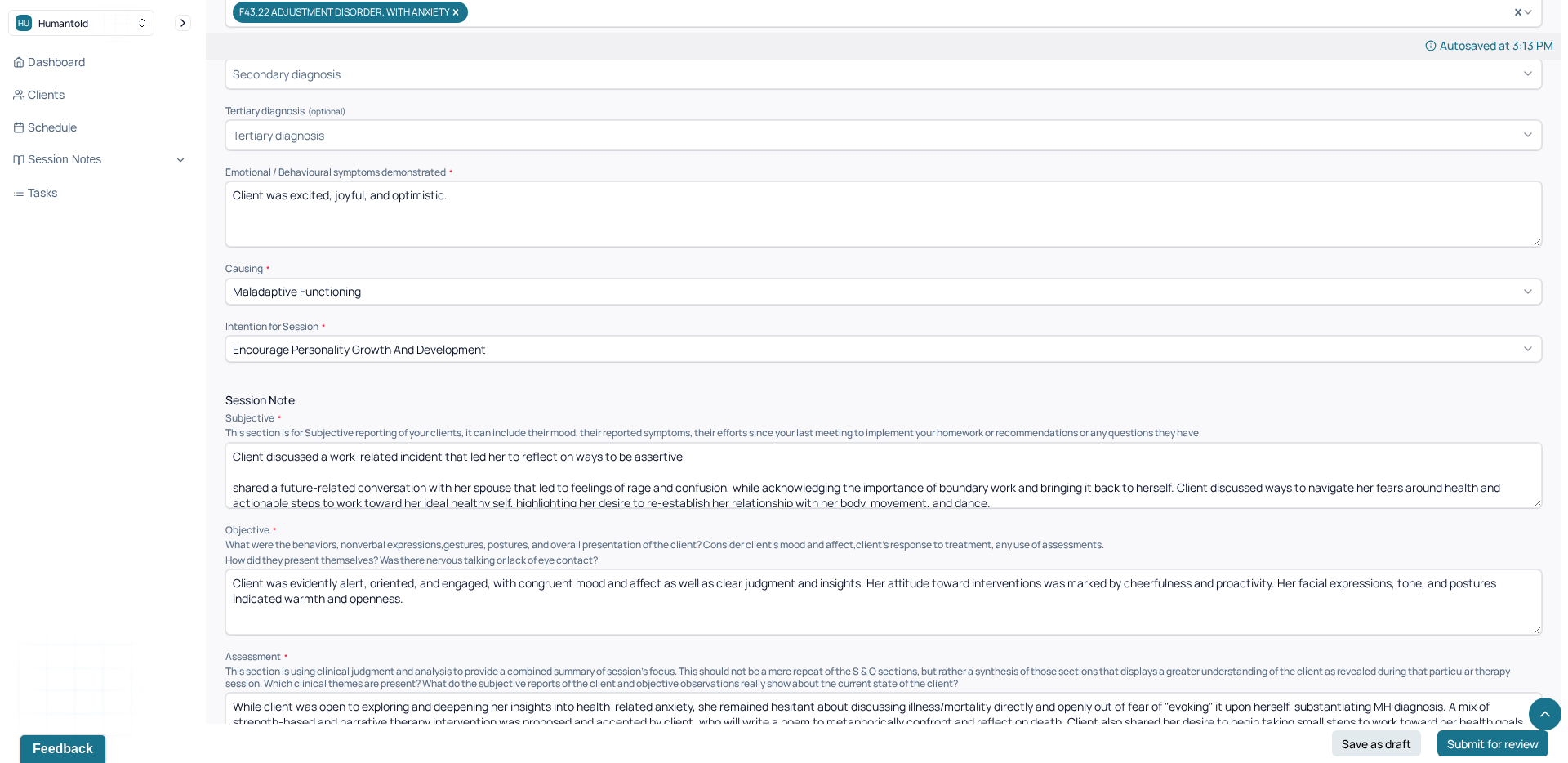 click on "Client discussed a work-related incident that led her to reflect on ways to be assertive
shared a future-related conversation with her spouse that led to feelings of rage and confusion, while acknowledging the importance of boundary work and bringing it back to herself. Client discussed ways to navigate her fears around health and actionable steps to work toward her ideal healthy self, highlighting her desire to re-establish her relationship with her body, movement, and dance." at bounding box center [884, 475] 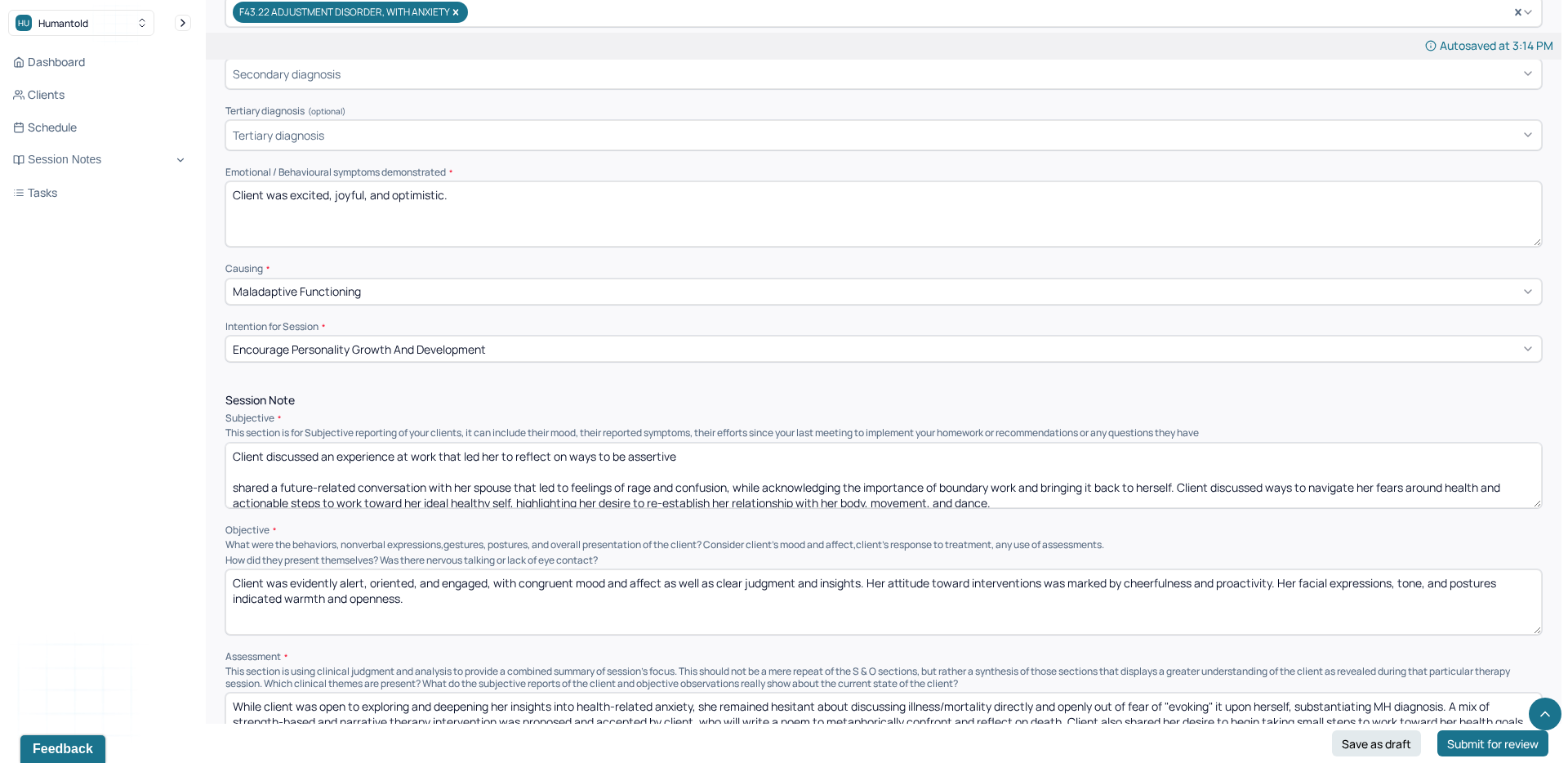click on "Client discussed an experience  that led her to reflect on ways to be assertive
shared a future-related conversation with her spouse that led to feelings of rage and confusion, while acknowledging the importance of boundary work and bringing it back to herself. Client discussed ways to navigate her fears around health and actionable steps to work toward her ideal healthy self, highlighting her desire to re-establish her relationship with her body, movement, and dance." at bounding box center [884, 475] 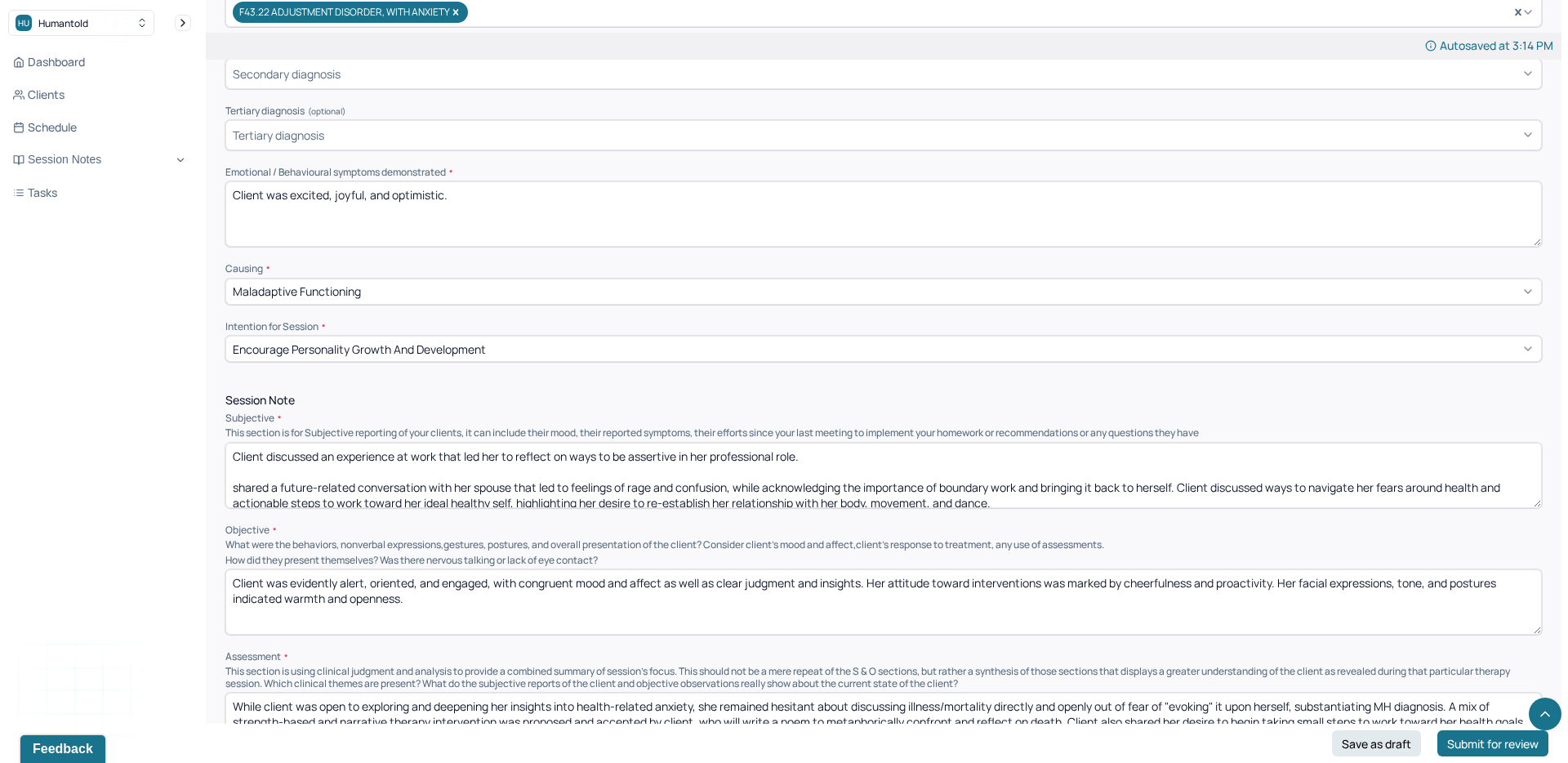 click on "Client discussed an experience at work that led her to reflect on ways to be assertive in her professional role.
shared a future-related conversation with her spouse that led to feelings of rage and confusion, while acknowledging the importance of boundary work and bringing it back to herself. Client discussed ways to navigate her fears around health and actionable steps to work toward her ideal healthy self, highlighting her desire to re-establish her relationship with her body, movement, and dance." at bounding box center [884, 475] 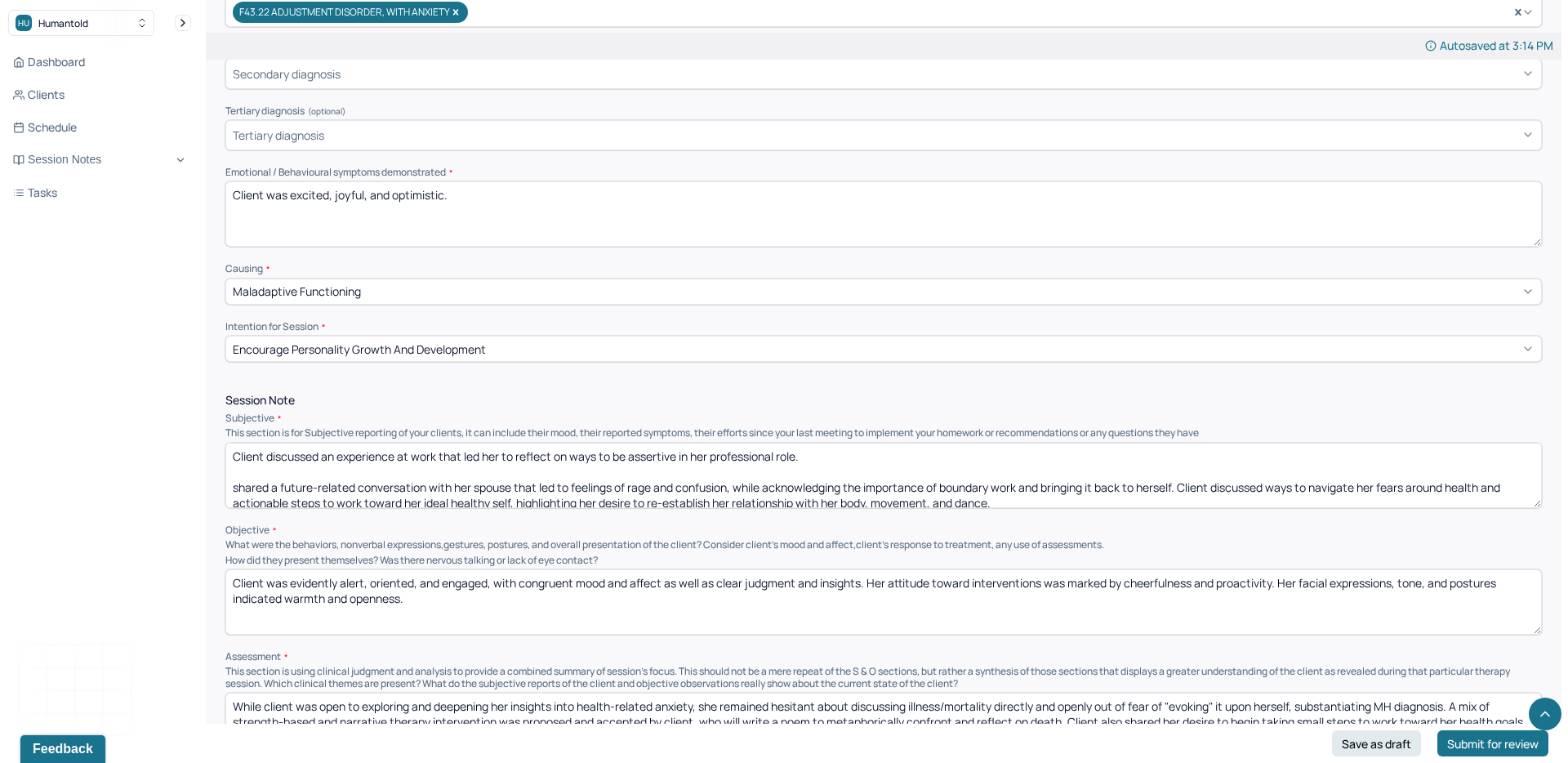 click on "Client discussed an experience at work that led her to reflect on ways to be assertive in her professional role.
shared a future-related conversation with her spouse that led to feelings of rage and confusion, while acknowledging the importance of boundary work and bringing it back to herself. Client discussed ways to navigate her fears around health and actionable steps to work toward her ideal healthy self, highlighting her desire to re-establish her relationship with her body, movement, and dance." at bounding box center [884, 475] 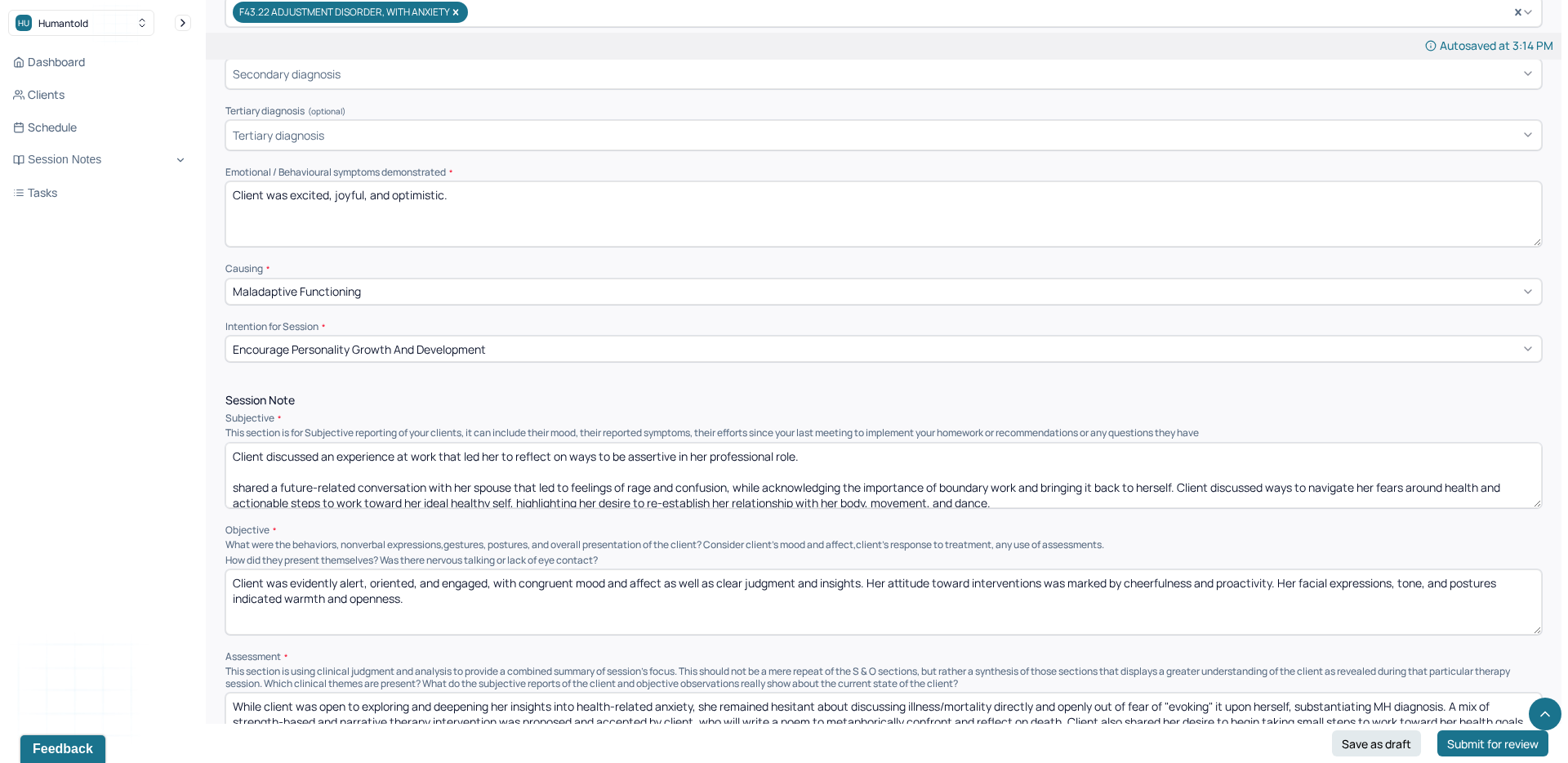 click on "Client discussed an experience at work that led her to reflect on ways to be assertive in her professional role.
shared a future-related conversation with her spouse that led to feelings of rage and confusion, while acknowledging the importance of boundary work and bringing it back to herself. Client discussed ways to navigate her fears around health and actionable steps to work toward her ideal healthy self, highlighting her desire to re-establish her relationship with her body, movement, and dance." at bounding box center (884, 475) 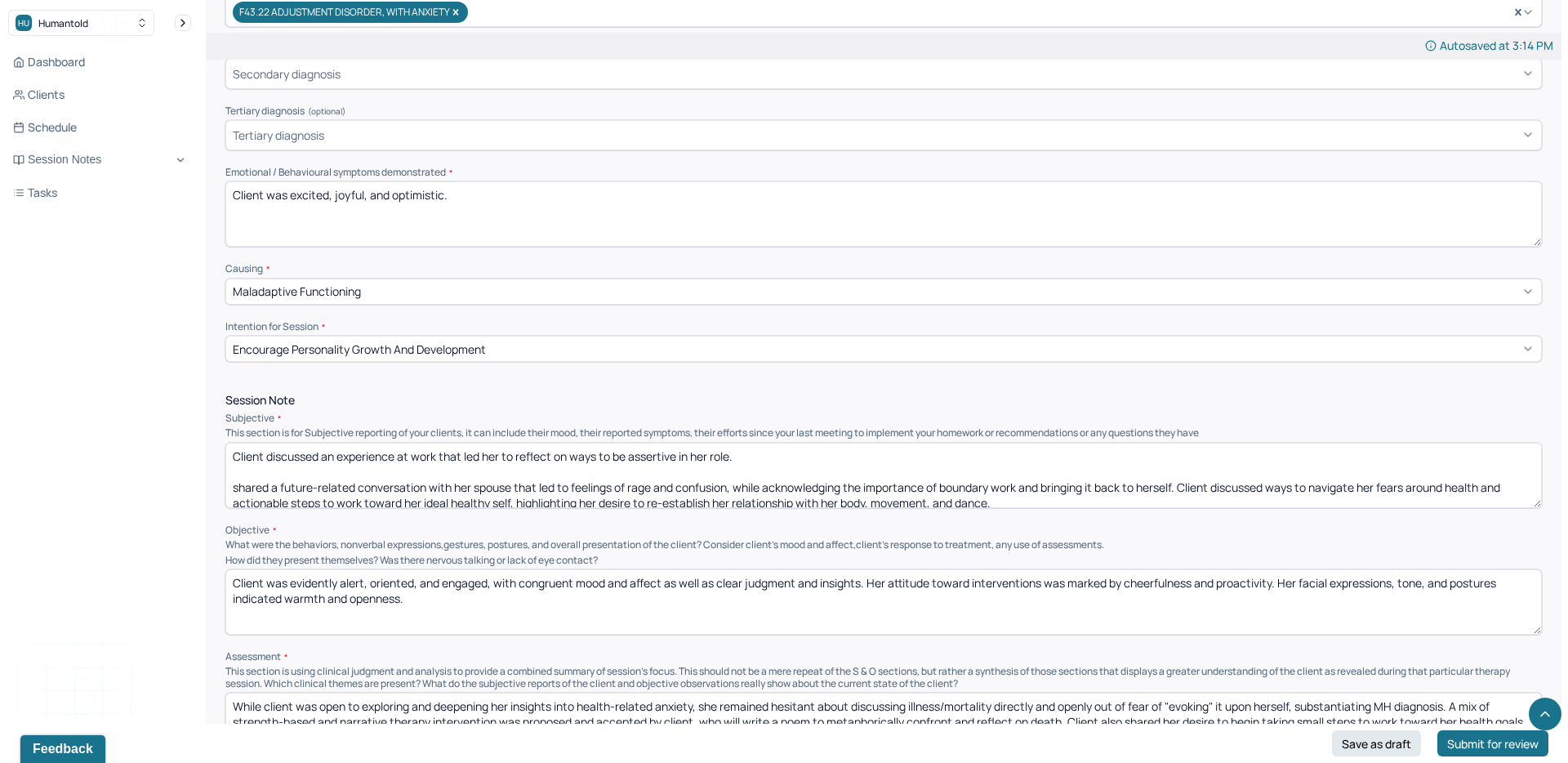 drag, startPoint x: 786, startPoint y: 463, endPoint x: 709, endPoint y: 457, distance: 77.233412 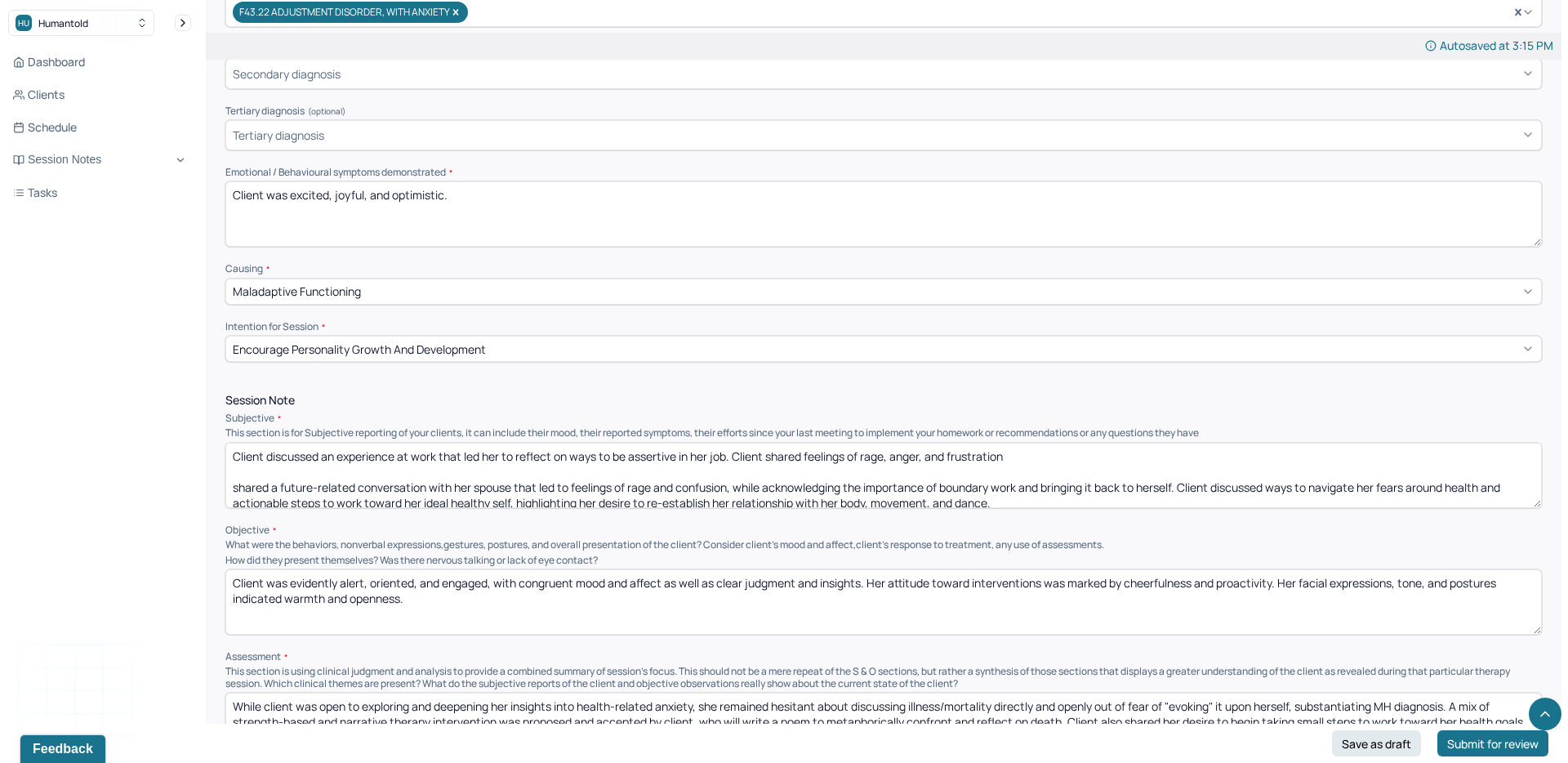 click on "Client discussed an experience at work that led her to reflect on ways to be assertive in her job. Client shared feelings of rage, anger, and frustration
shared a future-related conversation with her spouse that led to feelings of rage and confusion, while acknowledging the importance of boundary work and bringing it back to herself. Client discussed ways to navigate her fears around health and actionable steps to work toward her ideal healthy self, highlighting her desire to re-establish her relationship with her body, movement, and dance." at bounding box center [884, 475] 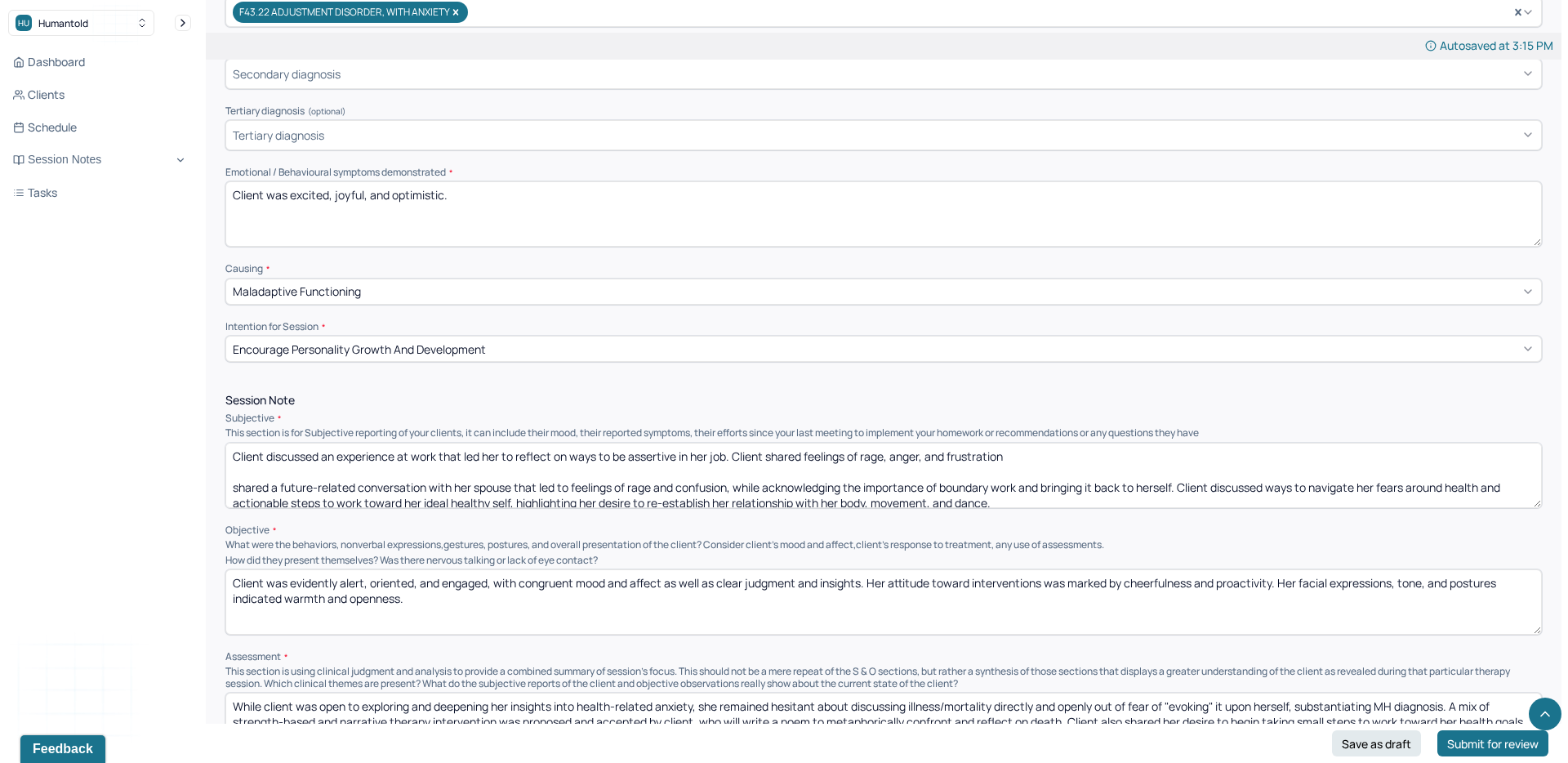 click on "Client discussed an experience at work that led her to reflect on ways to be assertive in her job. Client shared feelings of rage, anger, and frustration
shared a future-related conversation with her spouse that led to feelings of rage and confusion, while acknowledging the importance of boundary work and bringing it back to herself. Client discussed ways to navigate her fears around health and actionable steps to work toward her ideal healthy self, highlighting her desire to re-establish her relationship with her body, movement, and dance." at bounding box center [884, 475] 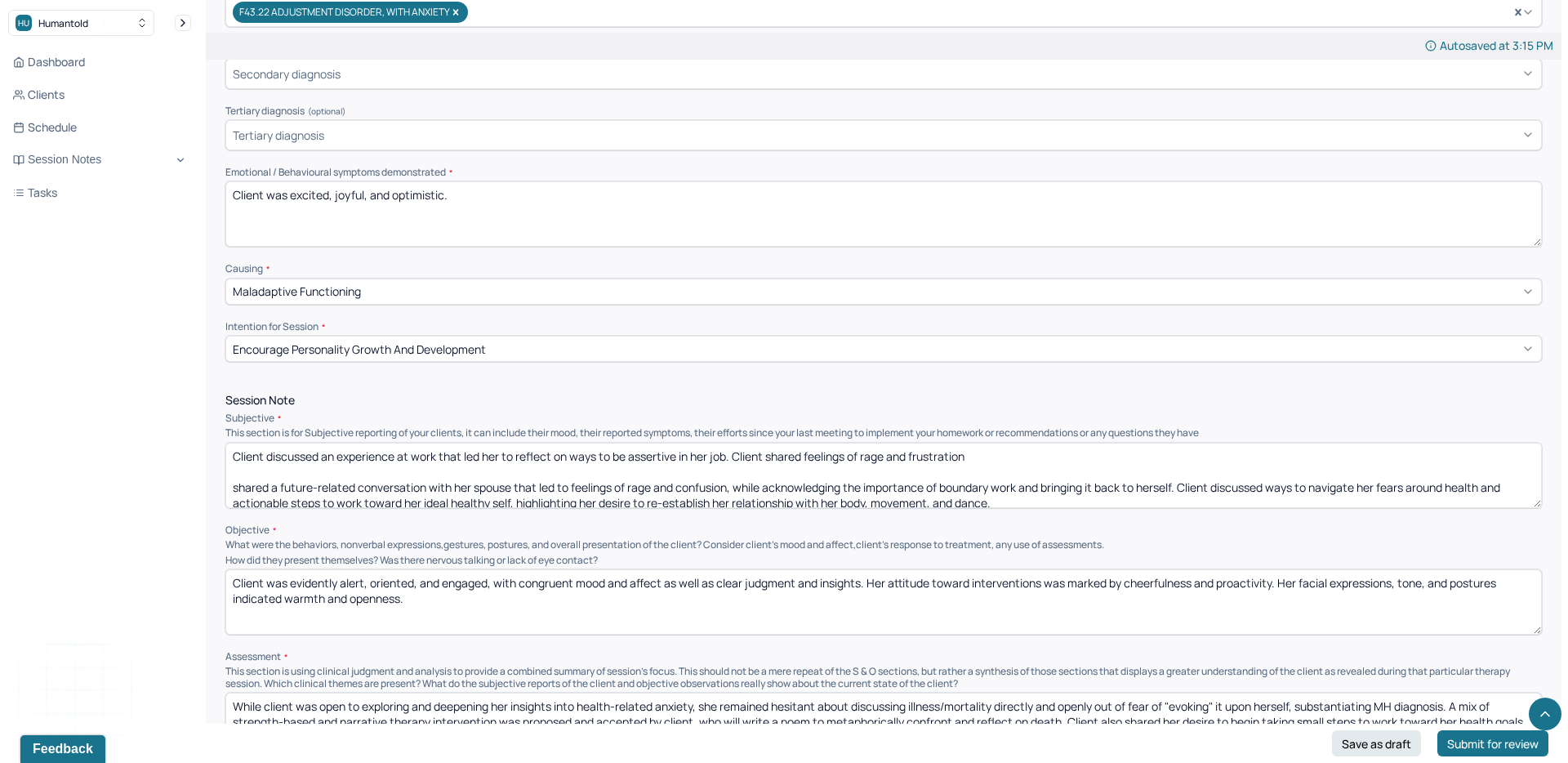 click on "Client discussed an experience at work that led her to reflect on ways to be assertive in her job. Client shared feelings of rage, anger, and frustration
shared a future-related conversation with her spouse that led to feelings of rage and confusion, while acknowledging the importance of boundary work and bringing it back to herself. Client discussed ways to navigate her fears around health and actionable steps to work toward her ideal healthy self, highlighting her desire to re-establish her relationship with her body, movement, and dance." at bounding box center [884, 475] 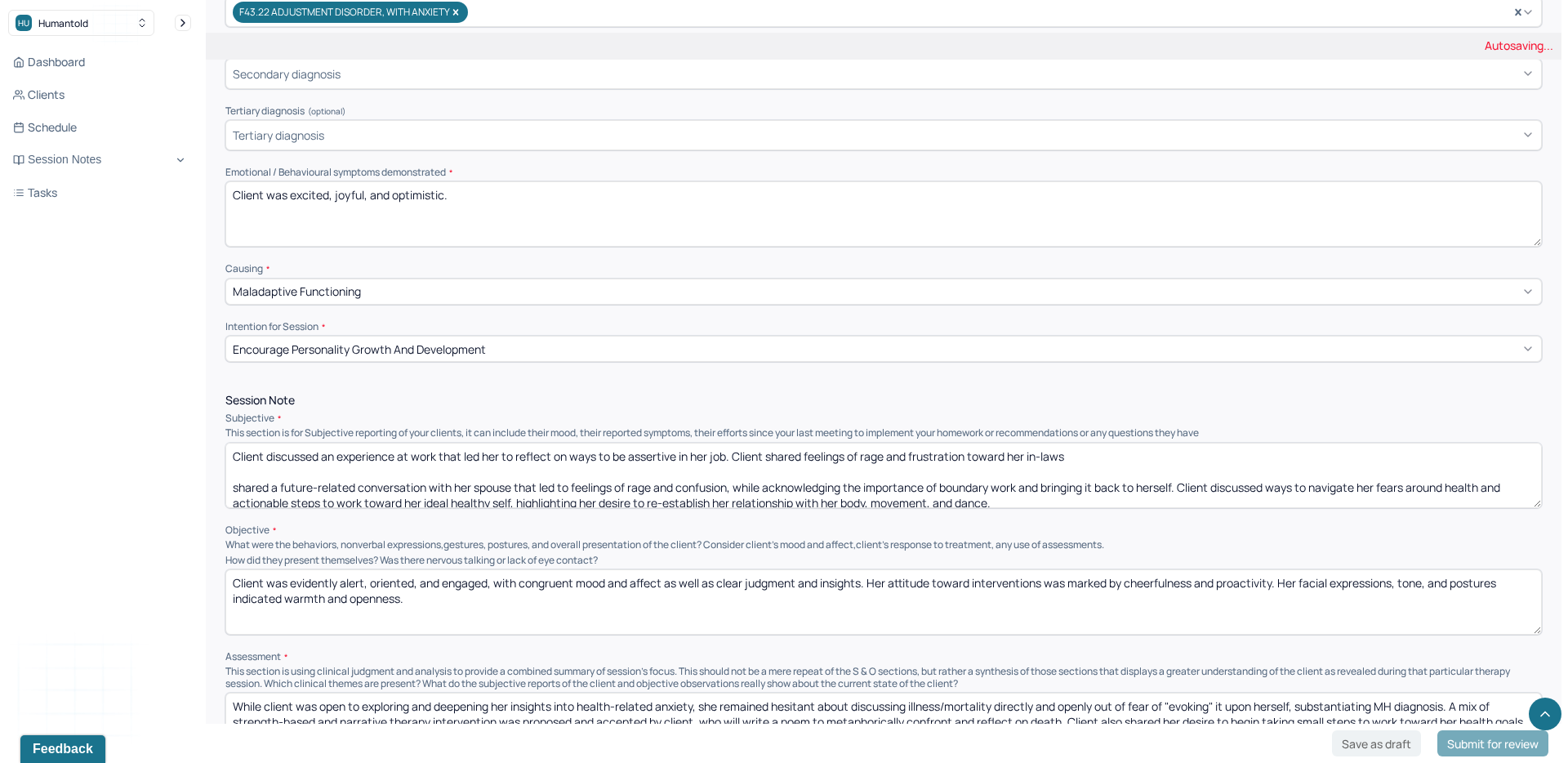 click on "Client discussed an experience at work that led her to reflect on ways to be assertive in her job. Client shared feelings of rage and frustration
shared a future-related conversation with her spouse that led to feelings of rage and confusion, while acknowledging the importance of boundary work and bringing it back to herself. Client discussed ways to navigate her fears around health and actionable steps to work toward her ideal healthy self, highlighting her desire to re-establish her relationship with her body, movement, and dance." at bounding box center [884, 475] 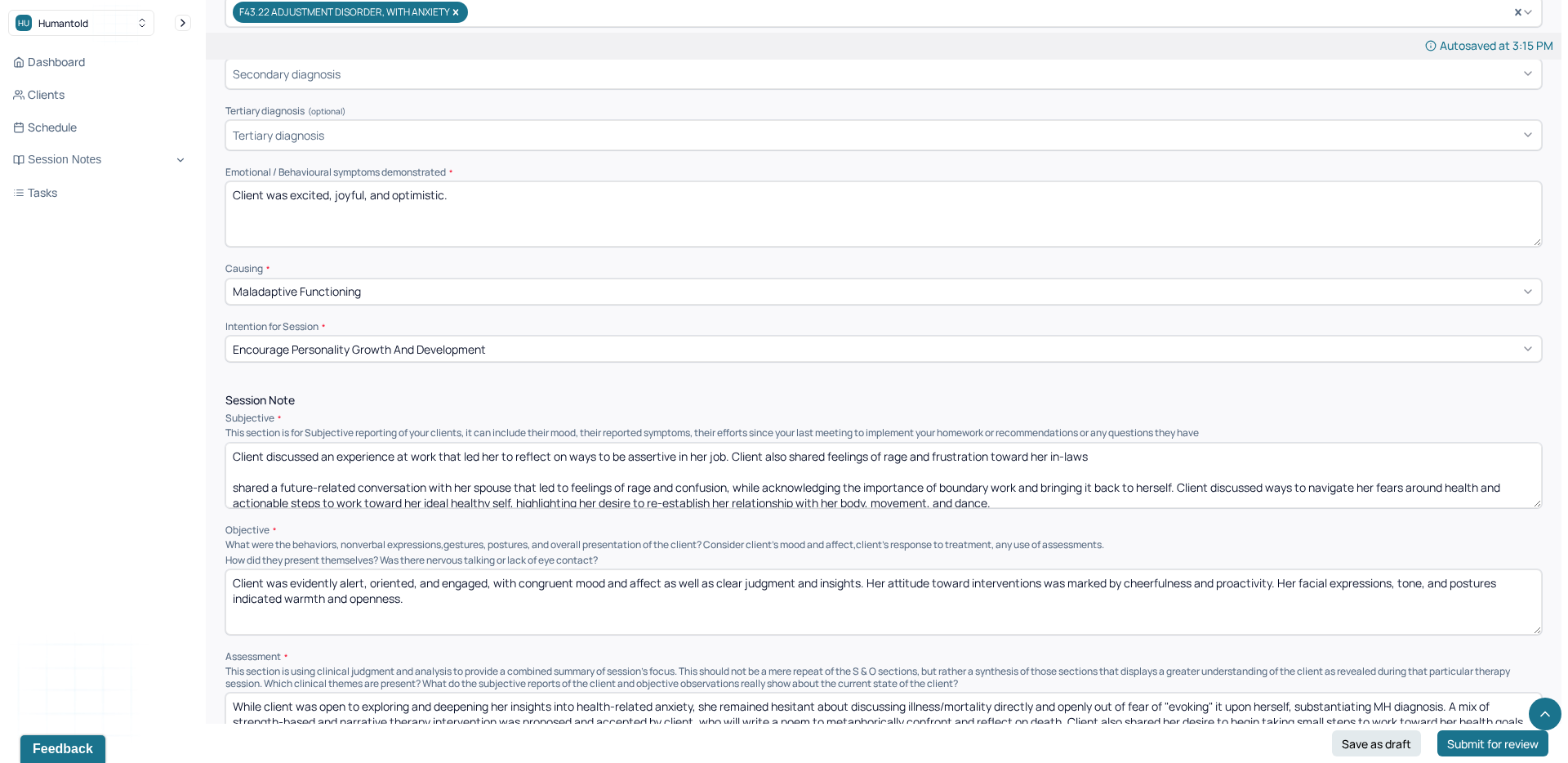 click on "Client discussed an experience at work that led her to reflect on ways to be assertive in her job. Client shared feelings of rage and frustration toward her in-laws
shared a future-related conversation with her spouse that led to feelings of rage and confusion, while acknowledging the importance of boundary work and bringing it back to herself. Client discussed ways to navigate her fears around health and actionable steps to work toward her ideal healthy self, highlighting her desire to re-establish her relationship with her body, movement, and dance." at bounding box center (884, 475) 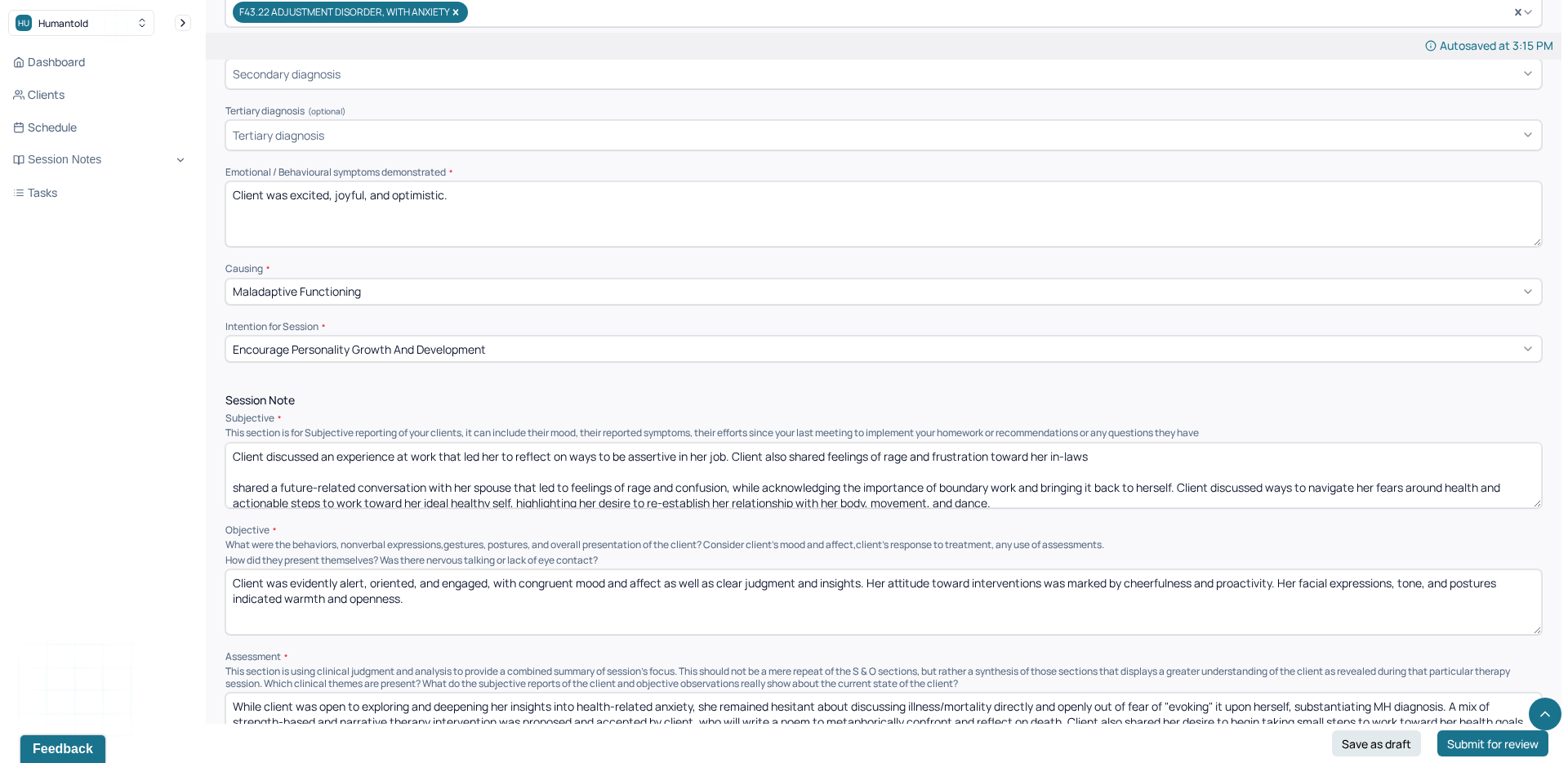 click on "Client discussed an experience at work that led her to reflect on ways to be assertive in her job. Client also shared feelings of rage and frustration toward her in-laws
shared a future-related conversation with her spouse that led to feelings of rage and confusion, while acknowledging the importance of boundary work and bringing it back to herself. Client discussed ways to navigate her fears around health and actionable steps to work toward her ideal healthy self, highlighting her desire to re-establish her relationship with her body, movement, and dance." at bounding box center (884, 475) 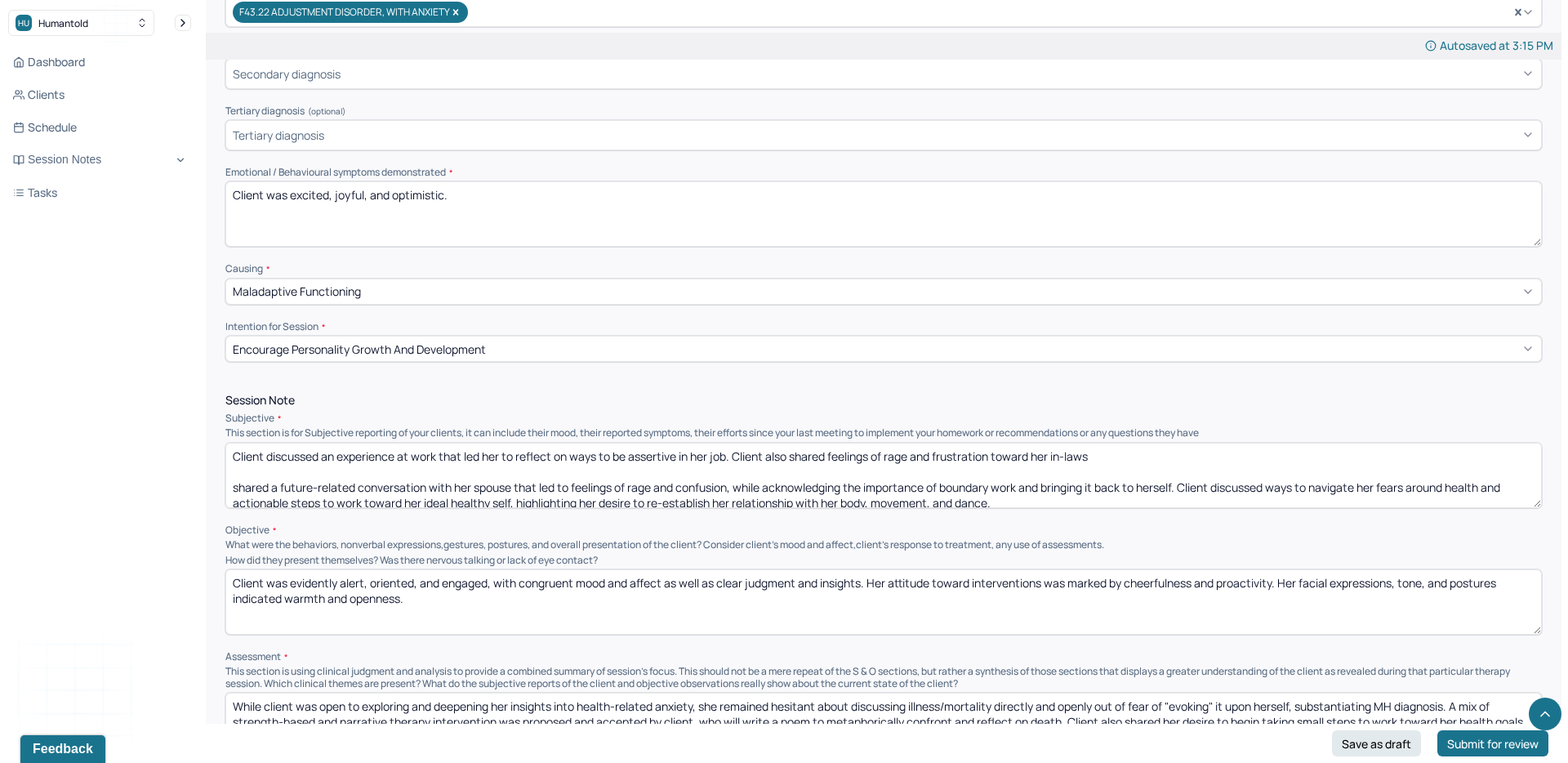 drag, startPoint x: 571, startPoint y: 456, endPoint x: 595, endPoint y: 457, distance: 24.020824 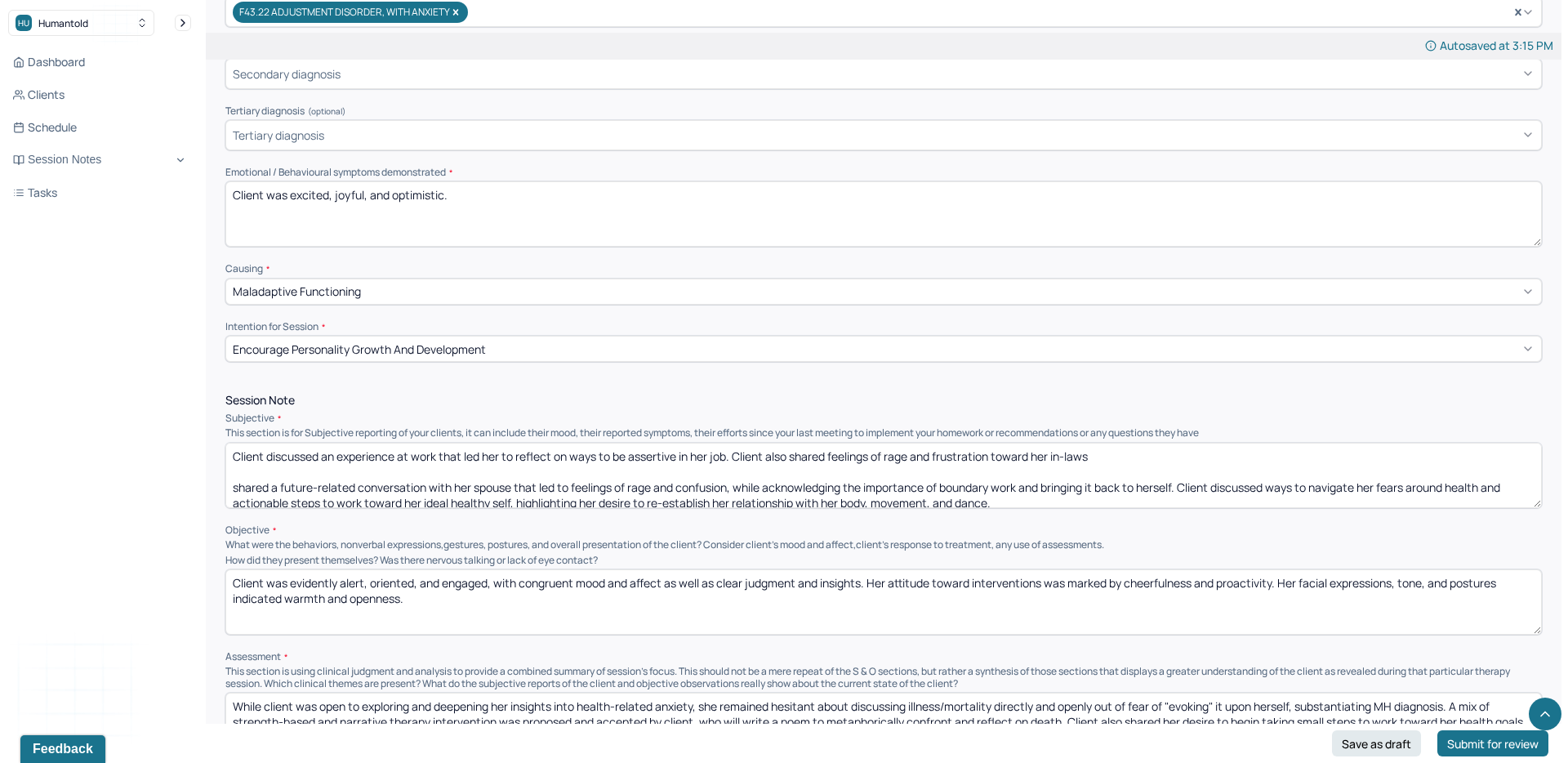 click on "Client discussed an experience at work that led her to reflect on ways to be assertive in her job. Client also shared feelings of rage and frustration toward her in-laws
shared a future-related conversation with her spouse that led to feelings of rage and confusion, while acknowledging the importance of boundary work and bringing it back to herself. Client discussed ways to navigate her fears around health and actionable steps to work toward her ideal healthy self, highlighting her desire to re-establish her relationship with her body, movement, and dance." at bounding box center [884, 475] 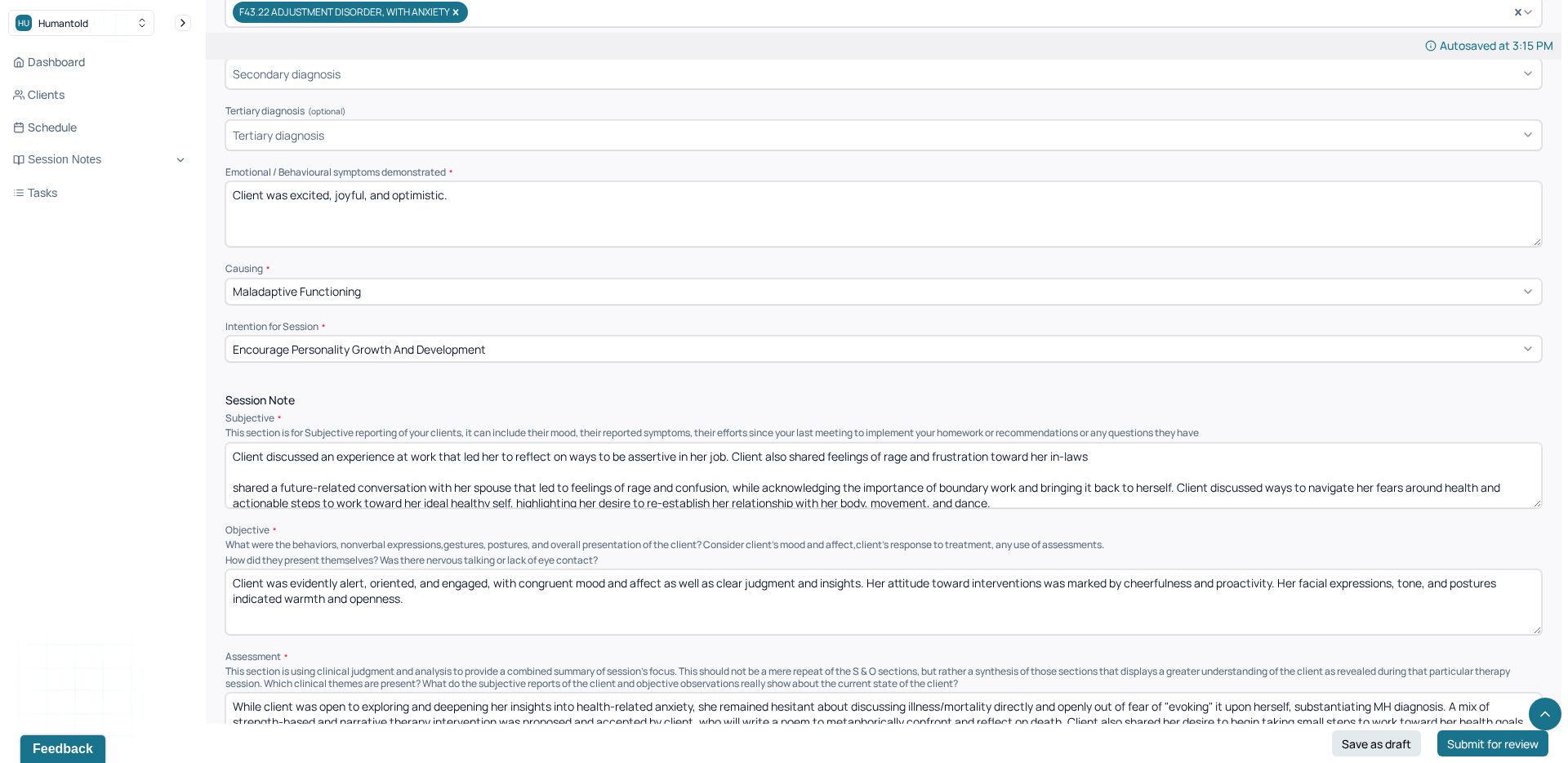 click on "Client discussed an experience at work that led her to reflect on how sh to be assertive in her job. Client also shared feelings of rage and frustration toward her in-laws
shared a future-related conversation with her spouse that led to feelings of rage and confusion, while acknowledging the importance of boundary work and bringing it back to herself. Client discussed ways to navigate her fears around health and actionable steps to work toward her ideal healthy self, highlighting her desire to re-establish her relationship with her body, movement, and dance." at bounding box center [884, 475] 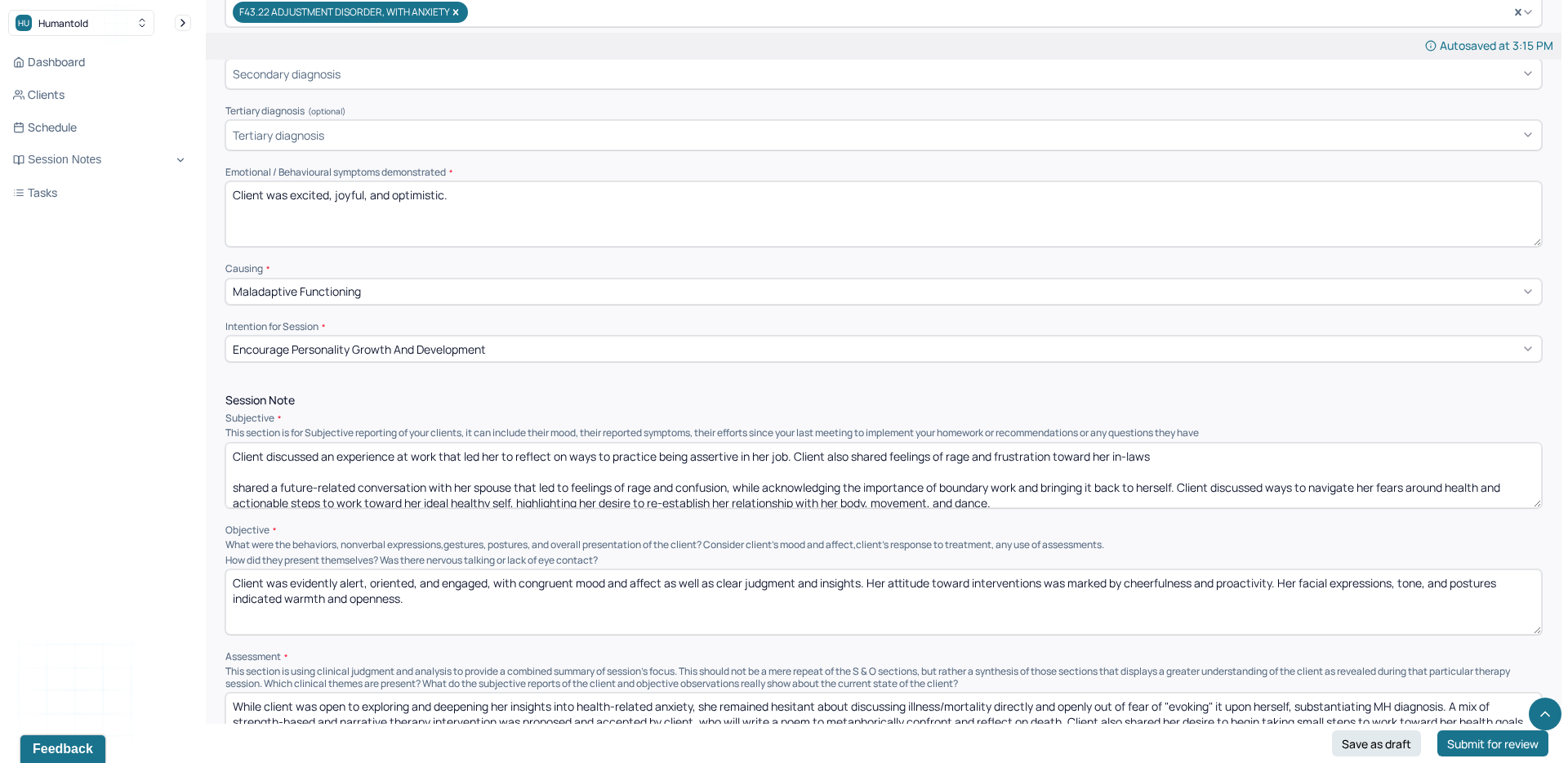click on "Client discussed an experience at work that led her to reflect on ways to be assertive in her job. Client also shared feelings of rage and frustration toward her in-laws
shared a future-related conversation with her spouse that led to feelings of rage and confusion, while acknowledging the importance of boundary work and bringing it back to herself. Client discussed ways to navigate her fears around health and actionable steps to work toward her ideal healthy self, highlighting her desire to re-establish her relationship with her body, movement, and dance." at bounding box center (884, 475) 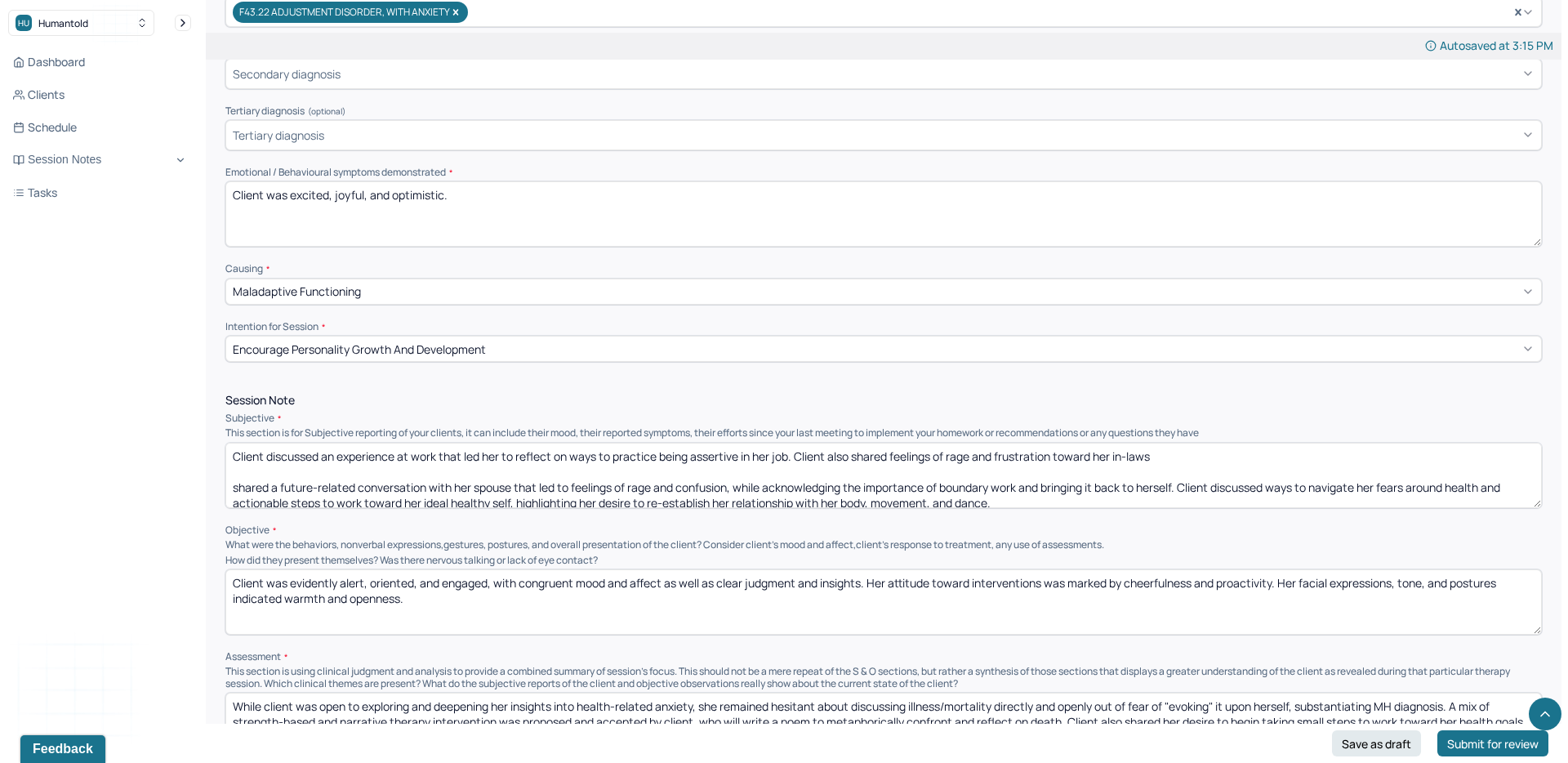 click on "Client discussed an experience at work that led her to reflect on ways to be assertive in her job. Client also shared feelings of rage and frustration toward her in-laws
shared a future-related conversation with her spouse that led to feelings of rage and confusion, while acknowledging the importance of boundary work and bringing it back to herself. Client discussed ways to navigate her fears around health and actionable steps to work toward her ideal healthy self, highlighting her desire to re-establish her relationship with her body, movement, and dance." at bounding box center [884, 475] 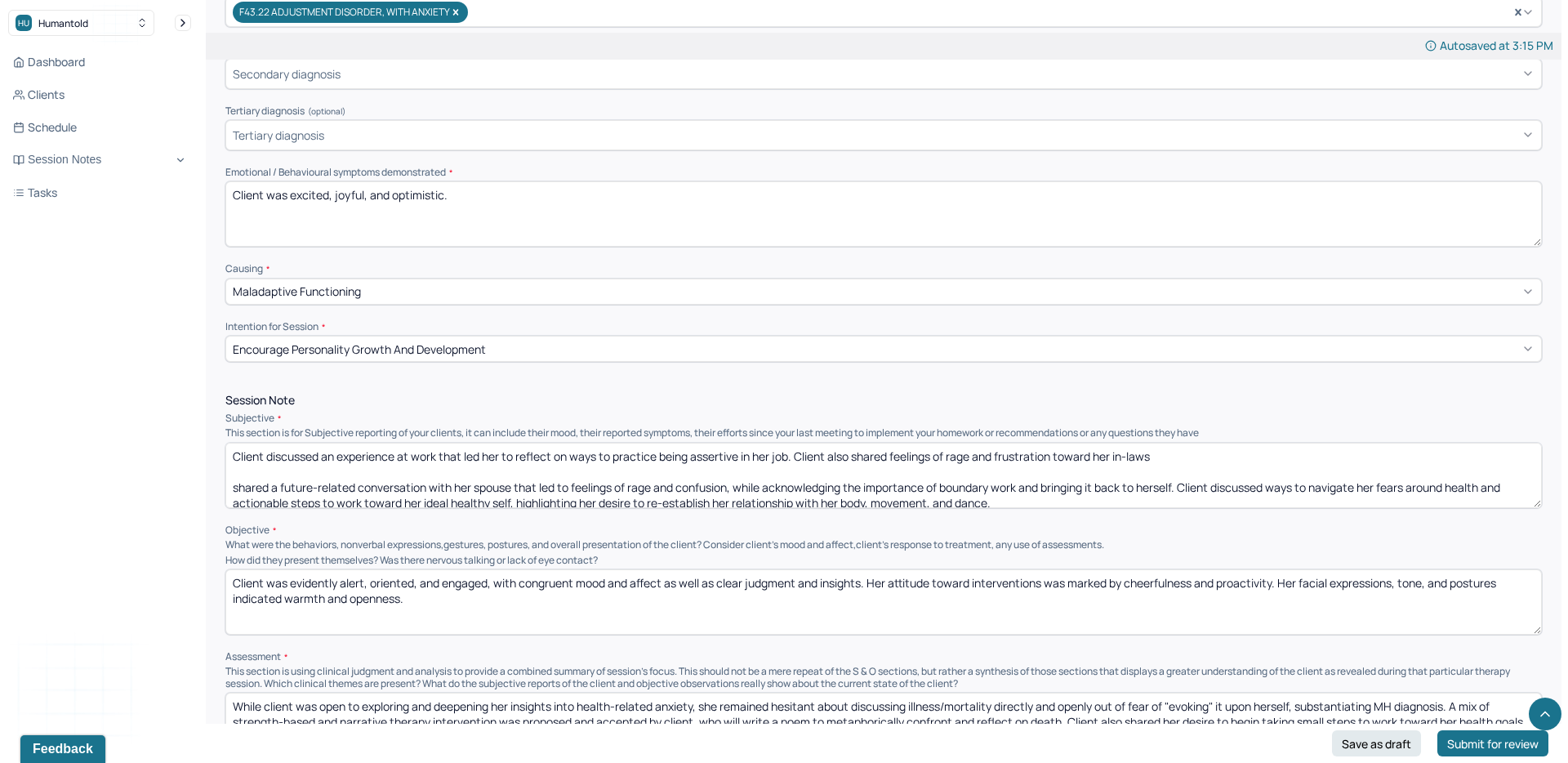 click on "Client discussed an experience at work that led her to reflect on ways to be assertive in her job. Client also shared feelings of rage and frustration toward her in-laws
shared a future-related conversation with her spouse that led to feelings of rage and confusion, while acknowledging the importance of boundary work and bringing it back to herself. Client discussed ways to navigate her fears around health and actionable steps to work toward her ideal healthy self, highlighting her desire to re-establish her relationship with her body, movement, and dance." at bounding box center [884, 475] 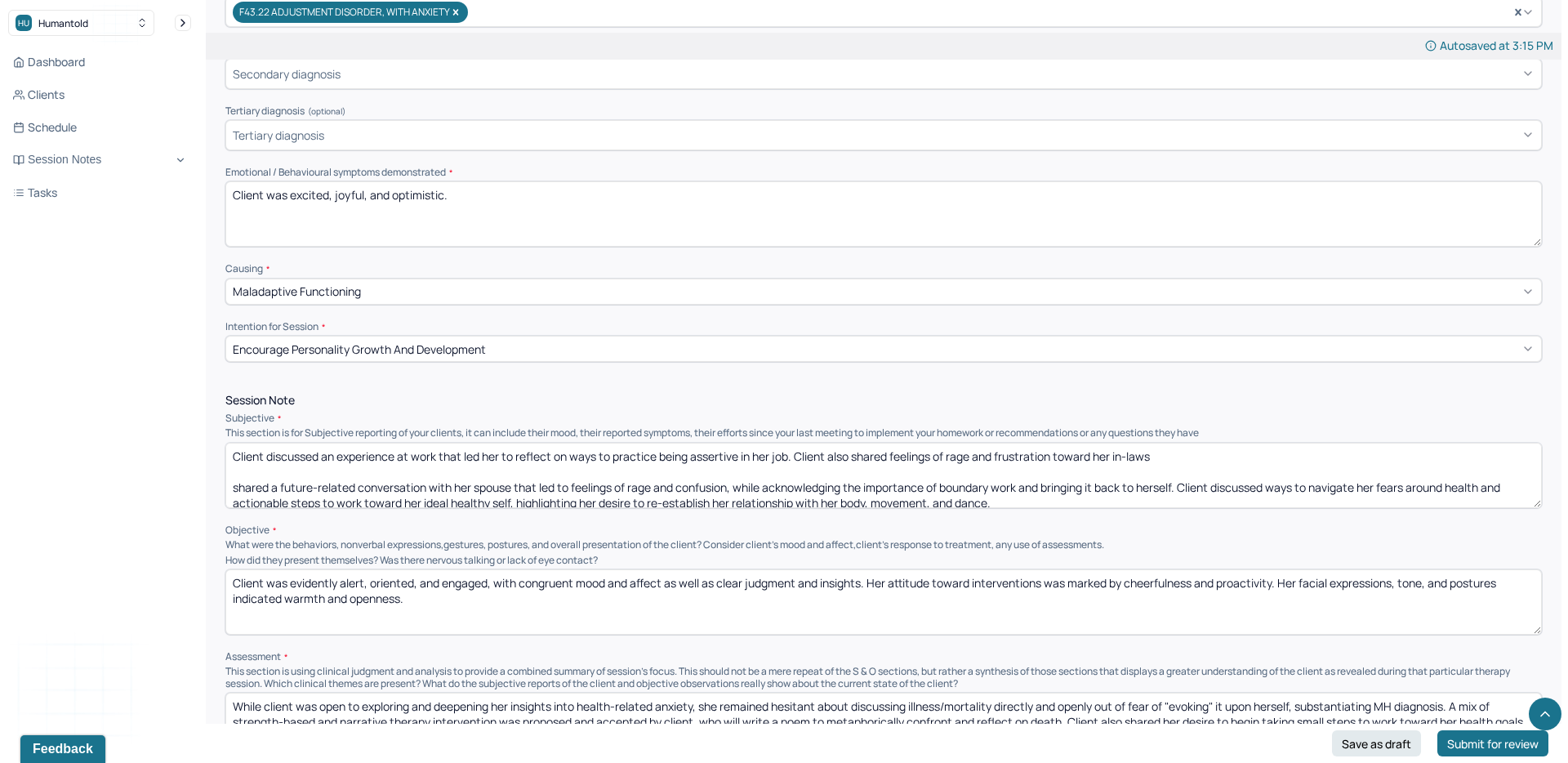 click on "Client discussed an experience at work that led her to reflect on ways to practice being assertive in her job. Client also shared feelings of rage and frustration toward her in-laws
shared a future-related conversation with her spouse that led to feelings of rage and confusion, while acknowledging the importance of boundary work and bringing it back to herself. Client discussed ways to navigate her fears around health and actionable steps to work toward her ideal healthy self, highlighting her desire to re-establish her relationship with her body, movement, and dance." at bounding box center [884, 475] 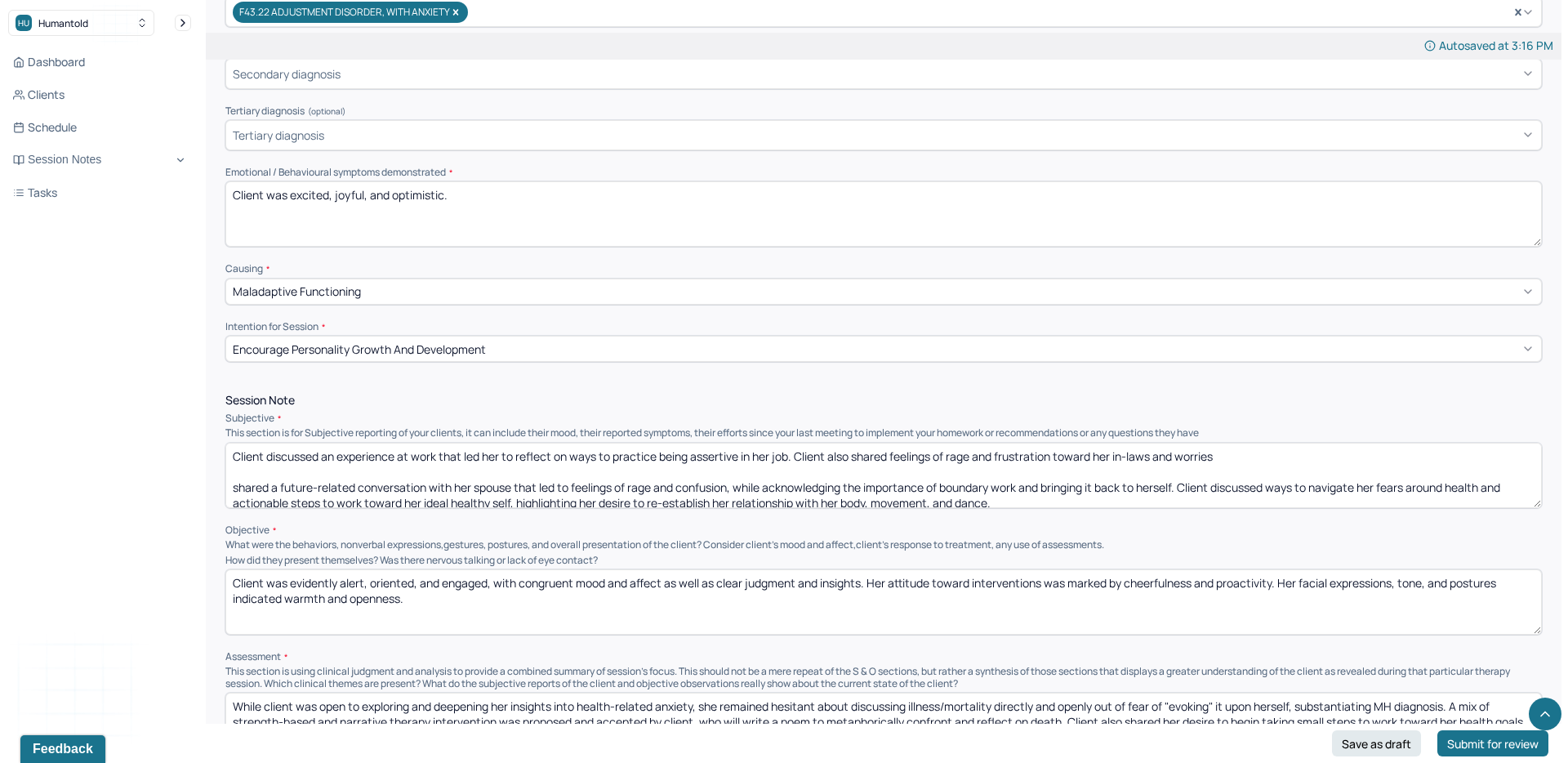 scroll, scrollTop: 8, scrollLeft: 0, axis: vertical 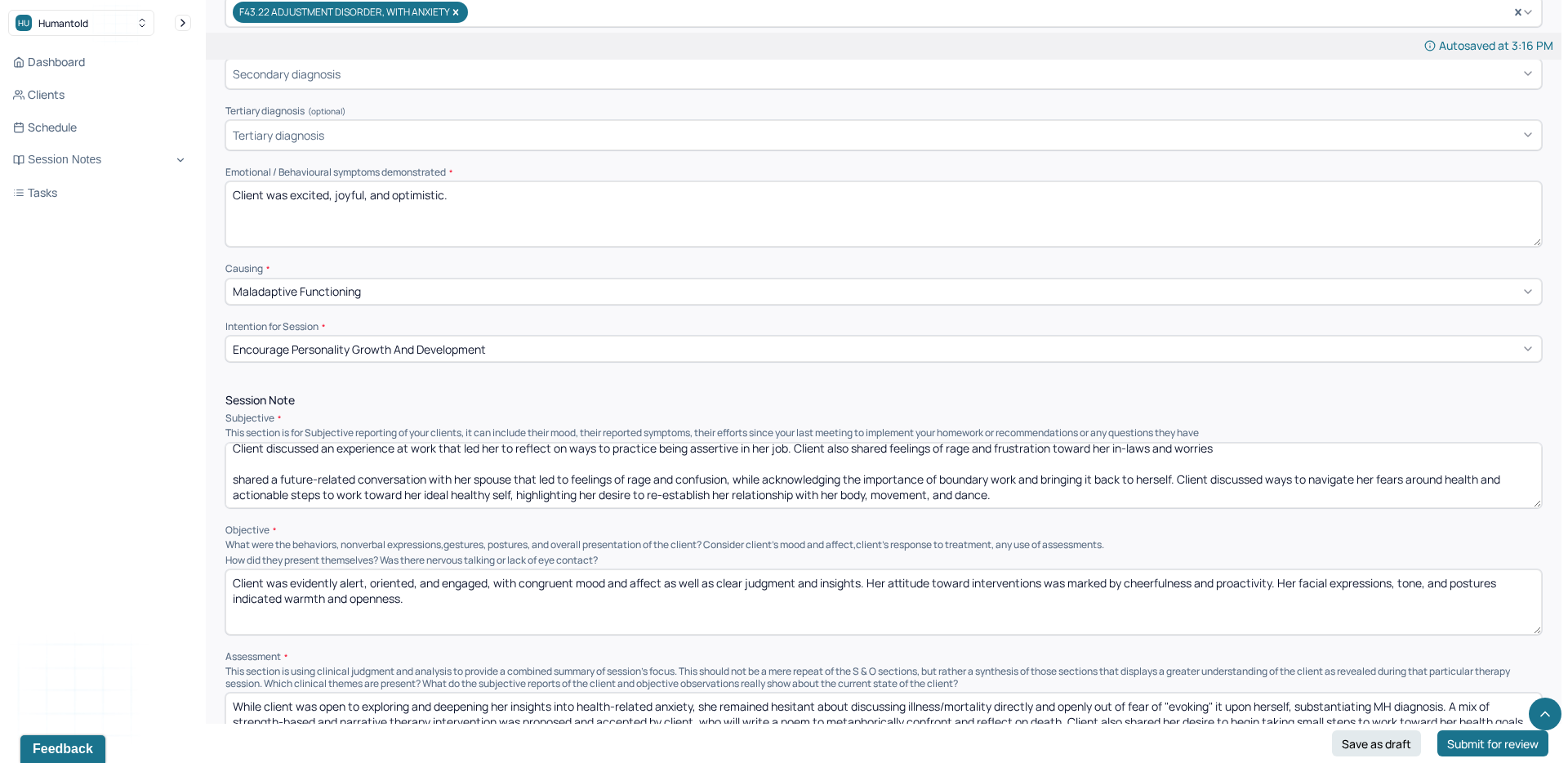 click on "Client discussed an experience at work that led her to reflect on ways to practice being assertive in her job. Client also shared feelings of rage and frustration toward her in-laws and worries
shared a future-related conversation with her spouse that led to feelings of rage and confusion, while acknowledging the importance of boundary work and bringing it back to herself. Client discussed ways to navigate her fears around health and actionable steps to work toward her ideal healthy self, highlighting her desire to re-establish her relationship with her body, movement, and dance." at bounding box center [884, 475] 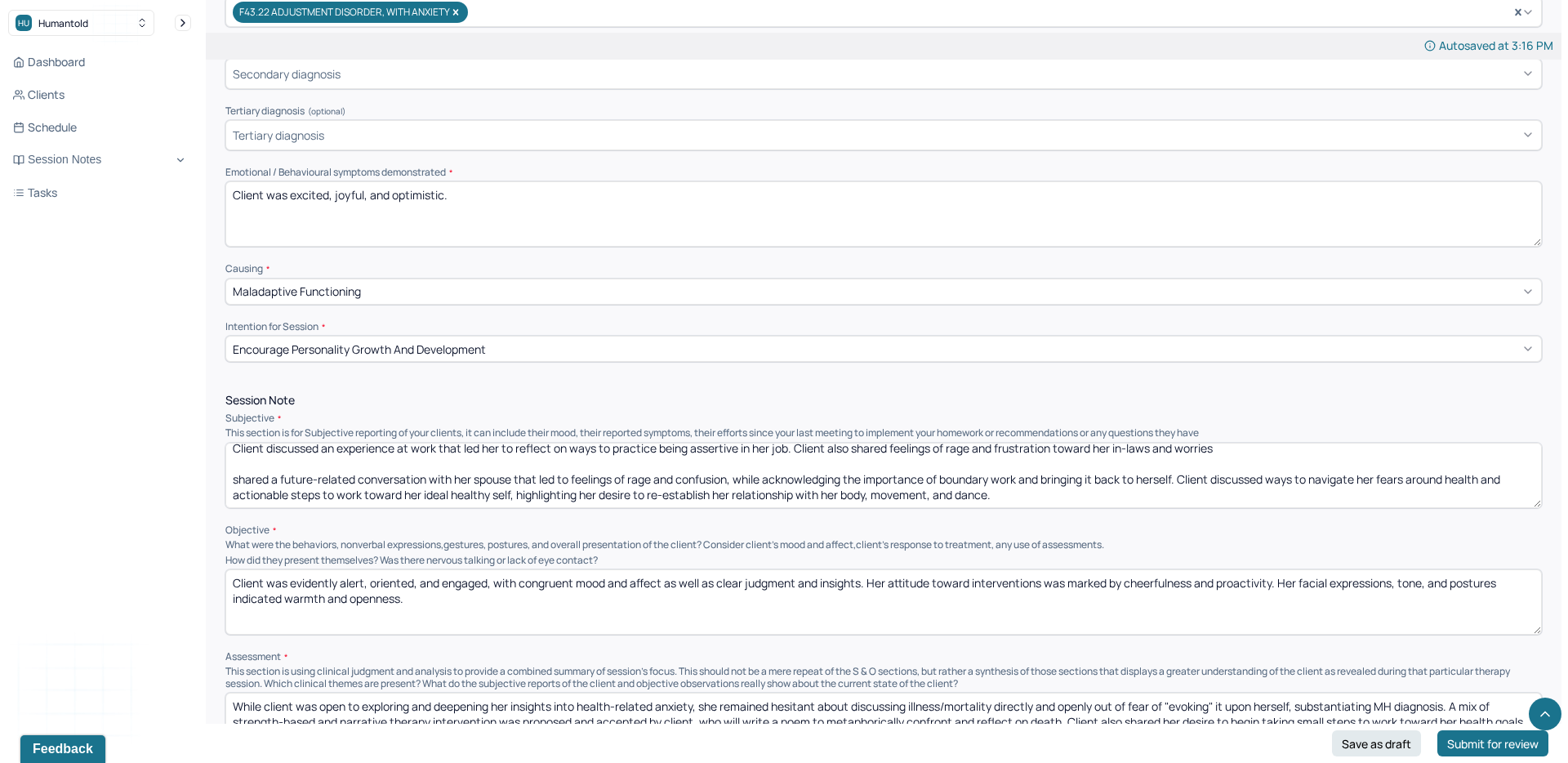 click on "Client discussed an experience at work that led her to reflect on ways to practice being assertive in her job. Client also shared feelings of rage and frustration toward her in-laws and worries
shared a future-related conversation with her spouse that led to feelings of rage and confusion, while acknowledging the importance of boundary work and bringing it back to herself. Client discussed ways to navigate her fears around health and actionable steps to work toward her ideal healthy self, highlighting her desire to re-establish her relationship with her body, movement, and dance." at bounding box center [884, 475] 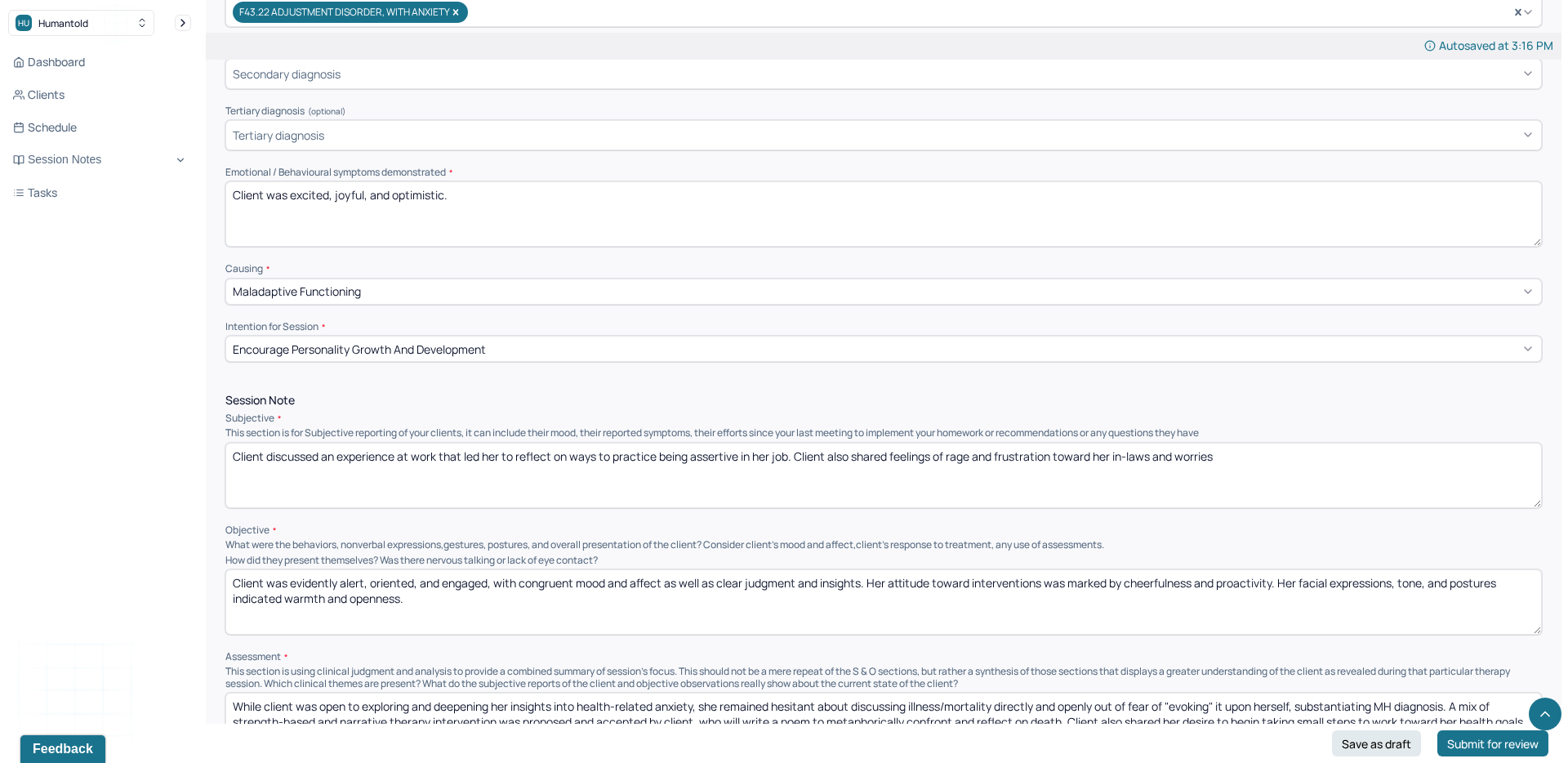 scroll, scrollTop: 0, scrollLeft: 0, axis: both 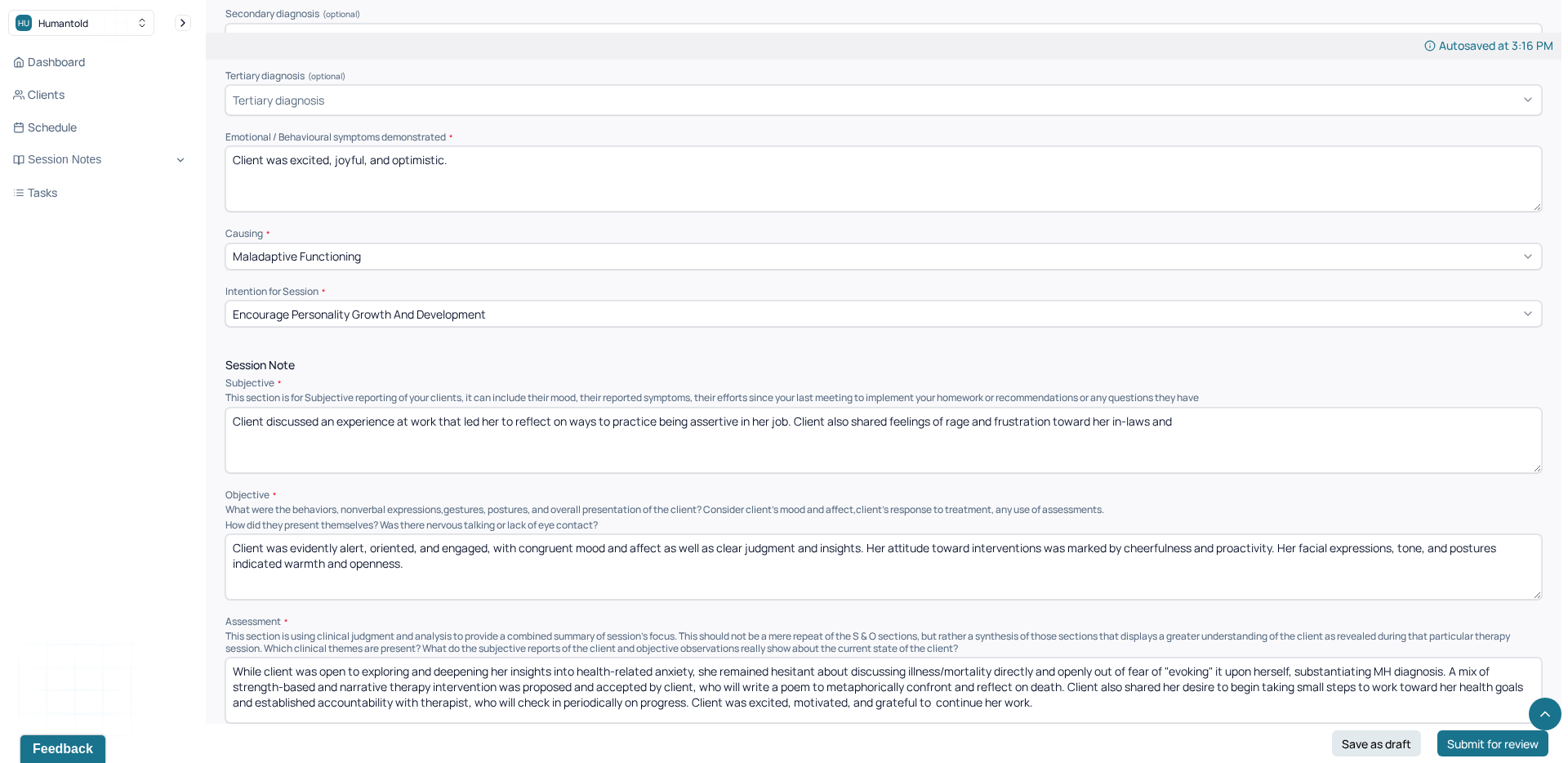click on "Session Note Subjective This section is for Subjective reporting of your clients, it can include their mood, their reported symptoms, their efforts since your last meeting to implement your homework or recommendations or any questions they have Client discussed an experience at work that led her to reflect on ways to practice being assertive in her job. Client also shared feelings of rage and frustration toward her in-laws and  Objective What were the behaviors, nonverbal expressions,gestures, postures, and overall presentation of the client? Consider client's mood and affect,client's response to treatment, any use of assessments. How did they present themselves? Was there nervous talking or lack of eye contact? Client was evidently alert, oriented, and engaged, with congruent mood and affect as well as clear judgment and insights. Her attitude toward interventions was marked by cheerfulness and proactivity. Her facial expressions, tone, and postures indicated warmth and openness.  Assessment" at bounding box center [884, 541] 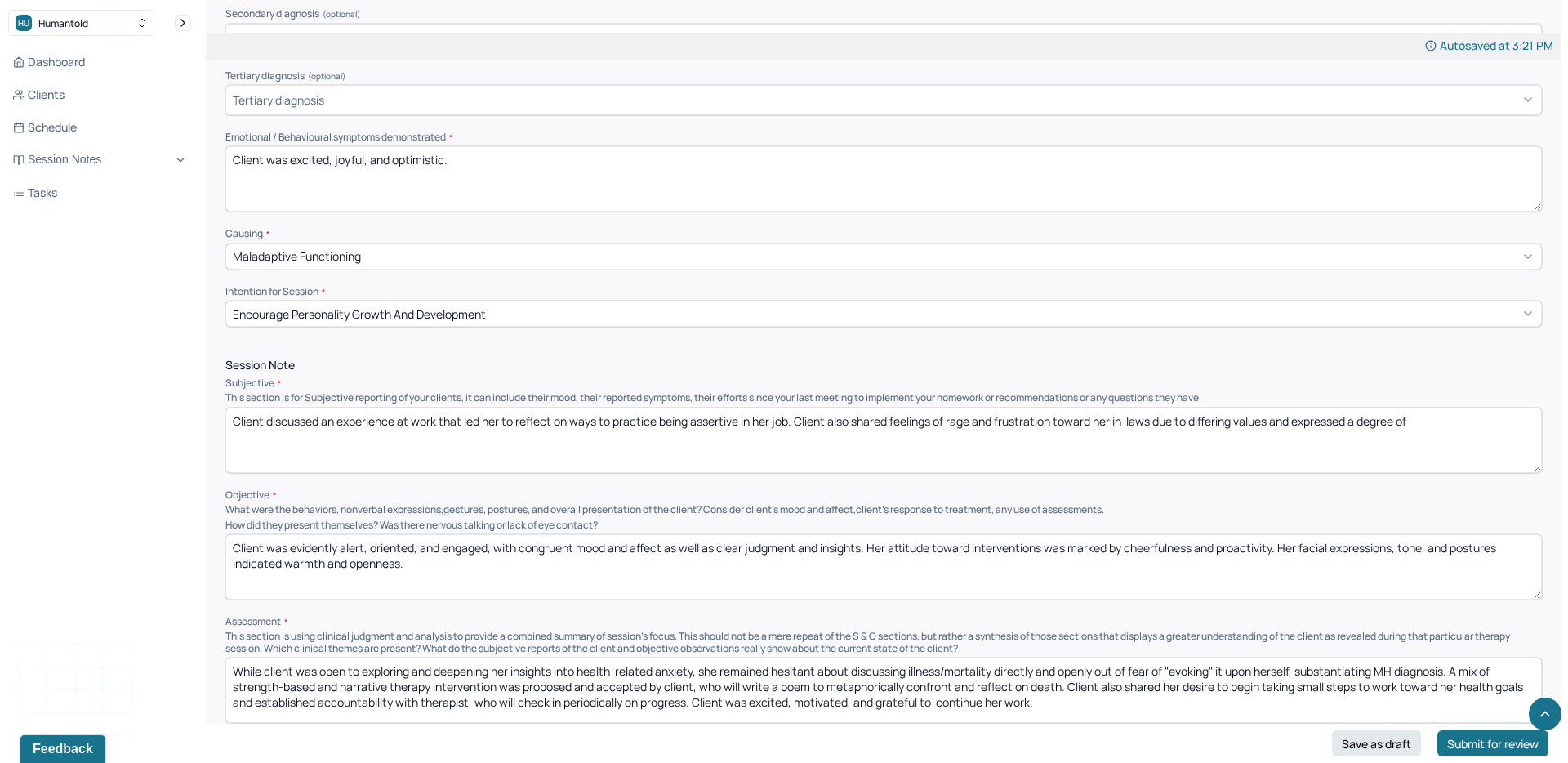 drag, startPoint x: 1433, startPoint y: 420, endPoint x: 1349, endPoint y: 418, distance: 84.02381 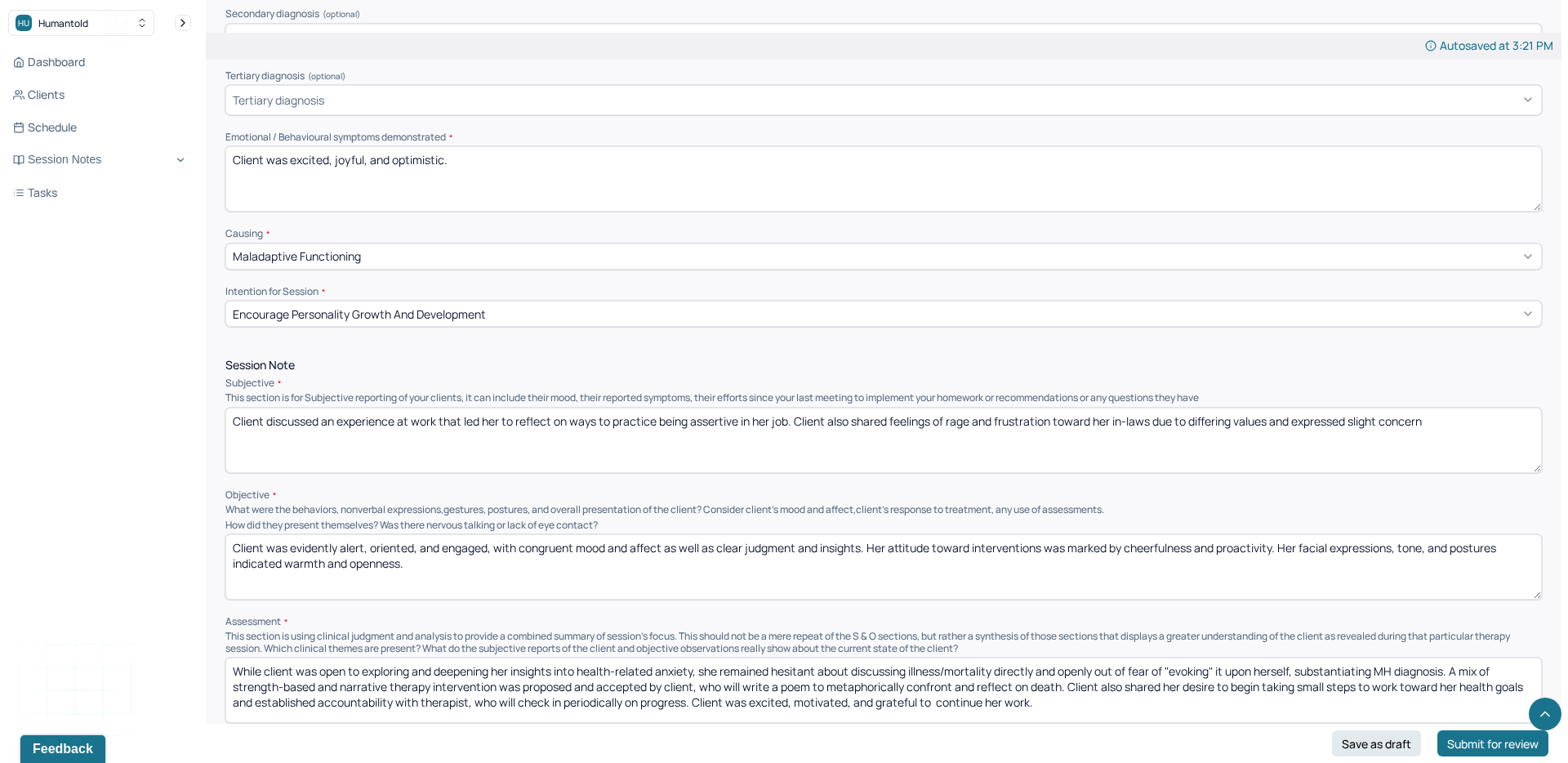 click on "Client discussed an experience at work that led her to reflect on ways to practice being assertive in her job. Client also shared feelings of rage and frustration toward her in-laws due to differing values and expressed a degree of" at bounding box center (884, 440) 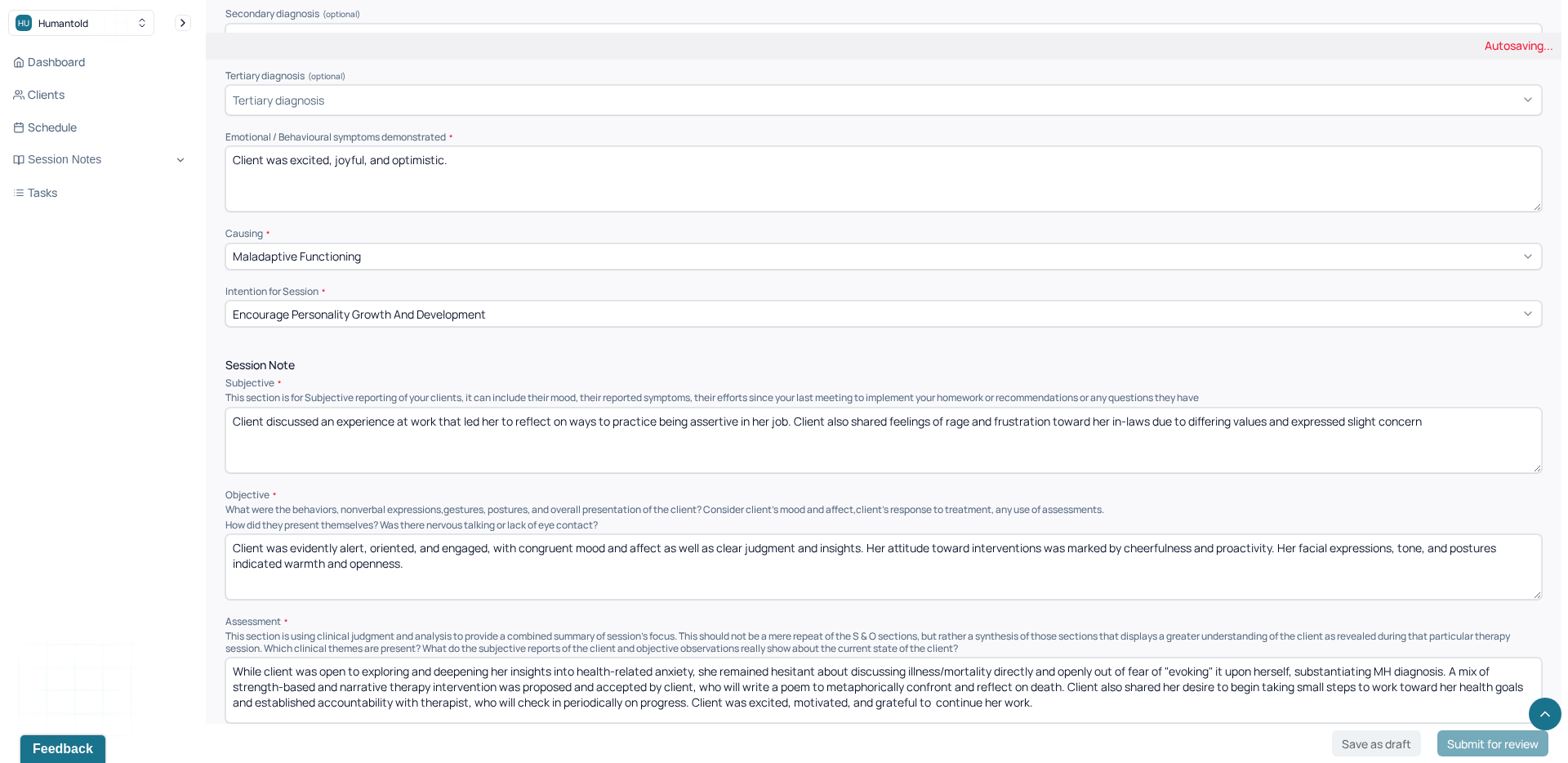 click on "Client discussed an experience at work that led her to reflect on ways to practice being assertive in her job. Client also shared feelings of rage and frustration toward her in-laws due to differing values and expressed a degree of" at bounding box center [884, 440] 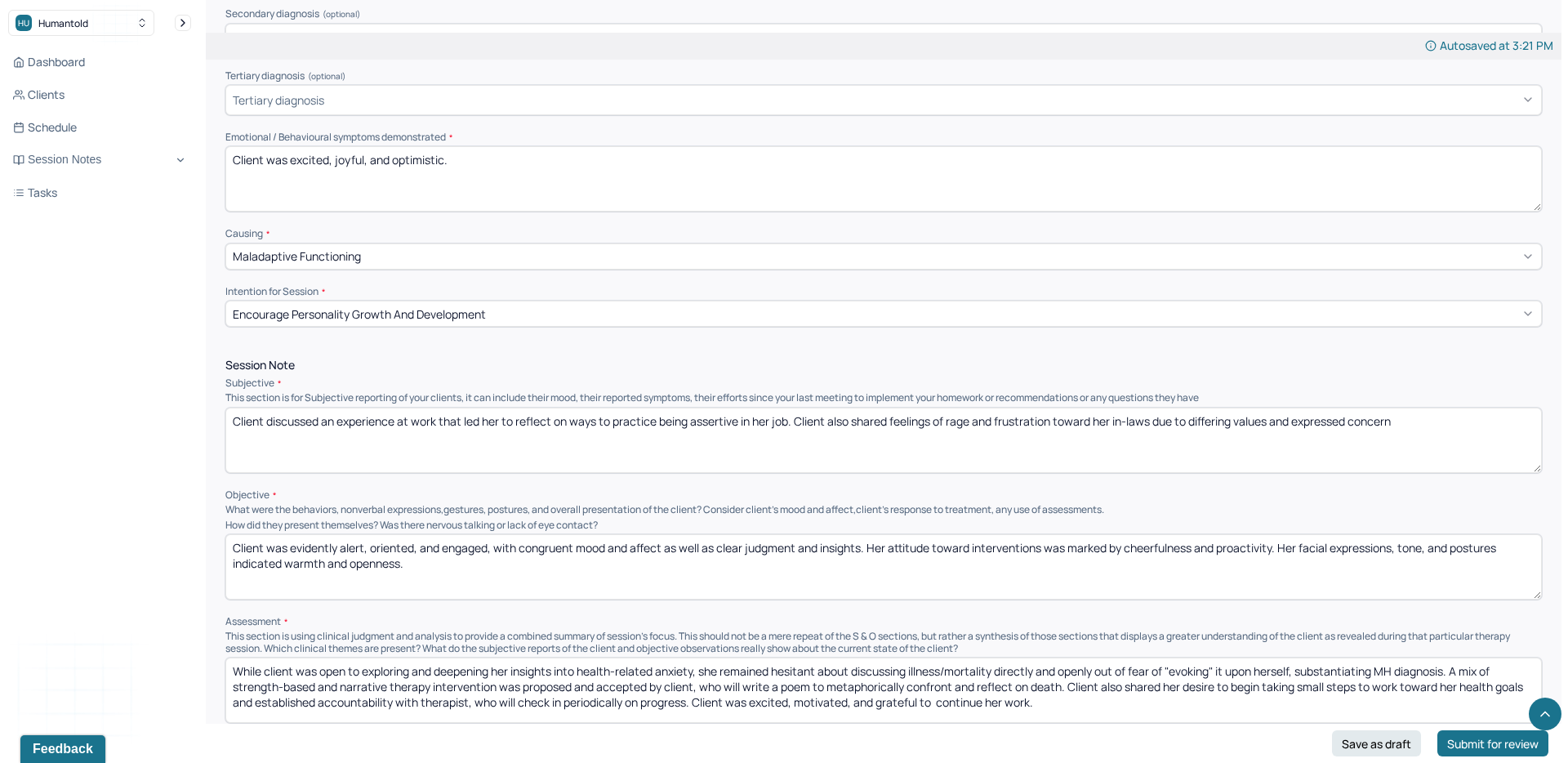 click on "Client discussed an experience at work that led her to reflect on ways to practice being assertive in her job. Client also shared feelings of rage and frustration toward her in-laws due to differing values and expressed slight concern" at bounding box center (884, 440) 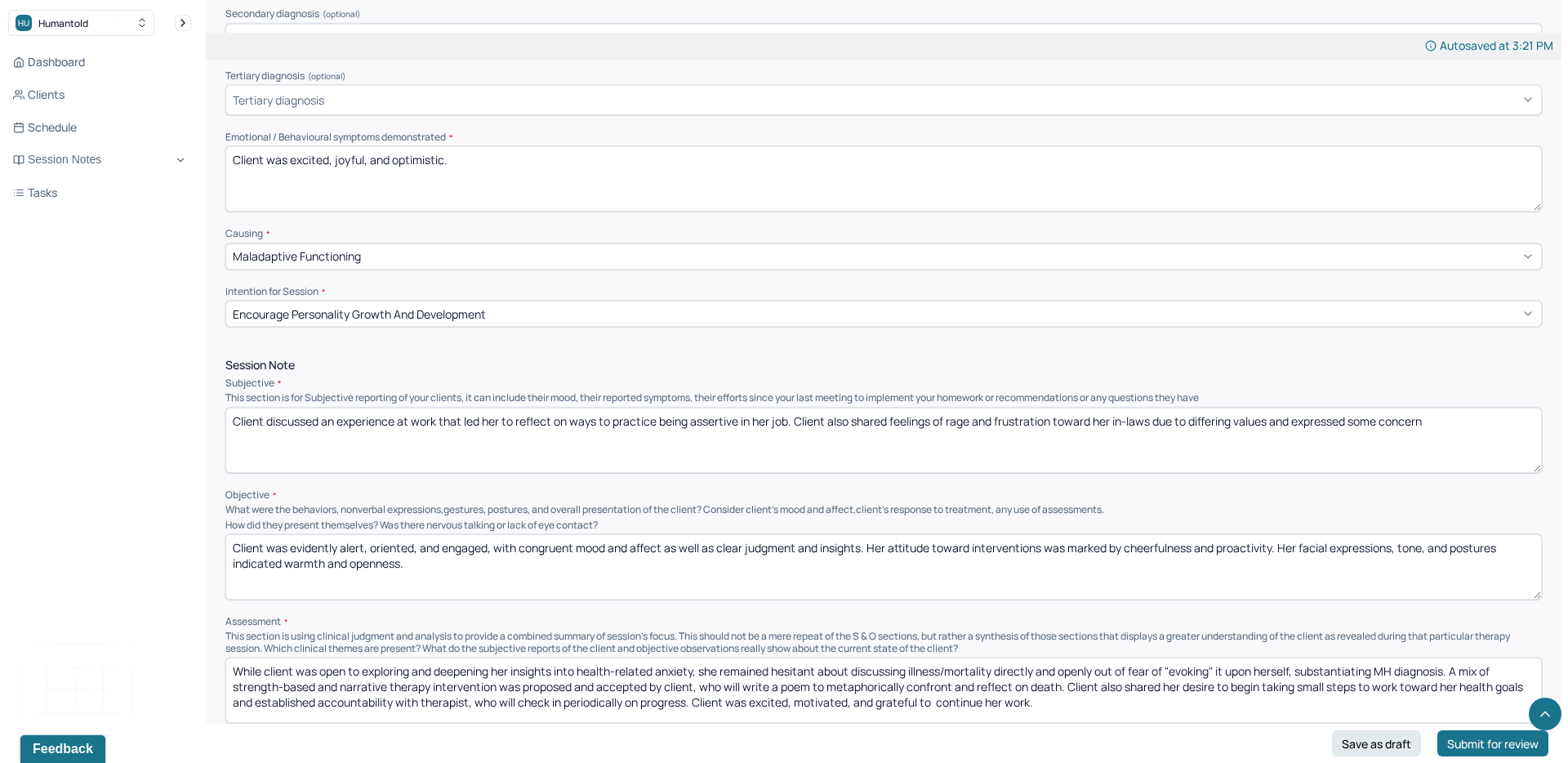 click on "Client discussed an experience at work that led her to reflect on ways to practice being assertive in her job. Client also shared feelings of rage and frustration toward her in-laws due to differing values and expressed slight concern" at bounding box center [884, 440] 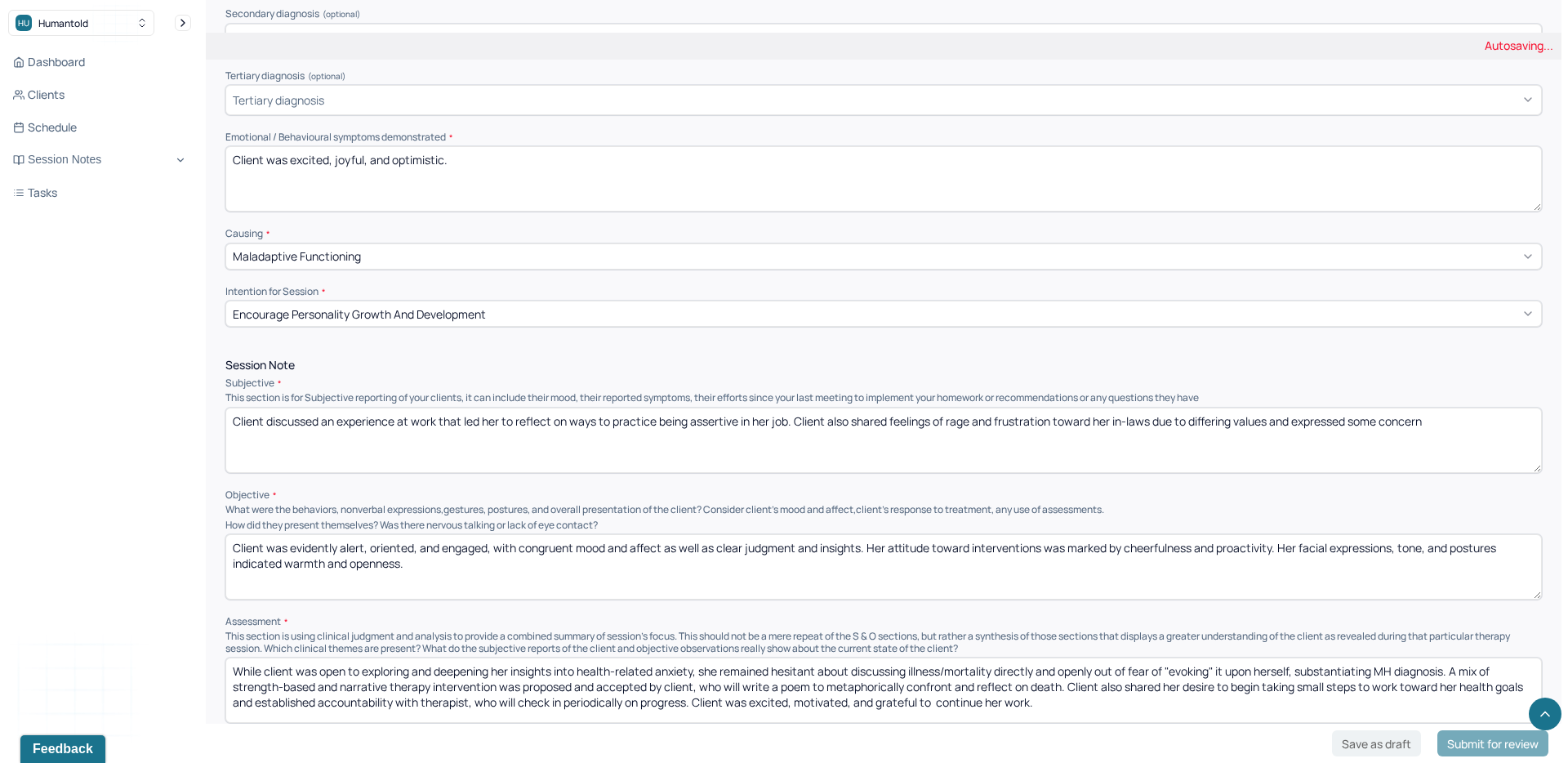 click on "Client discussed an experience at work that led her to reflect on ways to practice being assertive in her job. Client also shared feelings of rage and frustration toward her in-laws due to differing values and expressed slight concern" at bounding box center [884, 440] 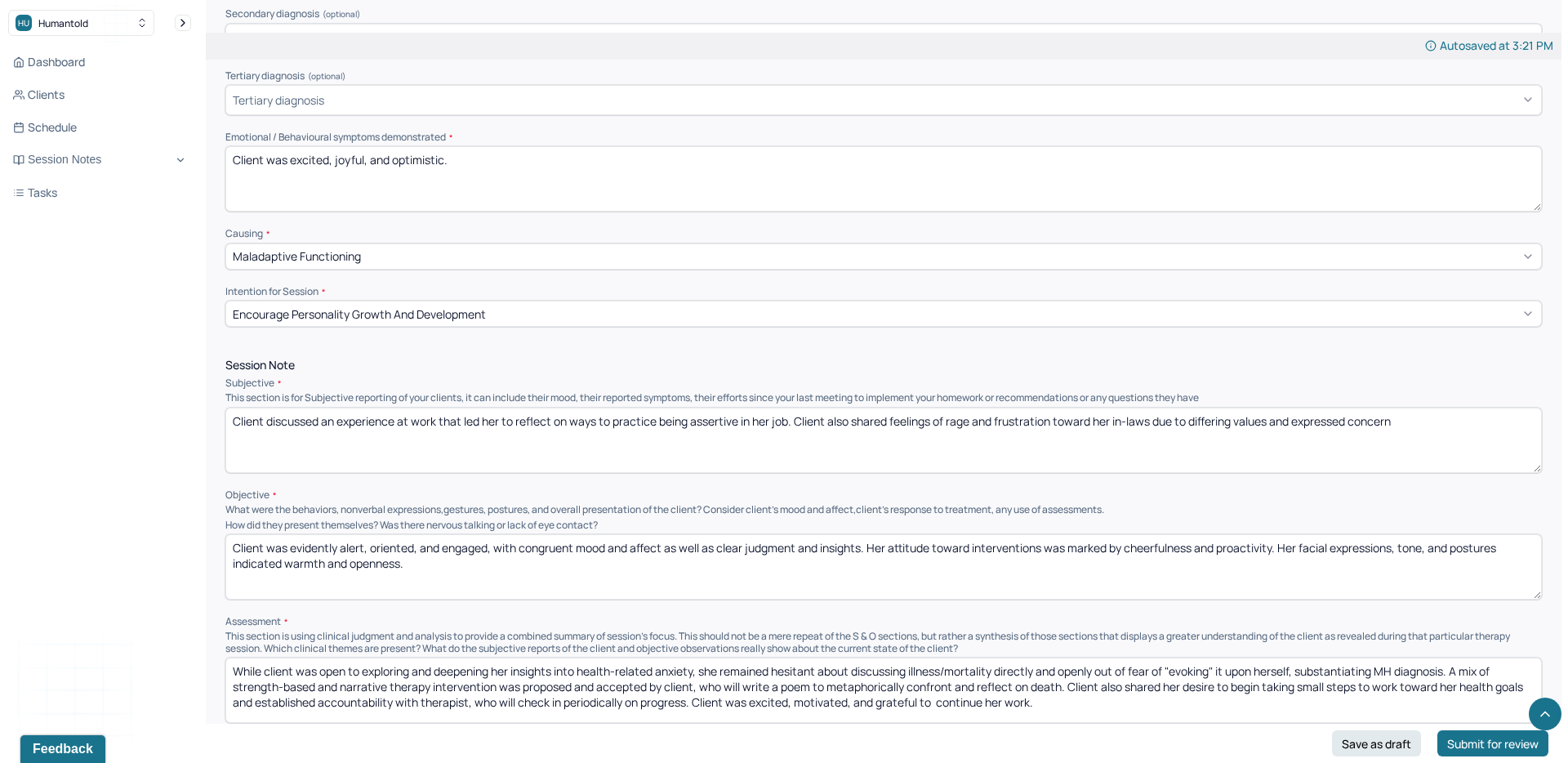 click on "Client discussed an experience at work that led her to reflect on ways to practice being assertive in her job. Client also shared feelings of rage and frustration toward her in-laws due to differing values and expressed some concern" at bounding box center (884, 440) 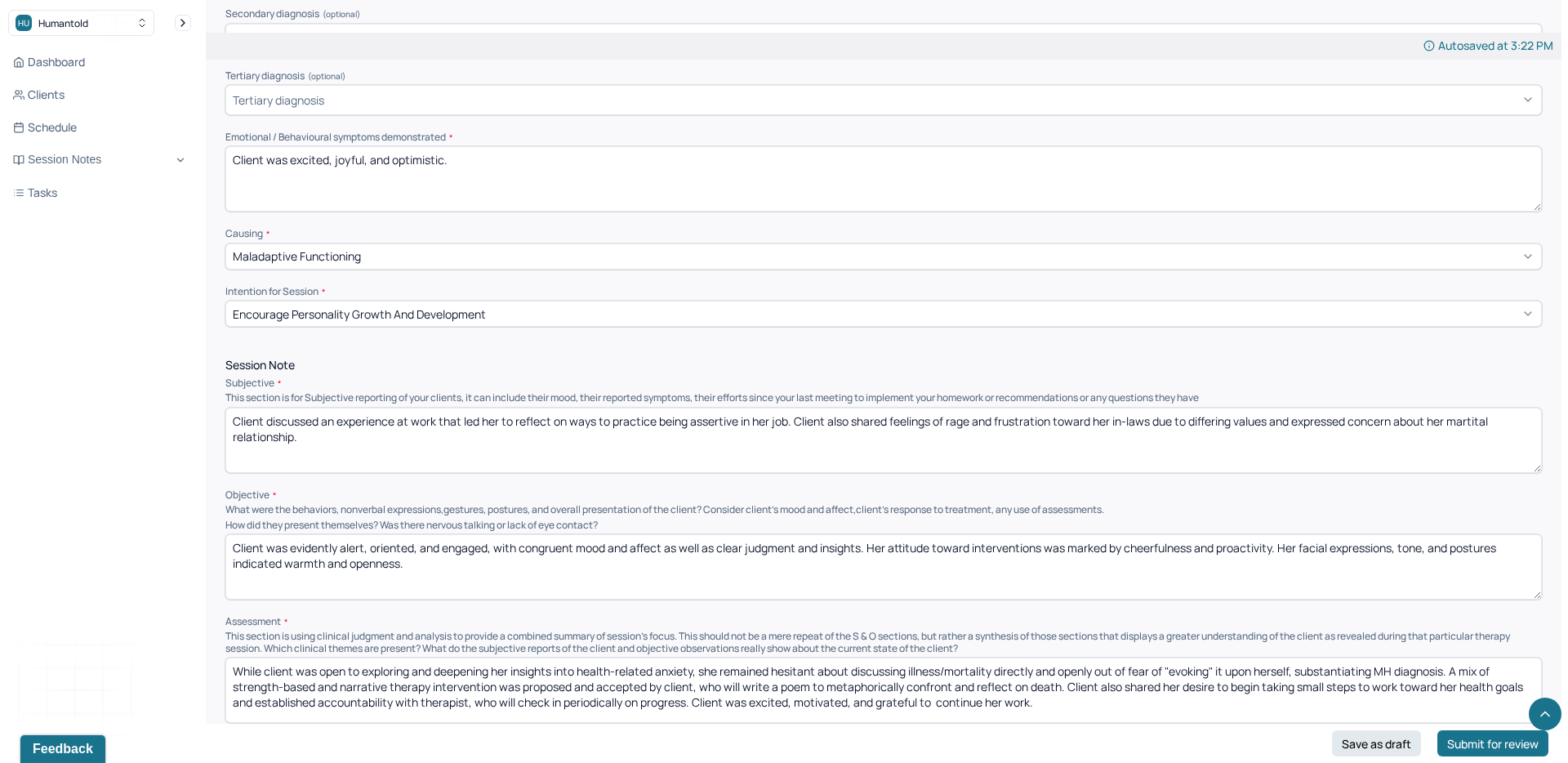 click on "Client discussed an experience at work that led her to reflect on ways to practice being assertive in her job. Client also shared feelings of rage and frustration toward her in-laws due to differing values and expressed concern about her martic" at bounding box center [884, 440] 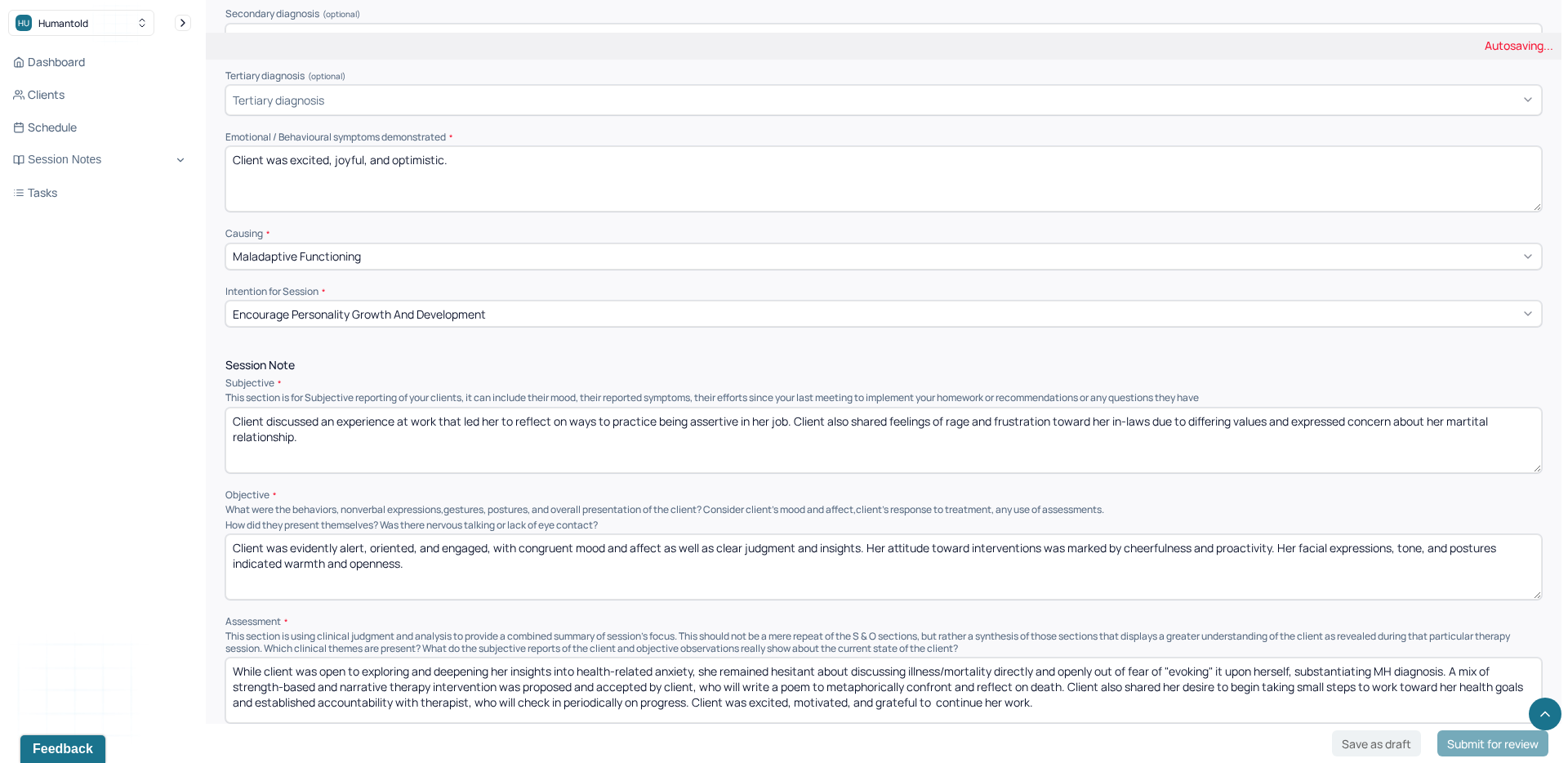click on "Client discussed an experience at work that led her to reflect on ways to practice being assertive in her job. Client also shared feelings of rage and frustration toward her in-laws due to differing values and expressed concern about her martic" at bounding box center [884, 440] 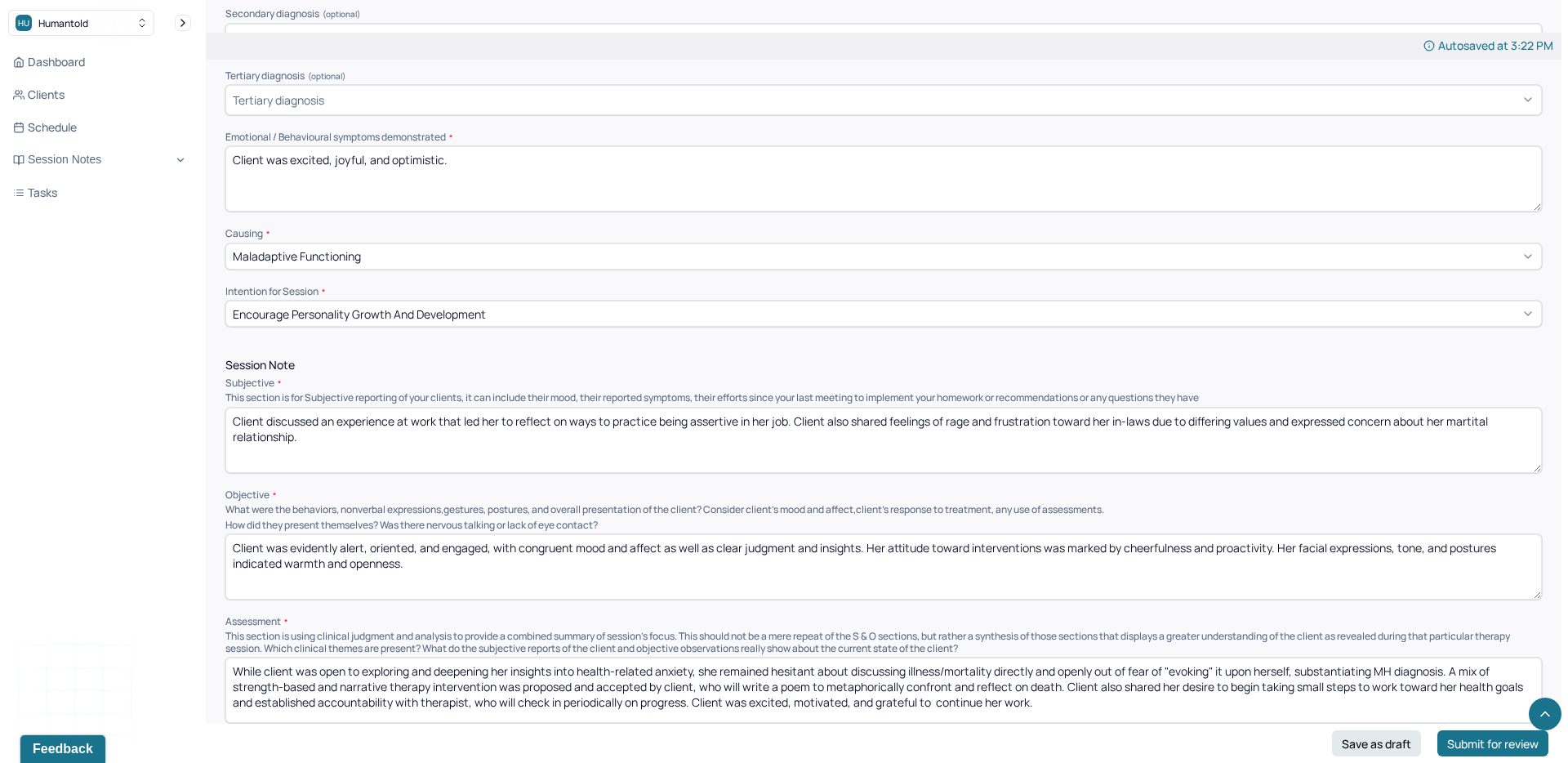 click on "Client discussed an experience at work that led her to reflect on ways to practice being assertive in her job. Client also shared feelings of rage and frustration toward her in-laws due to differing values and expressed concern about her martital relationship." at bounding box center (884, 440) 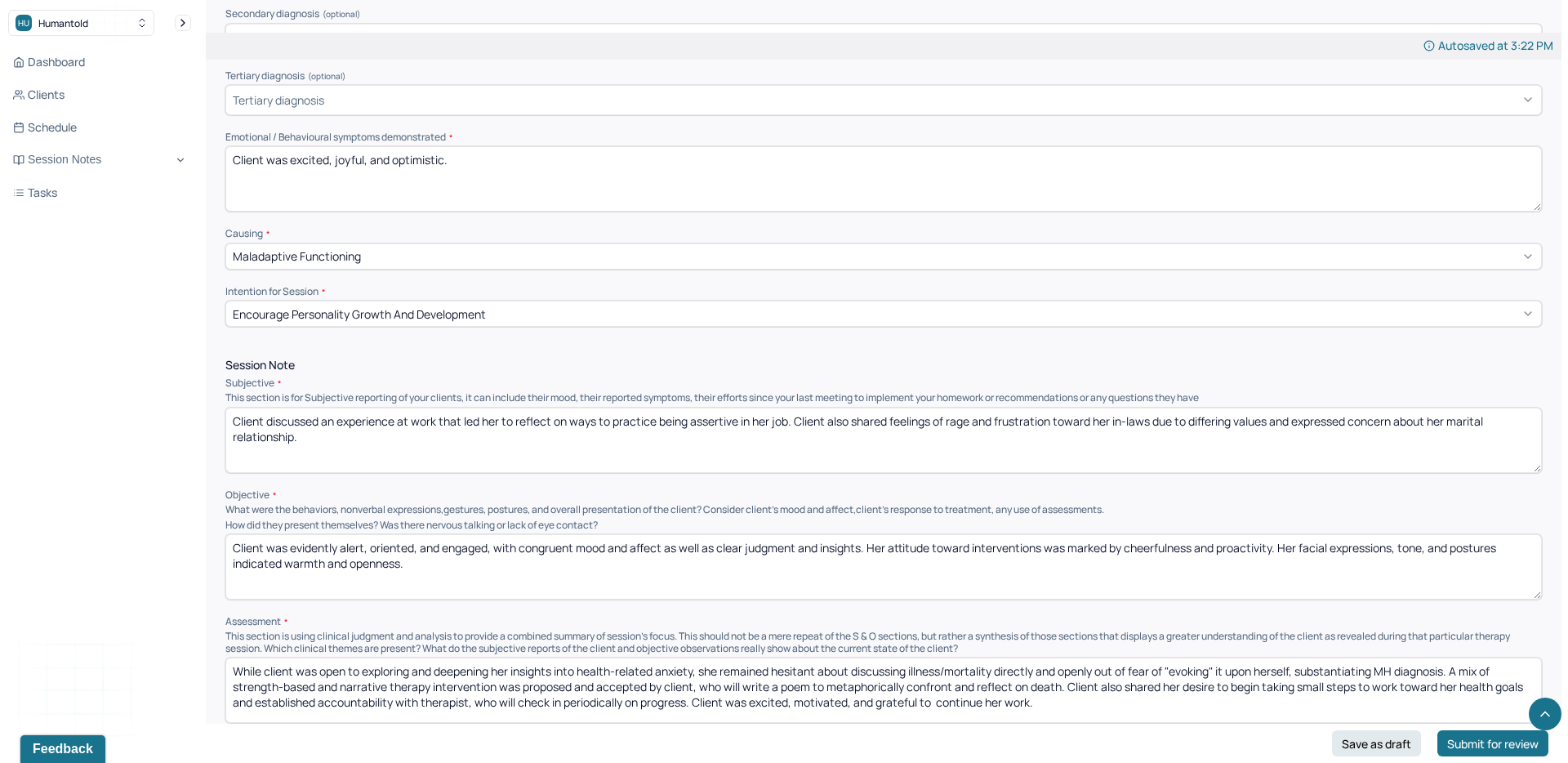 click on "Client discussed an experience at work that led her to reflect on ways to practice being assertive in her job. Client also shared feelings of rage and frustration toward her in-laws due to differing values and expressed concern about her martital relationship." at bounding box center [884, 440] 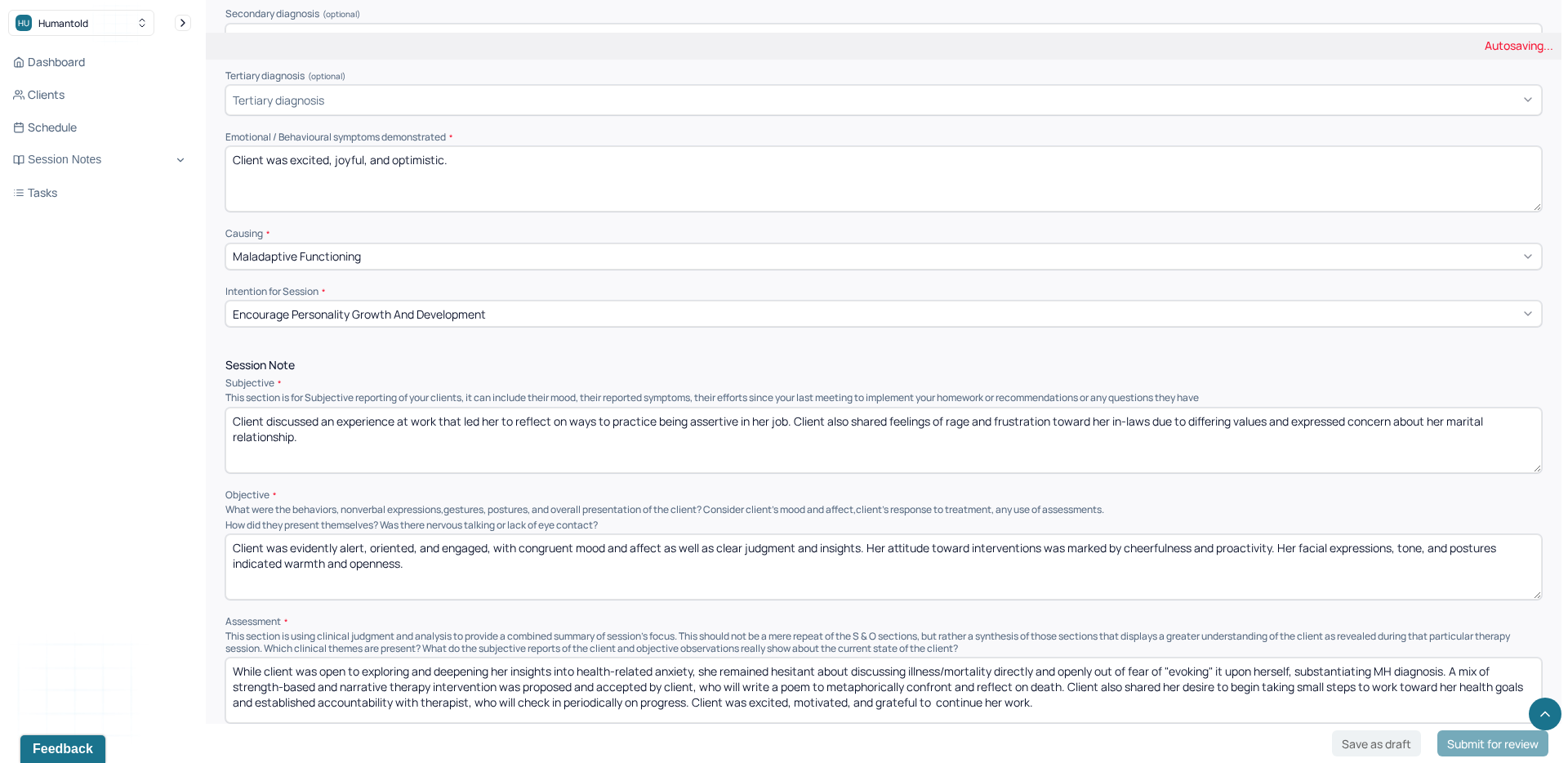 drag, startPoint x: 1476, startPoint y: 435, endPoint x: 1453, endPoint y: 422, distance: 26.41969 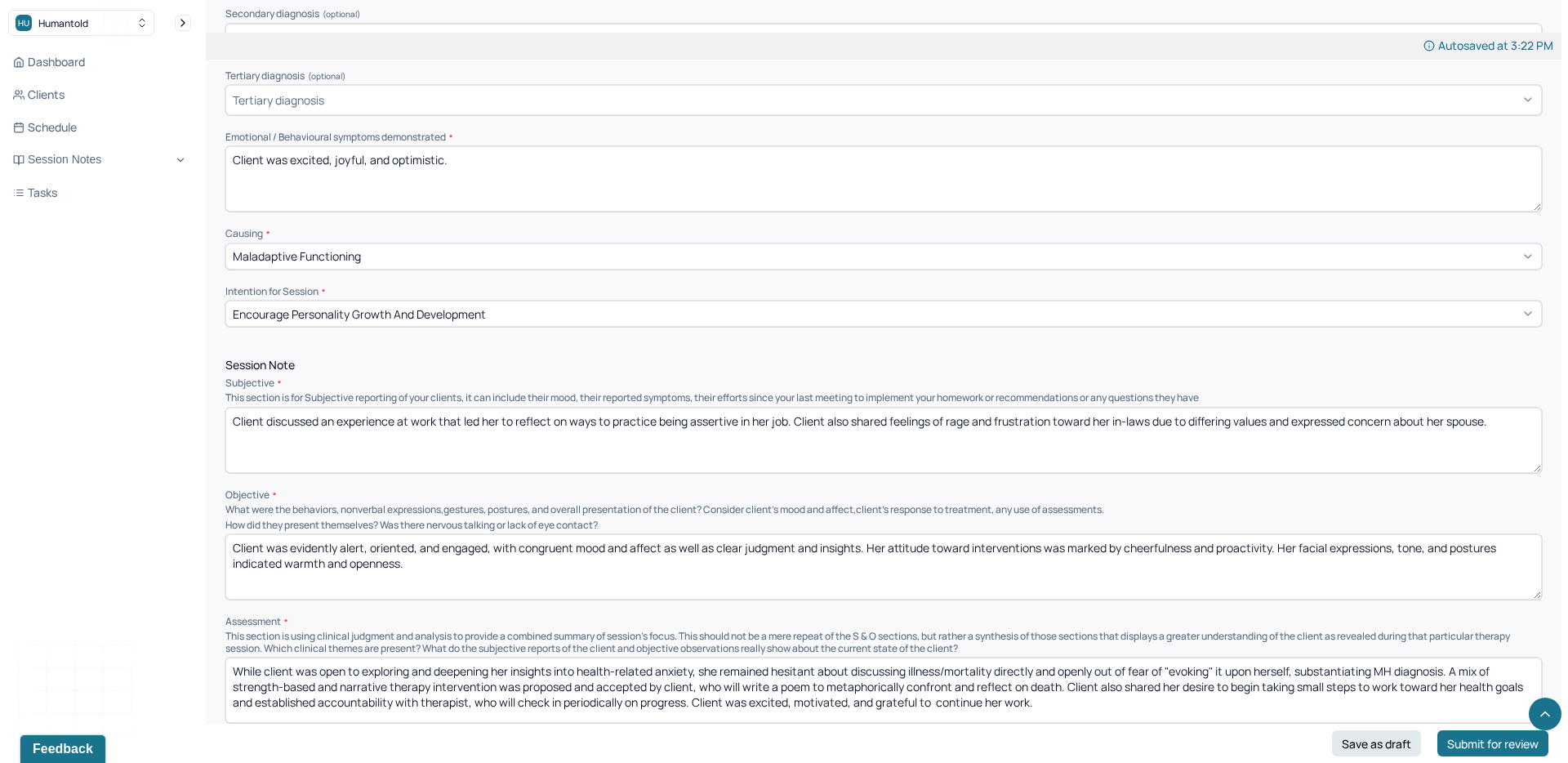 click on "Client discussed an experience at work that led her to reflect on ways to practice being assertive in her job. Client also shared feelings of rage and frustration toward her in-laws due to differing values and expressed concern about her spouse." at bounding box center [884, 440] 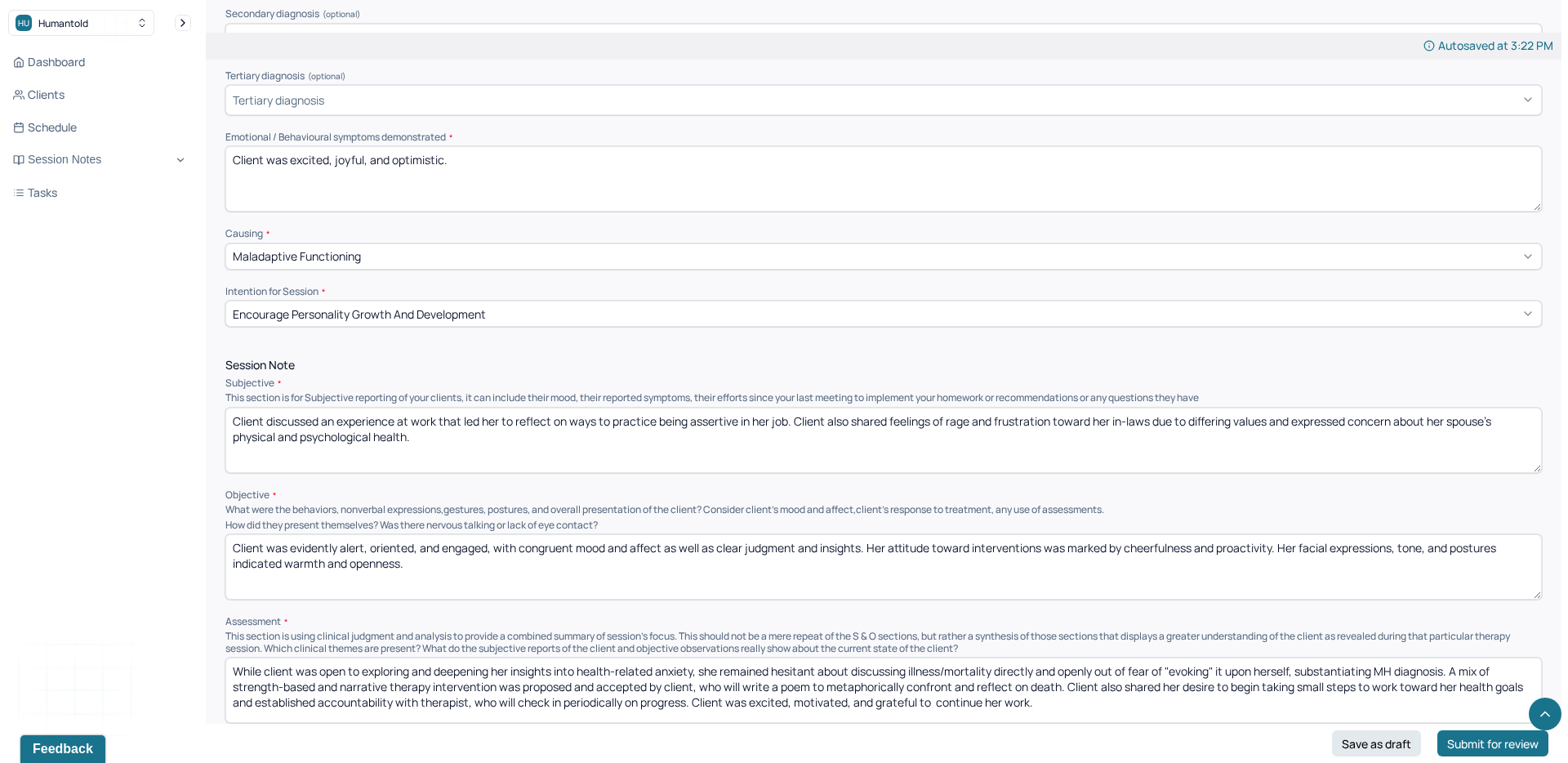 drag, startPoint x: 467, startPoint y: 443, endPoint x: 184, endPoint y: 436, distance: 283.0866 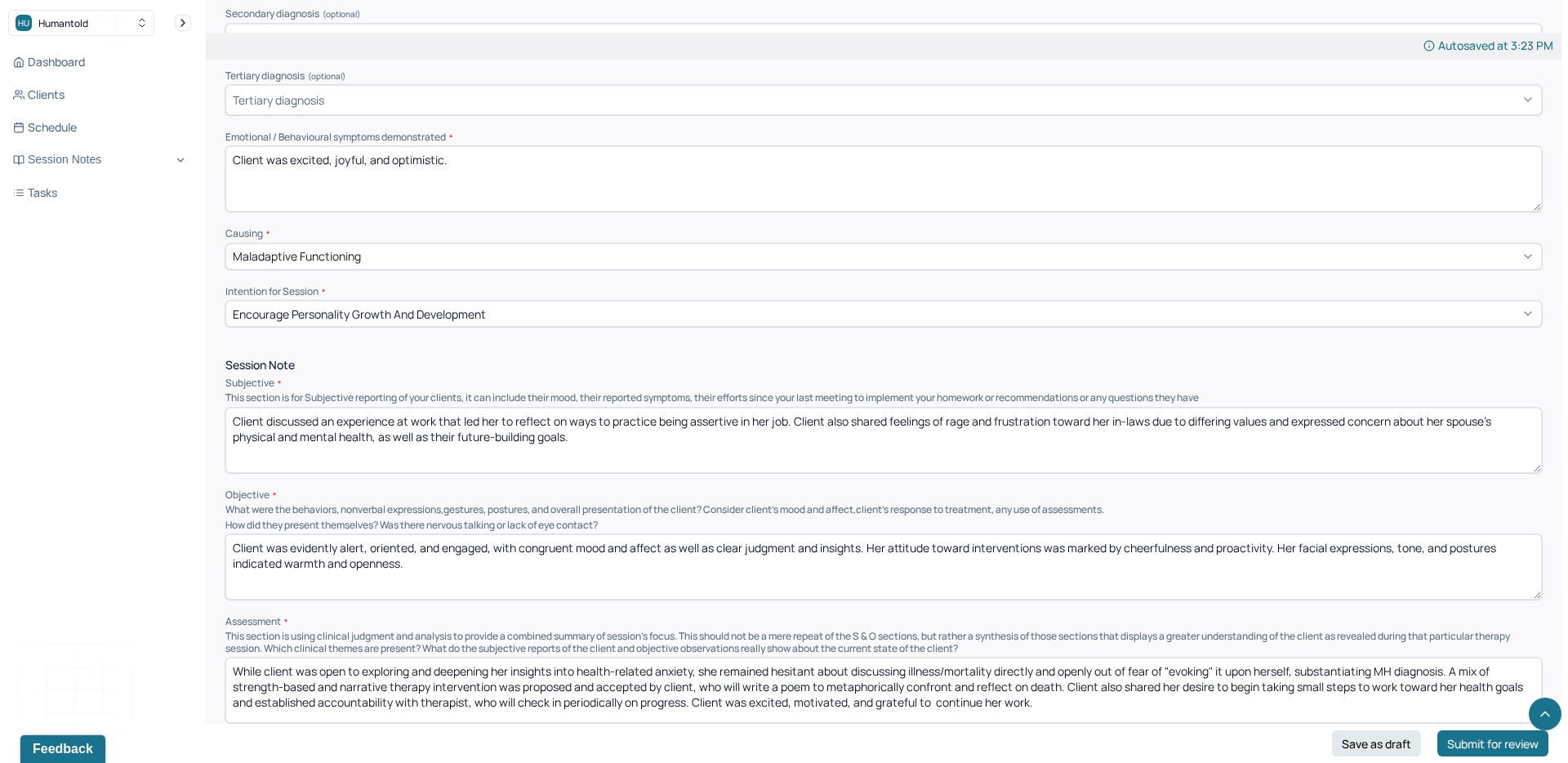 drag, startPoint x: 600, startPoint y: 444, endPoint x: 372, endPoint y: 442, distance: 228.00877 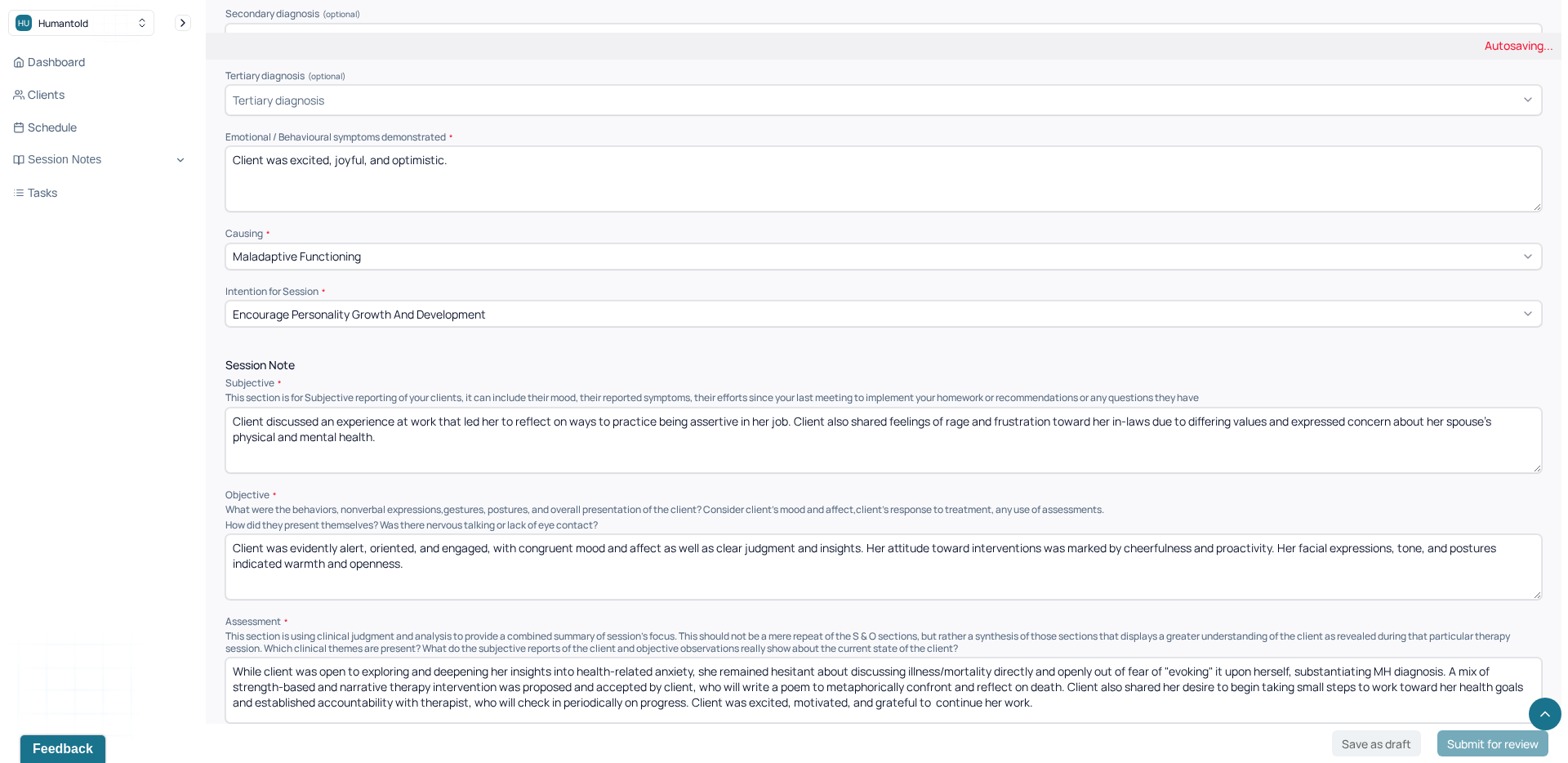 type on "Client discussed an experience at work that led her to reflect on ways to practice being assertive in her job. Client also shared feelings of rage and frustration toward her in-laws due to differing values and expressed concern about her spouse's physical and mental health." 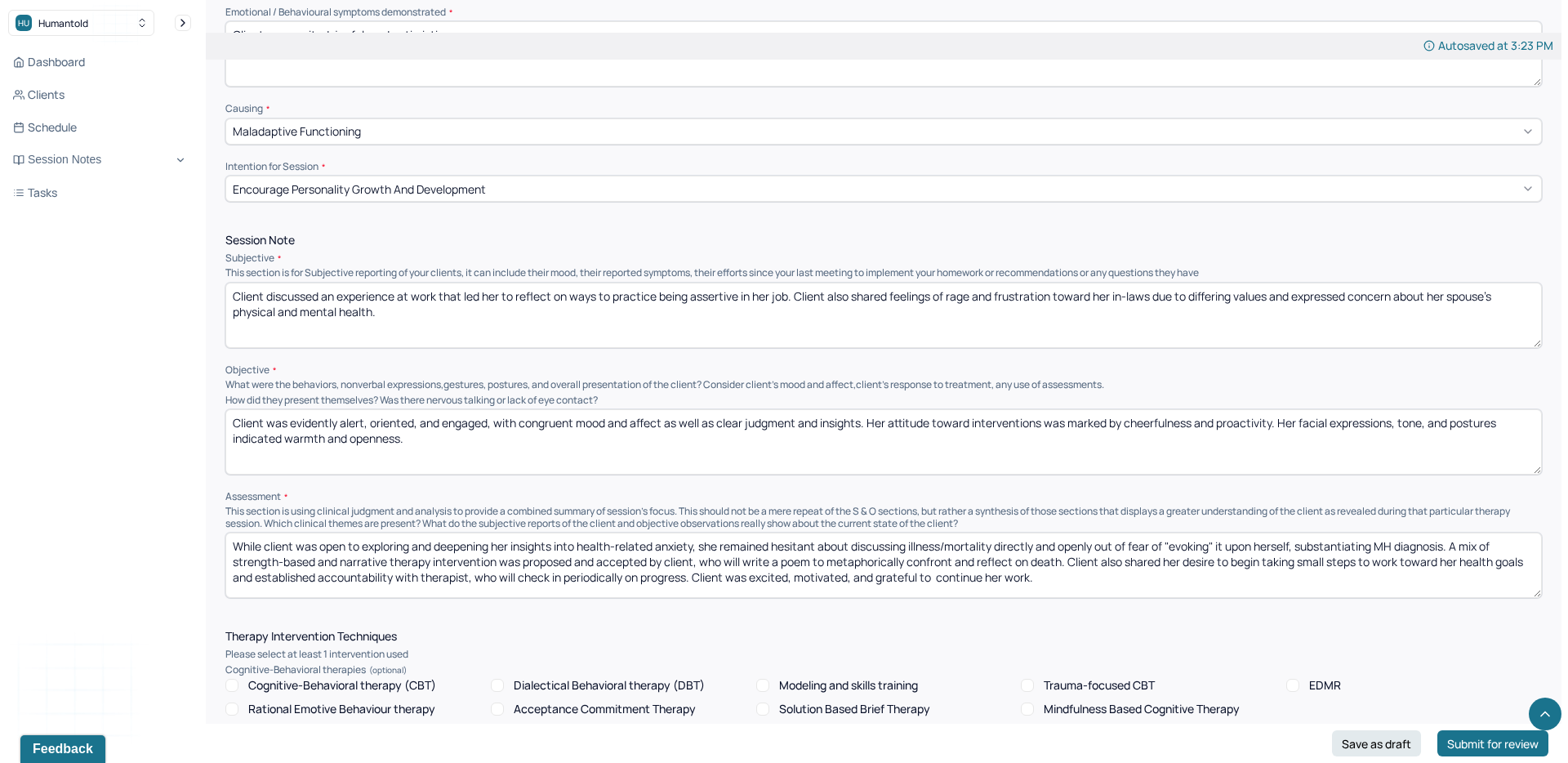 scroll, scrollTop: 749, scrollLeft: 0, axis: vertical 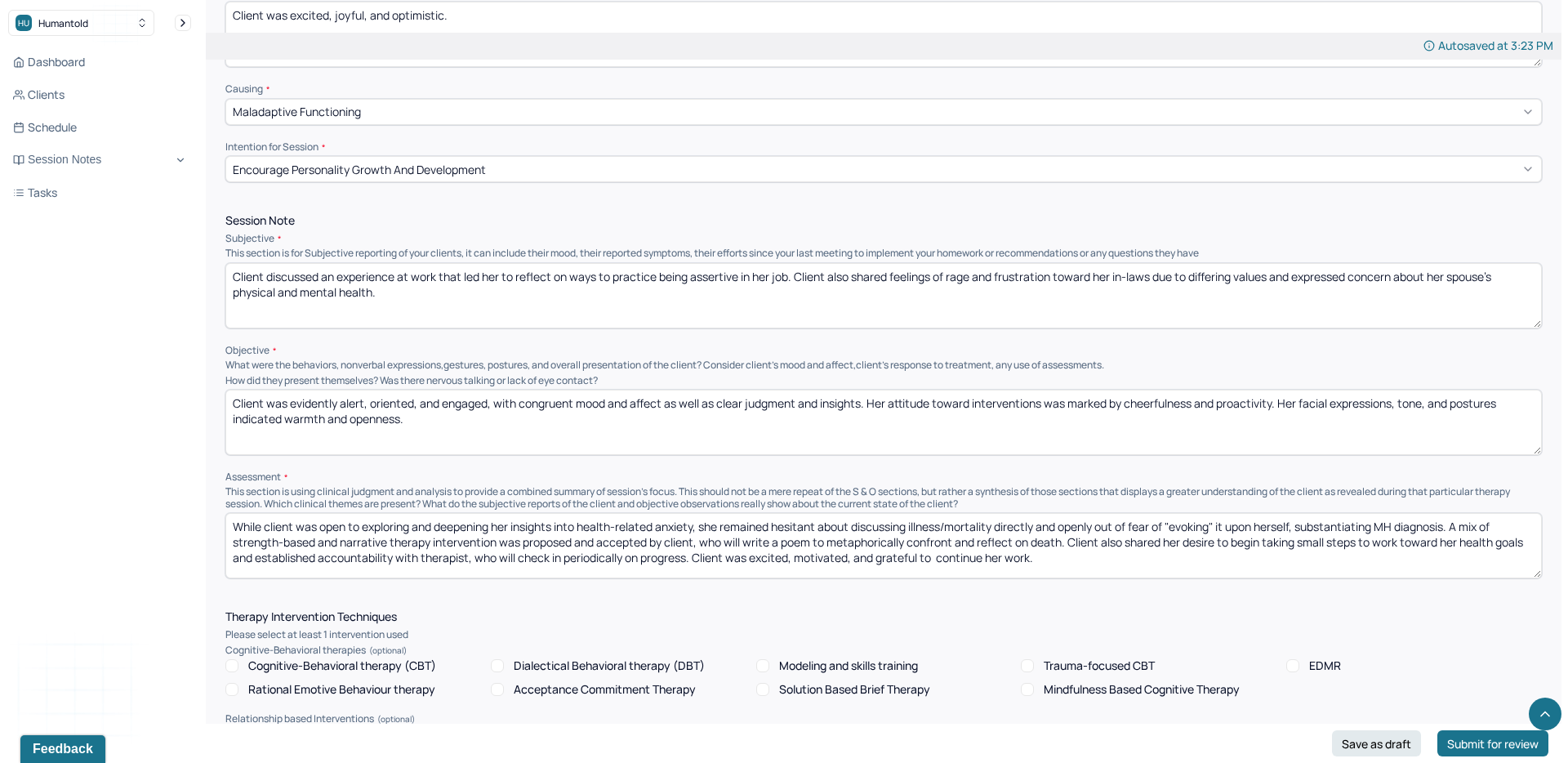 click on "Client was evidently alert, oriented, and engaged, with congruent mood and affect as well as clear judgment and insights. Her attitude toward interventions was marked by cheerfulness and proactivity. Her facial expressions, tone, and postures indicated warmth and openness." at bounding box center [884, 422] 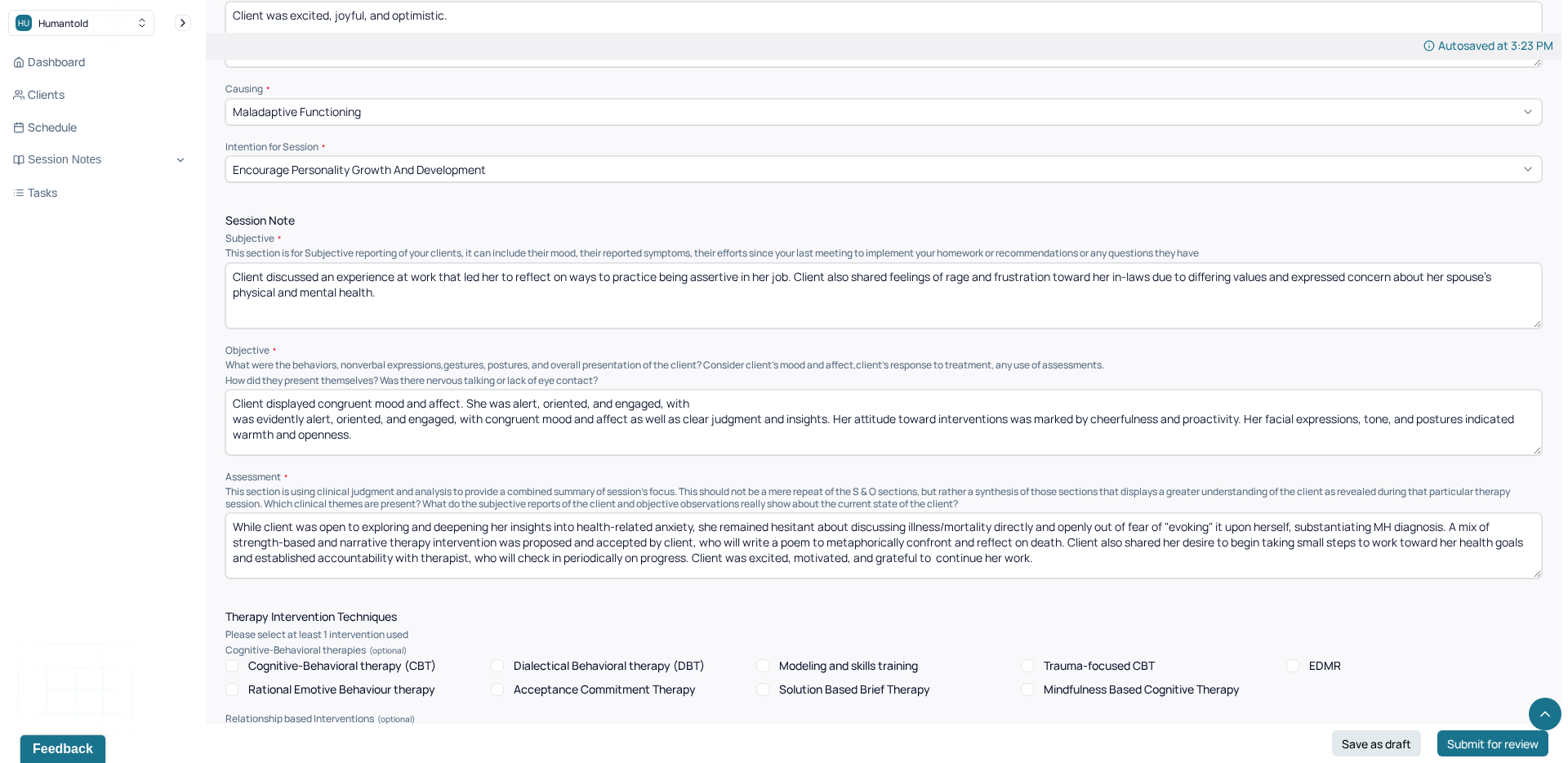 drag, startPoint x: 835, startPoint y: 420, endPoint x: 834, endPoint y: 408, distance: 12.041595 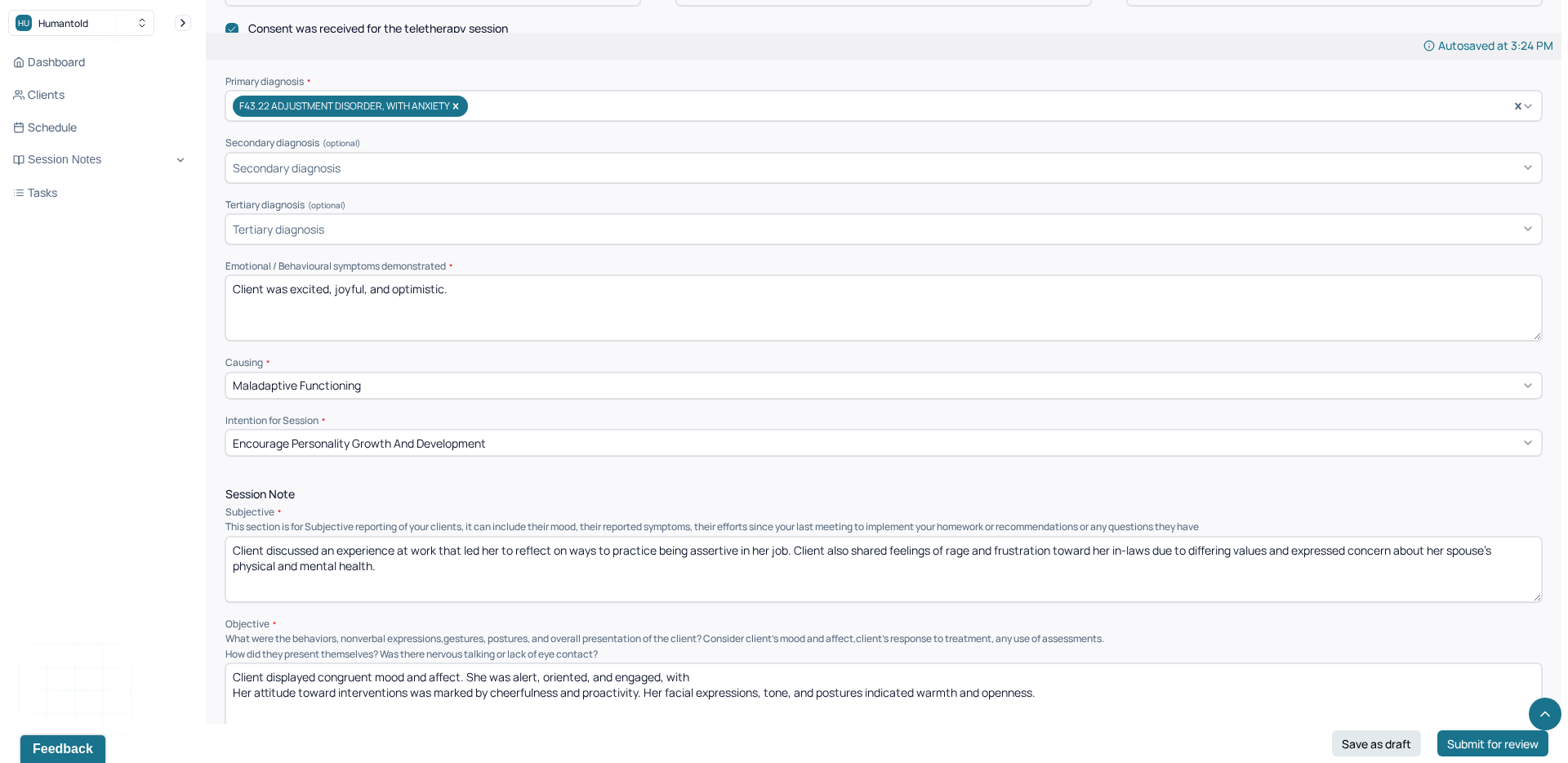 scroll, scrollTop: 711, scrollLeft: 0, axis: vertical 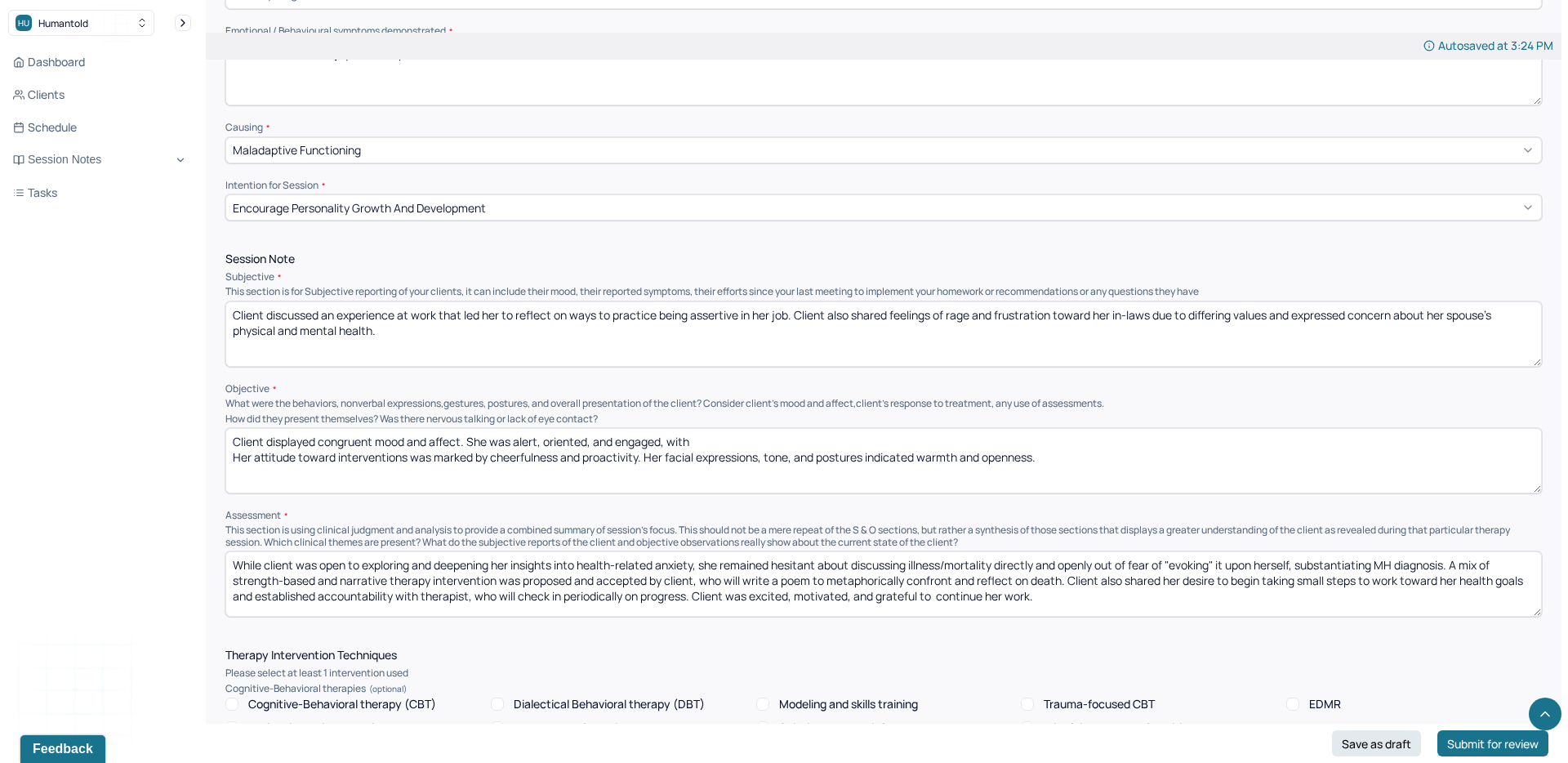 click on "Client displayed congruent mood and affect. She was alert, oriented, and engaged, with
Her attitude toward interventions was marked by cheerfulness and proactivity. Her facial expressions, tone, and postures indicated warmth and openness." at bounding box center (884, 461) 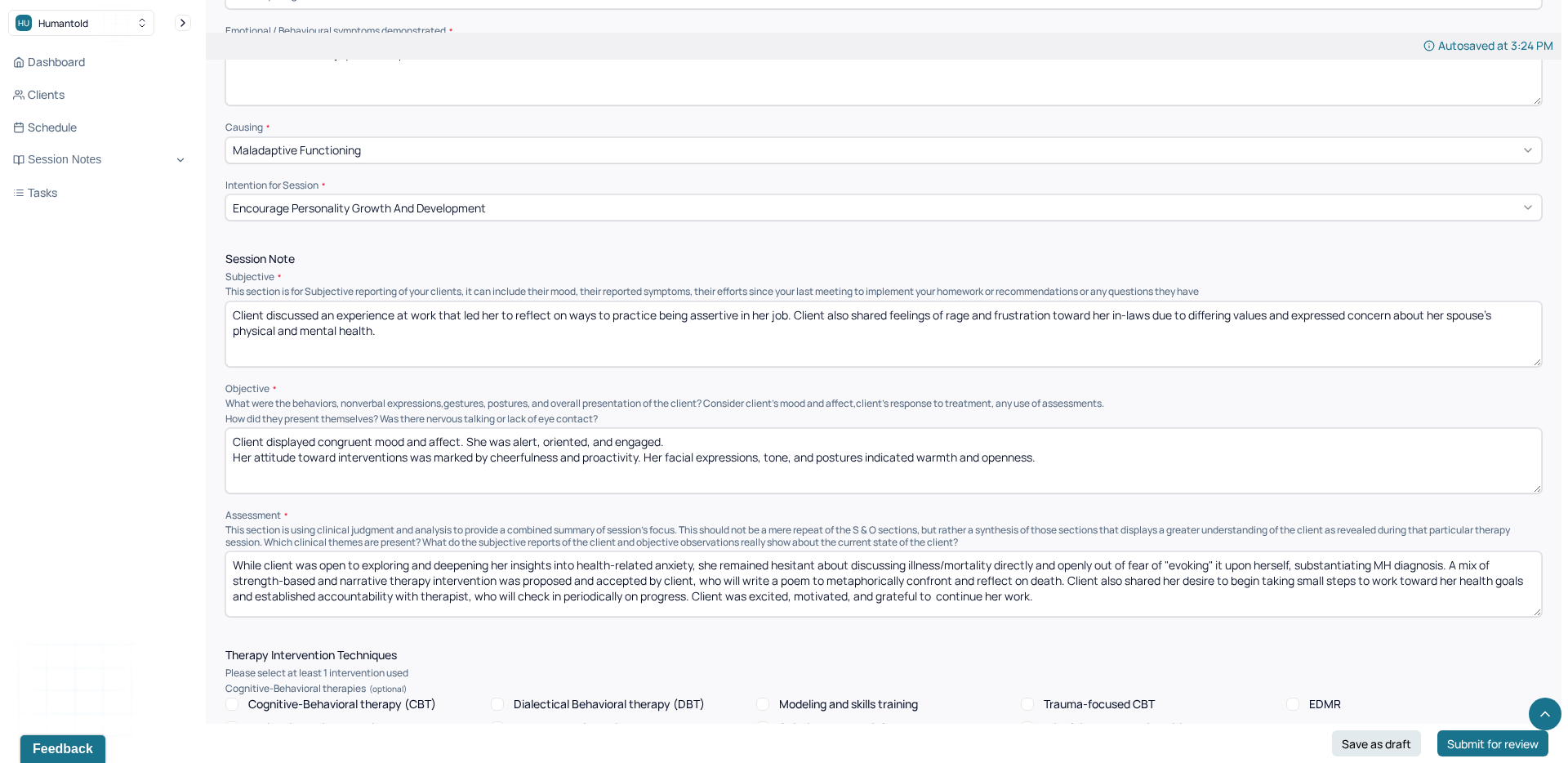 click on "Client displayed congruent mood and affect. She was alert, oriented, and engaged.
Her attitude toward interventions was marked by cheerfulness and proactivity. Her facial expressions, tone, and postures indicated warmth and openness." at bounding box center [884, 461] 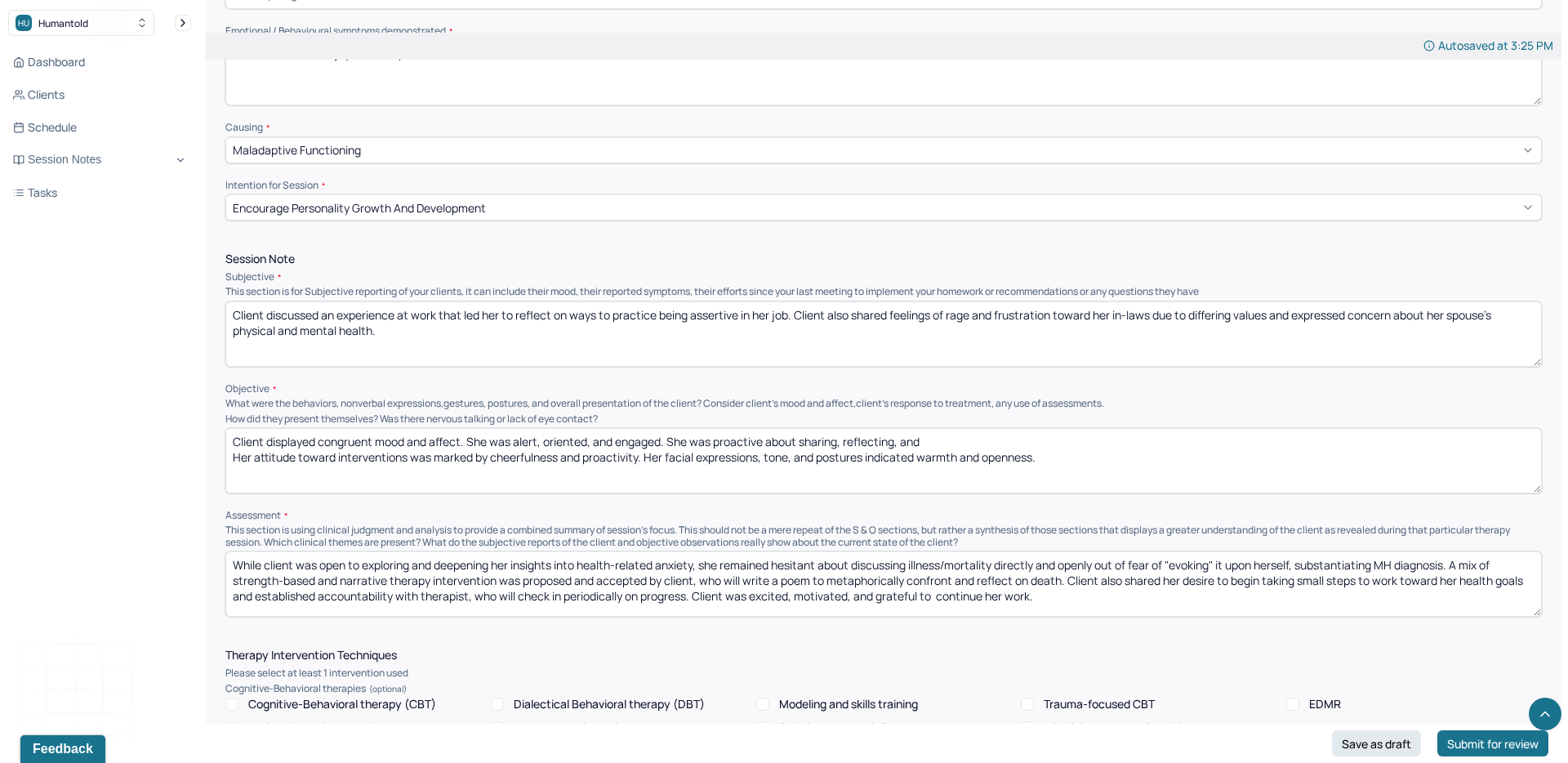 click on "Client displayed congruent mood and affect. She was alert, oriented, and engaged. She was proactive about sharing, reflecting, and
Her attitude toward interventions was marked by cheerfulness and proactivity. Her facial expressions, tone, and postures indicated warmth and openness." at bounding box center (884, 461) 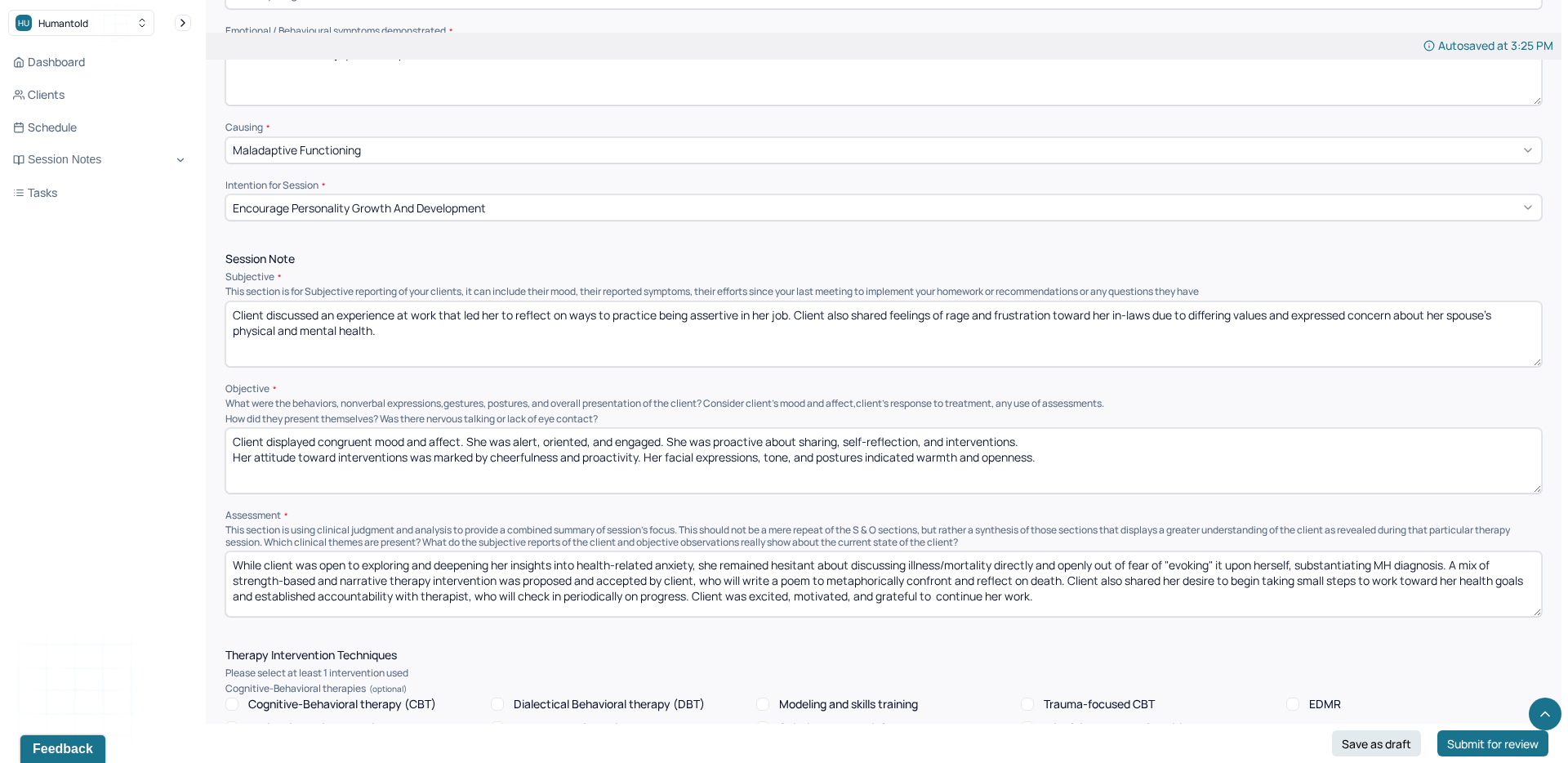 click on "Client displayed congruent mood and affect. She was alert, oriented, and engaged. She was proactive about sharing, reflecting, and
Her attitude toward interventions was marked by cheerfulness and proactivity. Her facial expressions, tone, and postures indicated warmth and openness." at bounding box center [884, 461] 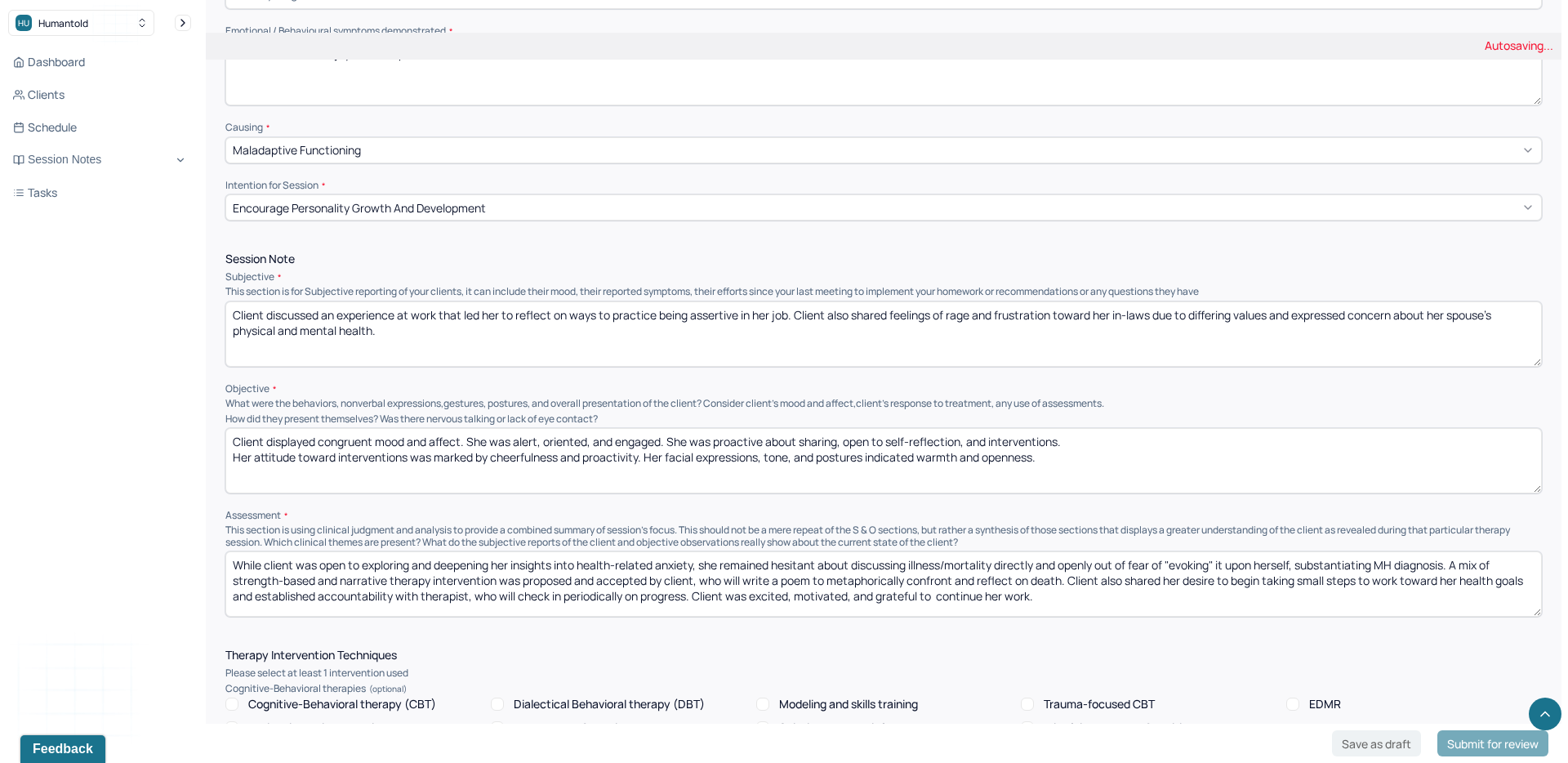 click on "Client displayed congruent mood and affect. She was alert, oriented, and engaged. She was proactive about sharing, self-reflection, and interventions.
Her attitude toward interventions was marked by cheerfulness and proactivity. Her facial expressions, tone, and postures indicated warmth and openness." at bounding box center (884, 461) 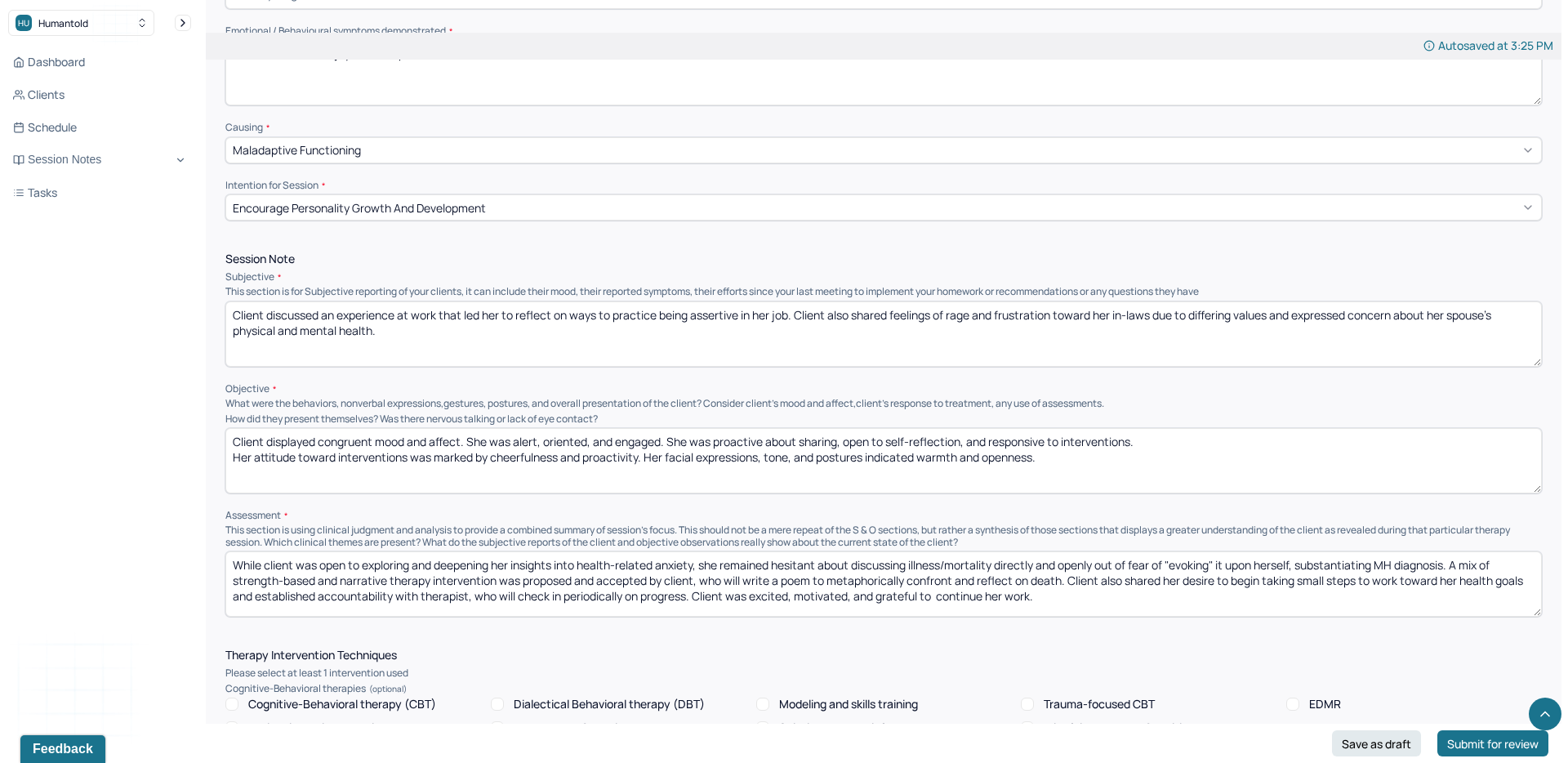 click on "Client displayed congruent mood and affect. She was alert, oriented, and engaged. She was proactive about sharing, open to self-reflection, and interventions.
Her attitude toward interventions was marked by cheerfulness and proactivity. Her facial expressions, tone, and postures indicated warmth and openness." at bounding box center (884, 461) 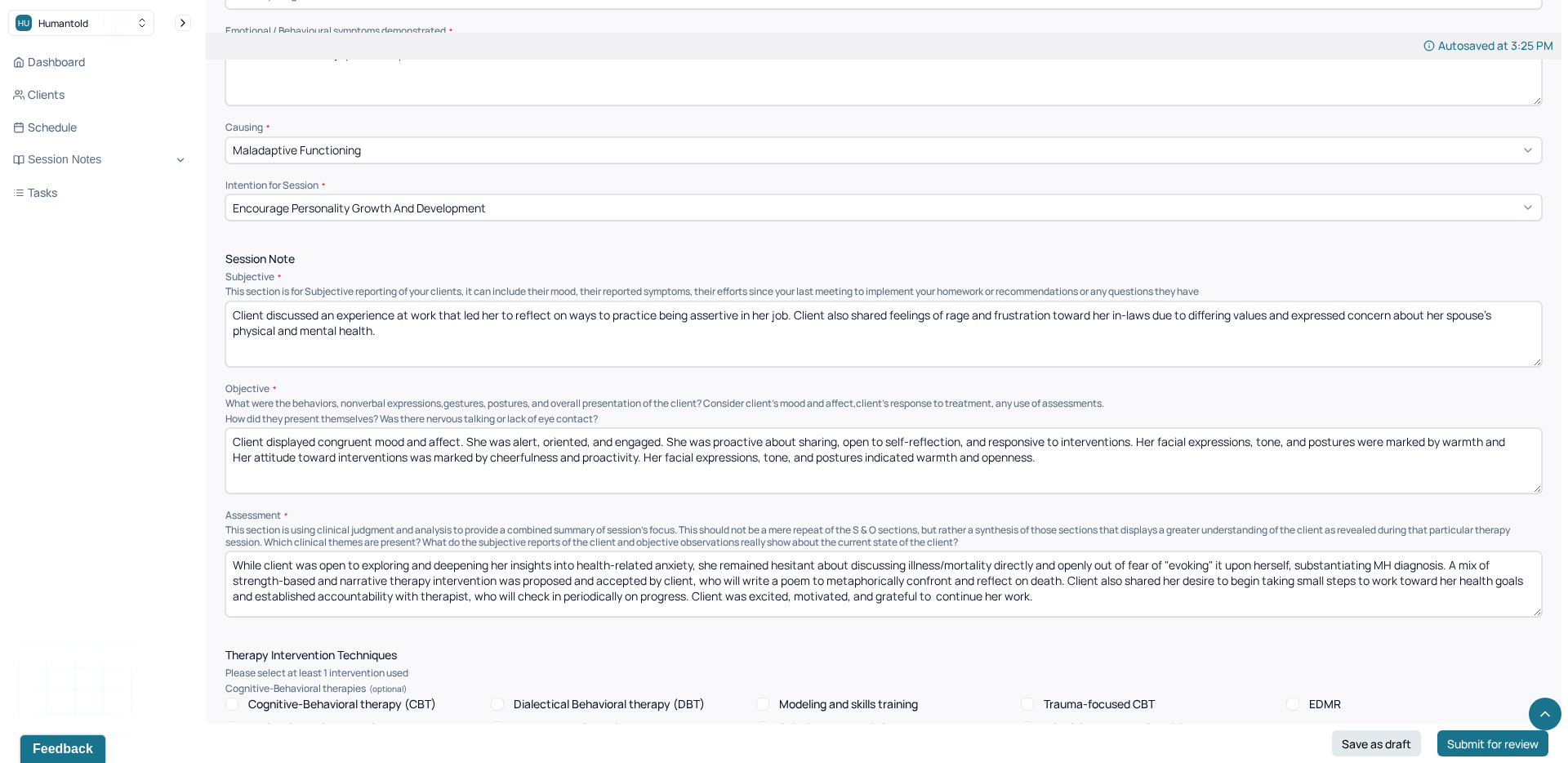 click on "Client displayed congruent mood and affect. She was alert, oriented, and engaged. She was proactive about sharing, open to self-reflection, and responsive to interventions. Her facial expressions, tone, and postures were marked by
Her attitude toward interventions was marked by cheerfulness and proactivity. Her facial expressions, tone, and postures indicated warmth and openness." at bounding box center (884, 461) 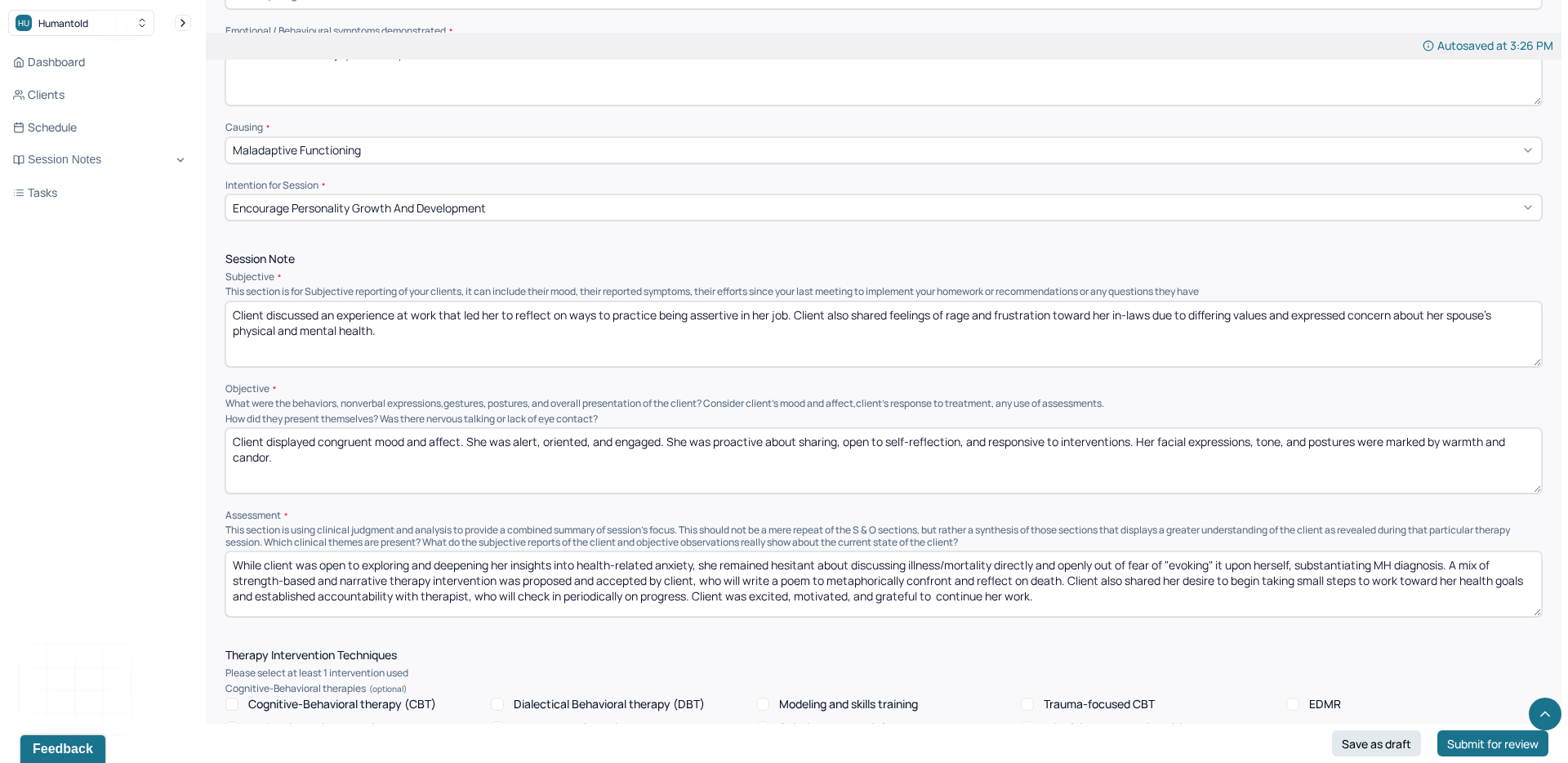 drag, startPoint x: 1517, startPoint y: 448, endPoint x: 1361, endPoint y: 443, distance: 156.08011 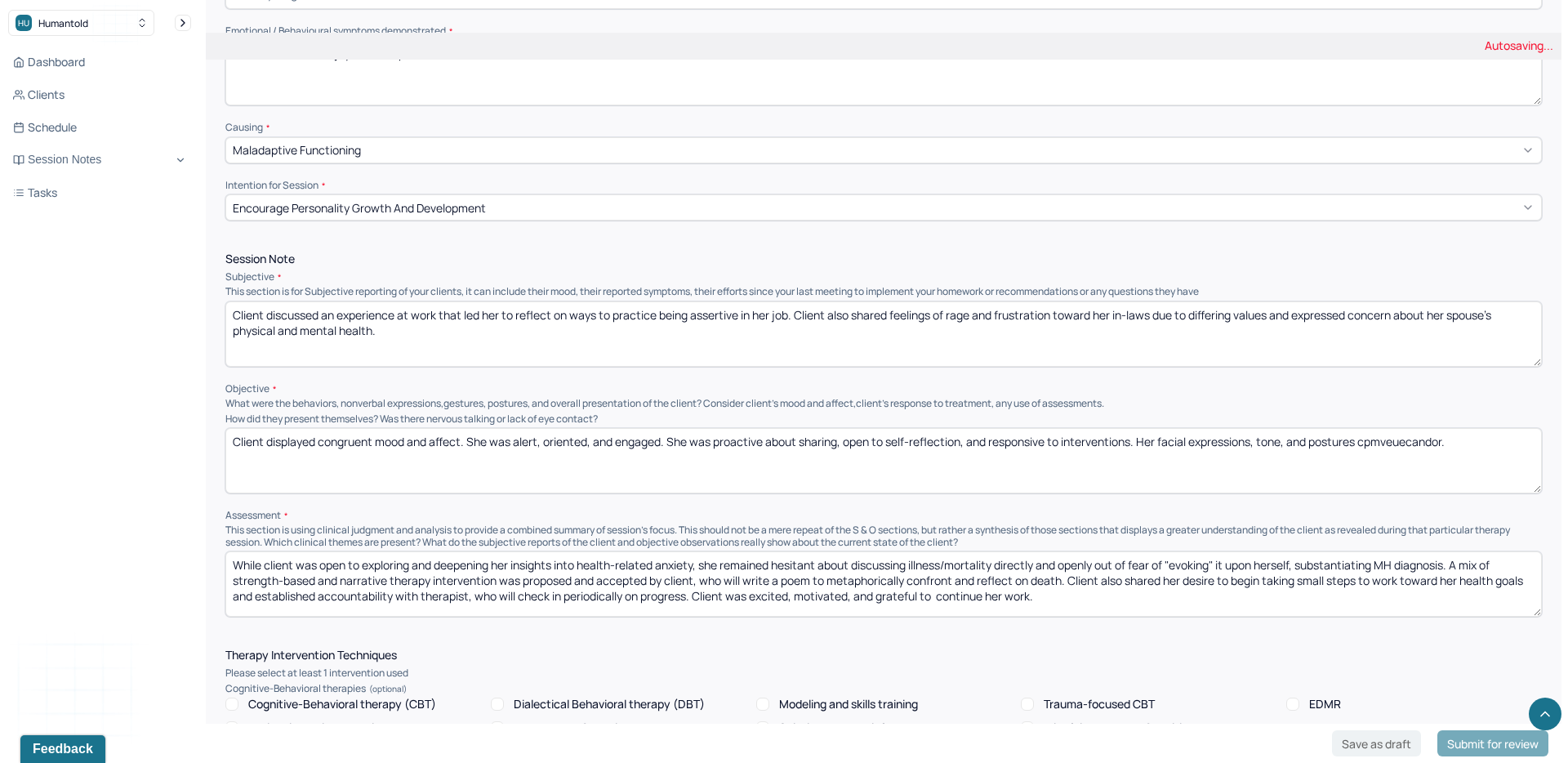 drag, startPoint x: 1463, startPoint y: 448, endPoint x: 1361, endPoint y: 444, distance: 102.0784 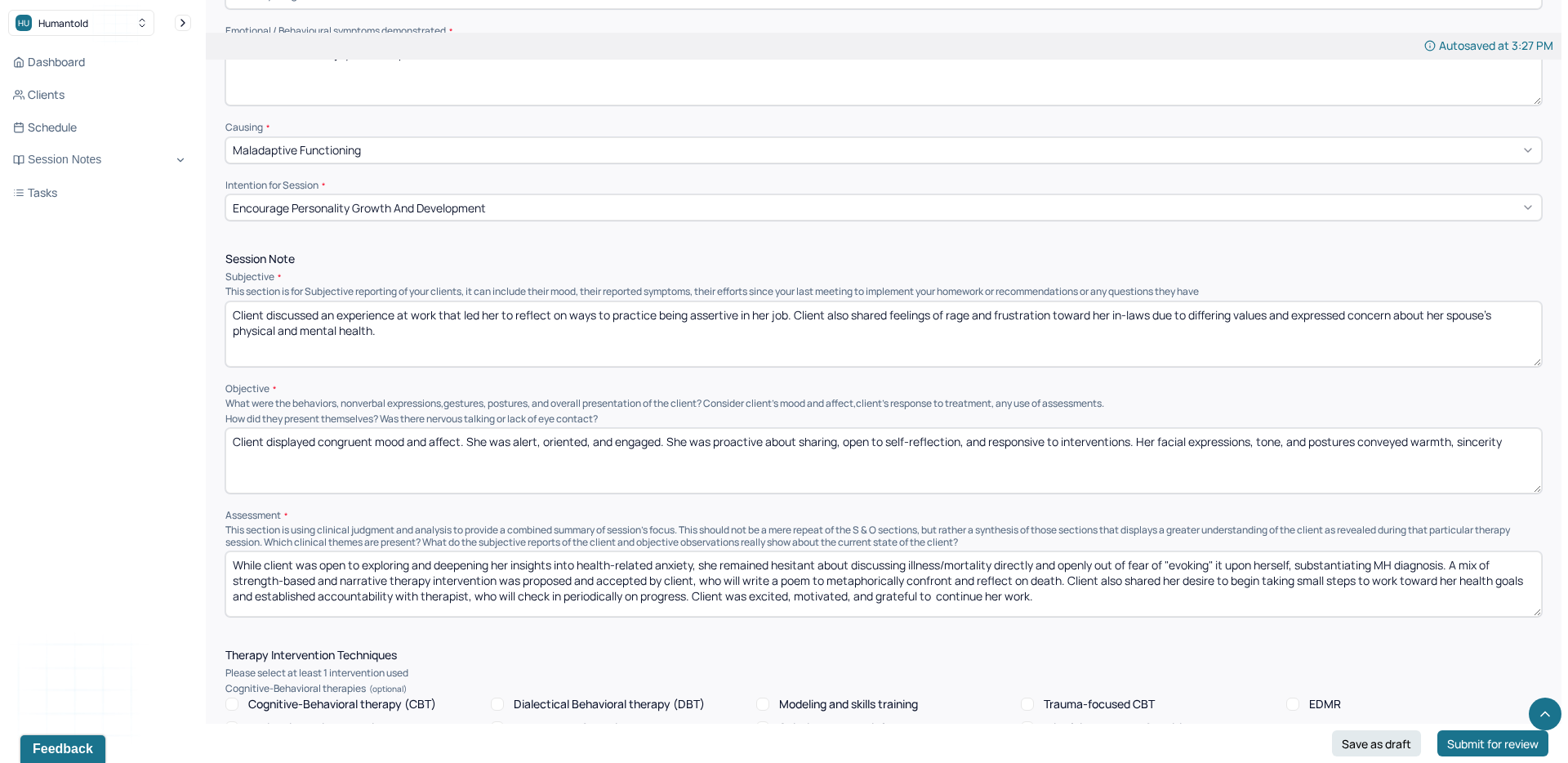 click on "Client displayed congruent mood and affect. She was alert, oriented, and engaged. She was proactive about sharing, open to self-reflection, and responsive to interventions. Her facial expressions, tone, and postures conveyed warmth, sincerity" at bounding box center (884, 461) 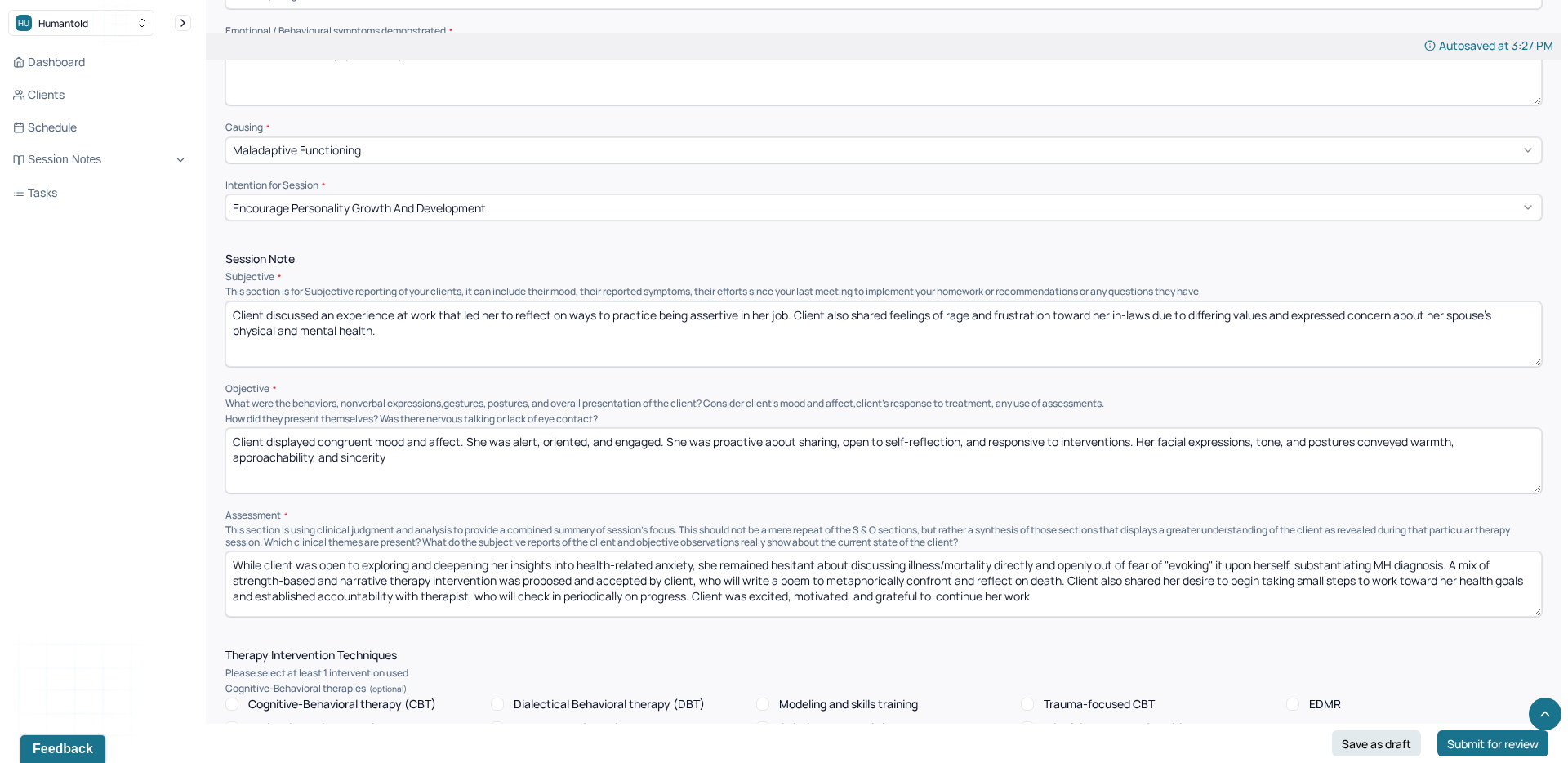 click on "Client displayed congruent mood and affect. She was alert, oriented, and engaged. She was proactive about sharing, open to self-reflection, and responsive to interventions. Her facial expressions, tone, and postures conveyed warmth, sincerity" at bounding box center (884, 461) 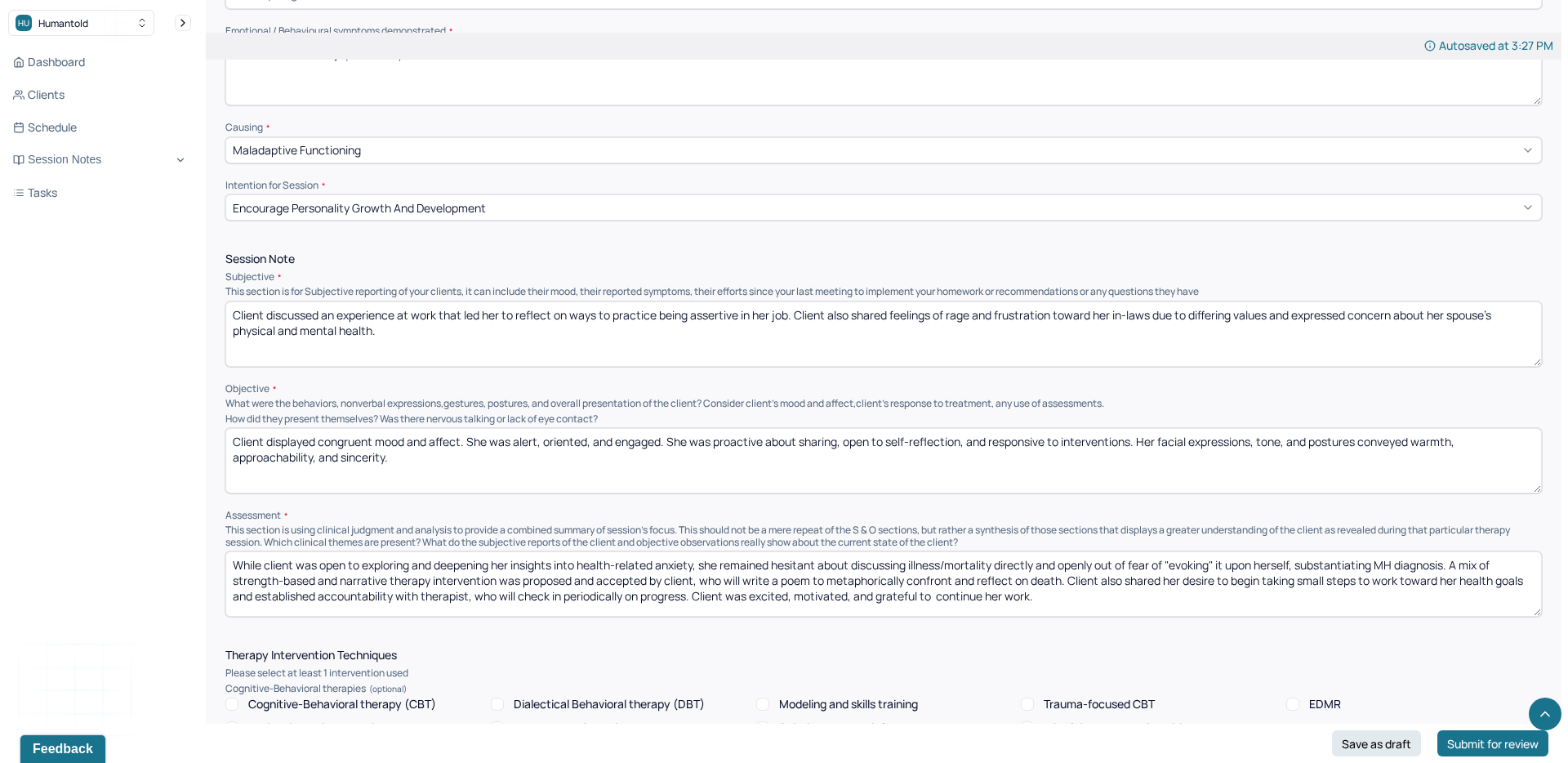 click on "Client displayed congruent mood and affect. She was alert, oriented, and engaged. She was proactive about sharing, open to self-reflection, and responsive to interventions. Her facial expressions, tone, and postures conveyed warmth, approachability, and sincerity." at bounding box center [884, 461] 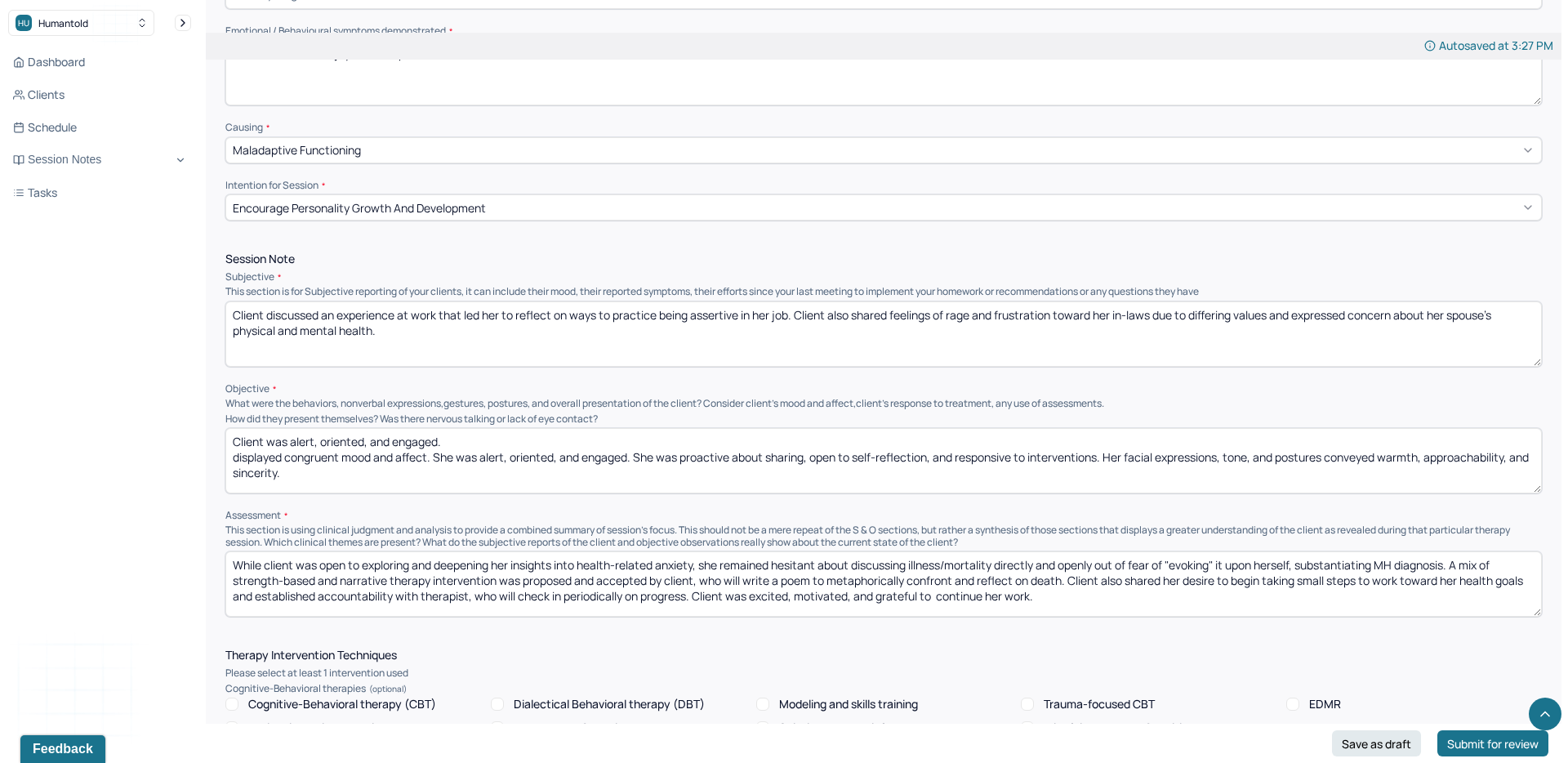 drag, startPoint x: 634, startPoint y: 459, endPoint x: 633, endPoint y: 446, distance: 13.0384 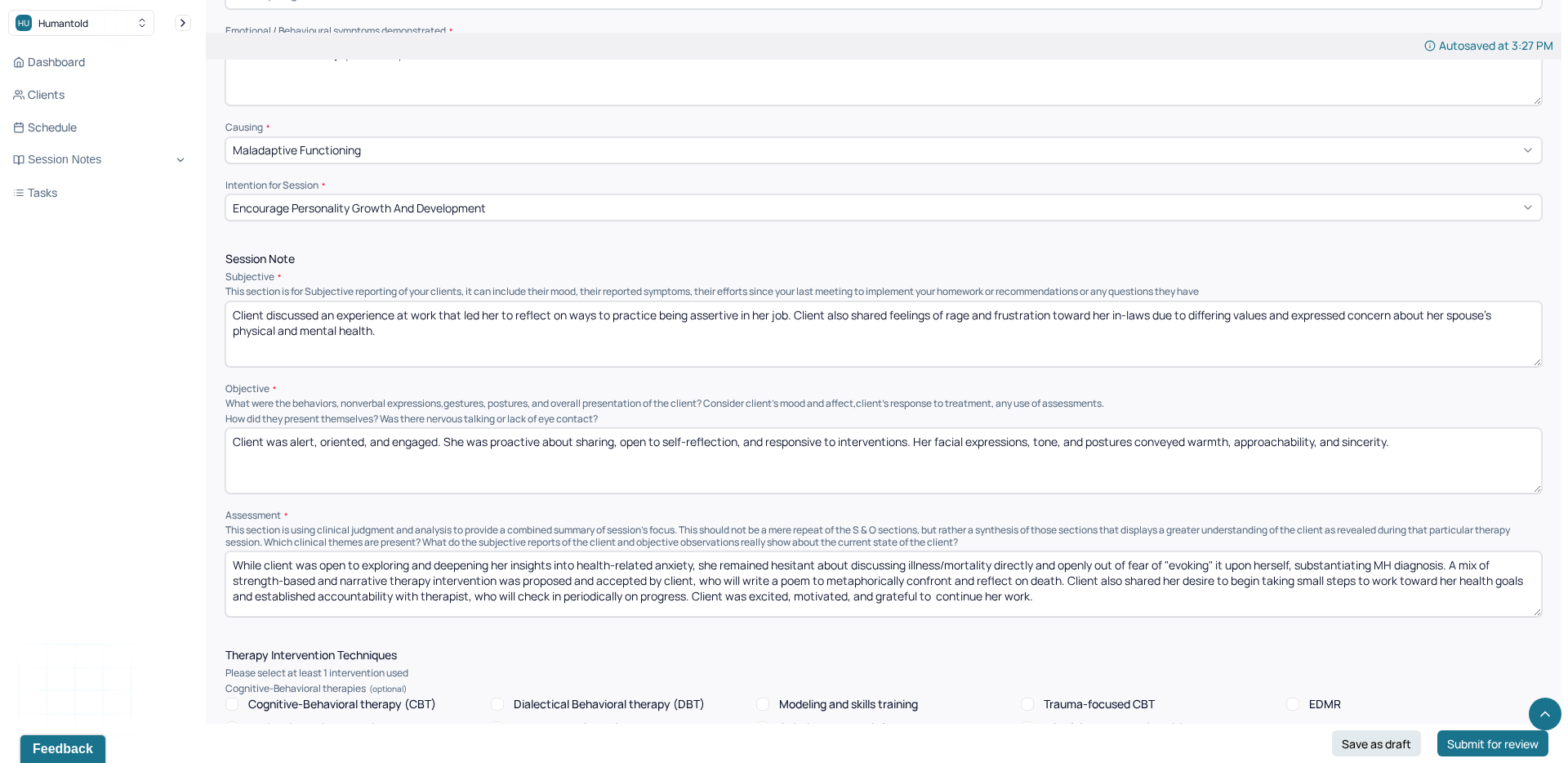 click on "Assessment" at bounding box center (884, 515) 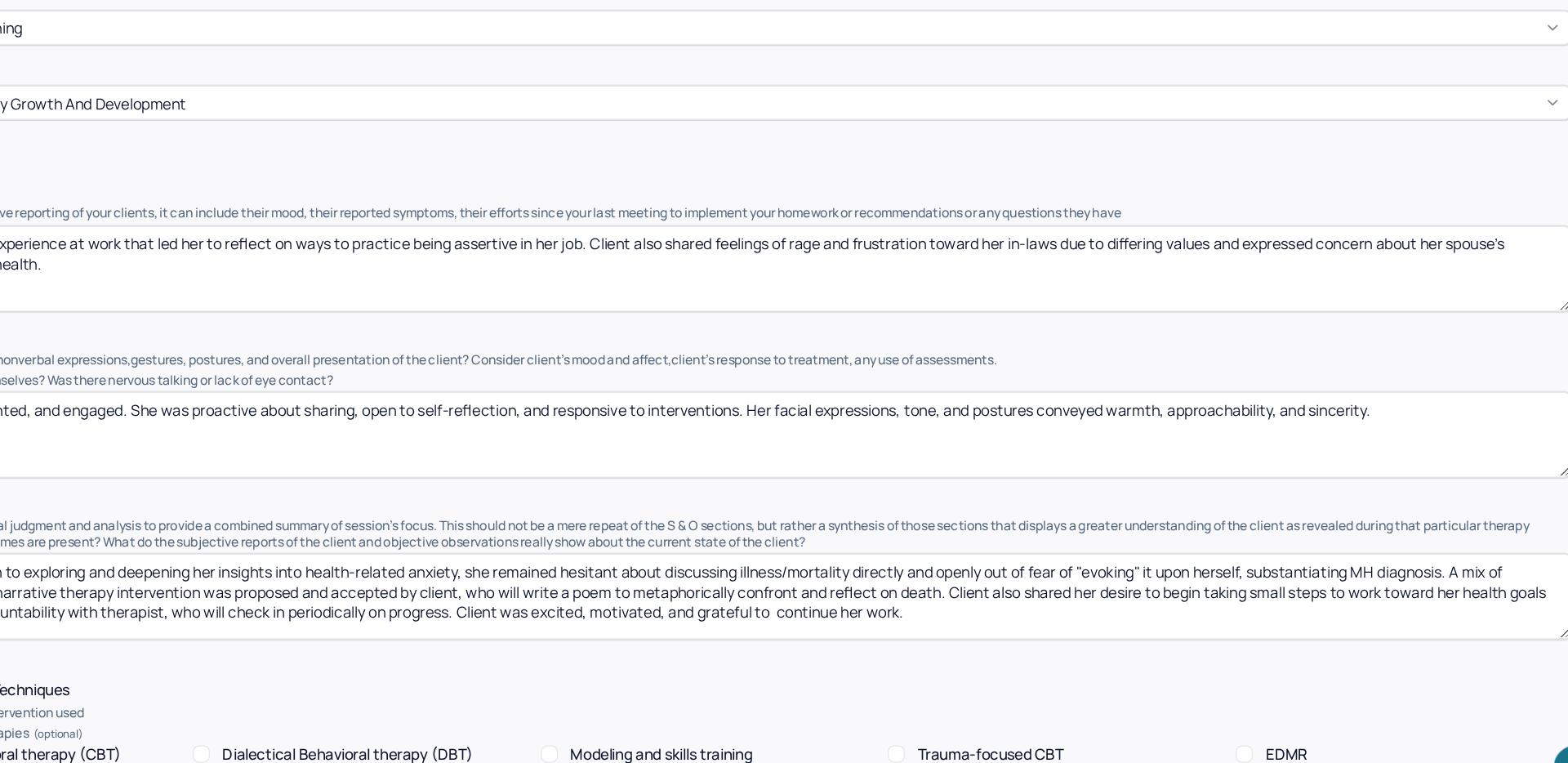 click on "Client was alert, oriented, and engaged. She was proactive about sharing, open to self-reflection, and responsive to interventions. Her facial expressions, tone, and postures conveyed warmth, approachability, and sincerity." at bounding box center [884, 461] 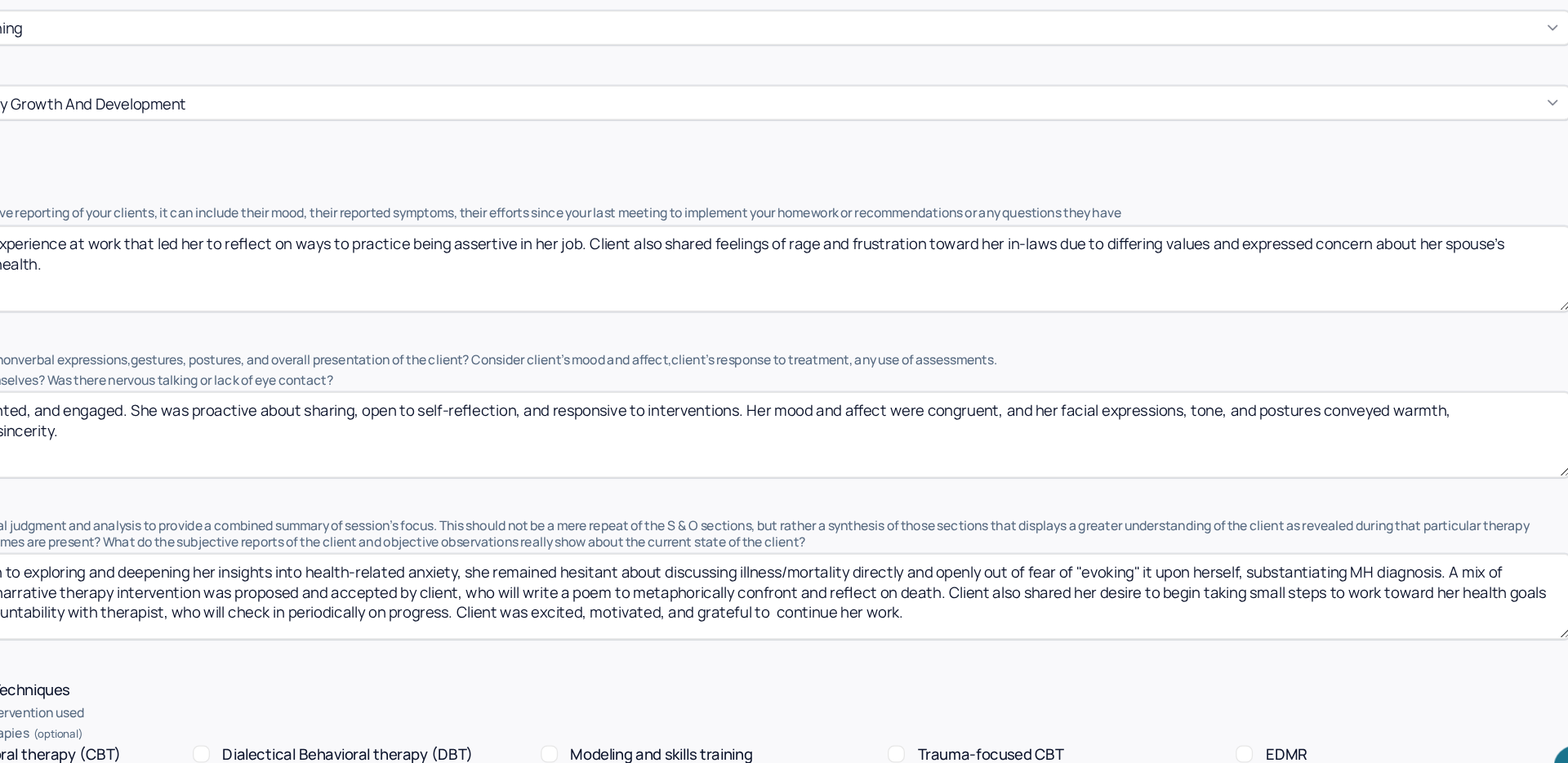 click on "Client was alert, oriented, and engaged. She was proactive about sharing, open to self-reflection, and responsive to interventions. Her mood and afffacial expressions, tone, and postures conveyed warmth, approachability, and sincerity." at bounding box center [884, 461] 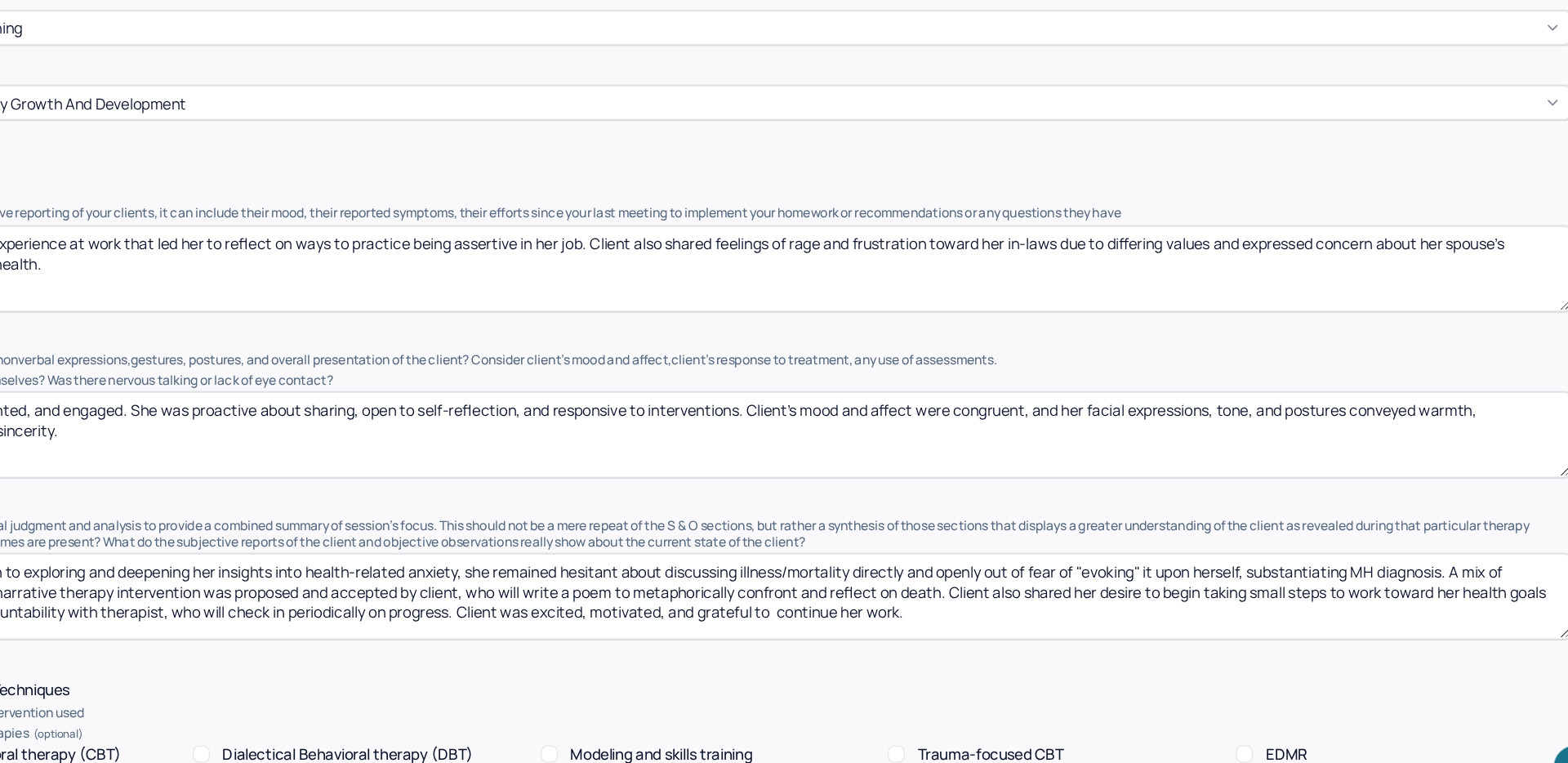 click on "Client was alert, oriented, and engaged. She was proactive about sharing, open to self-reflection, and responsive to interventions. Her mood and affect were congruent, and her facial expressions, tone, and postures conveyed warmth, approachability, and sincerity." at bounding box center [884, 461] 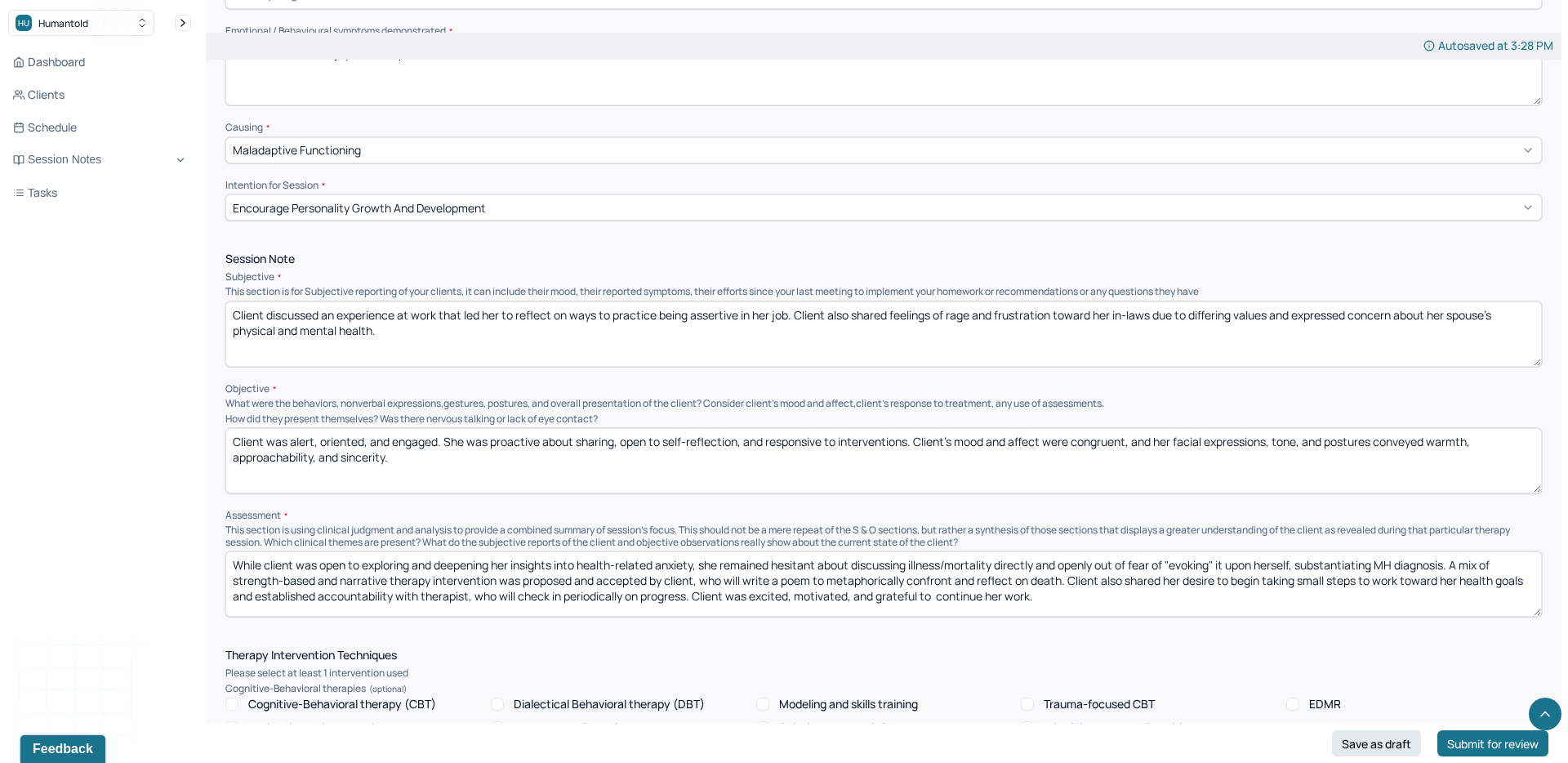 type on "Client was alert, oriented, and engaged. She was proactive about sharing, open to self-reflection, and responsive to interventions. Client's mood and affect were congruent, and her facial expressions, tone, and postures conveyed warmth, approachability, and sincerity." 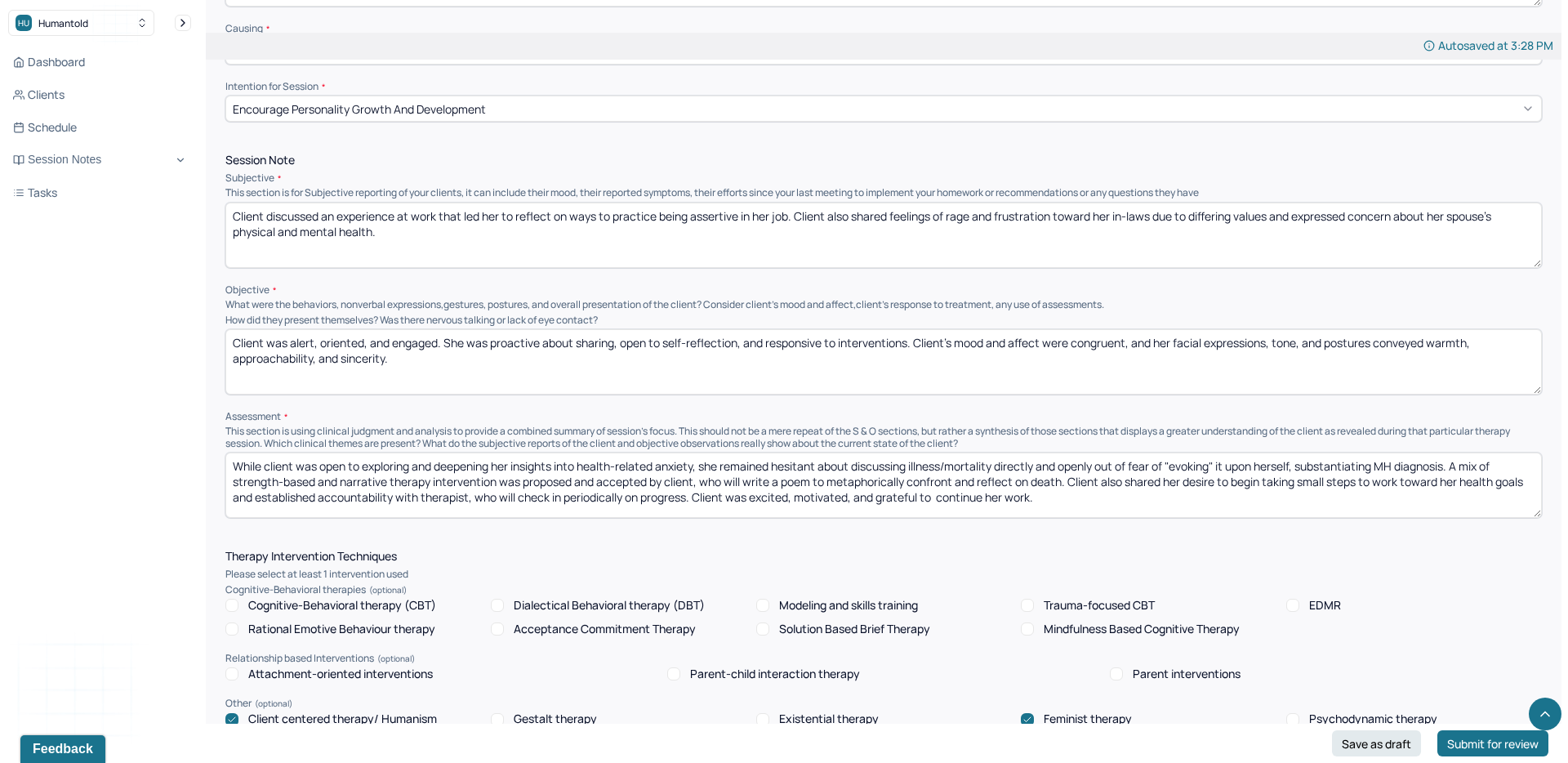 scroll, scrollTop: 812, scrollLeft: 0, axis: vertical 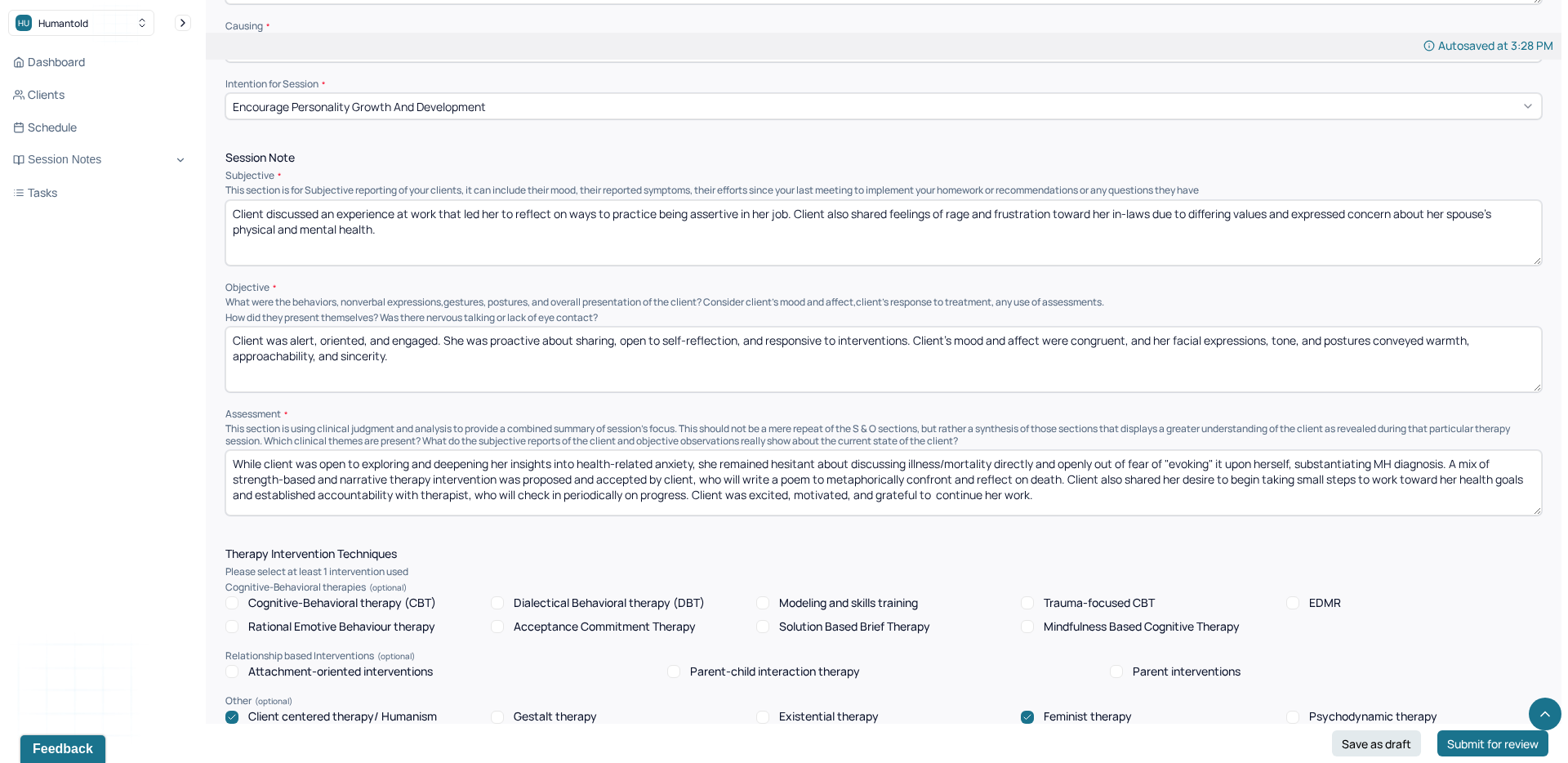 click on "While client was open to exploring and deepening her insights into health-related anxiety, she remained hesitant about discussing illness/mortality directly and openly out of fear of "evoking" it upon herself, substantiating MH diagnosis. A mix of strength-based and narrative therapy intervention was proposed and accepted by client, who will write a poem to metaphorically confront and reflect on death. Client also shared her desire to begin taking small steps to work toward her health goals and established accountability with therapist, who will check in periodically on progress. Client was excited, motivated, and grateful to  continue her work." at bounding box center [884, 483] 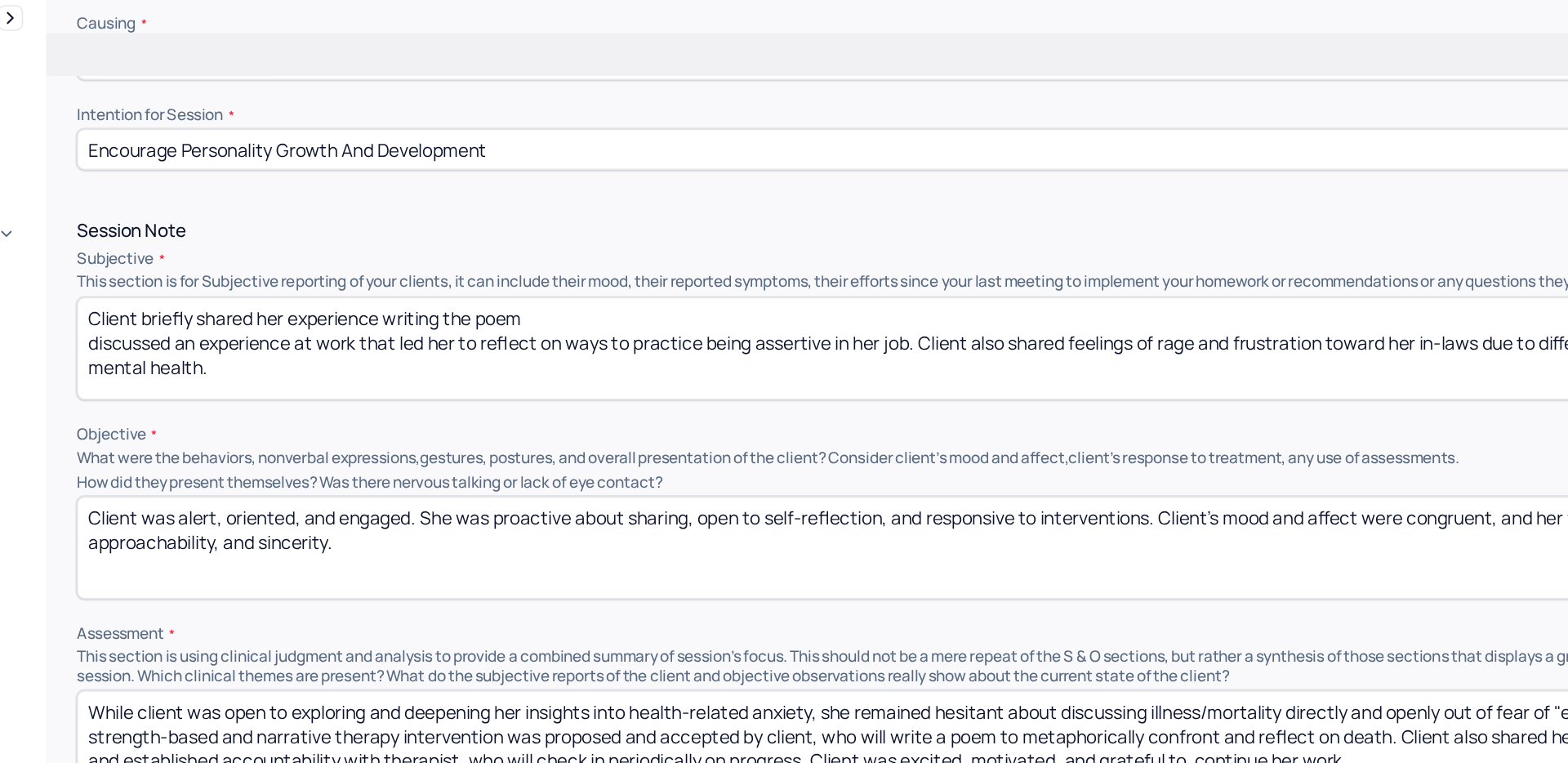 click on "Client briefly shared her experience writing the poem
discussed an experience at work that led her to reflect on ways to practice being assertive in her job. Client also shared feelings of rage and frustration toward her in-laws due to differing values and expressed concern about her spouse's physical and mental health." at bounding box center [884, 233] 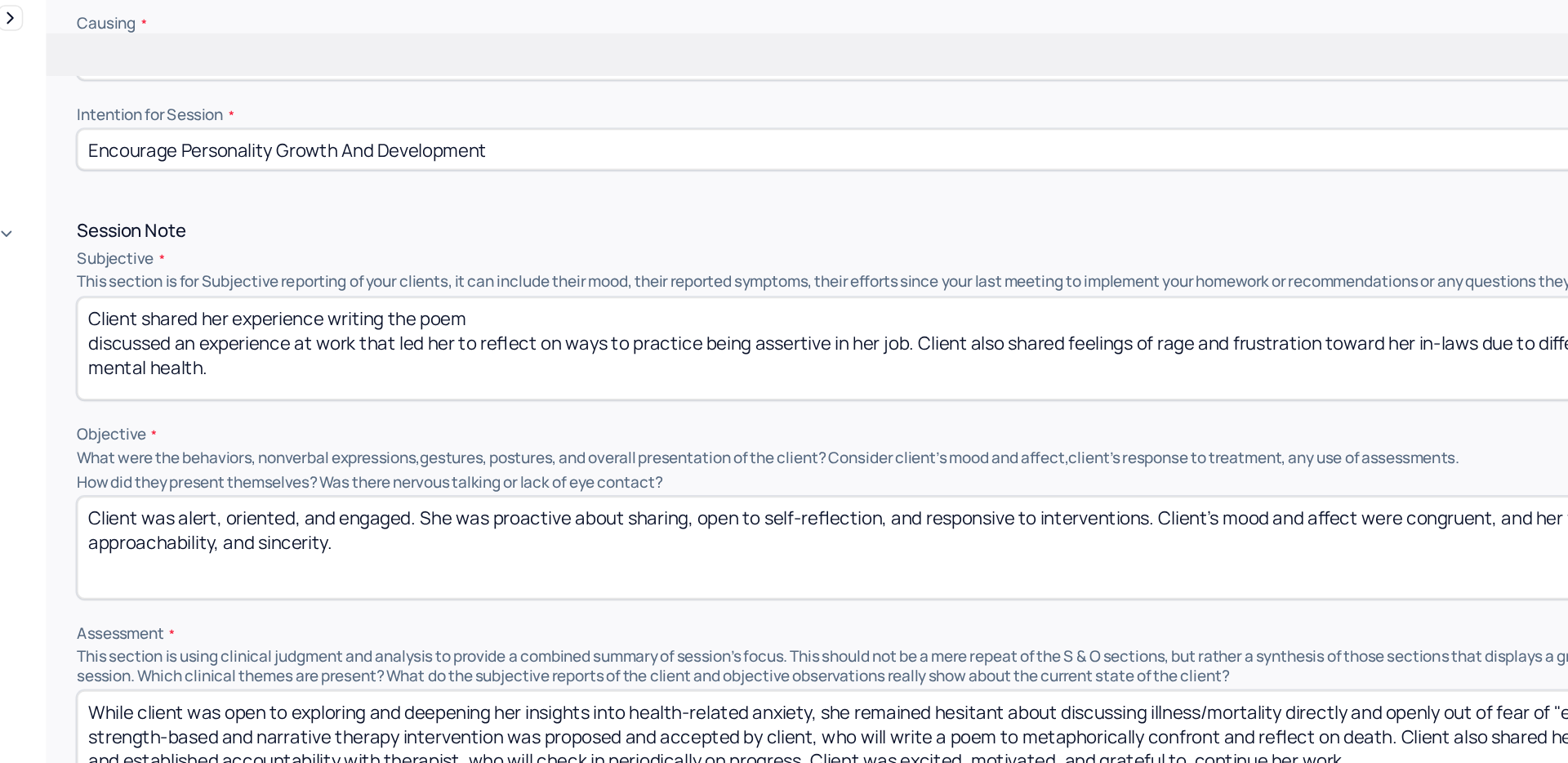 click on "Client briefly shared her experience writing the poem
discussed an experience at work that led her to reflect on ways to practice being assertive in her job. Client also shared feelings of rage and frustration toward her in-laws due to differing values and expressed concern about her spouse's physical and mental health." at bounding box center (884, 233) 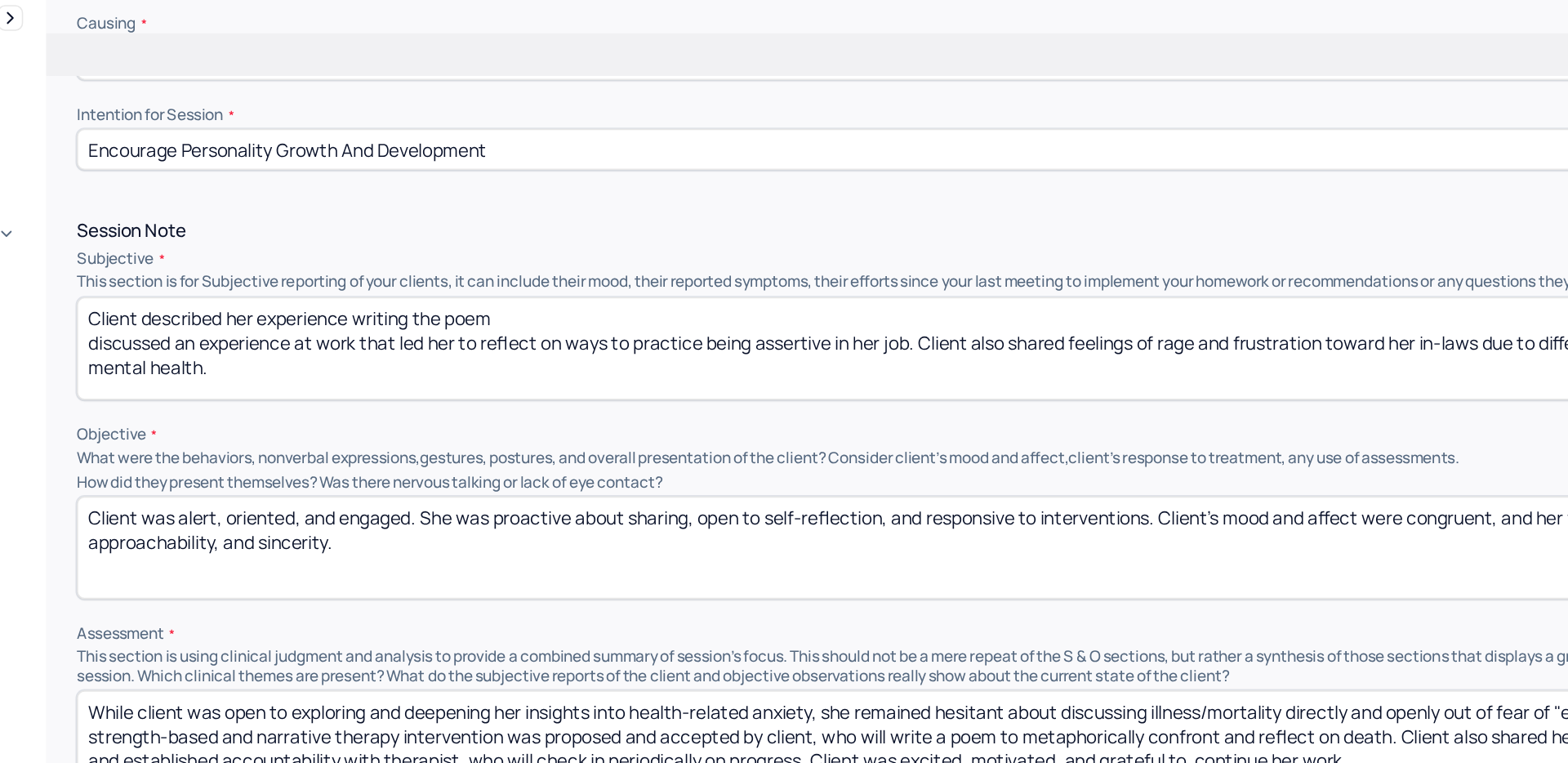 click on "Client shared her experience writing the poem
discussed an experience at work that led her to reflect on ways to practice being assertive in her job. Client also shared feelings of rage and frustration toward her in-laws due to differing values and expressed concern about her spouse's physical and mental health." at bounding box center (884, 233) 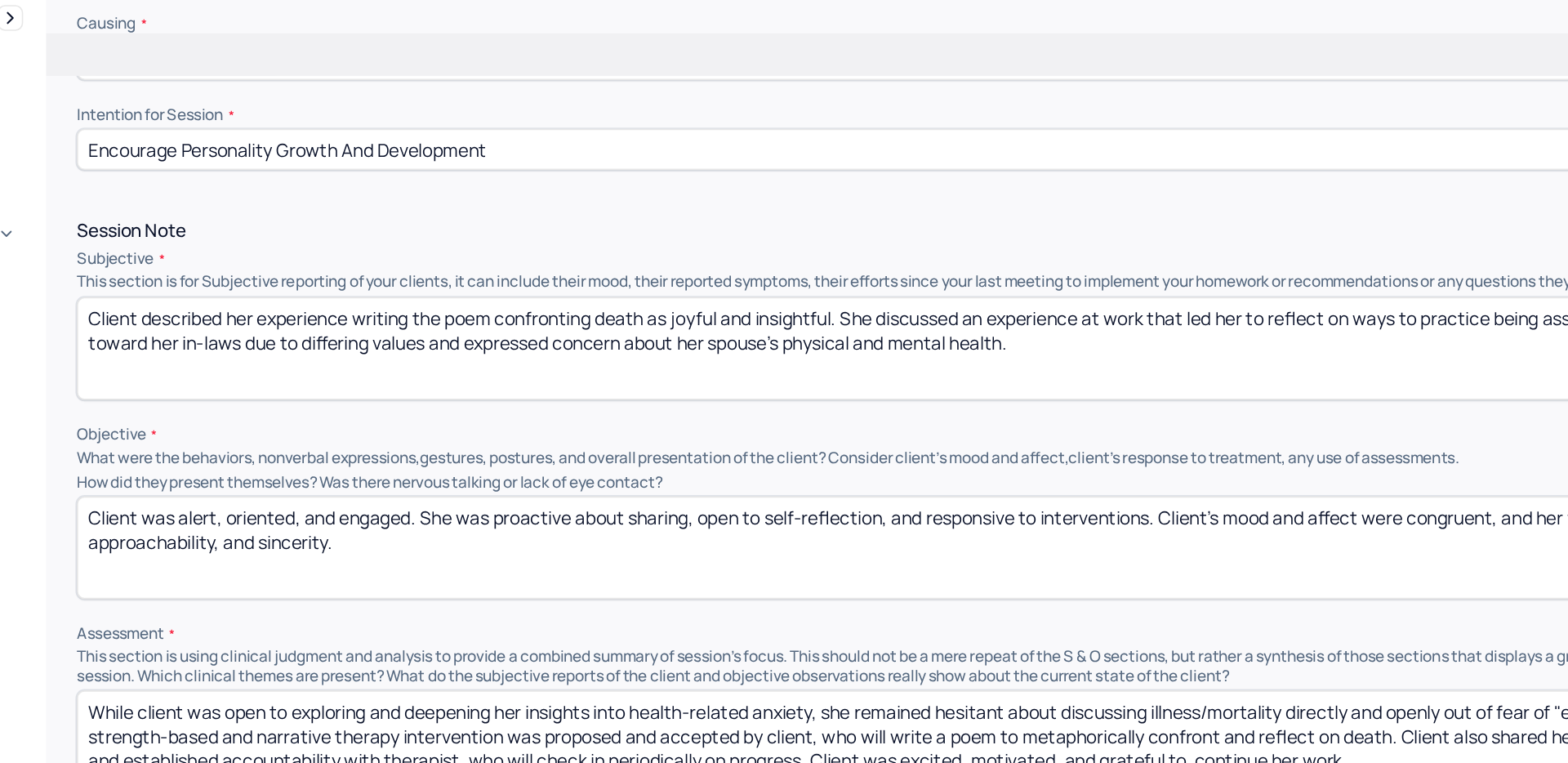 click on "Objective" at bounding box center [884, 288] 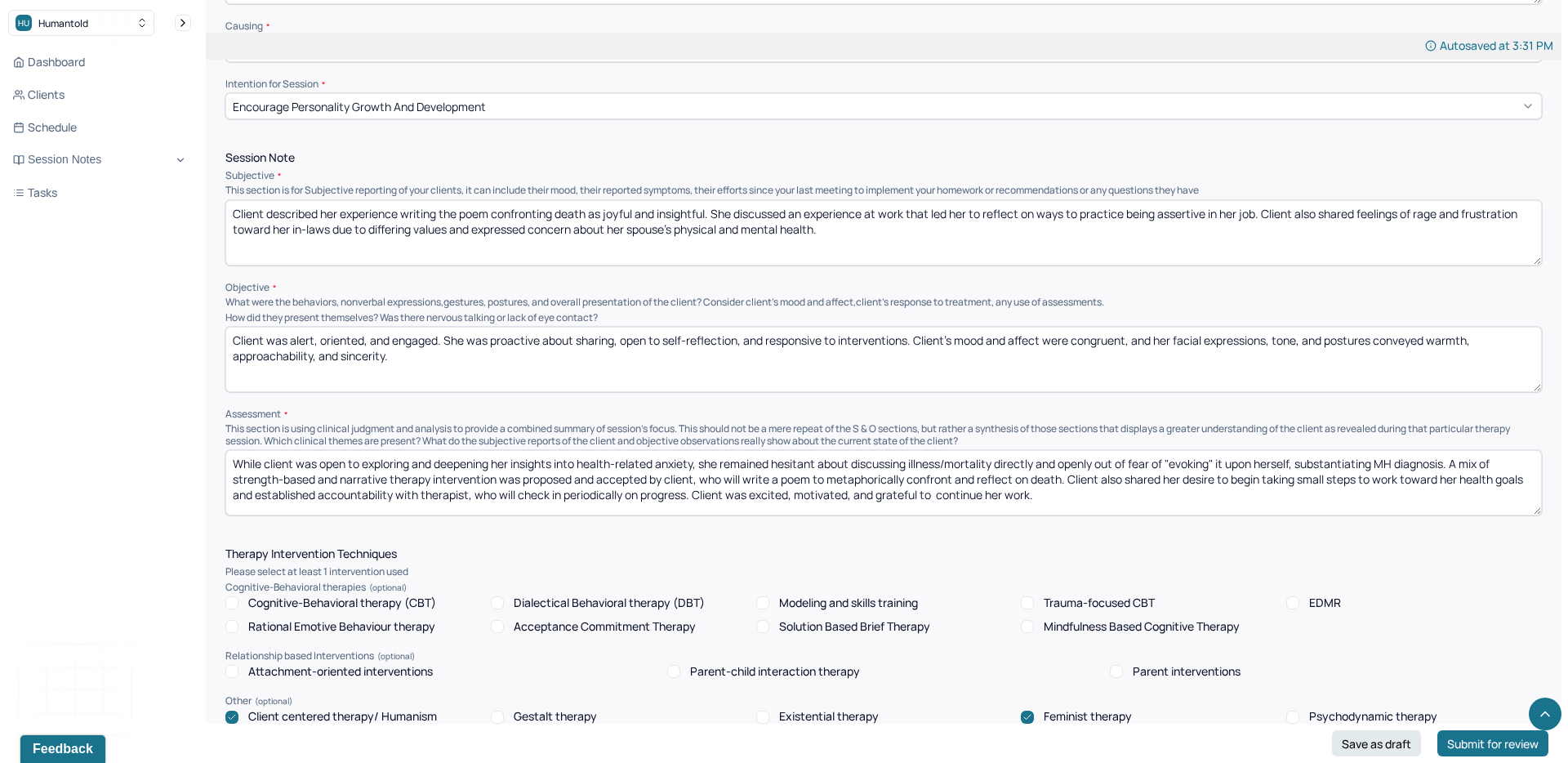 click on "Client described her experience writing the poem confronting death as joyful and insightful. She discussed an experience at work that led her to reflect on ways to practice being assertive in her job. Client also shared feelings of rage and frustration toward her in-laws due to differing values and expressed concern about her spouse's physical and mental health." at bounding box center [884, 233] 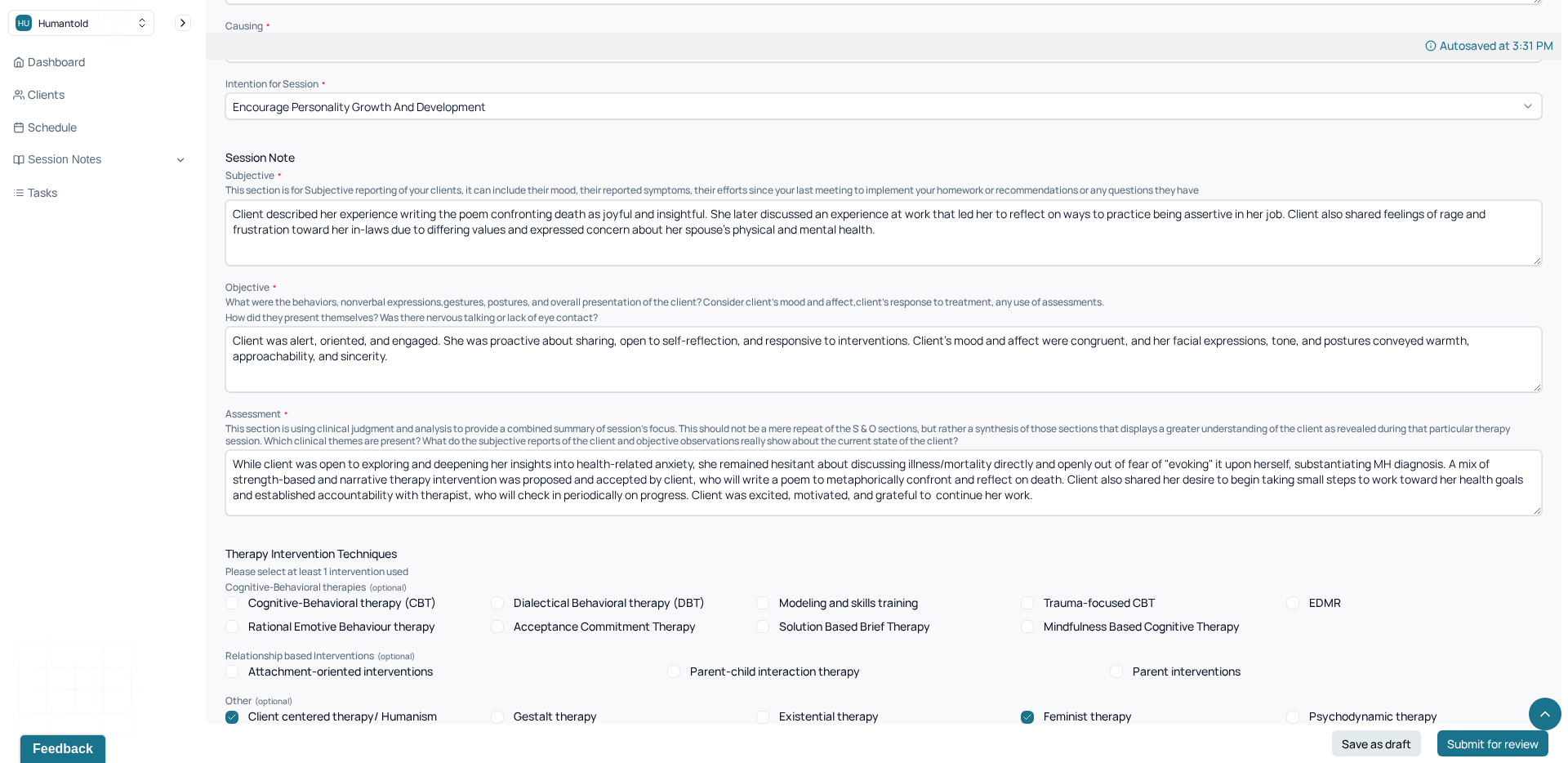 type on "Client described her experience writing the poem confronting death as joyful and insightful. She later discussed an experience at work that led her to reflect on ways to practice being assertive in her job. Client also shared feelings of rage and frustration toward her in-laws due to differing values and expressed concern about her spouse's physical and mental health." 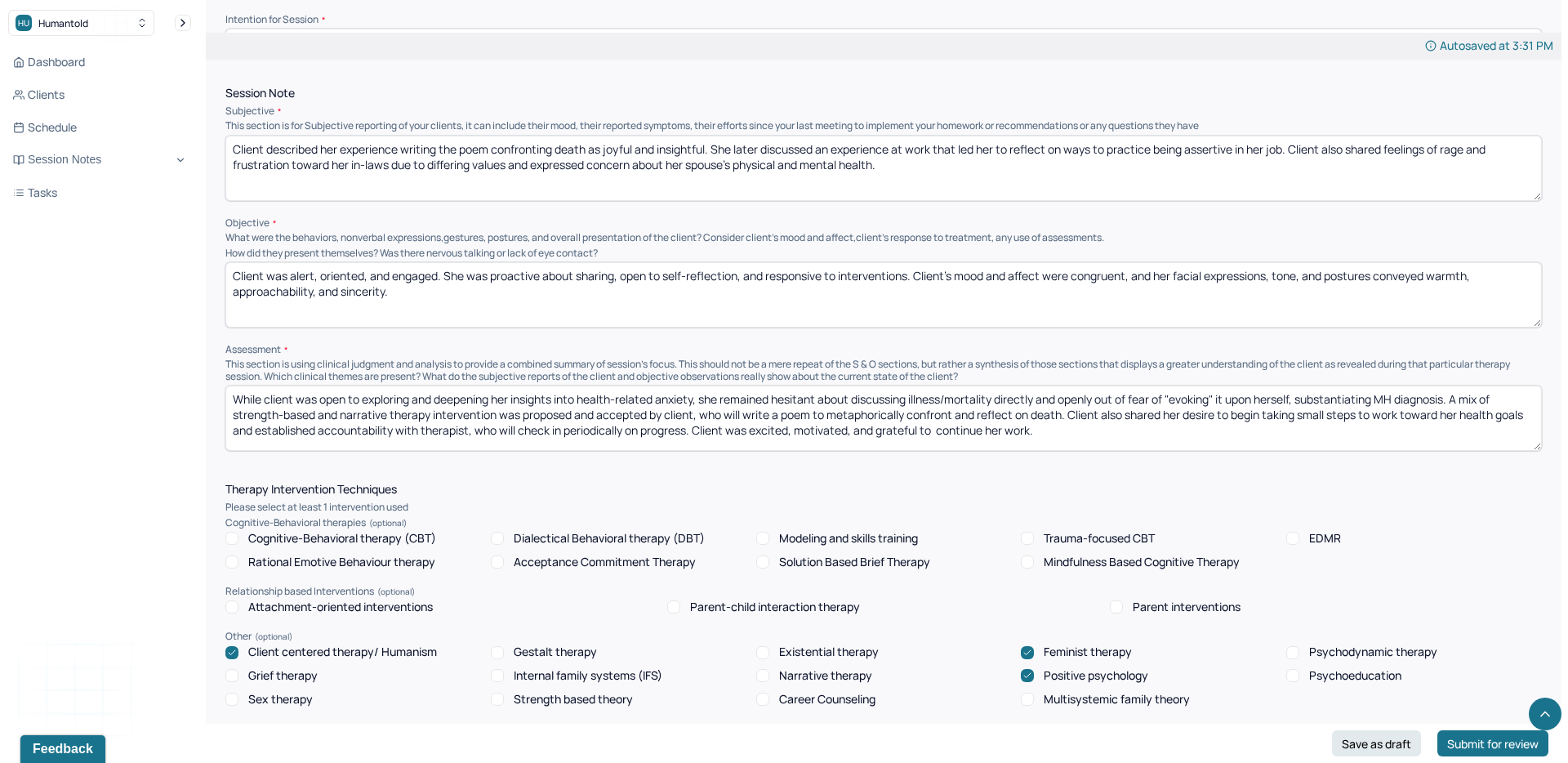scroll, scrollTop: 877, scrollLeft: 0, axis: vertical 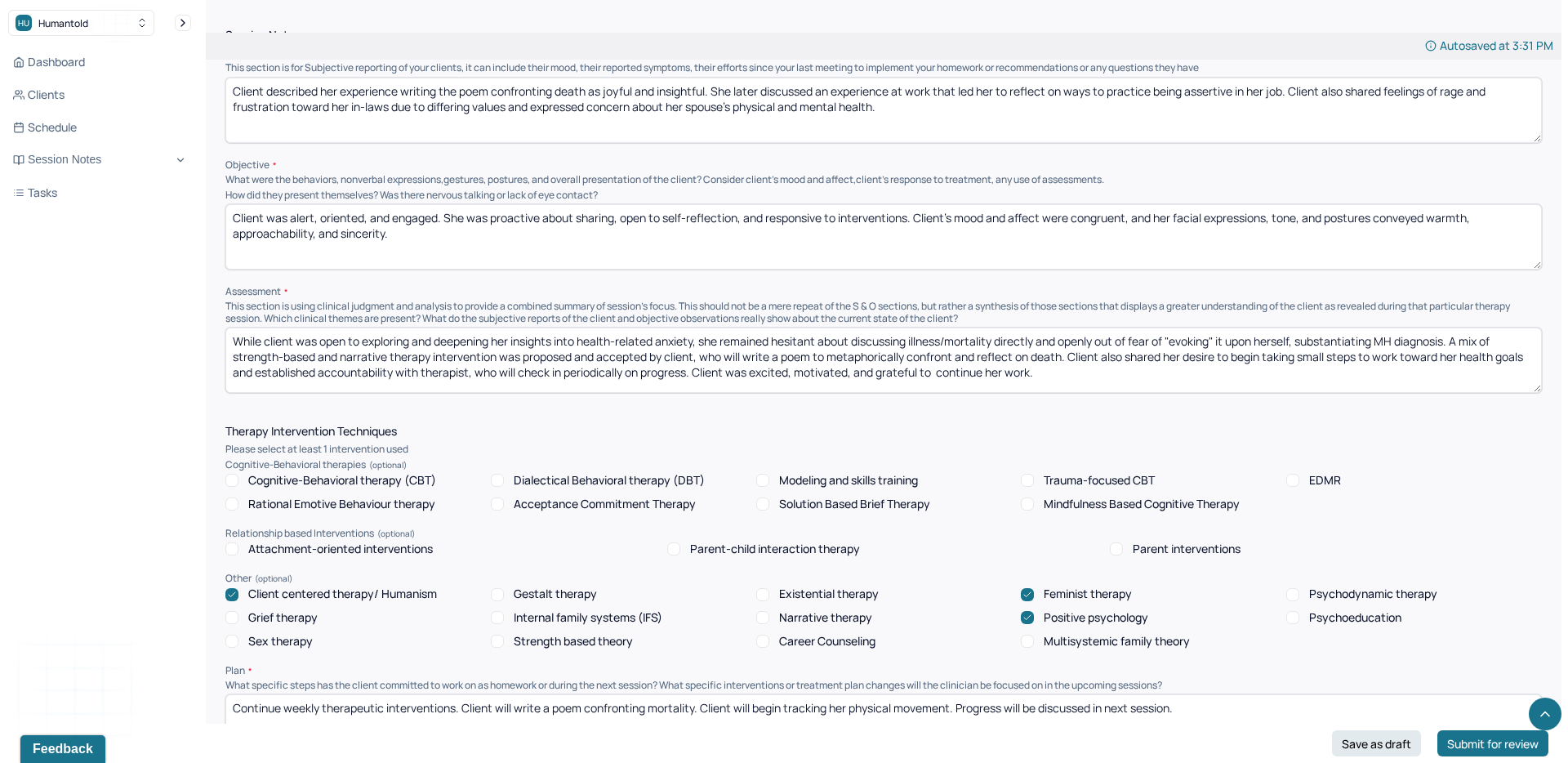 click on "While client was open to exploring and deepening her insights into health-related anxiety, she remained hesitant about discussing illness/mortality directly and openly out of fear of "evoking" it upon herself, substantiating MH diagnosis. A mix of strength-based and narrative therapy intervention was proposed and accepted by client, who will write a poem to metaphorically confront and reflect on death. Client also shared her desire to begin taking small steps to work toward her health goals and established accountability with therapist, who will check in periodically on progress. Client was excited, motivated, and grateful to  continue her work." at bounding box center (884, 360) 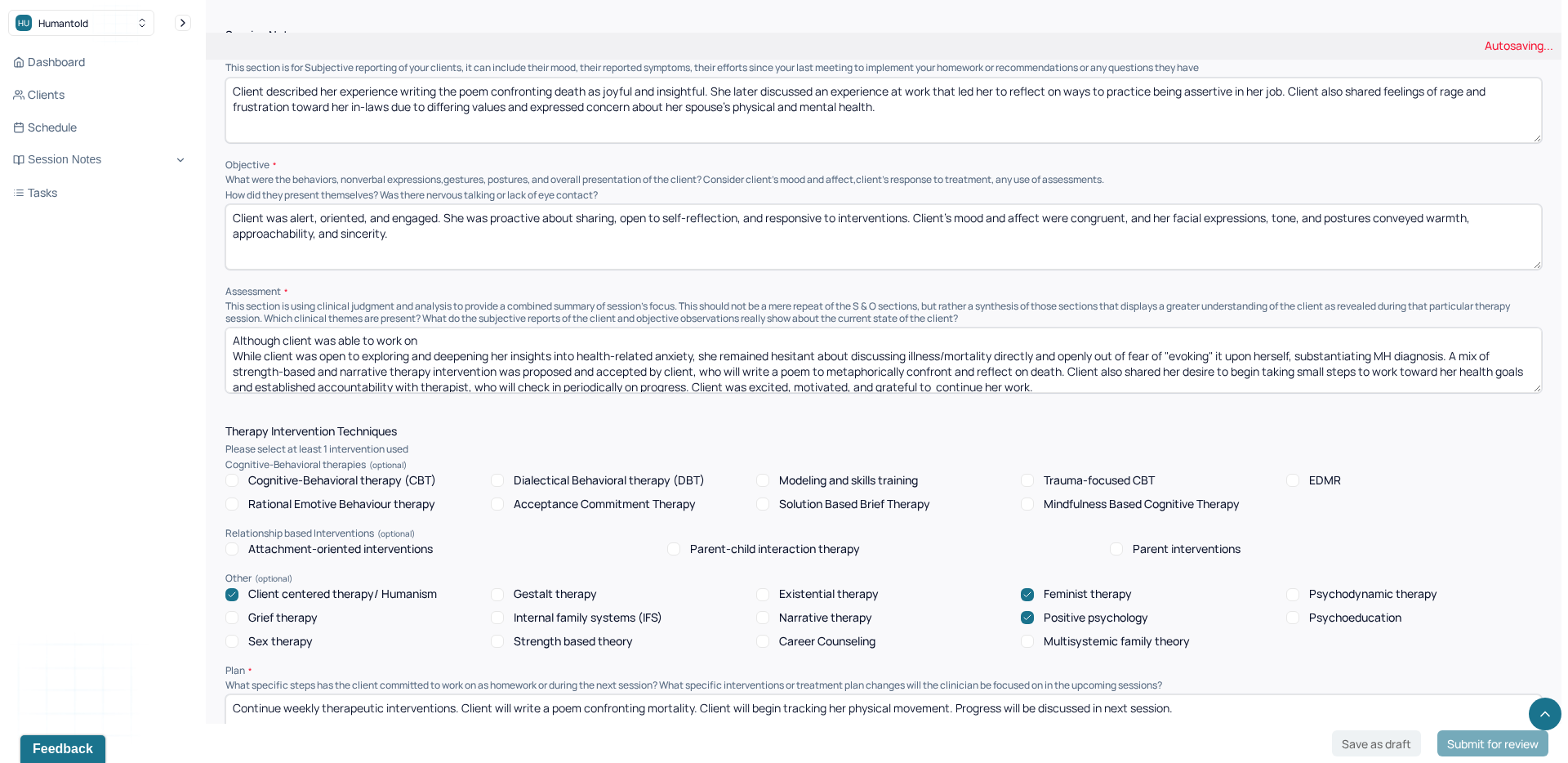scroll, scrollTop: 0, scrollLeft: 0, axis: both 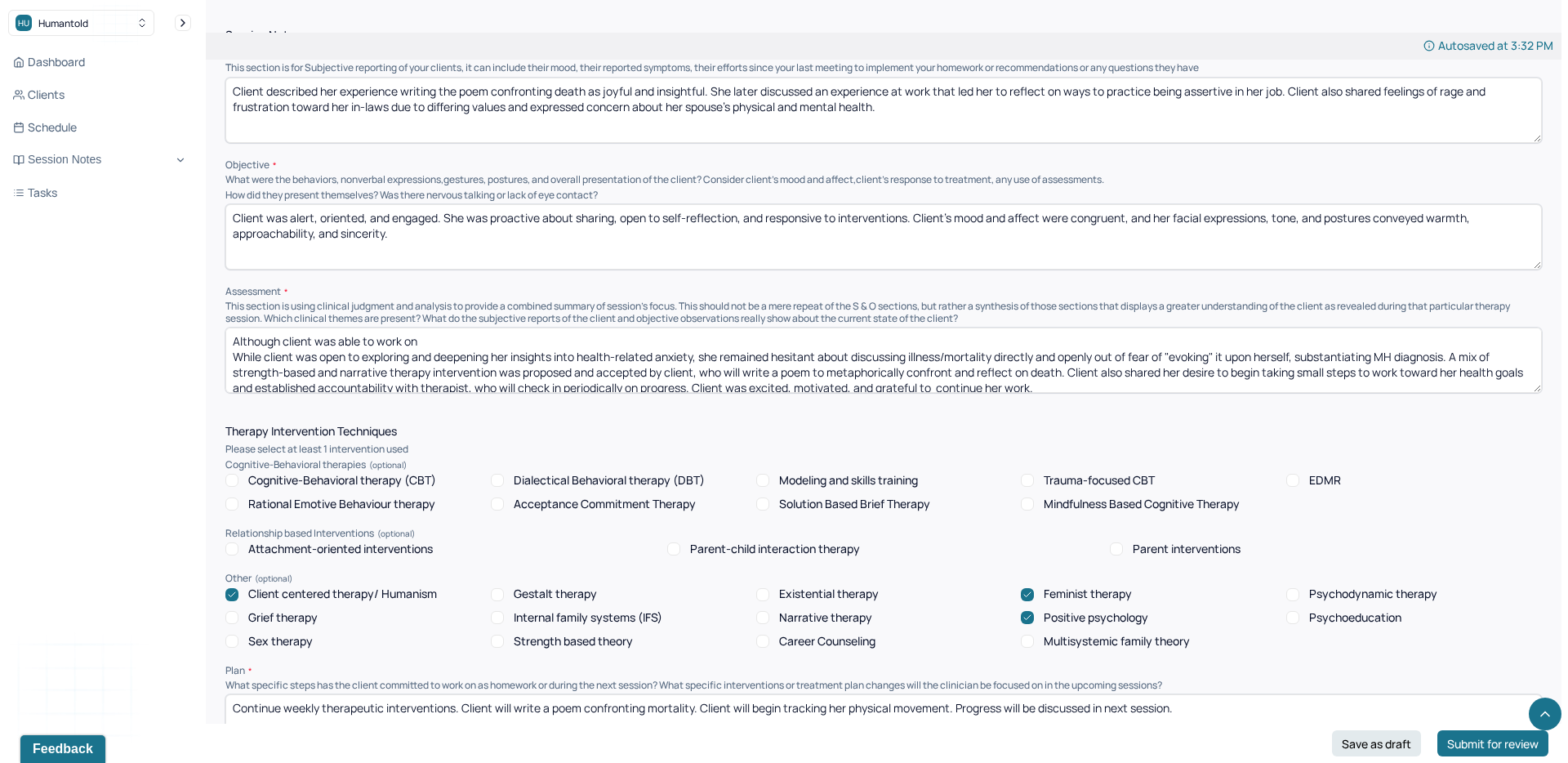drag, startPoint x: 449, startPoint y: 343, endPoint x: 201, endPoint y: 341, distance: 248.0081 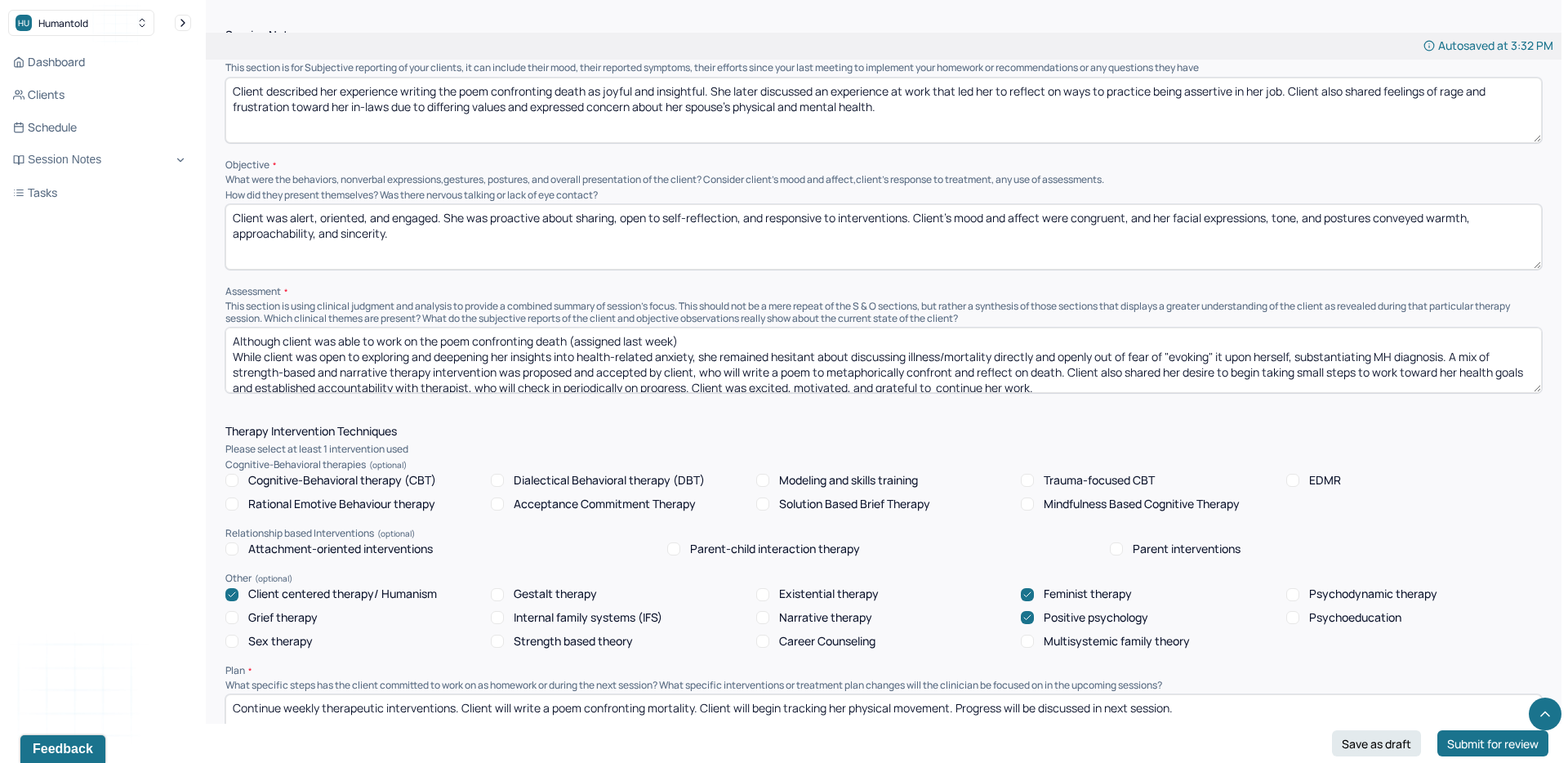 drag, startPoint x: 699, startPoint y: 337, endPoint x: 567, endPoint y: 342, distance: 132.09466 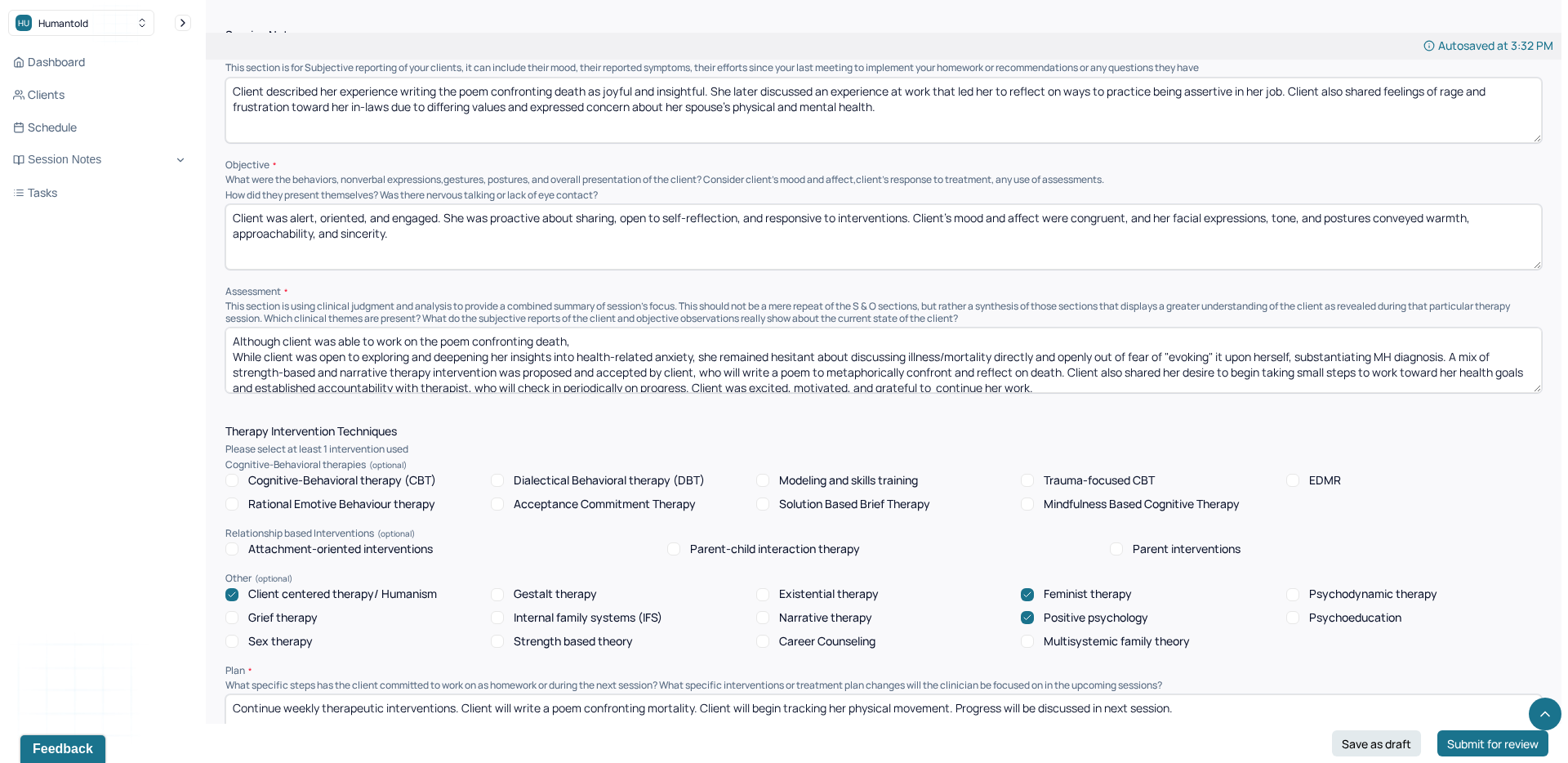 drag, startPoint x: 582, startPoint y: 341, endPoint x: 144, endPoint y: 302, distance: 439.733 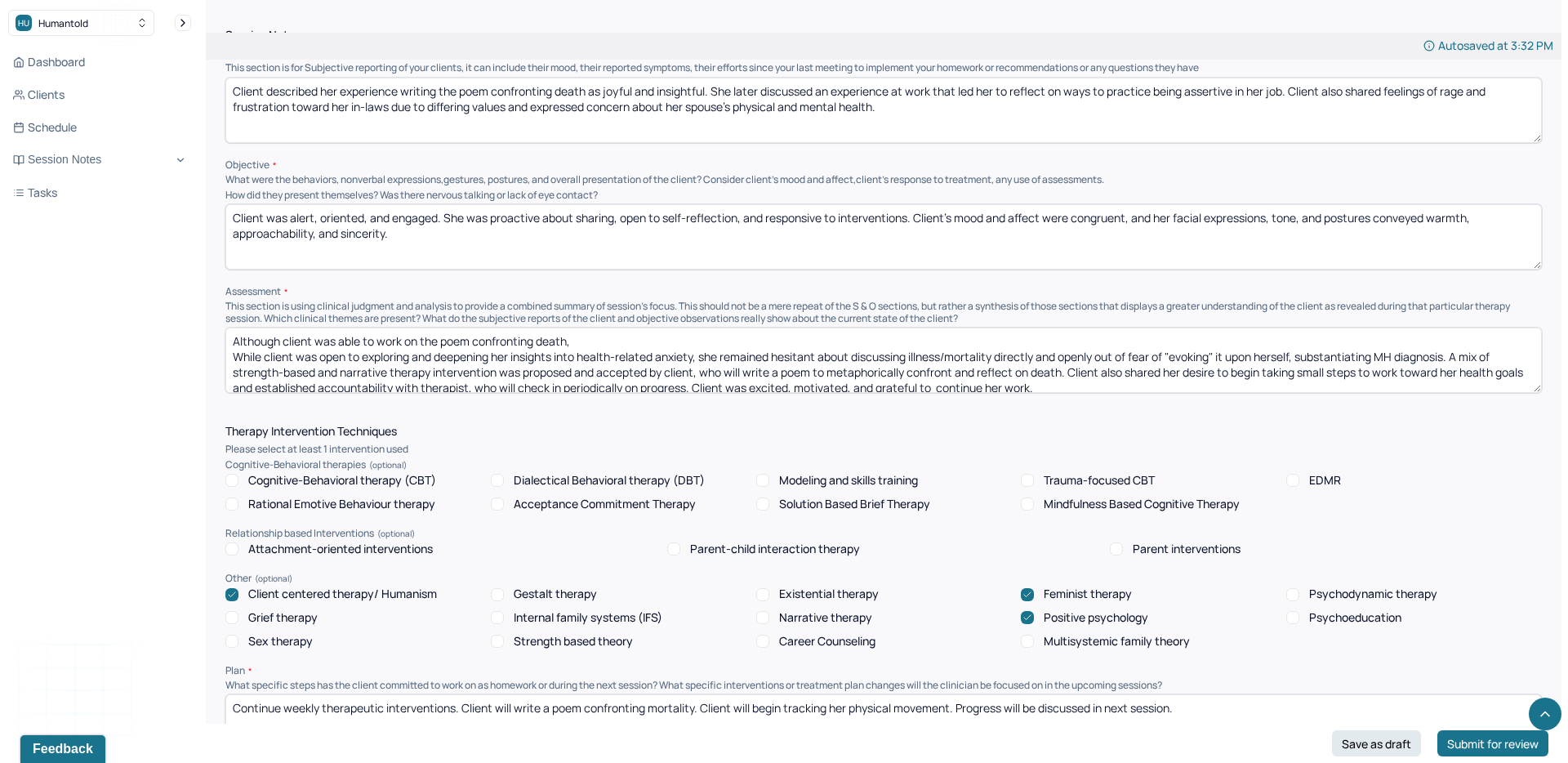 click on "Although client was able to work on the poem confronting death,
While client was open to exploring and deepening her insights into health-related anxiety, she remained hesitant about discussing illness/mortality directly and openly out of fear of "evoking" it upon herself, substantiating MH diagnosis. A mix of strength-based and narrative therapy intervention was proposed and accepted by client, who will write a poem to metaphorically confront and reflect on death. Client also shared her desire to begin taking small steps to work toward her health goals and established accountability with therapist, who will check in periodically on progress. Client was excited, motivated, and grateful to  continue her work." at bounding box center [884, 360] 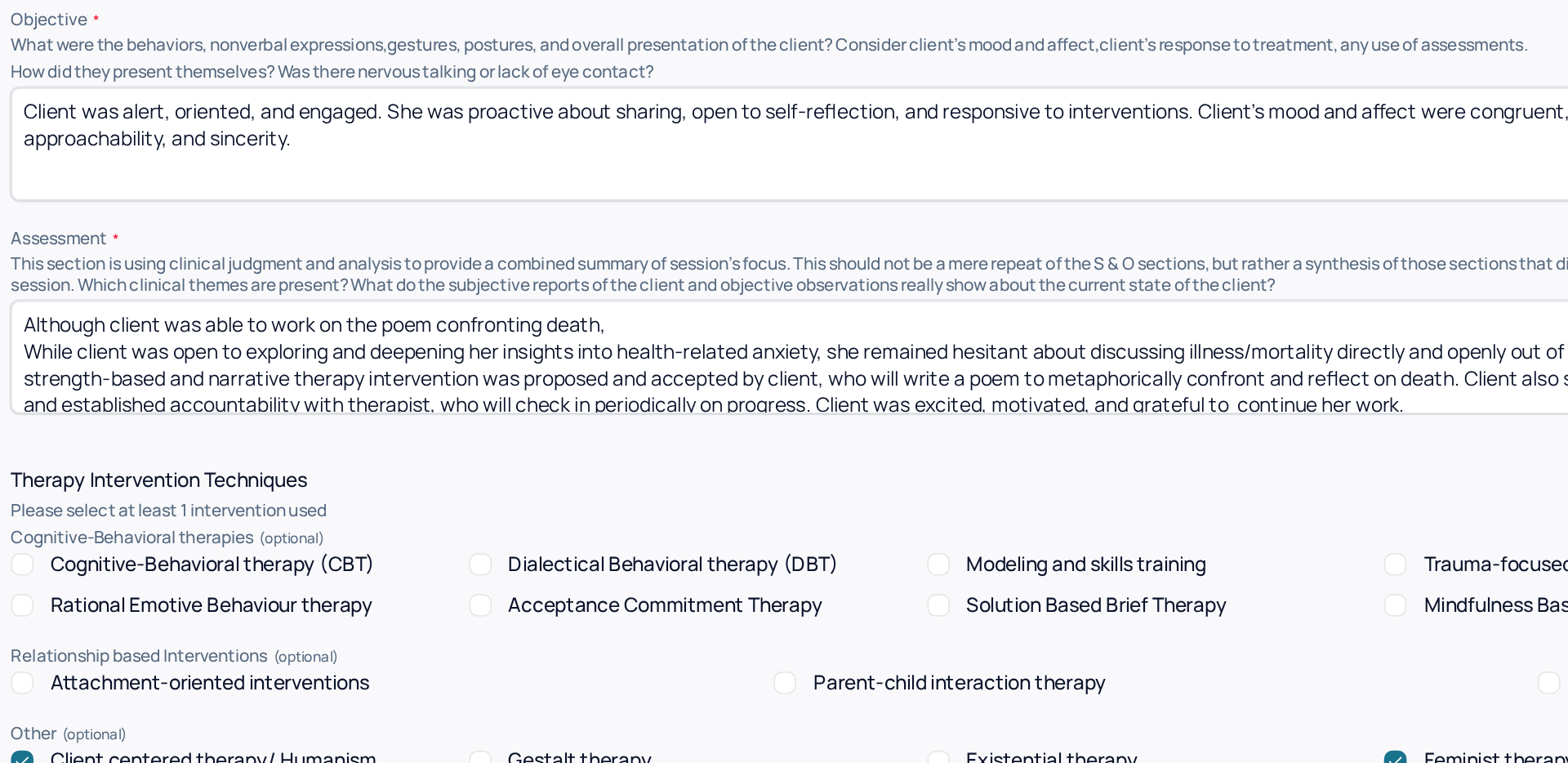 click on "Although client was able to work on the poem confronting death,
While client was open to exploring and deepening her insights into health-related anxiety, she remained hesitant about discussing illness/mortality directly and openly out of fear of "evoking" it upon herself, substantiating MH diagnosis. A mix of strength-based and narrative therapy intervention was proposed and accepted by client, who will write a poem to metaphorically confront and reflect on death. Client also shared her desire to begin taking small steps to work toward her health goals and established accountability with therapist, who will check in periodically on progress. Client was excited, motivated, and grateful to  continue her work." at bounding box center [884, 360] 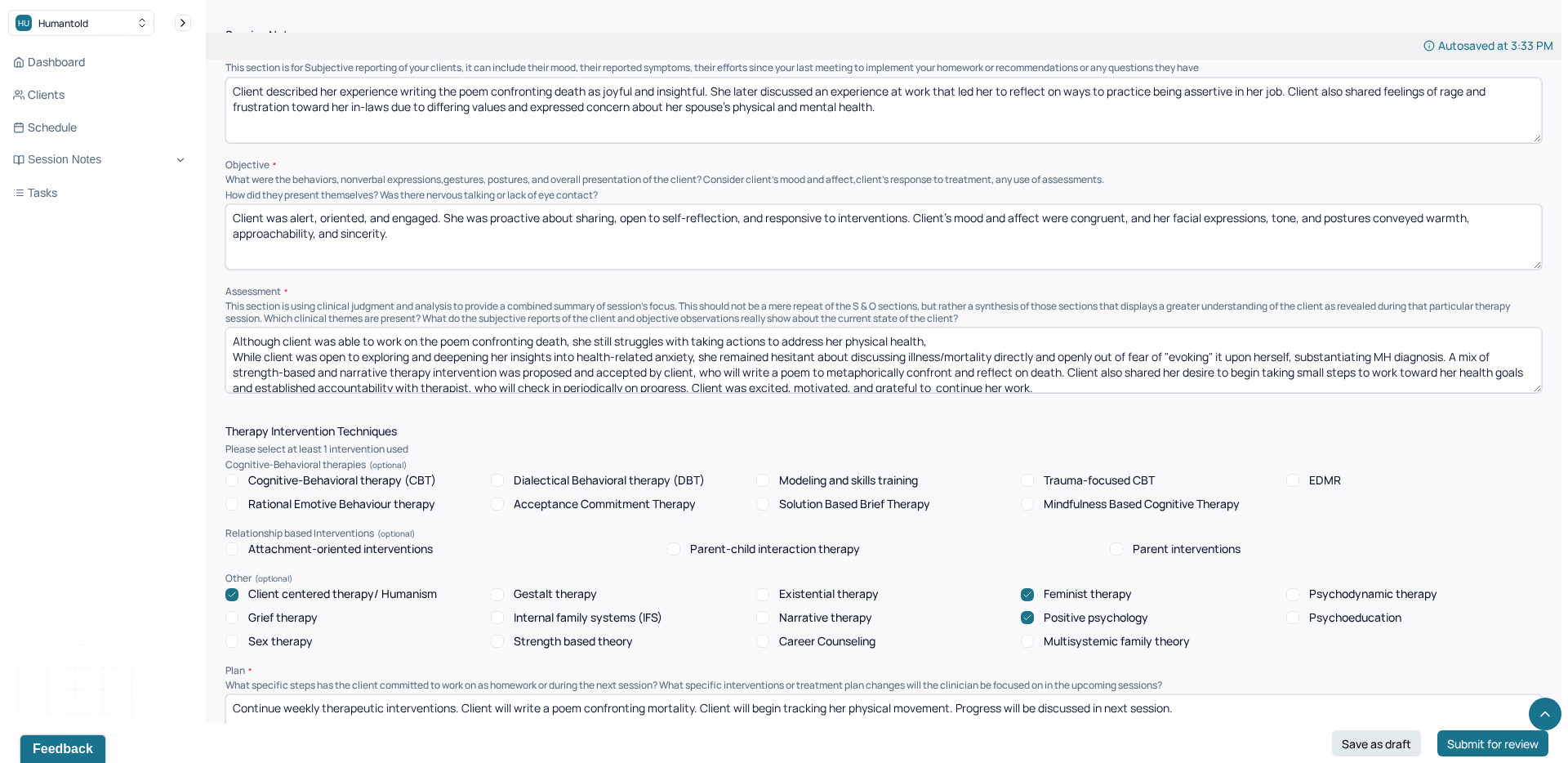 click on "Although client was able to work on the poem confronting death, she still struggles with taking actions to address her physical health,
While client was open to exploring and deepening her insights into health-related anxiety, she remained hesitant about discussing illness/mortality directly and openly out of fear of "evoking" it upon herself, substantiating MH diagnosis. A mix of strength-based and narrative therapy intervention was proposed and accepted by client, who will write a poem to metaphorically confront and reflect on death. Client also shared her desire to begin taking small steps to work toward her health goals and established accountability with therapist, who will check in periodically on progress. Client was excited, motivated, and grateful to  continue her work." at bounding box center [884, 360] 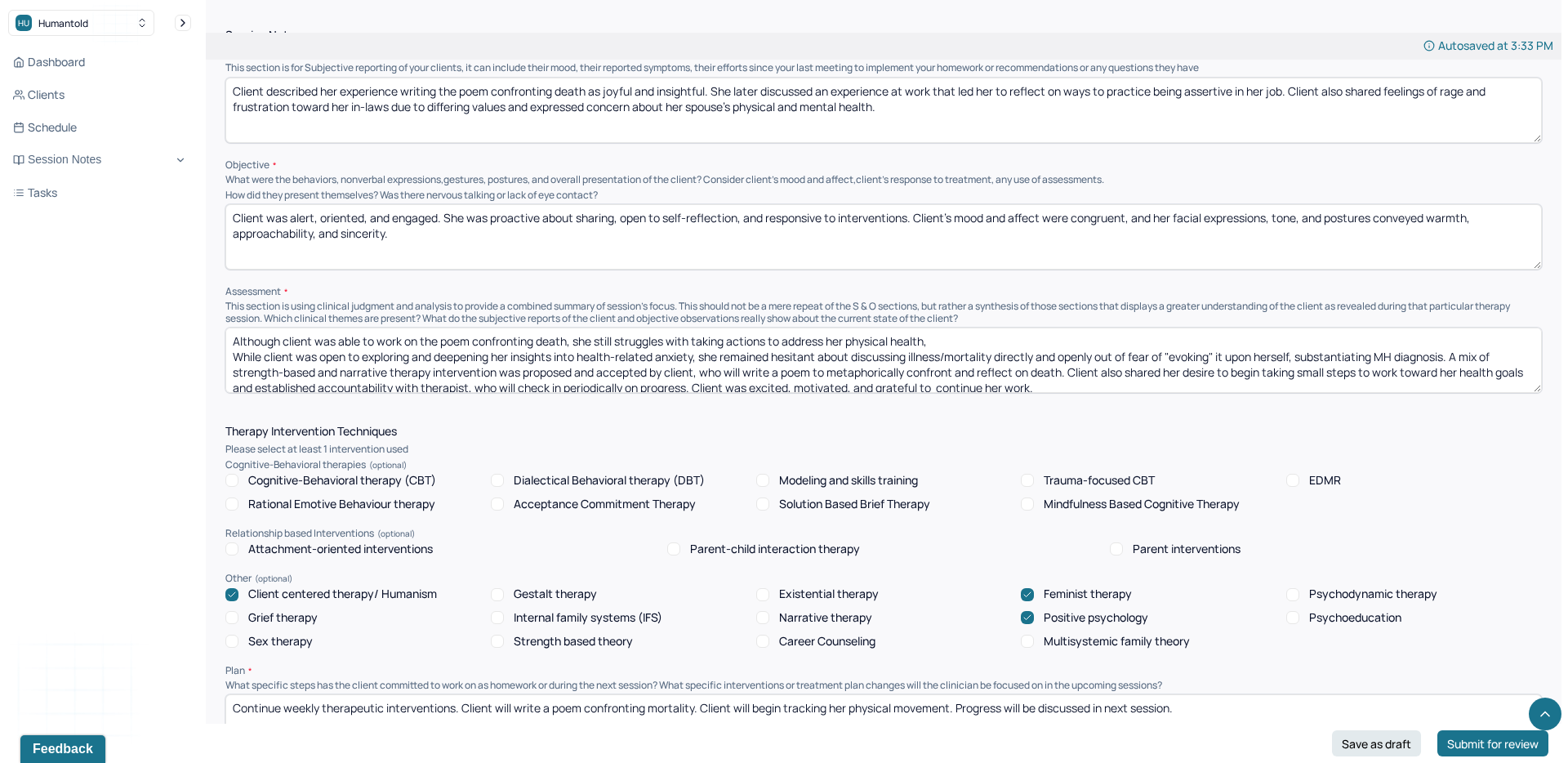 click on "Although client was able to work on the poem confronting death, she still struggles with taking actions to address her physical health,
While client was open to exploring and deepening her insights into health-related anxiety, she remained hesitant about discussing illness/mortality directly and openly out of fear of "evoking" it upon herself, substantiating MH diagnosis. A mix of strength-based and narrative therapy intervention was proposed and accepted by client, who will write a poem to metaphorically confront and reflect on death. Client also shared her desire to begin taking small steps to work toward her health goals and established accountability with therapist, who will check in periodically on progress. Client was excited, motivated, and grateful to  continue her work." at bounding box center (884, 360) 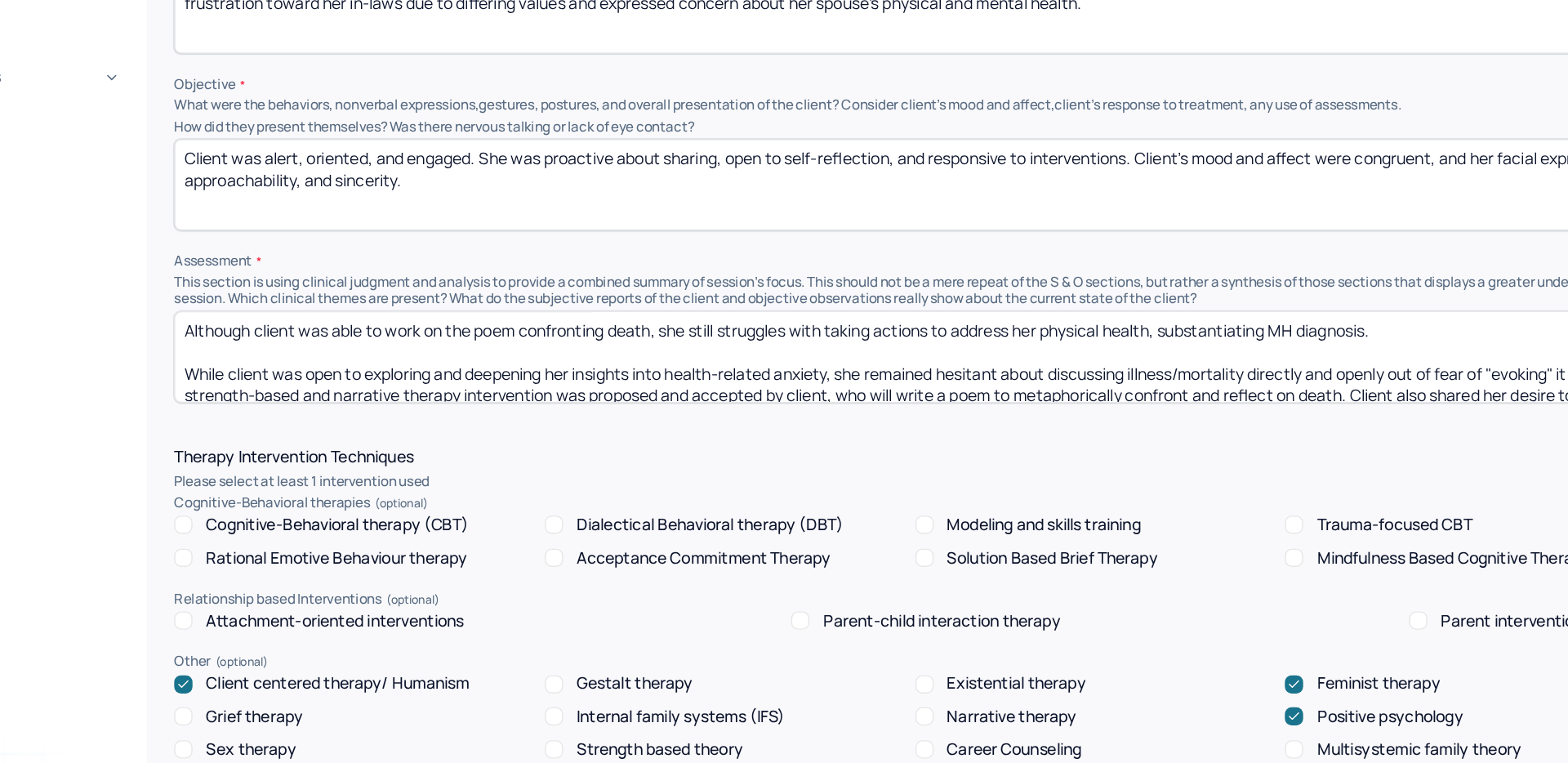 click on "Although client was able to work on the poem confronting death, she still struggles with taking actions to address her physical health, substantiating MH diagnosis.
While client was open to exploring and deepening her insights into health-related anxiety, she remained hesitant about discussing illness/mortality directly and openly out of fear of "evoking" it upon herself, substantiating MH diagnosis. A mix of strength-based and narrative therapy intervention was proposed and accepted by client, who will write a poem to metaphorically confront and reflect on death. Client also shared her desire to begin taking small steps to work toward her health goals and established accountability with therapist, who will check in periodically on progress. Client was excited, motivated, and grateful to  continue her work." at bounding box center [884, 360] 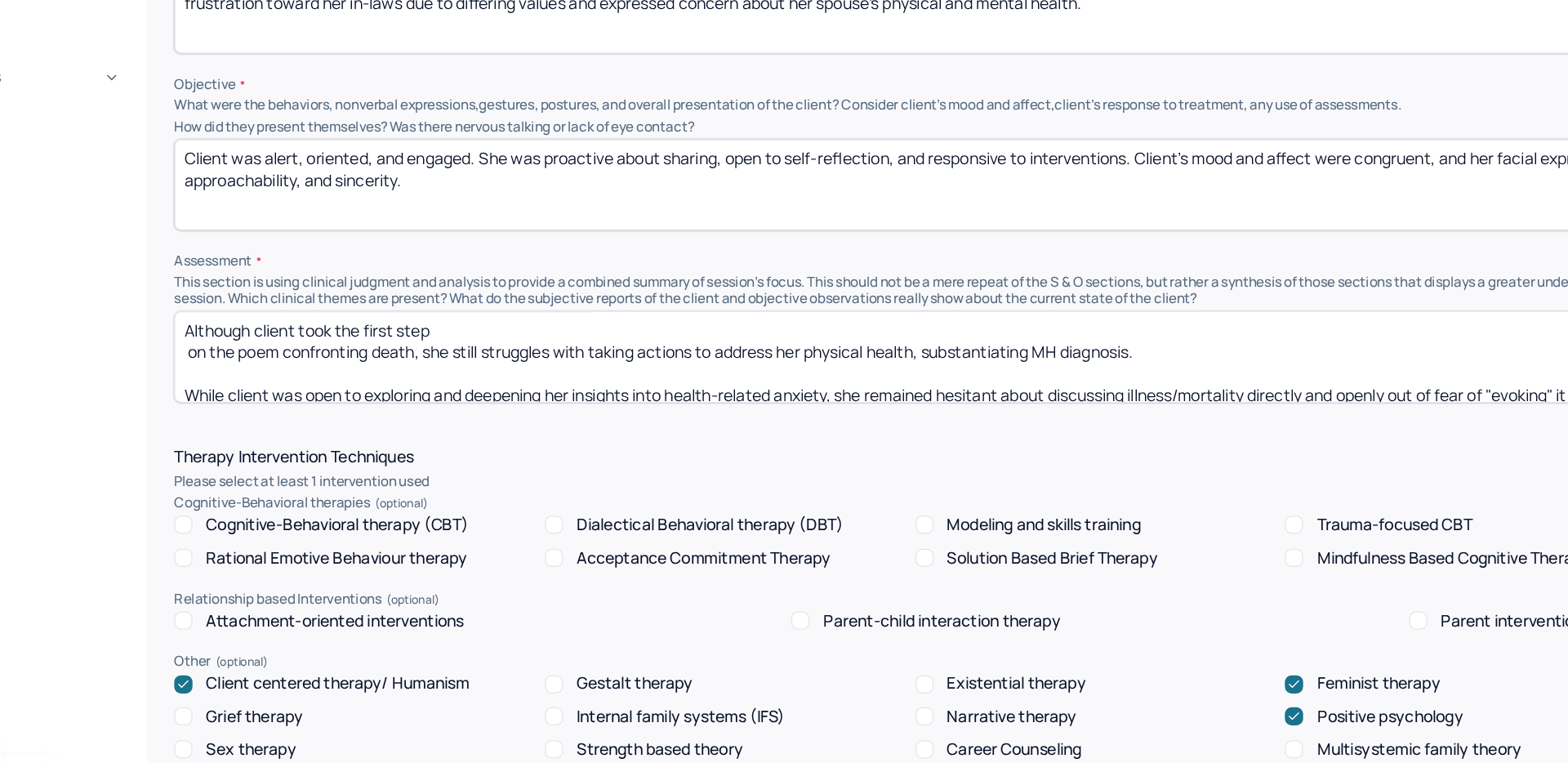 drag, startPoint x: 423, startPoint y: 341, endPoint x: 341, endPoint y: 341, distance: 82 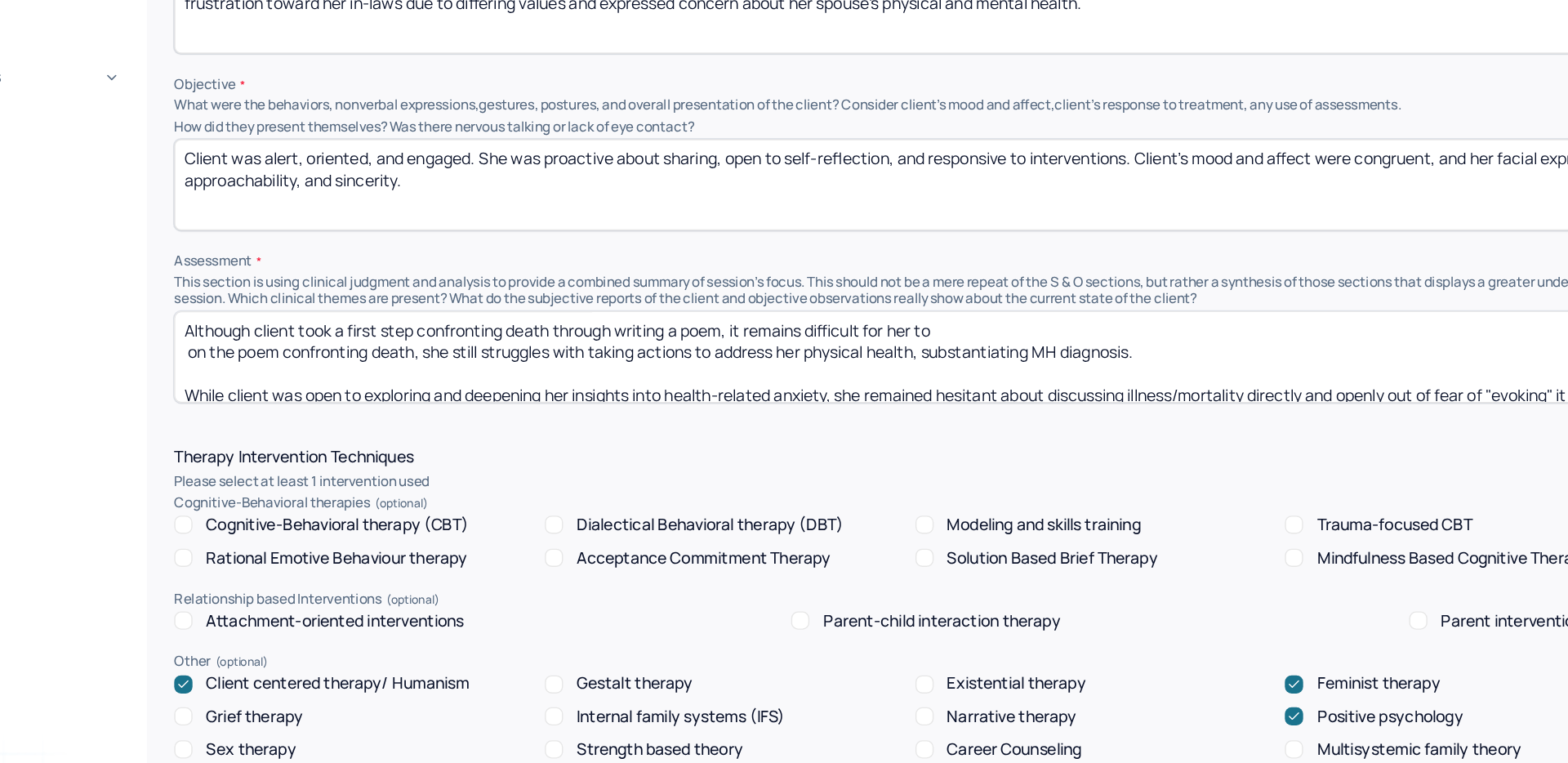 drag, startPoint x: 315, startPoint y: 342, endPoint x: 395, endPoint y: 343, distance: 80.00625 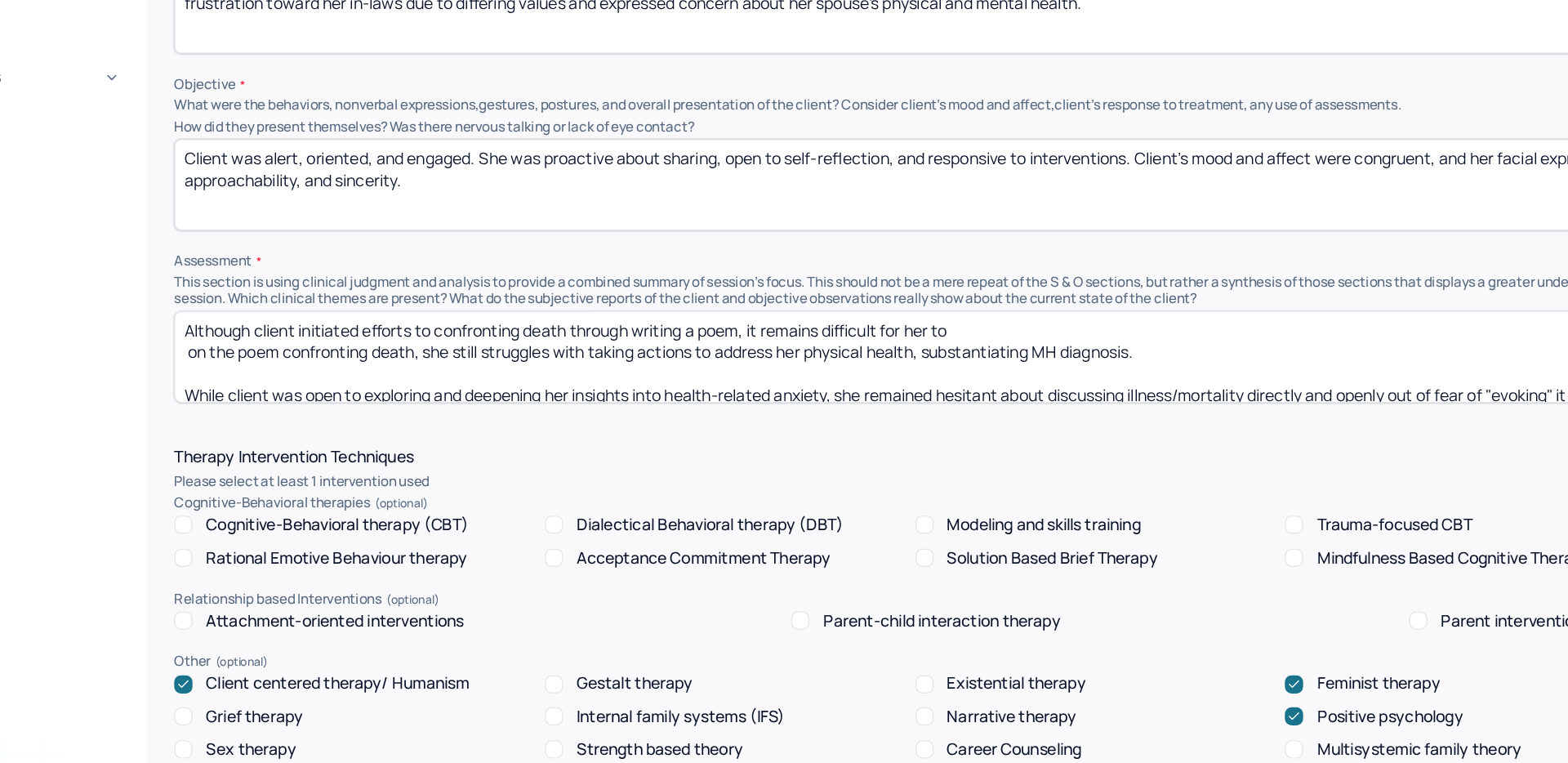click on "Although client took a first step confronting death through writing a poem, it remains difficult for her to
on the poem confronting death, she still struggles with taking actions to address her physical health, substantiating MH diagnosis.
While client was open to exploring and deepening her insights into health-related anxiety, she remained hesitant about discussing illness/mortality directly and openly out of fear of "evoking" it upon herself, substantiating MH diagnosis. A mix of strength-based and narrative therapy intervention was proposed and accepted by client, who will write a poem to metaphorically confront and reflect on death. Client also shared her desire to begin taking small steps to work toward her health goals and established accountability with therapist, who will check in periodically on progress. Client was excited, motivated, and grateful to  continue her work." at bounding box center (884, 360) 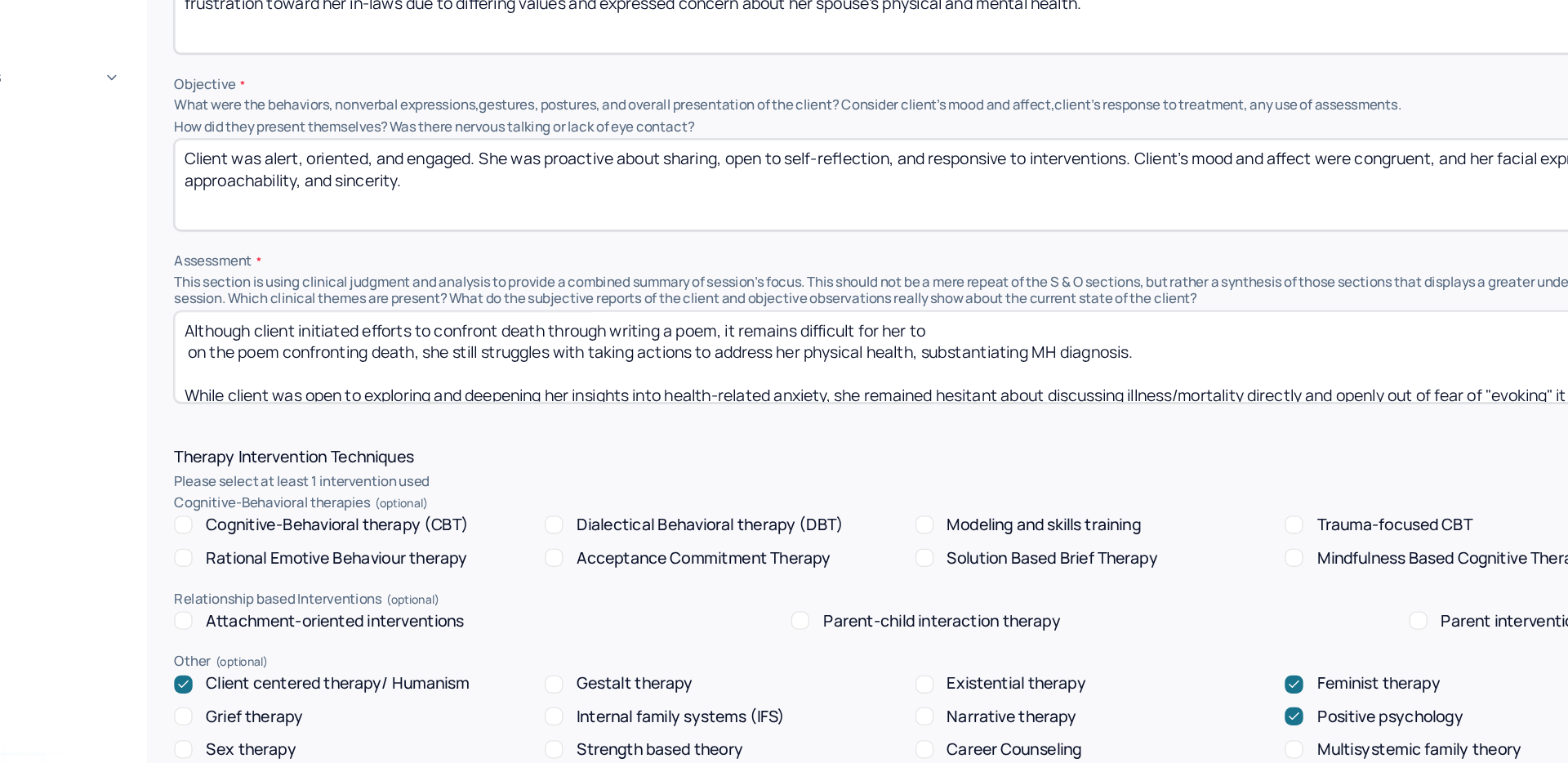 click on "Although client took a first step confronting death through writing a poem, it remains difficult for her to
on the poem confronting death, she still struggles with taking actions to address her physical health, substantiating MH diagnosis.
While client was open to exploring and deepening her insights into health-related anxiety, she remained hesitant about discussing illness/mortality directly and openly out of fear of "evoking" it upon herself, substantiating MH diagnosis. A mix of strength-based and narrative therapy intervention was proposed and accepted by client, who will write a poem to metaphorically confront and reflect on death. Client also shared her desire to begin taking small steps to work toward her health goals and established accountability with therapist, who will check in periodically on progress. Client was excited, motivated, and grateful to  continue her work." at bounding box center (884, 360) 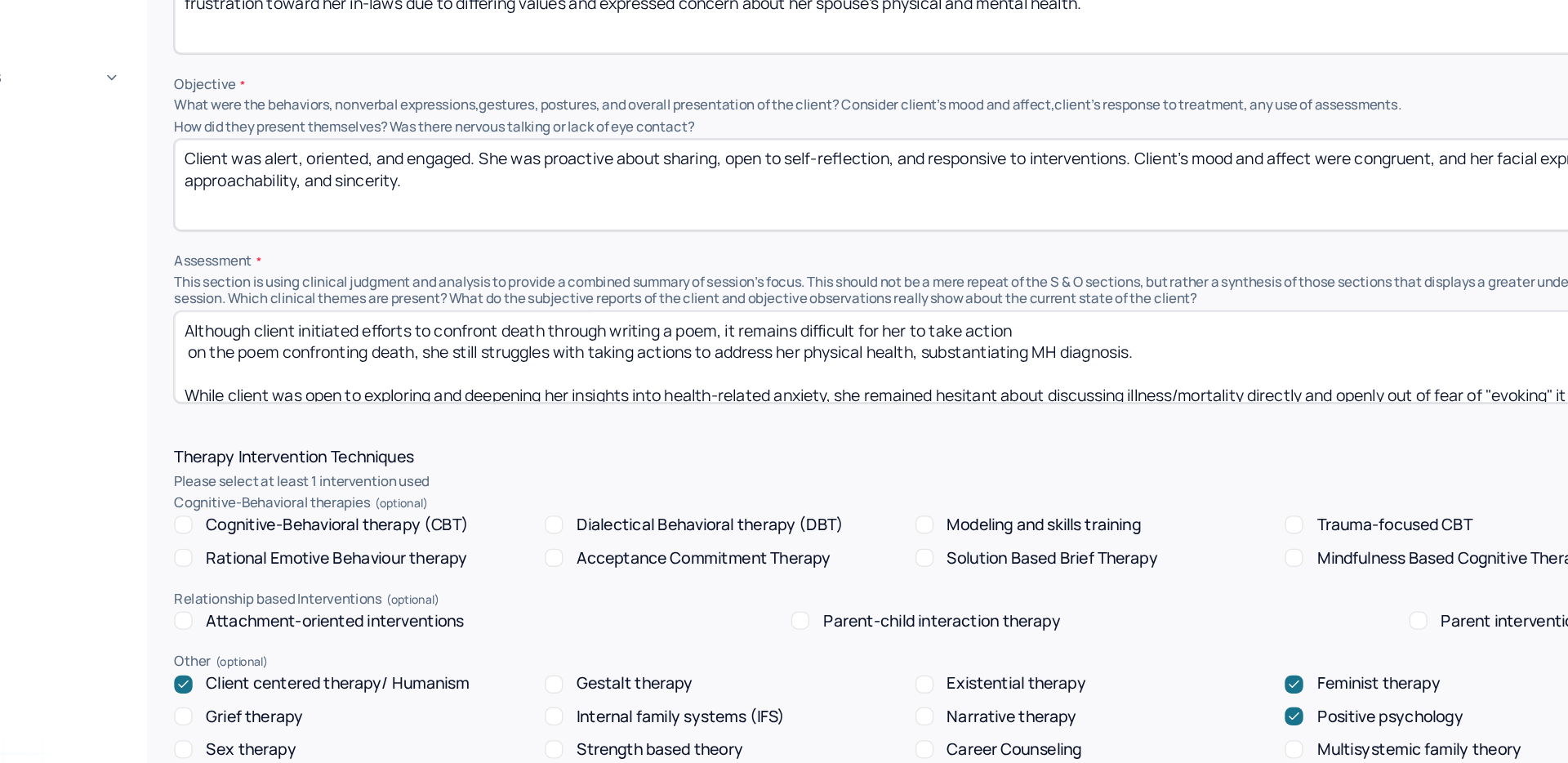 click on "Although client initiated efforts to confront death through writing a poem, it remains difficult for her to take
on the poem confronting death, she still struggles with taking actions to address her physical health, substantiating MH diagnosis.
While client was open to exploring and deepening her insights into health-related anxiety, she remained hesitant about discussing illness/mortality directly and openly out of fear of "evoking" it upon herself, substantiating MH diagnosis. A mix of strength-based and narrative therapy intervention was proposed and accepted by client, who will write a poem to metaphorically confront and reflect on death. Client also shared her desire to begin taking small steps to work toward her health goals and established accountability with therapist, who will check in periodically on progress. Client was excited, motivated, and grateful to  continue her work." at bounding box center [884, 360] 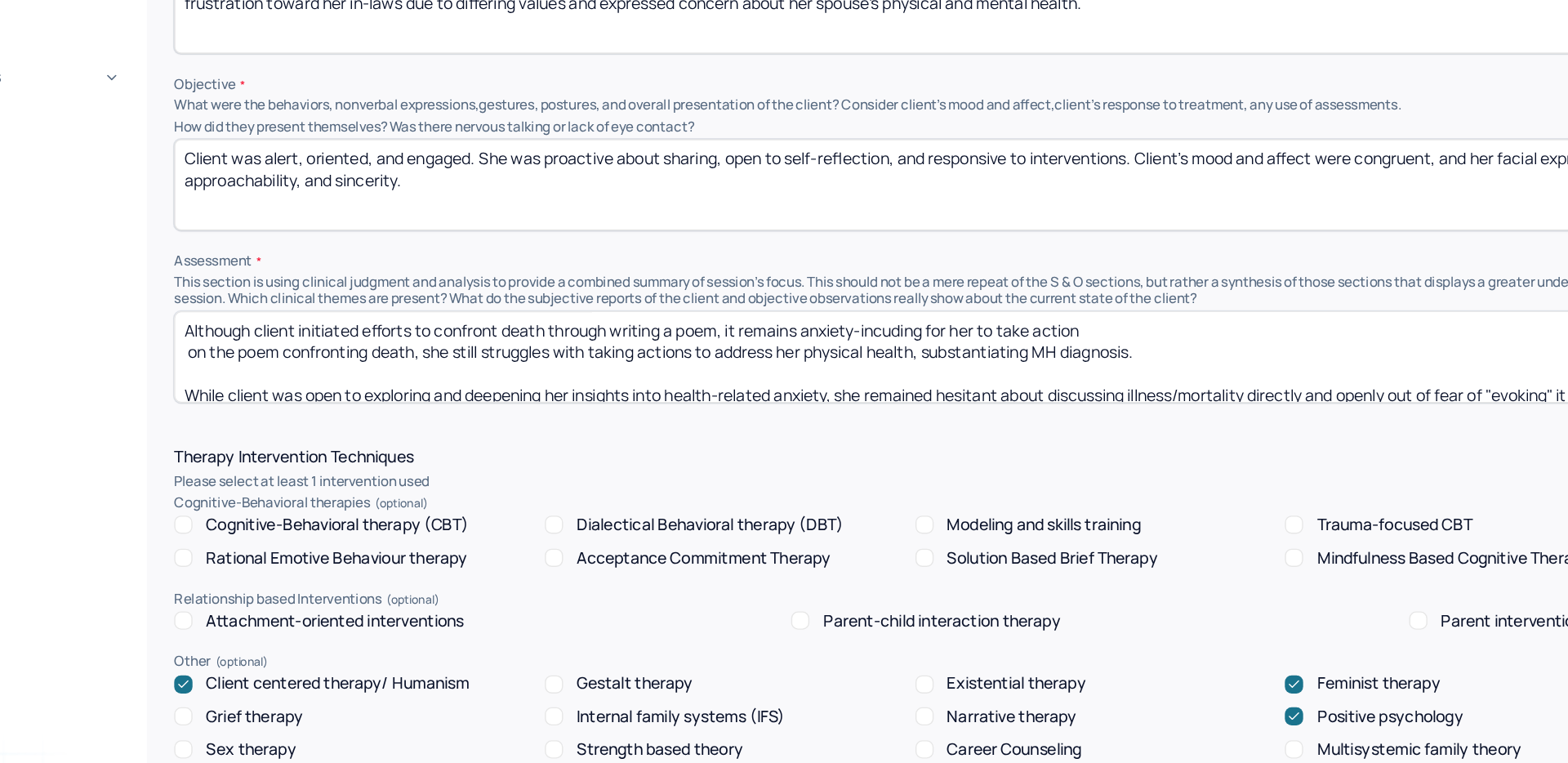 click on "Although client initiated efforts to confront death through writing a poem, it remains difficult for her to take action
on the poem confronting death, she still struggles with taking actions to address her physical health, substantiating MH diagnosis.
While client was open to exploring and deepening her insights into health-related anxiety, she remained hesitant about discussing illness/mortality directly and openly out of fear of "evoking" it upon herself, substantiating MH diagnosis. A mix of strength-based and narrative therapy intervention was proposed and accepted by client, who will write a poem to metaphorically confront and reflect on death. Client also shared her desire to begin taking small steps to work toward her health goals and established accountability with therapist, who will check in periodically on progress. Client was excited, motivated, and grateful to  continue her work." at bounding box center (884, 360) 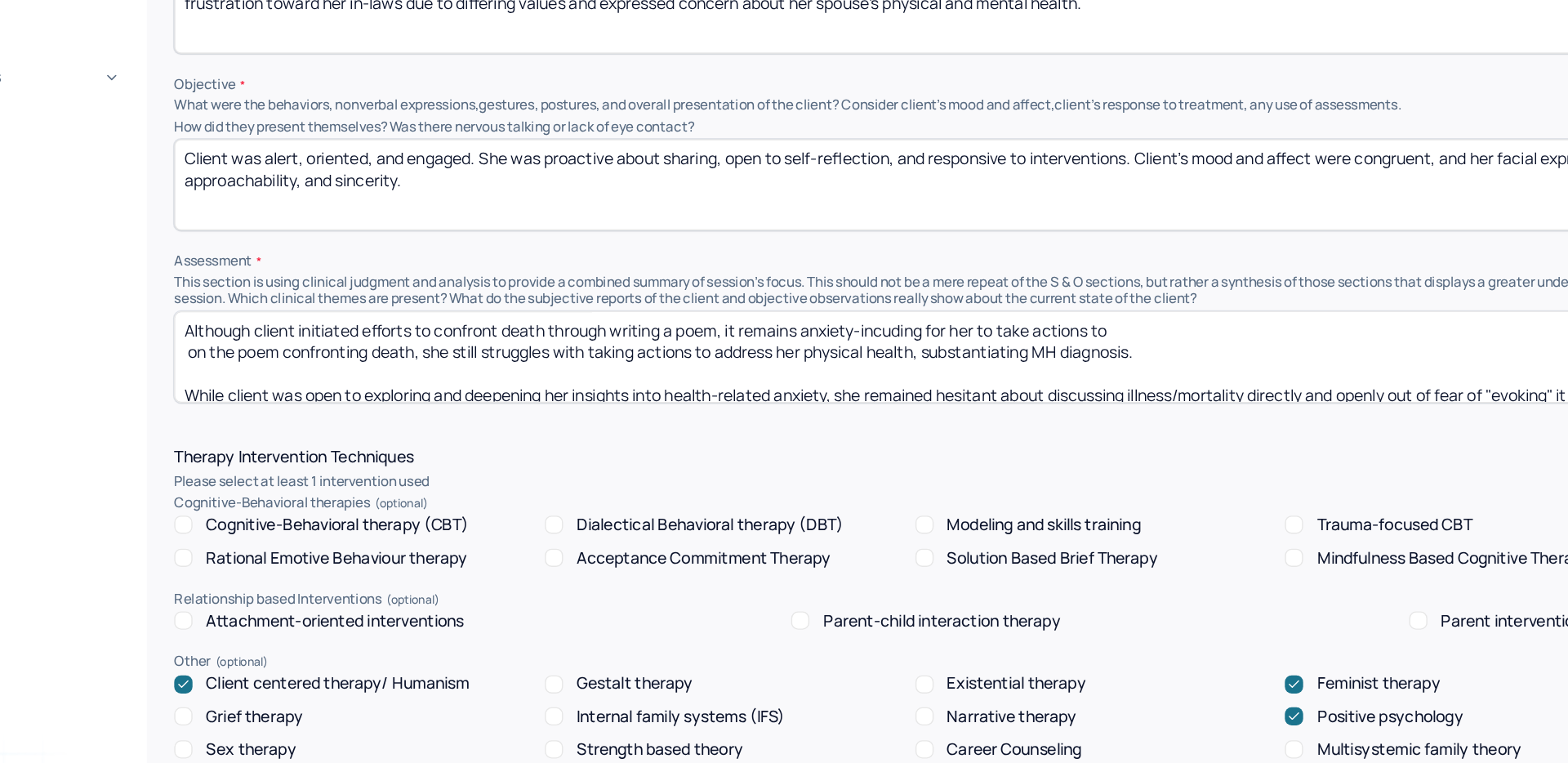 click on "Although client initiated efforts to confront death through writing a poem, it remains anxiety-incuding for her to take action
on the poem confronting death, she still struggles with taking actions to address her physical health, substantiating MH diagnosis.
While client was open to exploring and deepening her insights into health-related anxiety, she remained hesitant about discussing illness/mortality directly and openly out of fear of "evoking" it upon herself, substantiating MH diagnosis. A mix of strength-based and narrative therapy intervention was proposed and accepted by client, who will write a poem to metaphorically confront and reflect on death. Client also shared her desire to begin taking small steps to work toward her health goals and established accountability with therapist, who will check in periodically on progress. Client was excited, motivated, and grateful to  continue her work." at bounding box center (884, 360) 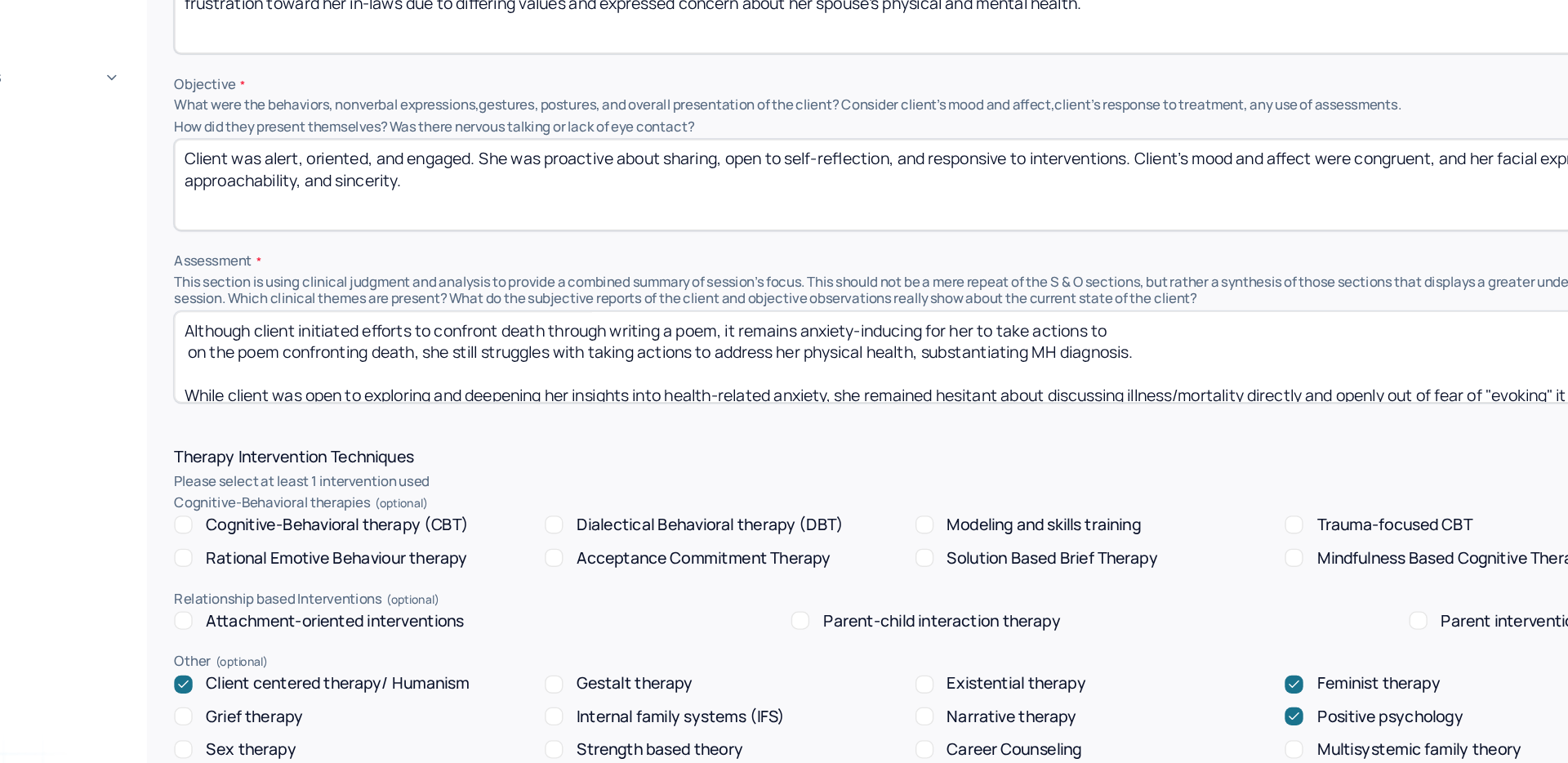 click on "Although client initiated efforts to confront death through writing a poem, it remains anxiety-incuding for her to take actions to
on the poem confronting death, she still struggles with taking actions to address her physical health, substantiating MH diagnosis.
While client was open to exploring and deepening her insights into health-related anxiety, she remained hesitant about discussing illness/mortality directly and openly out of fear of "evoking" it upon herself, substantiating MH diagnosis. A mix of strength-based and narrative therapy intervention was proposed and accepted by client, who will write a poem to metaphorically confront and reflect on death. Client also shared her desire to begin taking small steps to work toward her health goals and established accountability with therapist, who will check in periodically on progress. Client was excited, motivated, and grateful to  continue her work." at bounding box center [884, 360] 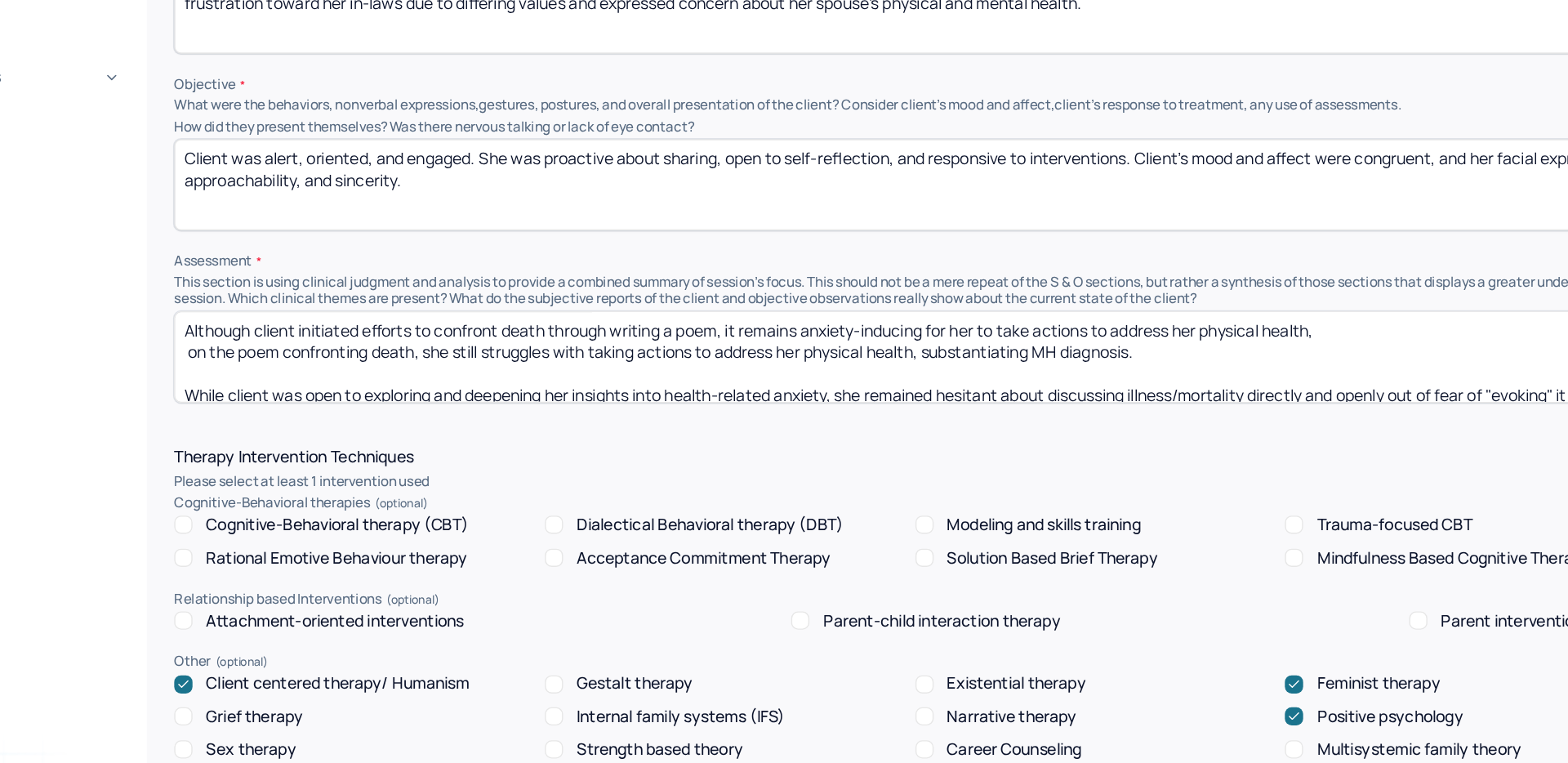 drag, startPoint x: 763, startPoint y: 357, endPoint x: 234, endPoint y: 360, distance: 529.0085 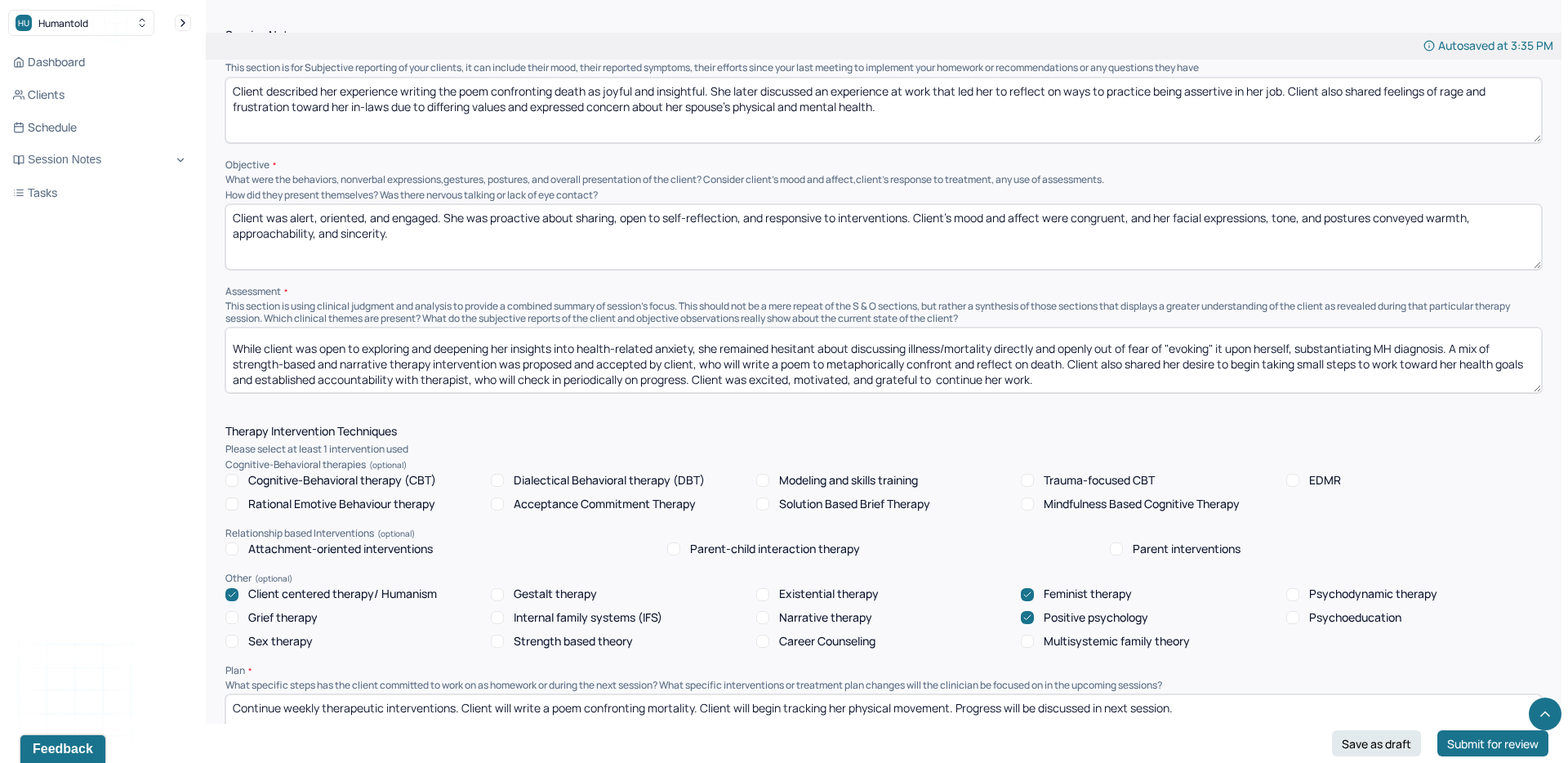 scroll, scrollTop: 14, scrollLeft: 0, axis: vertical 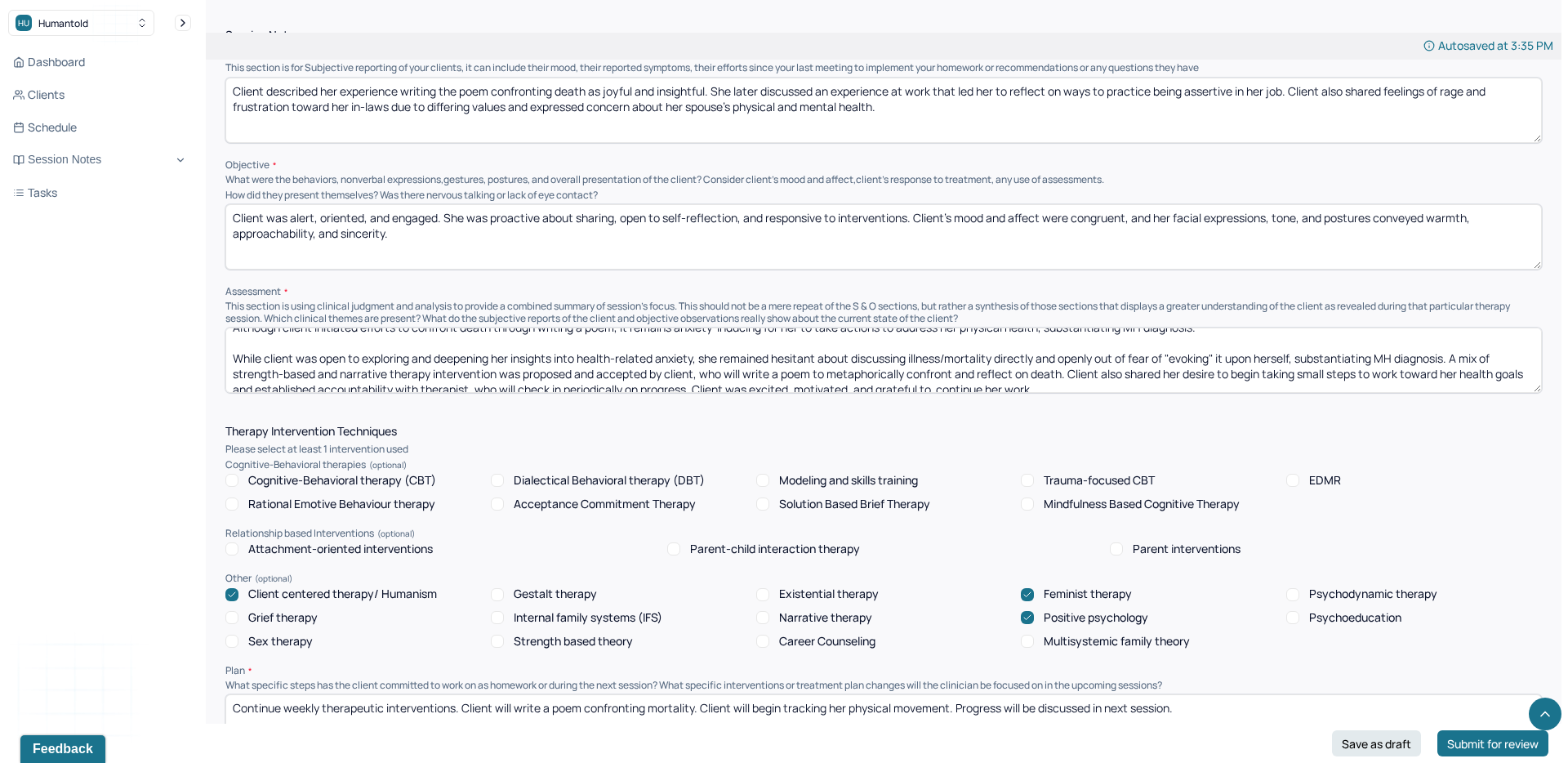 drag, startPoint x: 1461, startPoint y: 360, endPoint x: 1461, endPoint y: 349, distance: 11 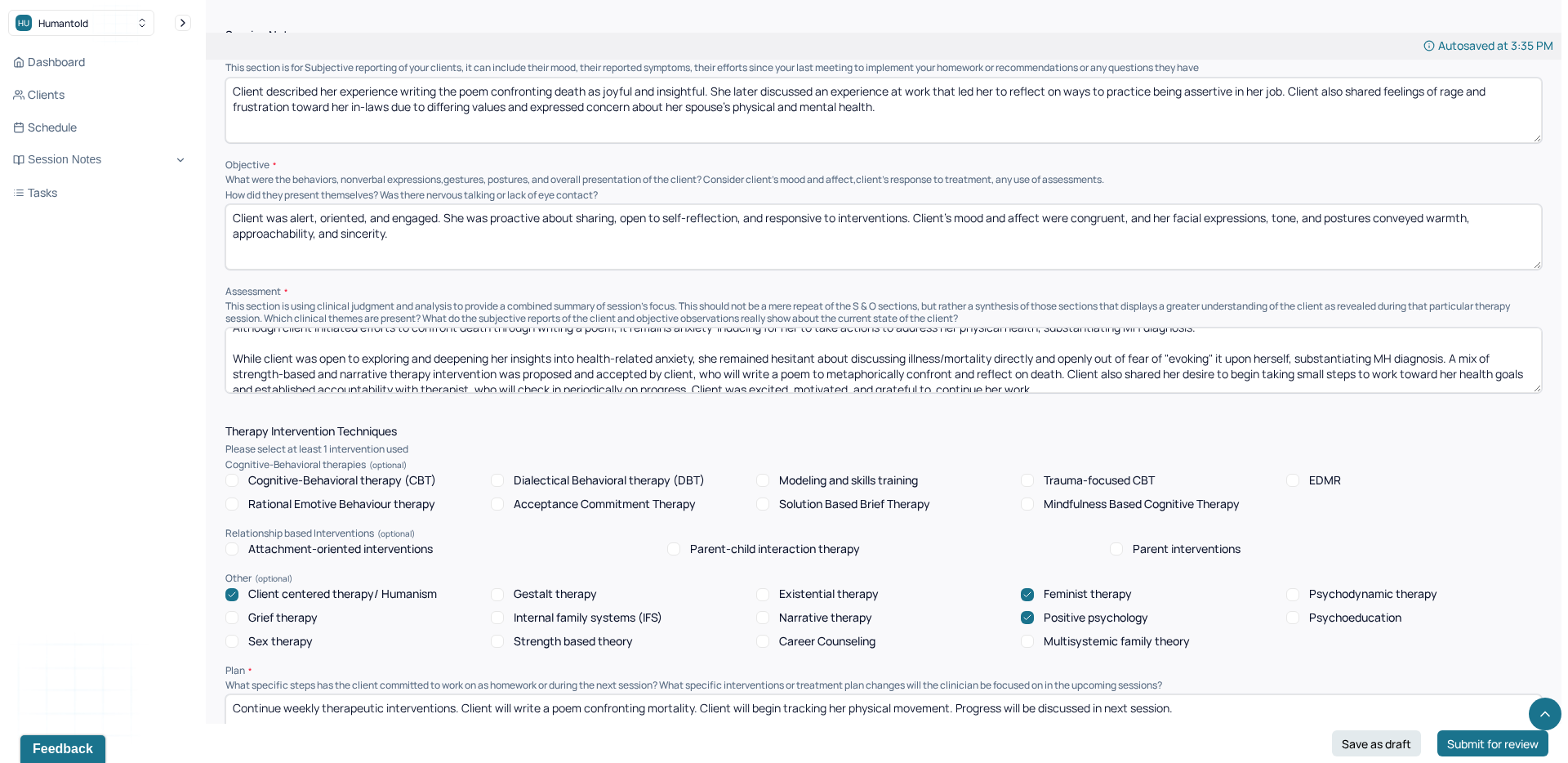 click on "Although client initiated efforts to confront death through writing a poem, it remains anxiety-inducing for her to take actions to address her physical health, substantiating MH diagnosis.
While client was open to exploring and deepening her insights into health-related anxiety, she remained hesitant about discussing illness/mortality directly and openly out of fear of "evoking" it upon herself, substantiating MH diagnosis. A mix of strength-based and narrative therapy intervention was proposed and accepted by client, who will write a poem to metaphorically confront and reflect on death. Client also shared her desire to begin taking small steps to work toward her health goals and established accountability with therapist, who will check in periodically on progress. Client was excited, motivated, and grateful to  continue her work." at bounding box center (884, 360) 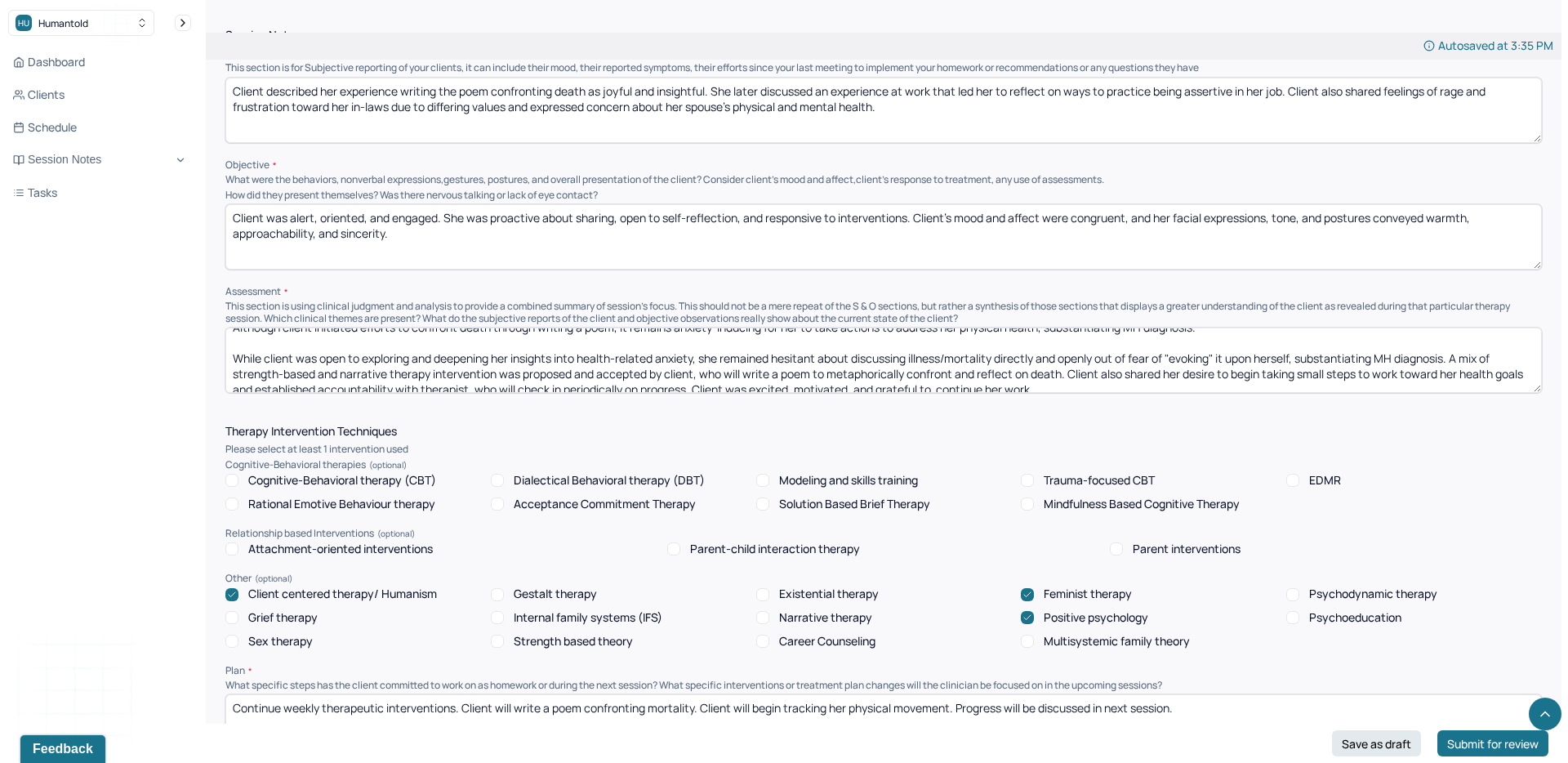 drag, startPoint x: 1460, startPoint y: 358, endPoint x: 402, endPoint y: 374, distance: 1058.121 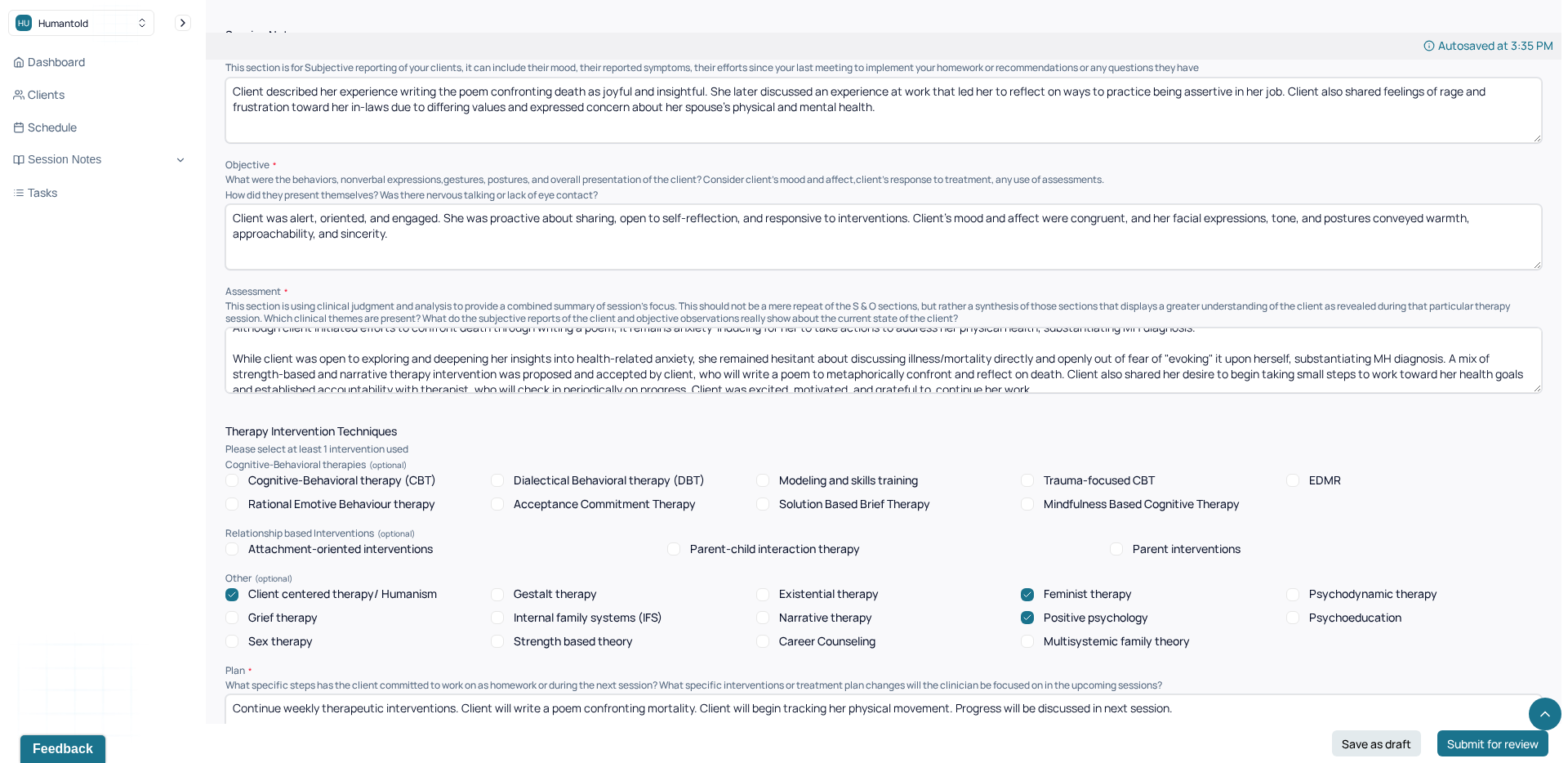 click on "Although client initiated efforts to confront death through writing a poem, it remains anxiety-inducing for her to take actions to address her physical health, substantiating MH diagnosis.
While client was open to exploring and deepening her insights into health-related anxiety, she remained hesitant about discussing illness/mortality directly and openly out of fear of "evoking" it upon herself, substantiating MH diagnosis. A mix of strength-based and narrative therapy intervention was proposed and accepted by client, who will write a poem to metaphorically confront and reflect on death. Client also shared her desire to begin taking small steps to work toward her health goals and established accountability with therapist, who will check in periodically on progress. Client was excited, motivated, and grateful to  continue her work." at bounding box center (884, 360) 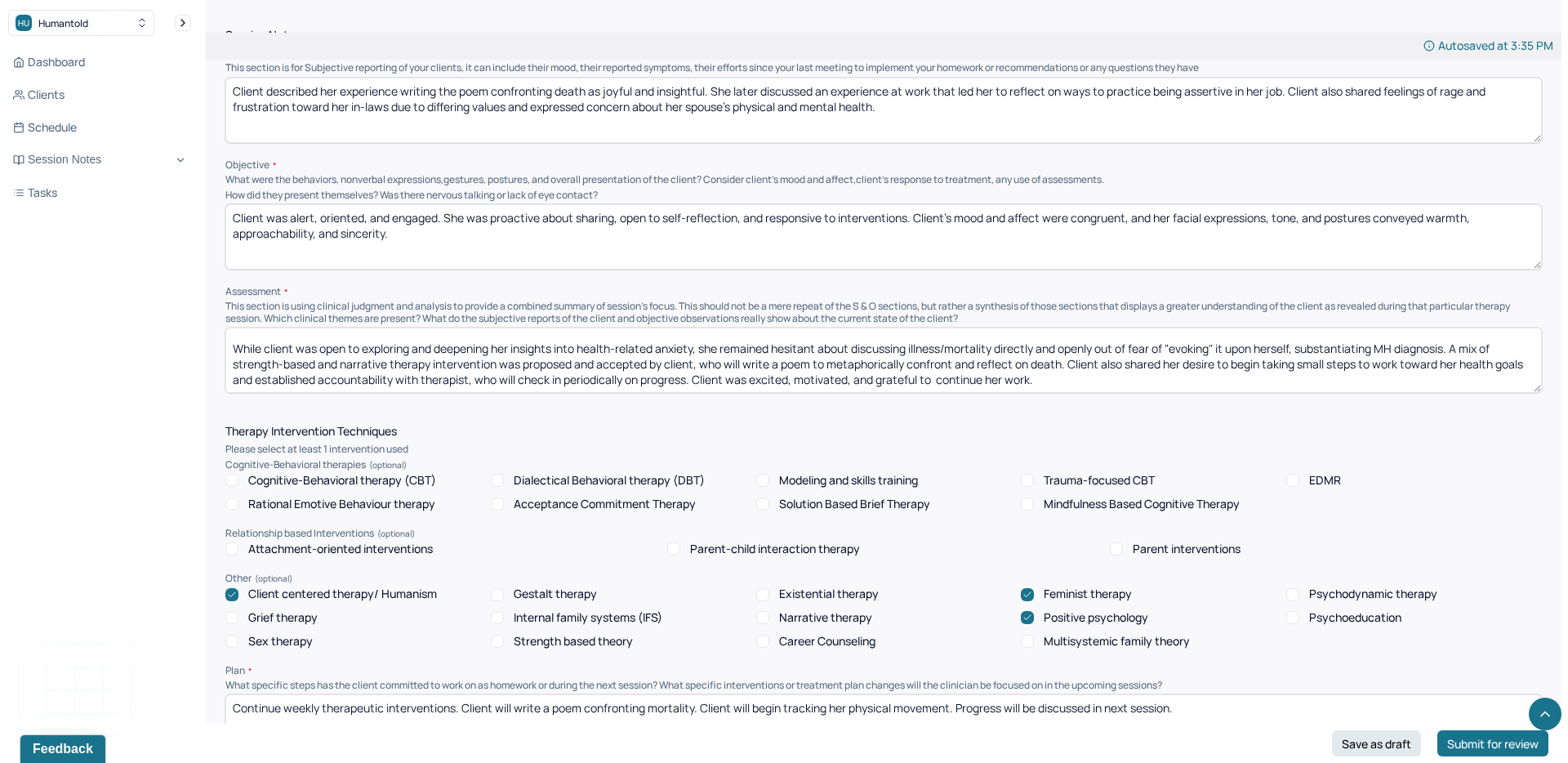 scroll, scrollTop: 0, scrollLeft: 0, axis: both 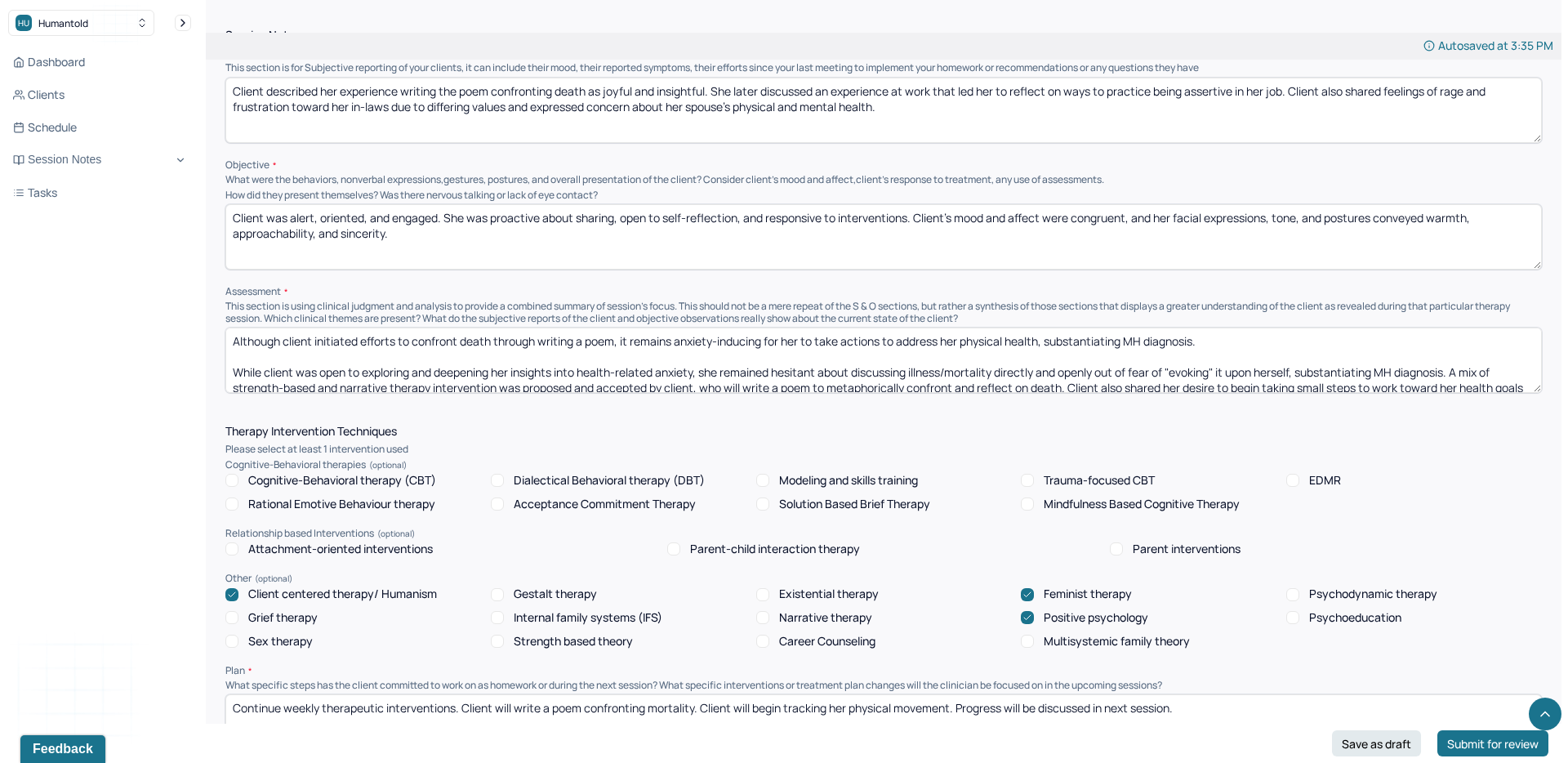 drag, startPoint x: 232, startPoint y: 357, endPoint x: 1461, endPoint y: 373, distance: 1229.1041 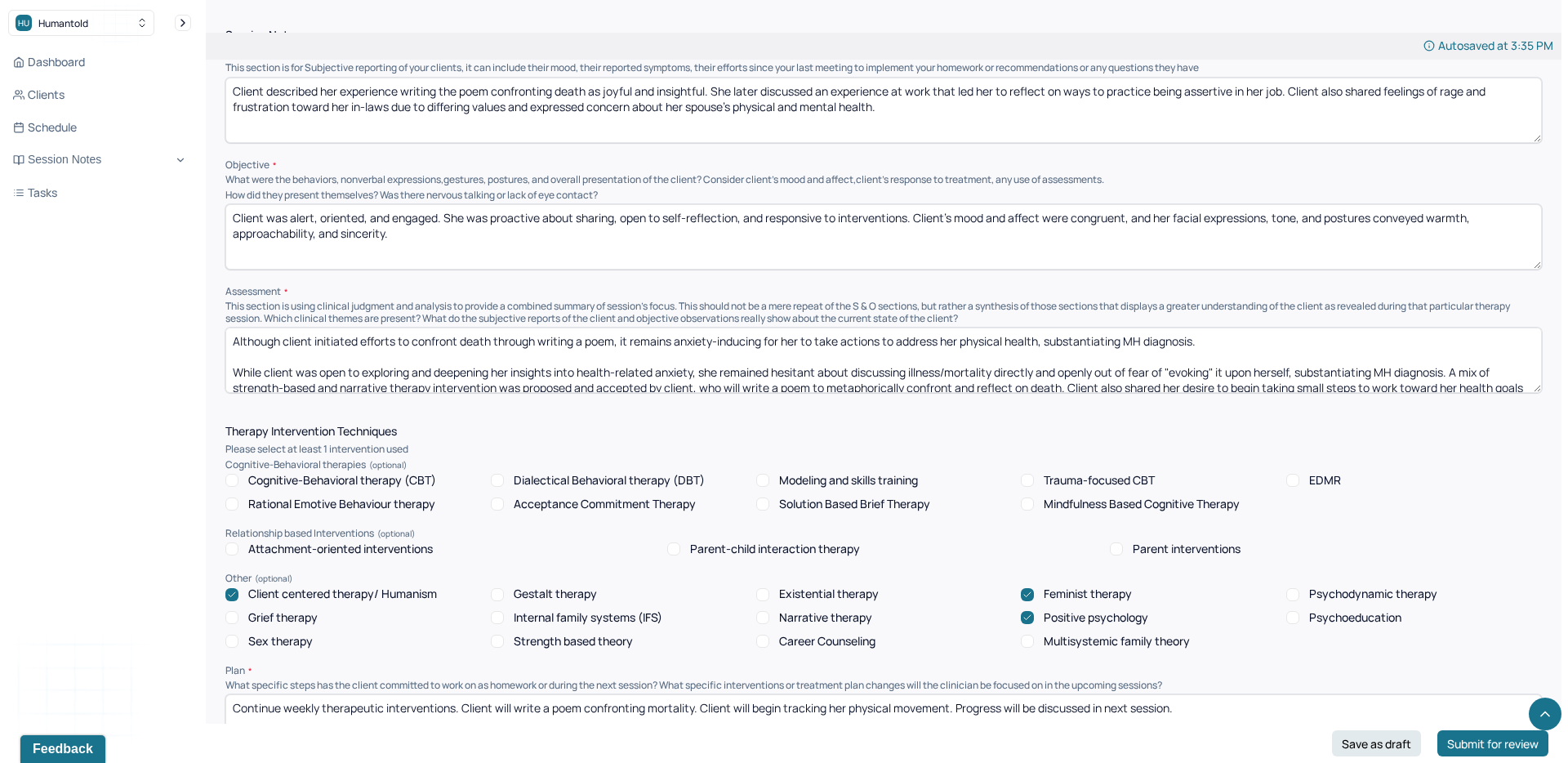 click on "Although client initiated efforts to confront death through writing a poem, it remains anxiety-inducing for her to take actions to address her physical health, substantiating MH diagnosis.
While client was open to exploring and deepening her insights into health-related anxiety, she remained hesitant about discussing illness/mortality directly and openly out of fear of "evoking" it upon herself, substantiating MH diagnosis. A mix of strength-based and narrative therapy intervention was proposed and accepted by client, who will write a poem to metaphorically confront and reflect on death. Client also shared her desire to begin taking small steps to work toward her health goals and established accountability with therapist, who will check in periodically on progress. Client was excited, motivated, and grateful to  continue her work." at bounding box center (884, 360) 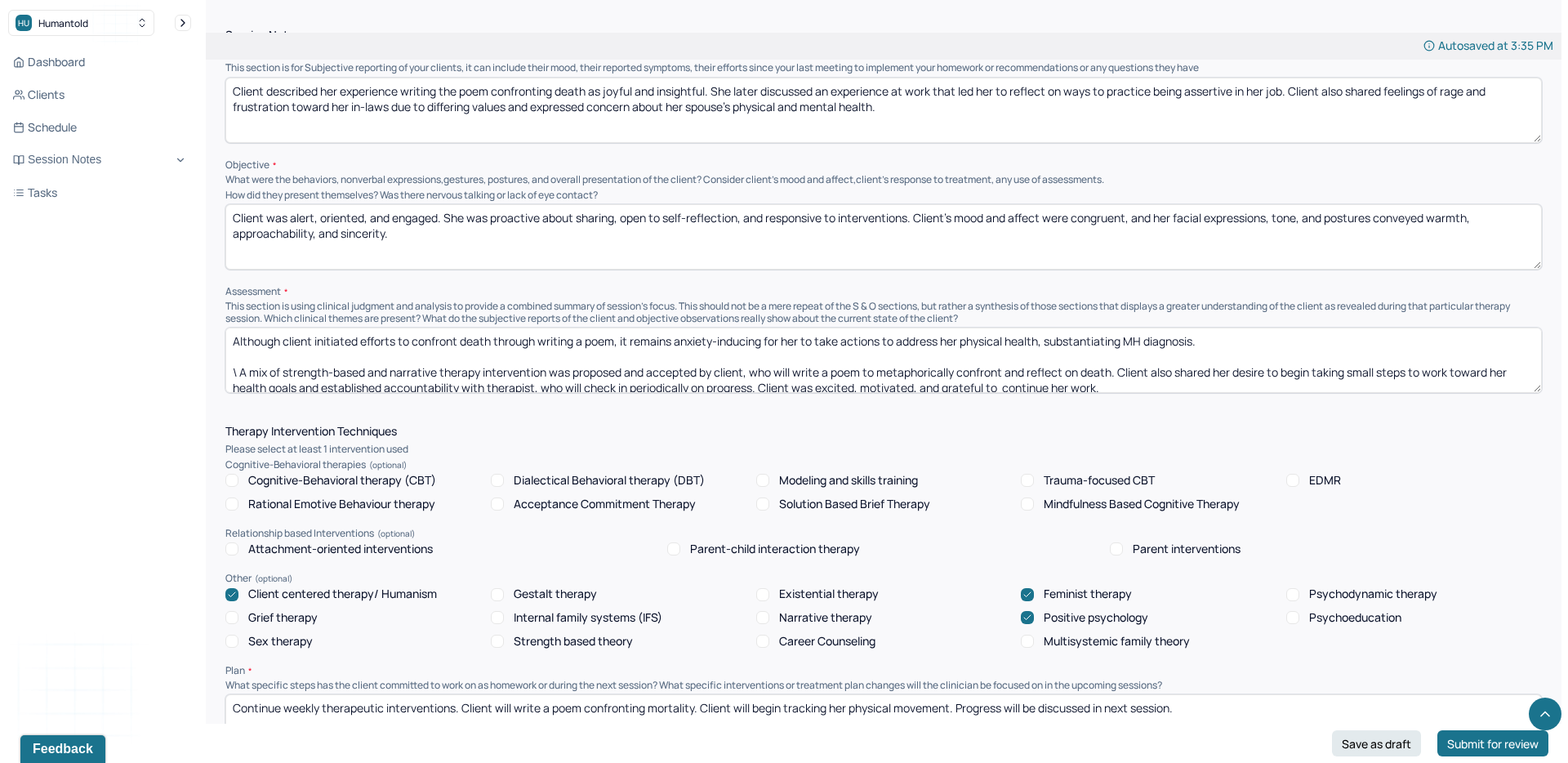 click on "Although client initiated efforts to confront death through writing a poem, it remains anxiety-inducing for her to take actions to address her physical health, substantiating MH diagnosis.
While client was open to exploring and deepening her insights into health-related anxiety, she remained hesitant about discussing illness/mortality directly and openly out of fear of "evoking" it upon herself, substantiating MH diagnosis. A mix of strength-based and narrative therapy intervention was proposed and accepted by client, who will write a poem to metaphorically confront and reflect on death. Client also shared her desire to begin taking small steps to work toward her health goals and established accountability with therapist, who will check in periodically on progress. Client was excited, motivated, and grateful to  continue her work." at bounding box center [884, 360] 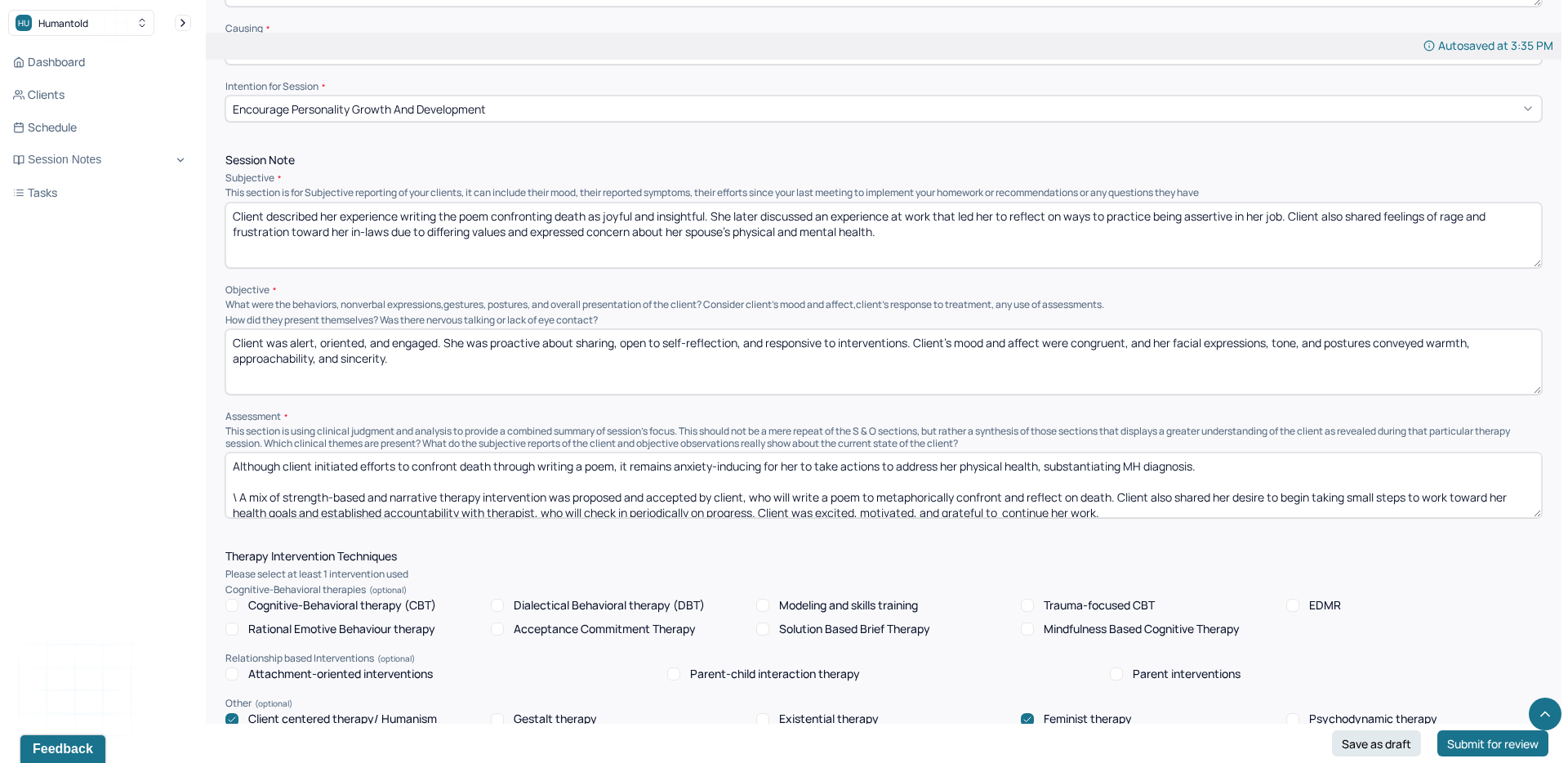 scroll, scrollTop: 772, scrollLeft: 0, axis: vertical 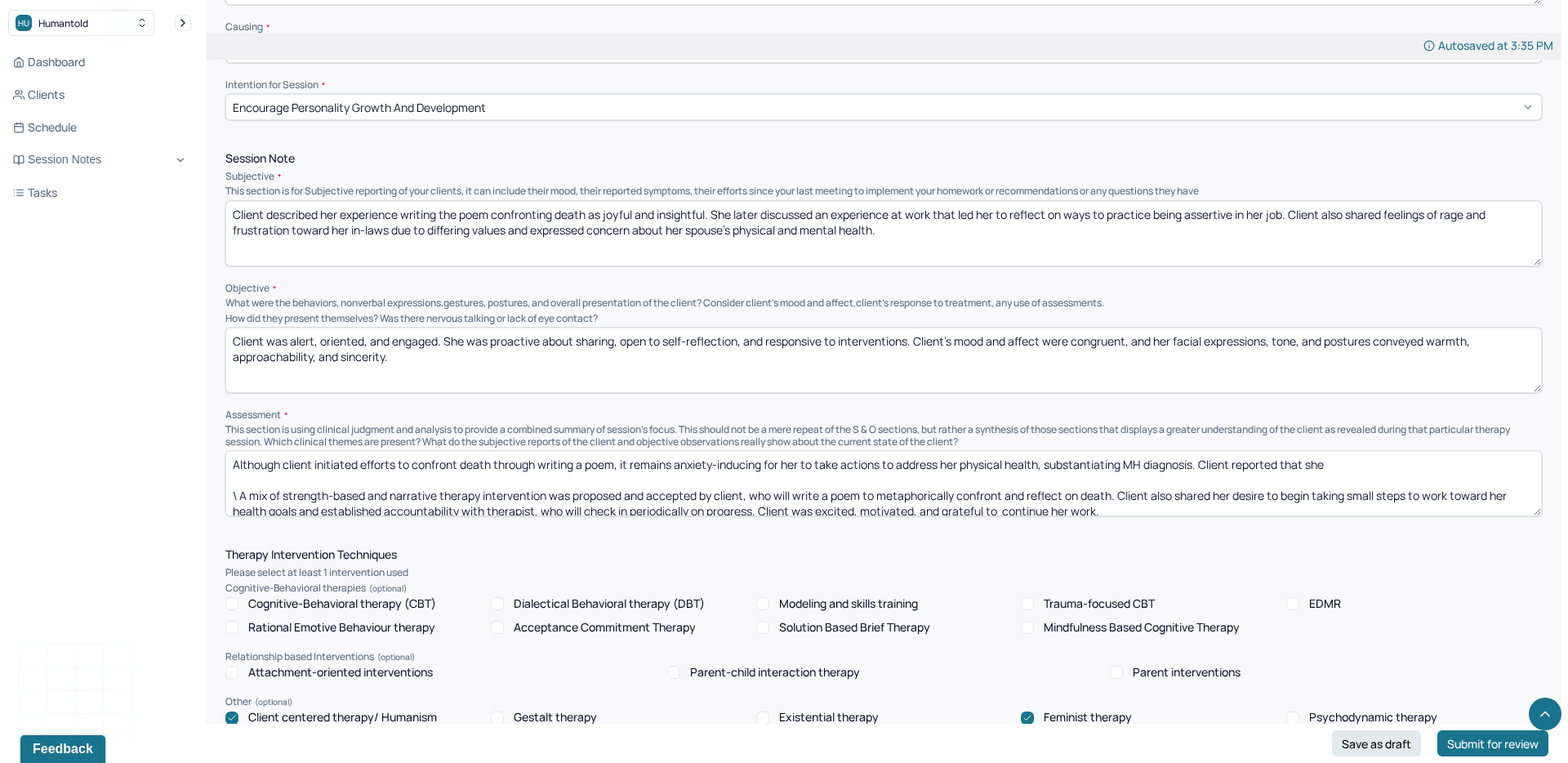 drag, startPoint x: 1203, startPoint y: 466, endPoint x: 1352, endPoint y: 466, distance: 149 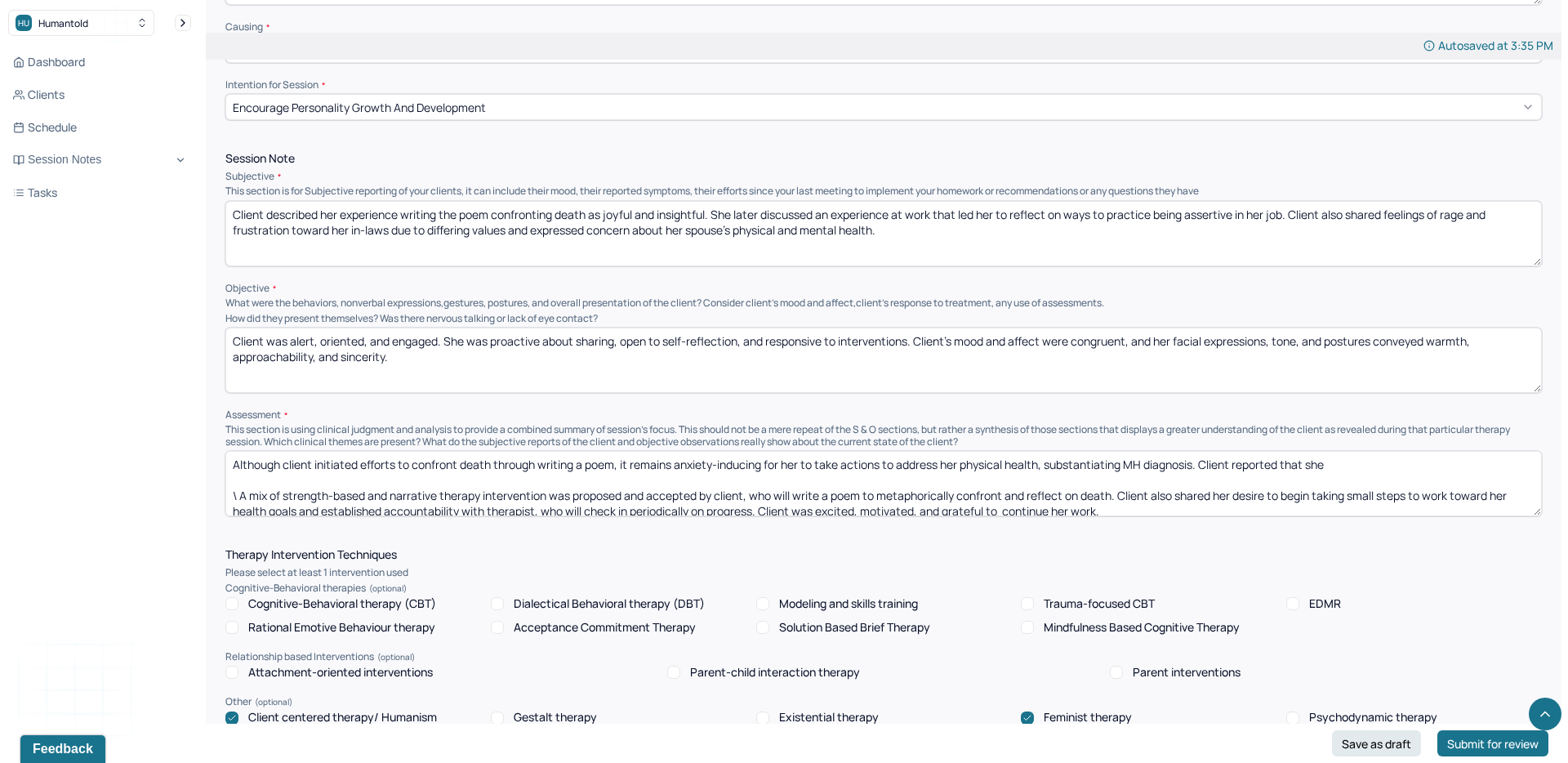 click on "Although client initiated efforts to confront death through writing a poem, it remains anxiety-inducing for her to take actions to address her physical health, substantiating MH diagnosis. Client reported that she
\ A mix of strength-based and narrative therapy intervention was proposed and accepted by client, who will write a poem to metaphorically confront and reflect on death. Client also shared her desire to begin taking small steps to work toward her health goals and established accountability with therapist, who will check in periodically on progress. Client was excited, motivated, and grateful to  continue her work." at bounding box center [884, 484] 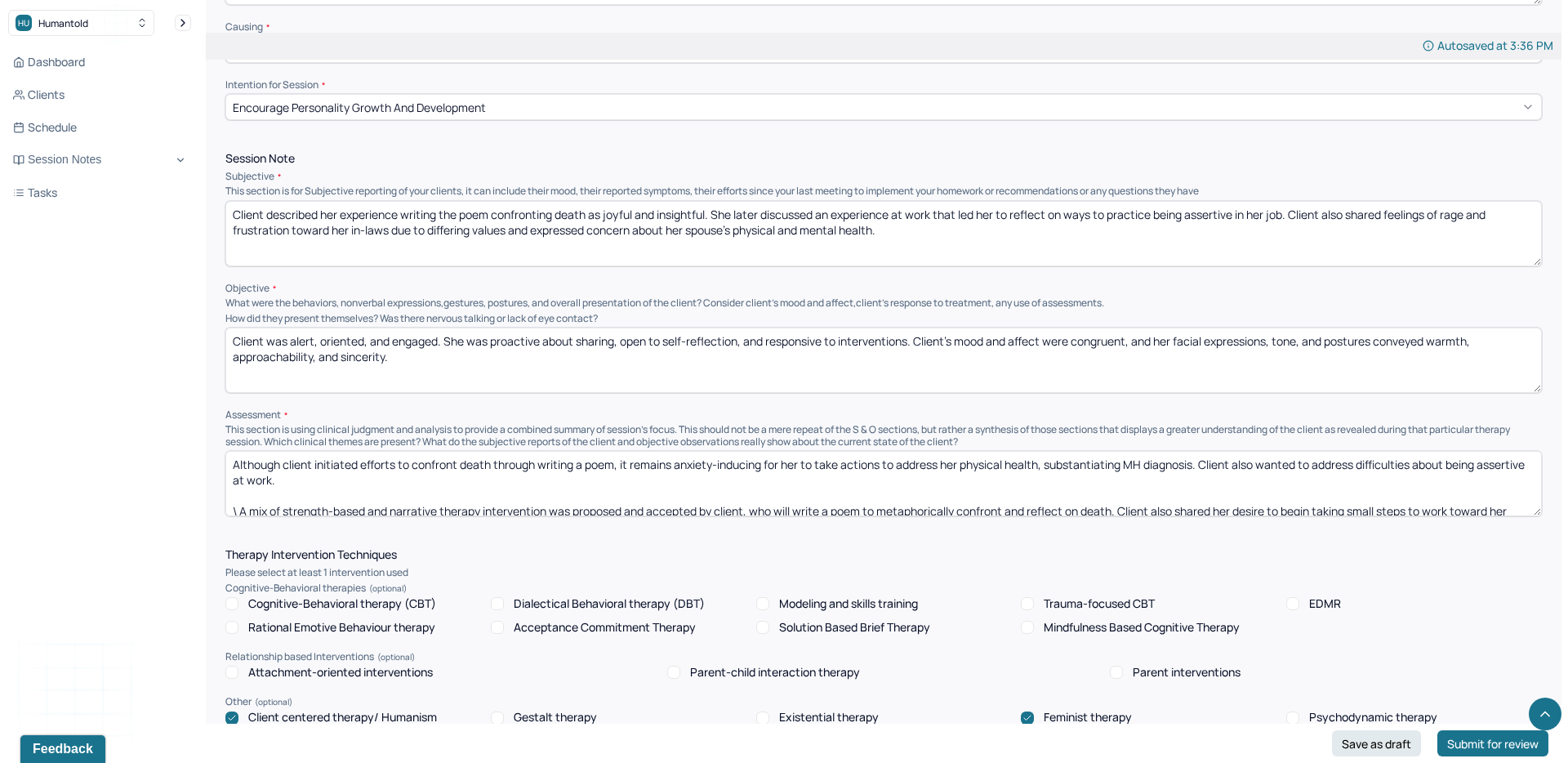 click on "Although client initiated efforts to confront death through writing a poem, it remains anxiety-inducing for her to take actions to address her physical health, substantiating MH diagnosis. Client also wanted to address difficulties about being assertive at work.
\ A mix of strength-based and narrative therapy intervention was proposed and accepted by client, who will write a poem to metaphorically confront and reflect on death. Client also shared her desire to begin taking small steps to work toward her health goals and established accountability with therapist, who will check in periodically on progress. Client was excited, motivated, and grateful to  continue her work." at bounding box center (884, 484) 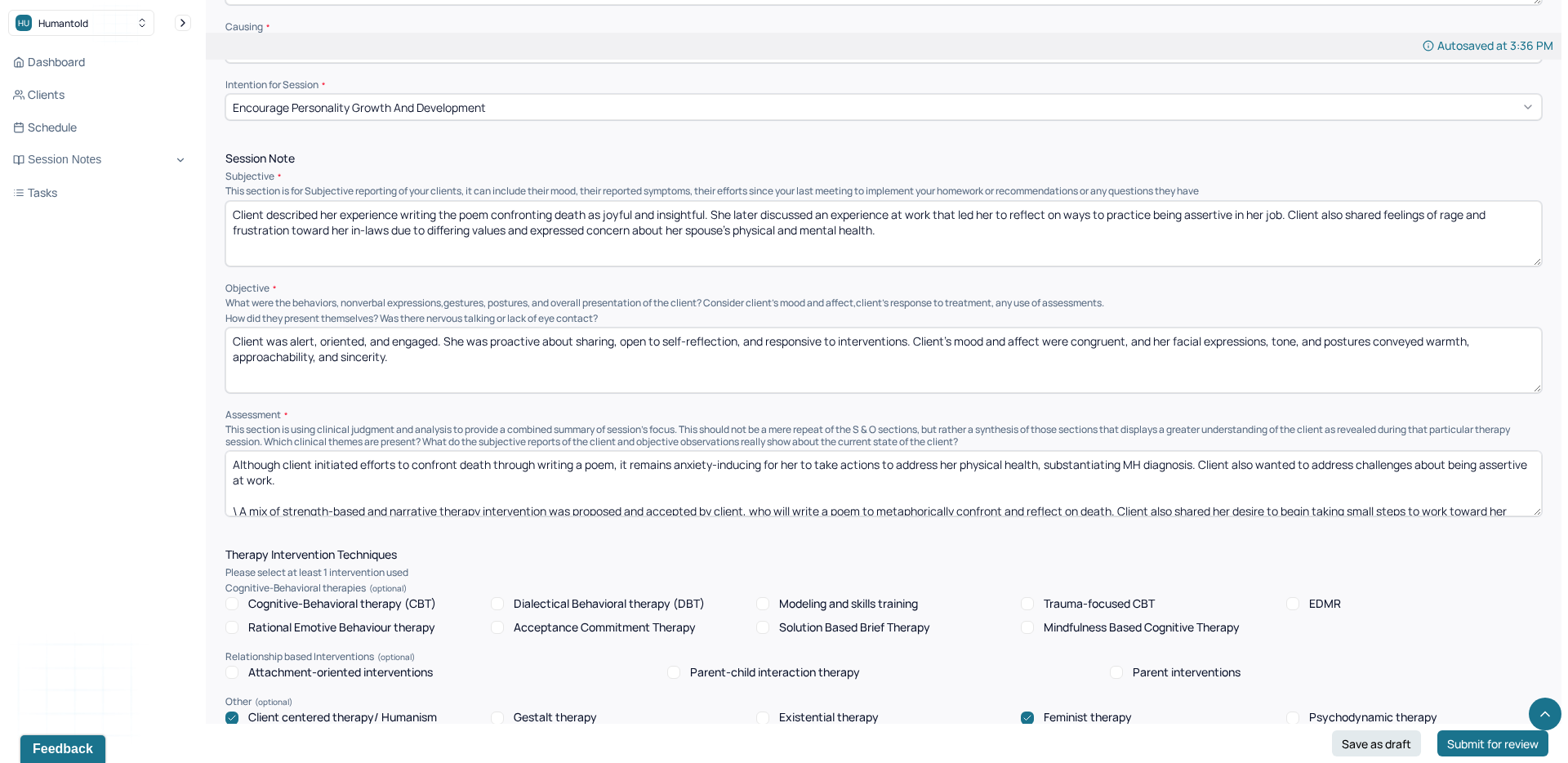 click on "Although client initiated efforts to confront death through writing a poem, it remains anxiety-inducing for her to take actions to address her physical health, substantiating MH diagnosis. Client also wanted to address difficulties about being assertive at work.
\ A mix of strength-based and narrative therapy intervention was proposed and accepted by client, who will write a poem to metaphorically confront and reflect on death. Client also shared her desire to begin taking small steps to work toward her health goals and established accountability with therapist, who will check in periodically on progress. Client was excited, motivated, and grateful to  continue her work." at bounding box center [884, 484] 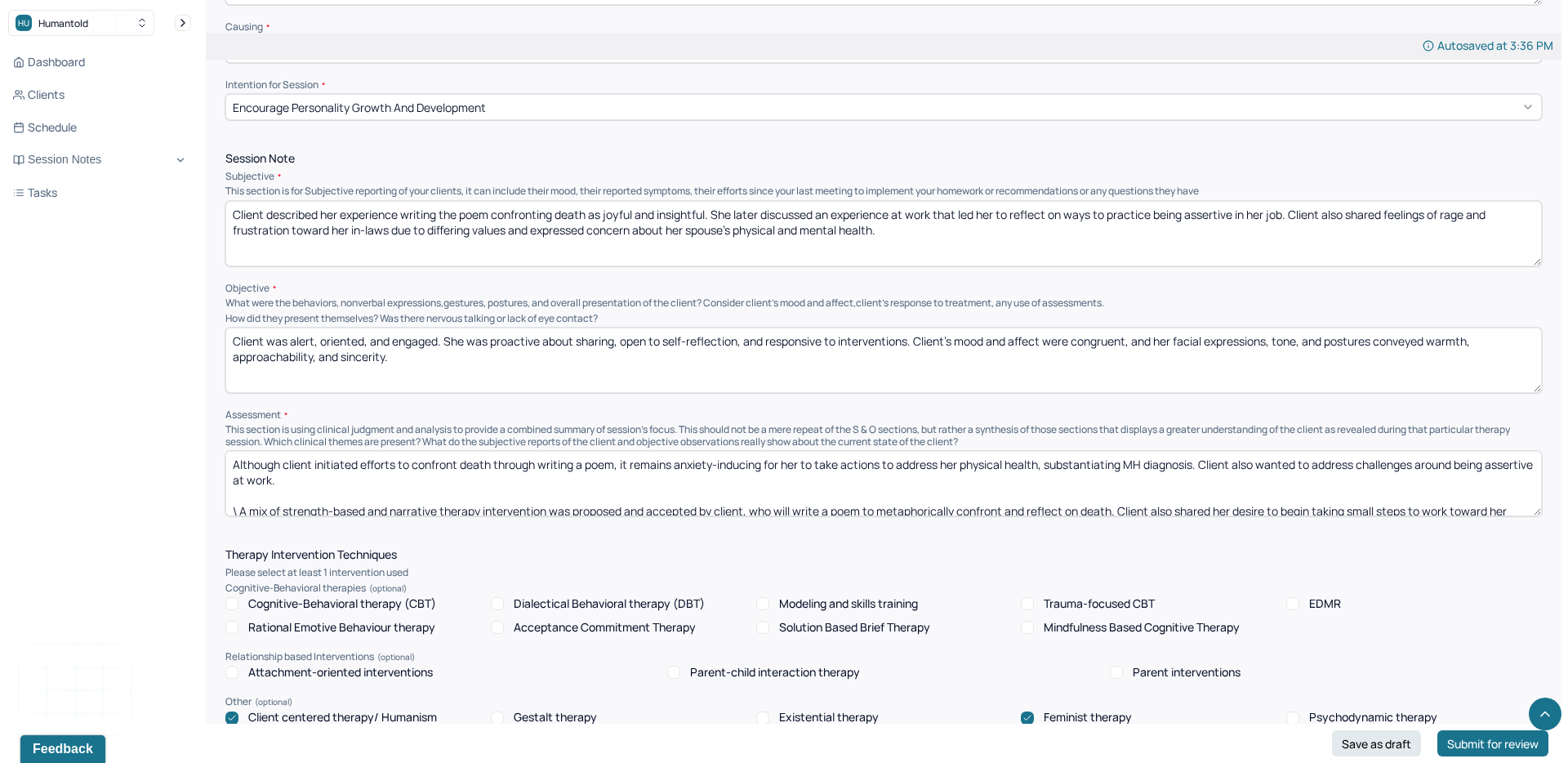 click on "Although client initiated efforts to confront death through writing a poem, it remains anxiety-inducing for her to take actions to address her physical health, substantiating MH diagnosis. Client also wanted to address challenges about being assertive at work.
\ A mix of strength-based and narrative therapy intervention was proposed and accepted by client, who will write a poem to metaphorically confront and reflect on death. Client also shared her desire to begin taking small steps to work toward her health goals and established accountability with therapist, who will check in periodically on progress. Client was excited, motivated, and grateful to  continue her work." at bounding box center (884, 484) 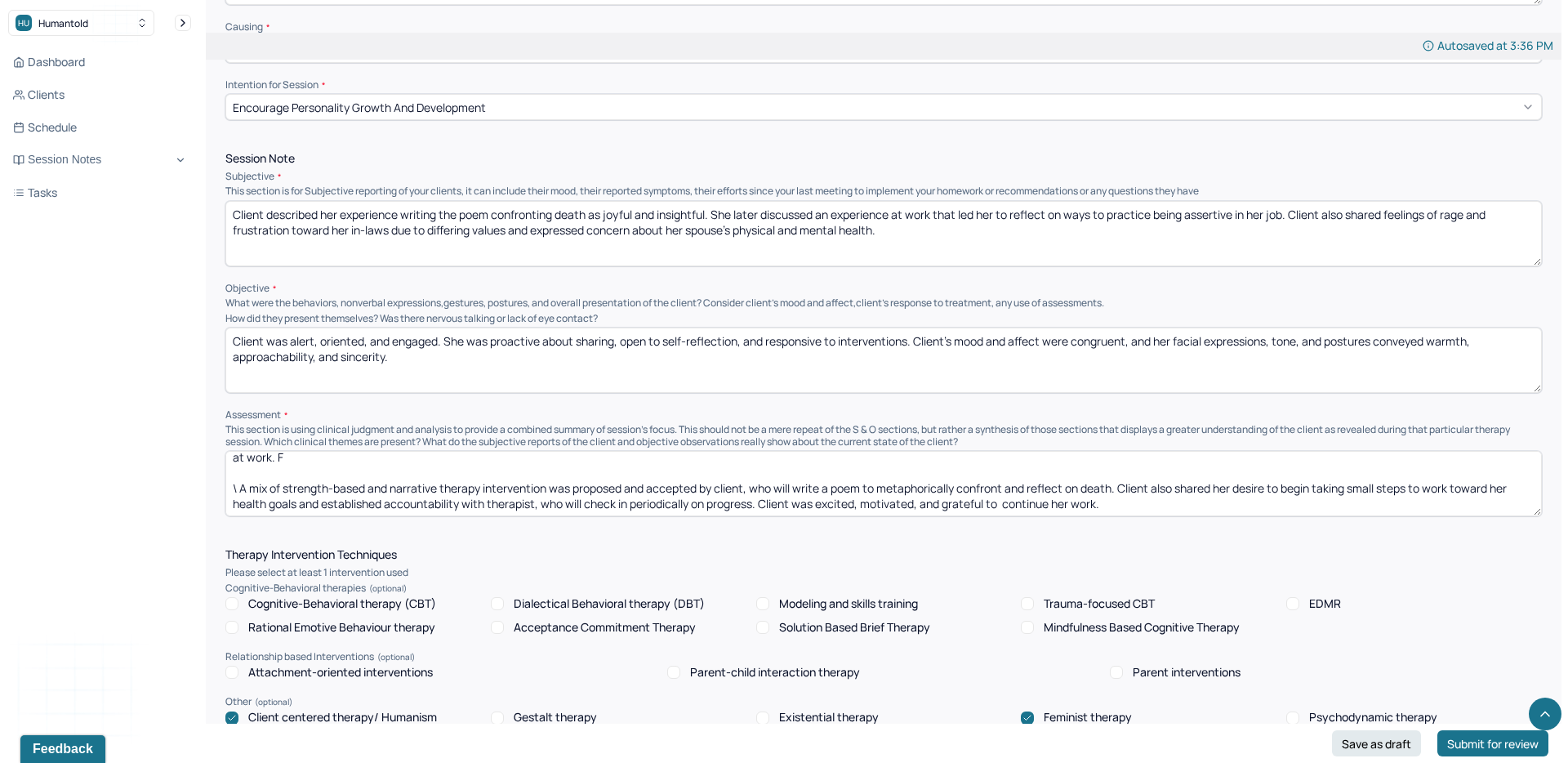 scroll, scrollTop: 20, scrollLeft: 0, axis: vertical 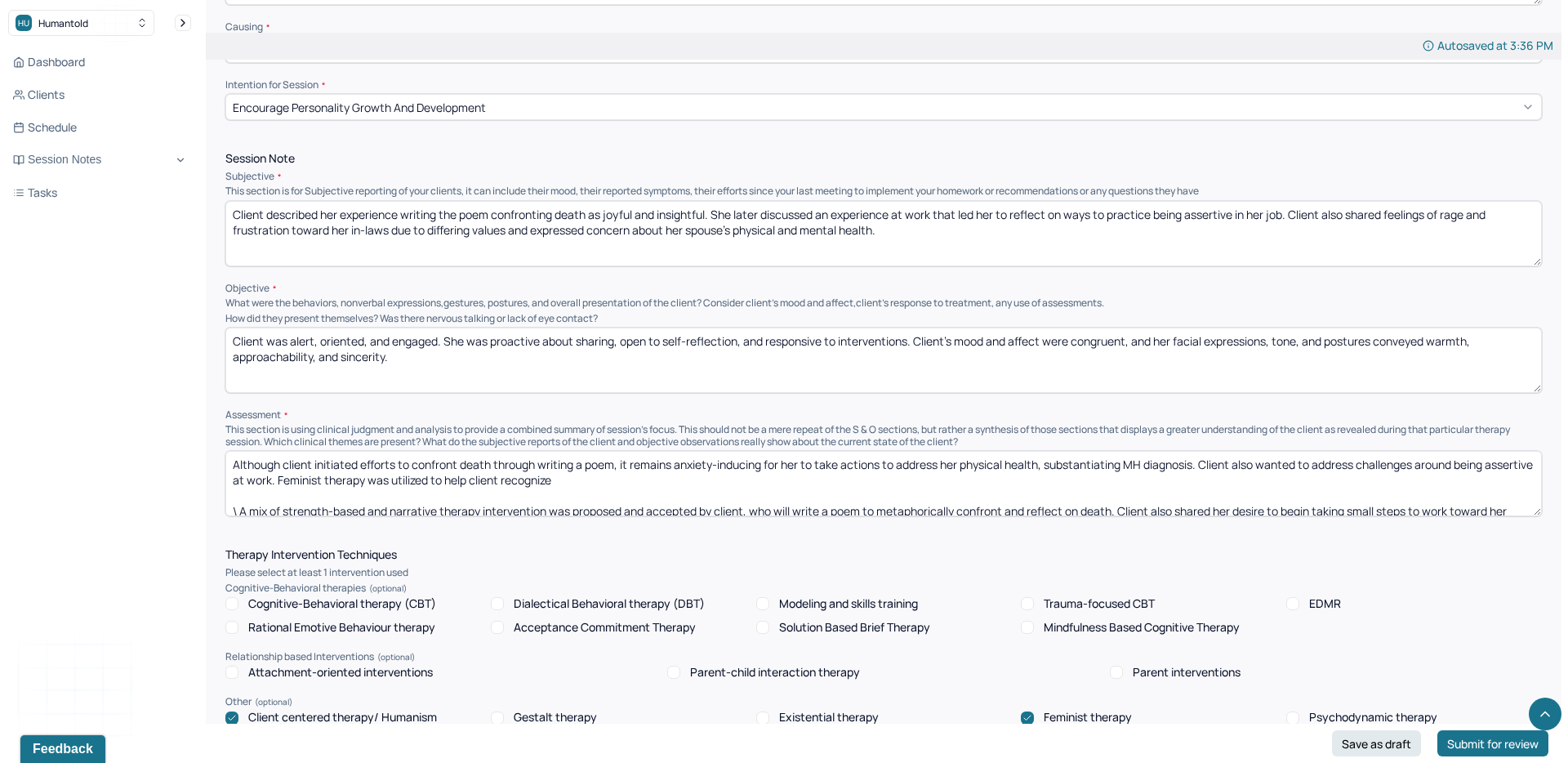 click on "Although client initiated efforts to confront death through writing a poem, it remains anxiety-inducing for her to take actions to address her physical health, substantiating MH diagnosis. Client also wanted to address challenges around being assertive at work. Feminist therapy was utilized to help
\ A mix of strength-based and narrative therapy intervention was proposed and accepted by client, who will write a poem to metaphorically confront and reflect on death. Client also shared her desire to begin taking small steps to work toward her health goals and established accountability with therapist, who will check in periodically on progress. Client was excited, motivated, and grateful to  continue her work." at bounding box center [884, 484] 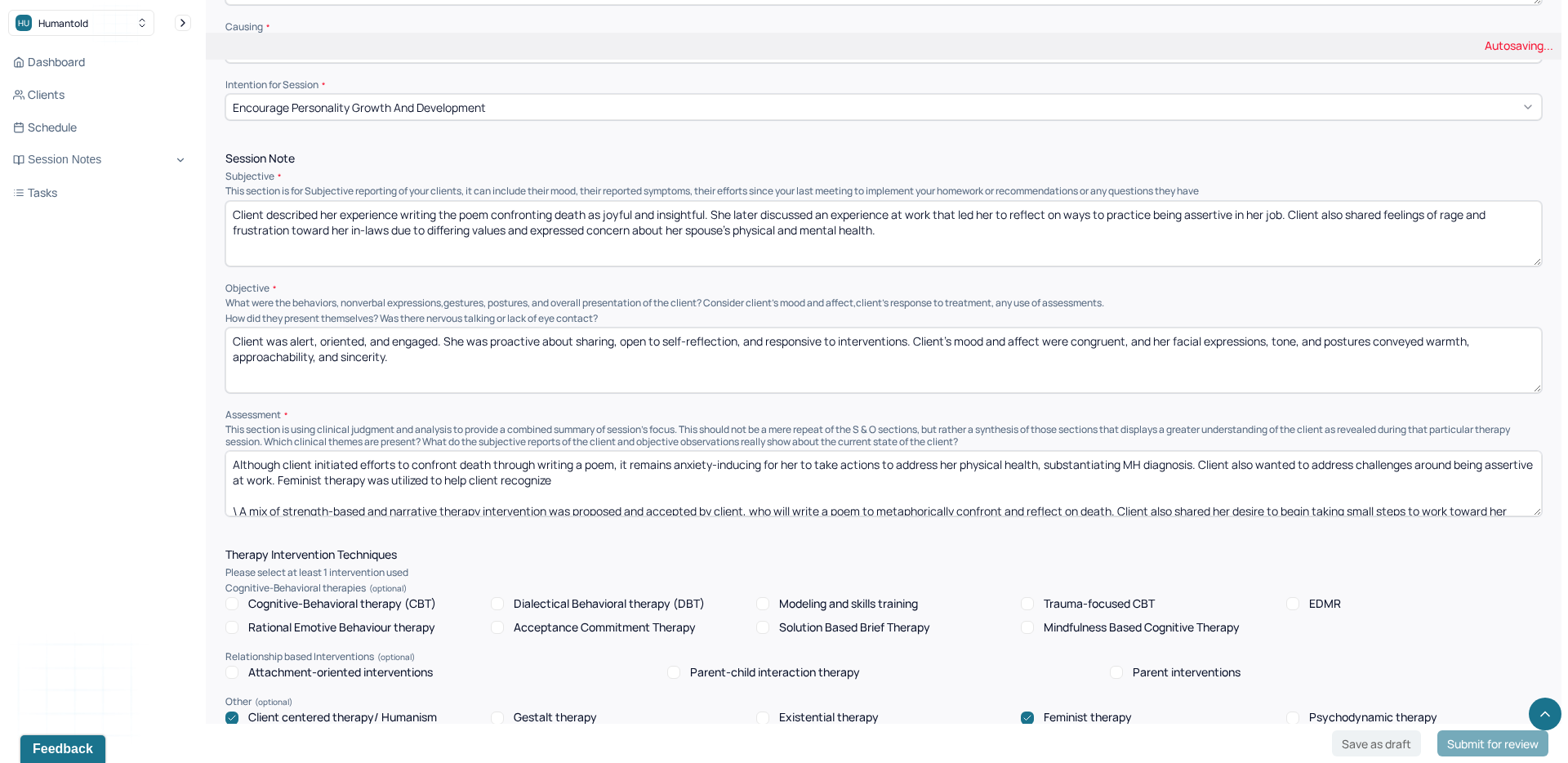 click on "Although client initiated efforts to confront death through writing a poem, it remains anxiety-inducing for her to take actions to address her physical health, substantiating MH diagnosis. Client also wanted to address challenges around being assertive at work. Feminist therapy was utilized to help
\ A mix of strength-based and narrative therapy intervention was proposed and accepted by client, who will write a poem to metaphorically confront and reflect on death. Client also shared her desire to begin taking small steps to work toward her health goals and established accountability with therapist, who will check in periodically on progress. Client was excited, motivated, and grateful to  continue her work." at bounding box center (884, 484) 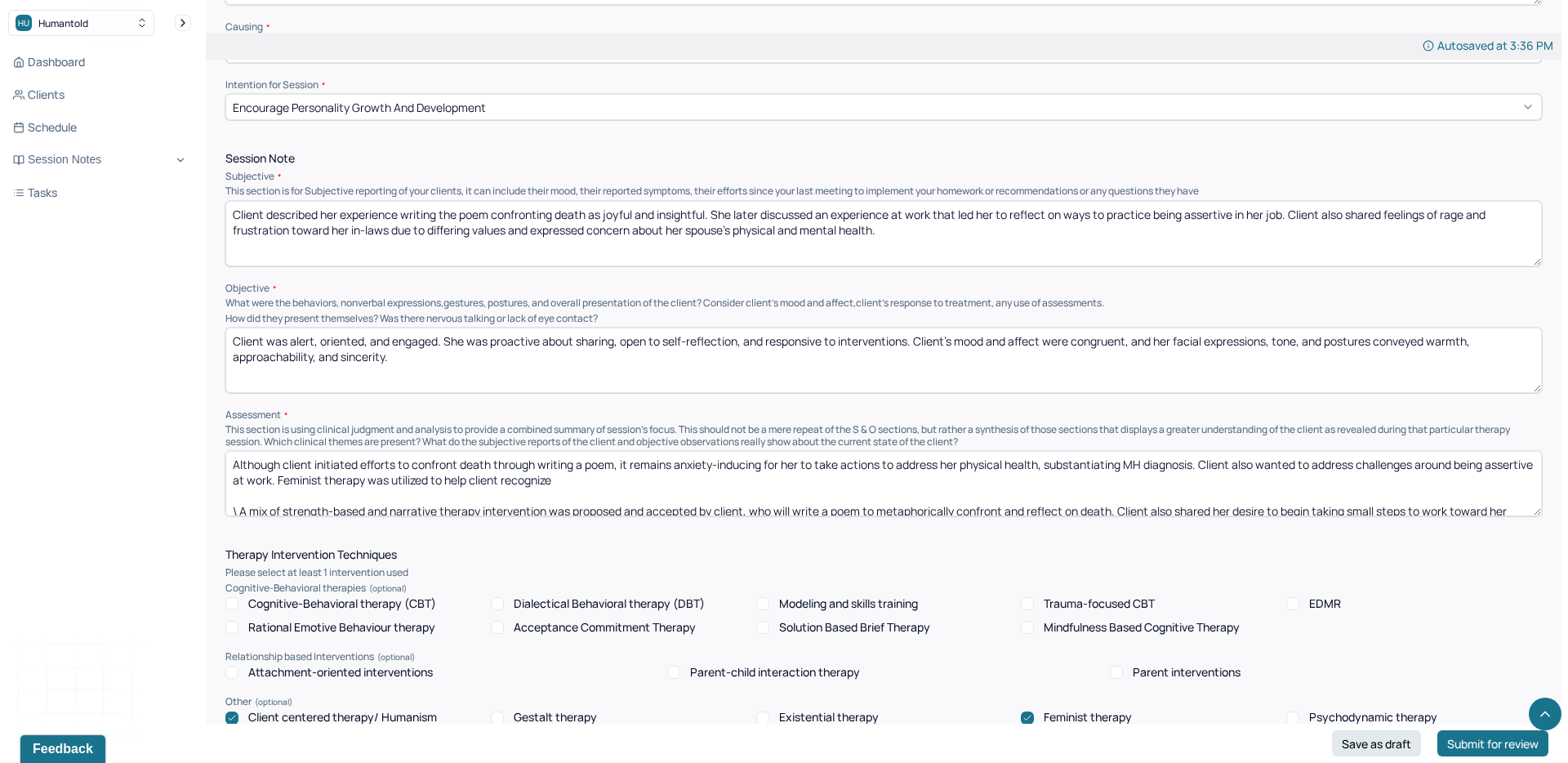 click on "Although client initiated efforts to confront death through writing a poem, it remains anxiety-inducing for her to take actions to address her physical health, substantiating MH diagnosis. Client also wanted to address challenges around being assertive at work. Feminist therapy was utilized to help client recognize
\ A mix of strength-based and narrative therapy intervention was proposed and accepted by client, who will write a poem to metaphorically confront and reflect on death. Client also shared her desire to begin taking small steps to work toward her health goals and established accountability with therapist, who will check in periodically on progress. Client was excited, motivated, and grateful to  continue her work." at bounding box center [884, 484] 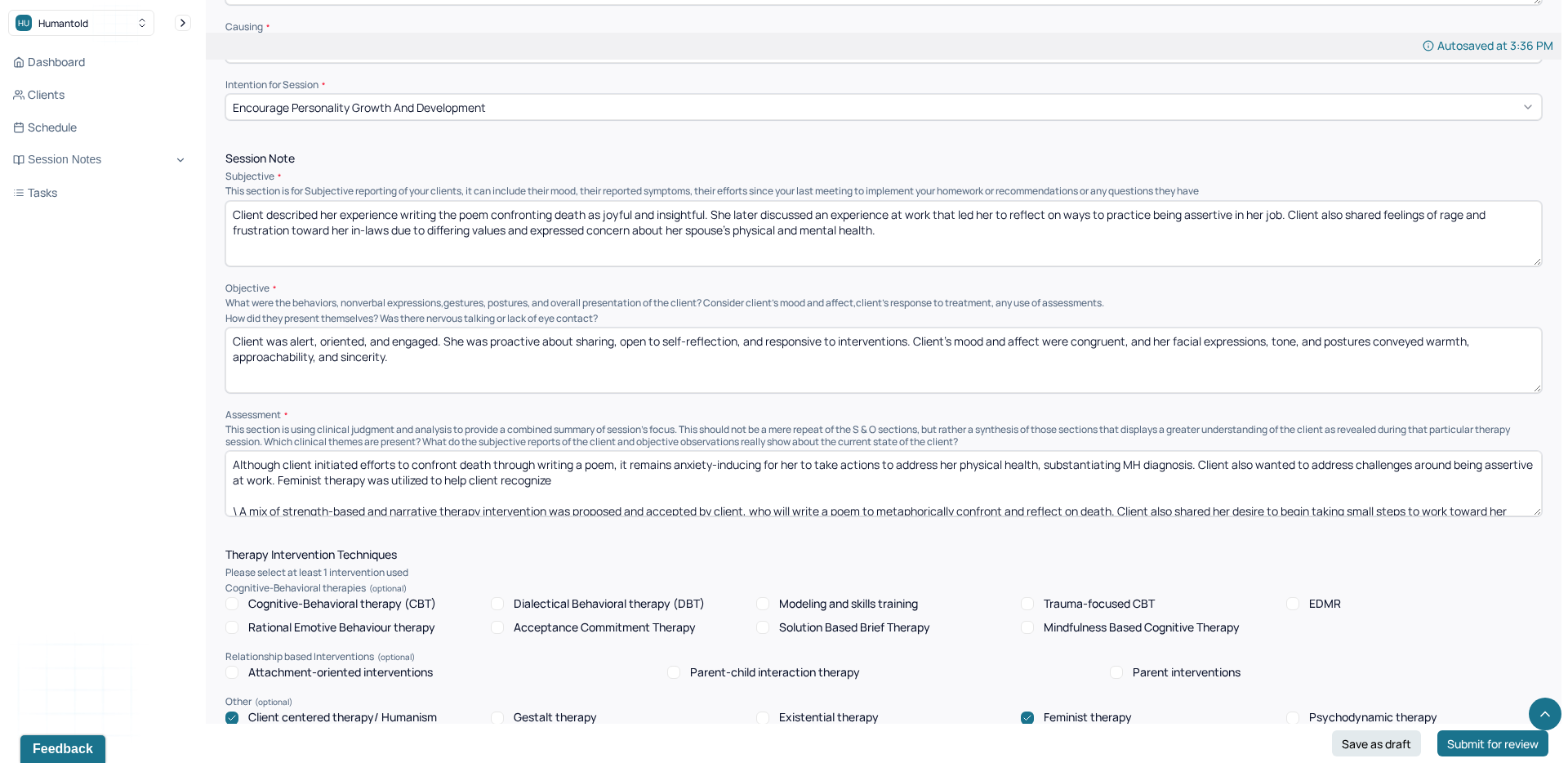 click on "Although client initiated efforts to confront death through writing a poem, it remains anxiety-inducing for her to take actions to address her physical health, substantiating MH diagnosis. Client also wanted to address challenges around being assertive at work. Feminist therapy was utilized to help client recognize
\ A mix of strength-based and narrative therapy intervention was proposed and accepted by client, who will write a poem to metaphorically confront and reflect on death. Client also shared her desire to begin taking small steps to work toward her health goals and established accountability with therapist, who will check in periodically on progress. Client was excited, motivated, and grateful to  continue her work." at bounding box center (884, 484) 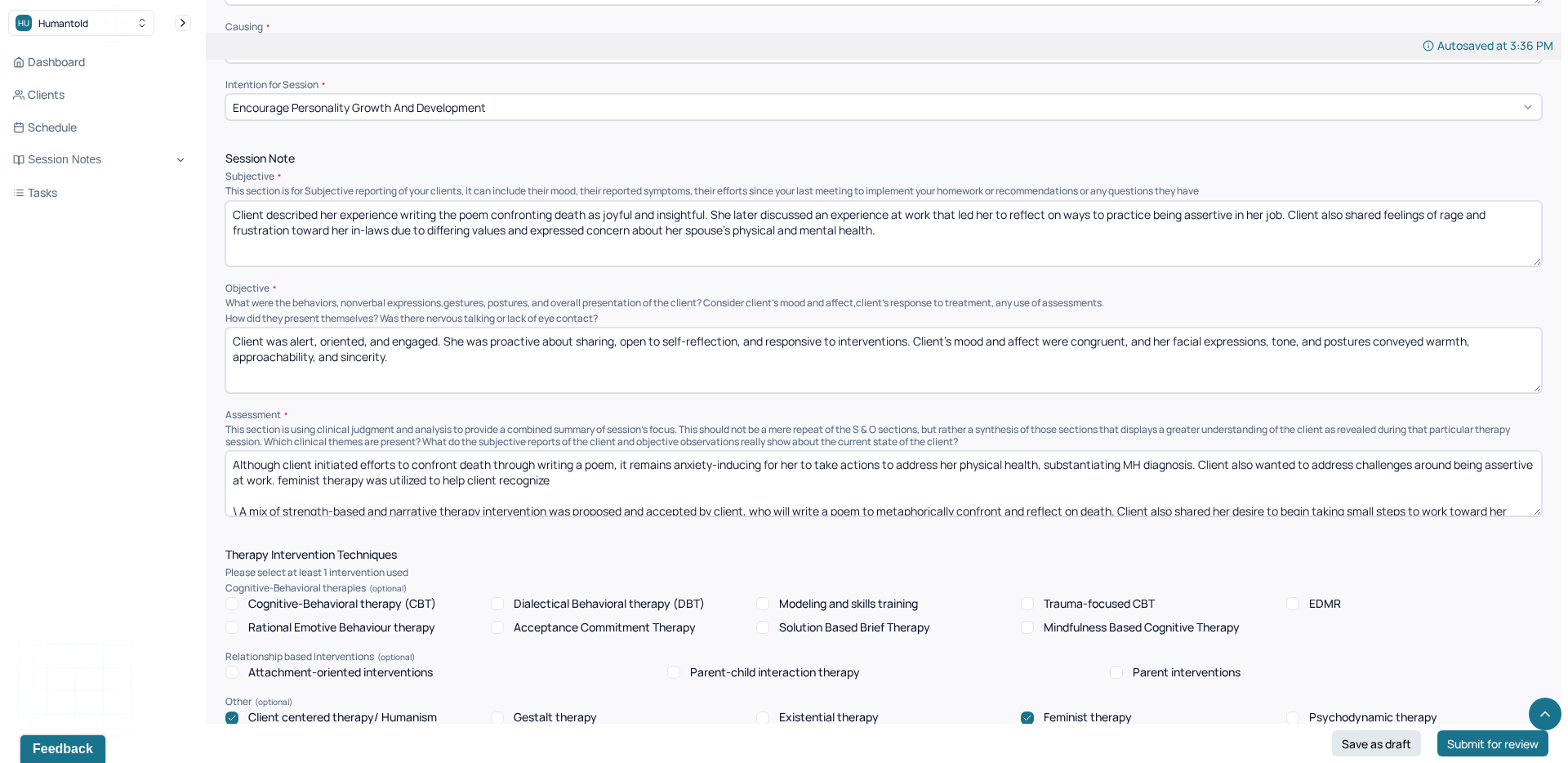 click on "Although client initiated efforts to confront death through writing a poem, it remains anxiety-inducing for her to take actions to address her physical health, substantiating MH diagnosis. Client also wanted to address challenges around being assertive at work. Feminist therapy was utilized to help client recognize
\ A mix of strength-based and narrative therapy intervention was proposed and accepted by client, who will write a poem to metaphorically confront and reflect on death. Client also shared her desire to begin taking small steps to work toward her health goals and established accountability with therapist, who will check in periodically on progress. Client was excited, motivated, and grateful to  continue her work." at bounding box center (884, 484) 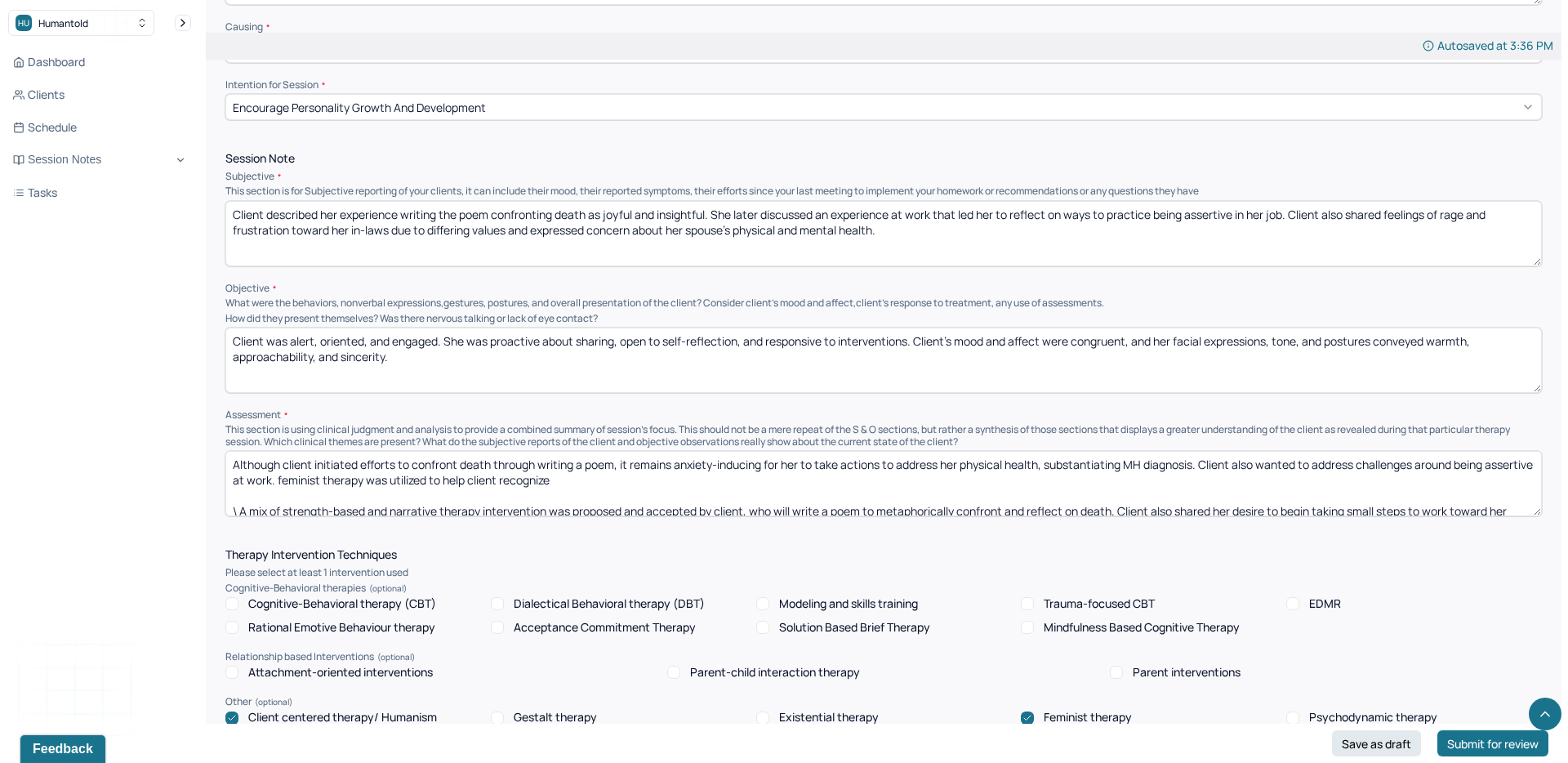 click on "Although client initiated efforts to confront death through writing a poem, it remains anxiety-inducing for her to take actions to address her physical health, substantiating MH diagnosis. Client also wanted to address challenges around being assertive at work. feminist therapy was utilized to help client recognize
\ A mix of strength-based and narrative therapy intervention was proposed and accepted by client, who will write a poem to metaphorically confront and reflect on death. Client also shared her desire to begin taking small steps to work toward her health goals and established accountability with therapist, who will check in periodically on progress. Client was excited, motivated, and grateful to  continue her work." at bounding box center (884, 484) 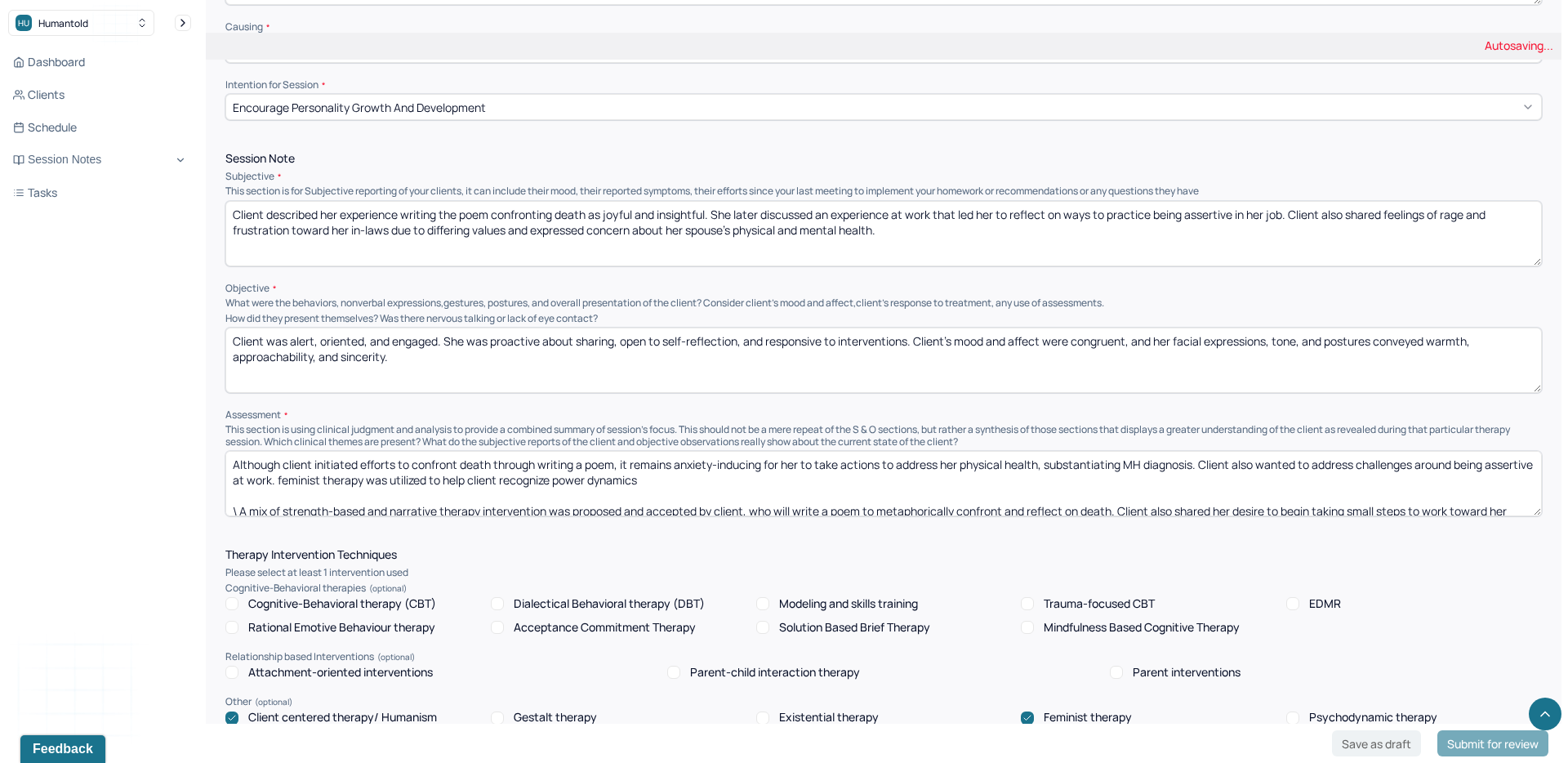 click on "Although client initiated efforts to confront death through writing a poem, it remains anxiety-inducing for her to take actions to address her physical health, substantiating MH diagnosis. Client also wanted to address challenges around being assertive at work. feminist therapy was utilized to help client recognize
\ A mix of strength-based and narrative therapy intervention was proposed and accepted by client, who will write a poem to metaphorically confront and reflect on death. Client also shared her desire to begin taking small steps to work toward her health goals and established accountability with therapist, who will check in periodically on progress. Client was excited, motivated, and grateful to  continue her work." at bounding box center [884, 484] 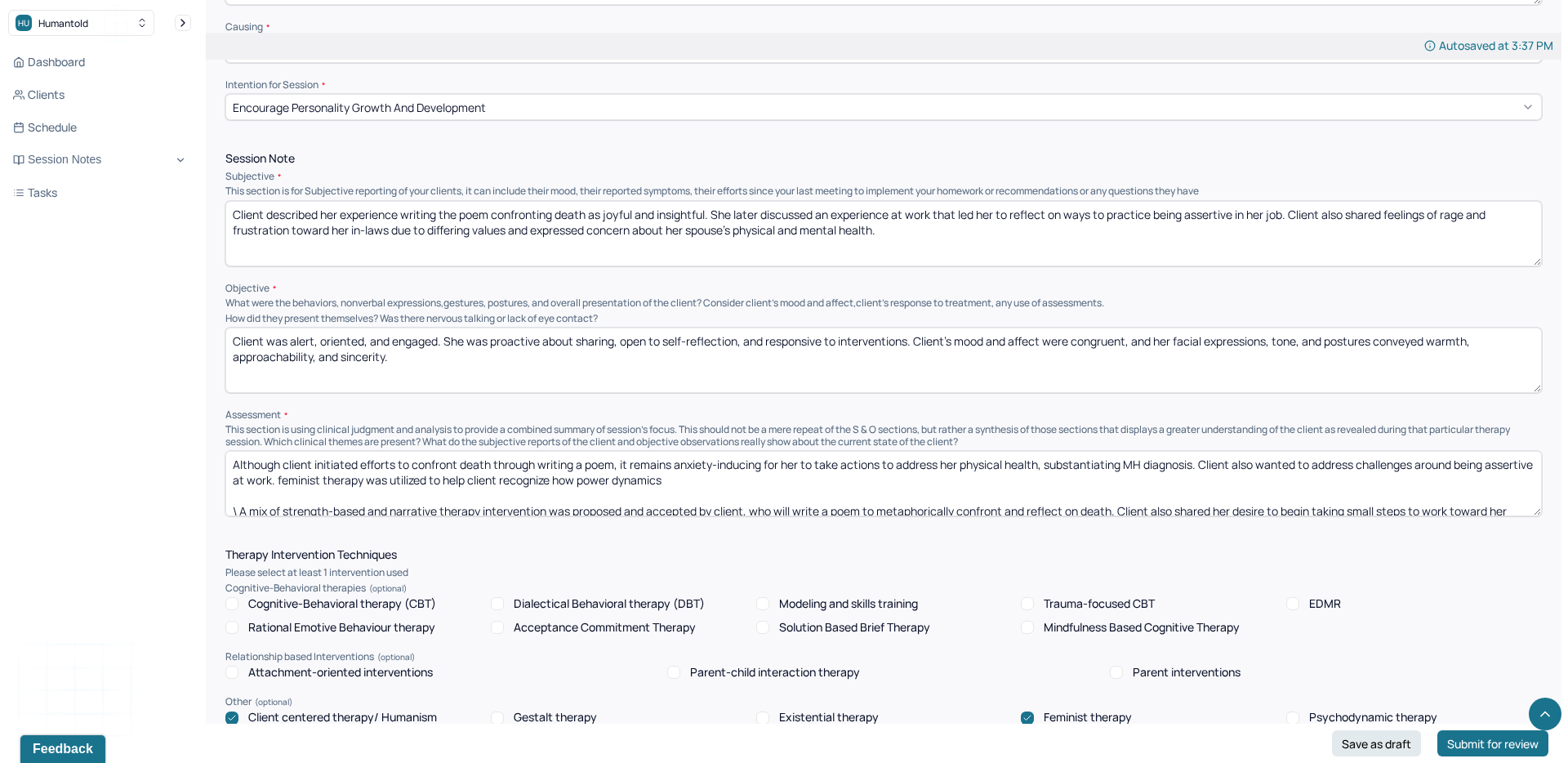 click on "Although client initiated efforts to confront death through writing a poem, it remains anxiety-inducing for her to take actions to address her physical health, substantiating MH diagnosis. Client also wanted to address challenges around being assertive at work. feminist therapy was utilized to help client recognize power dynamics
\ A mix of strength-based and narrative therapy intervention was proposed and accepted by client, who will write a poem to metaphorically confront and reflect on death. Client also shared her desire to begin taking small steps to work toward her health goals and established accountability with therapist, who will check in periodically on progress. Client was excited, motivated, and grateful to  continue her work." at bounding box center [884, 484] 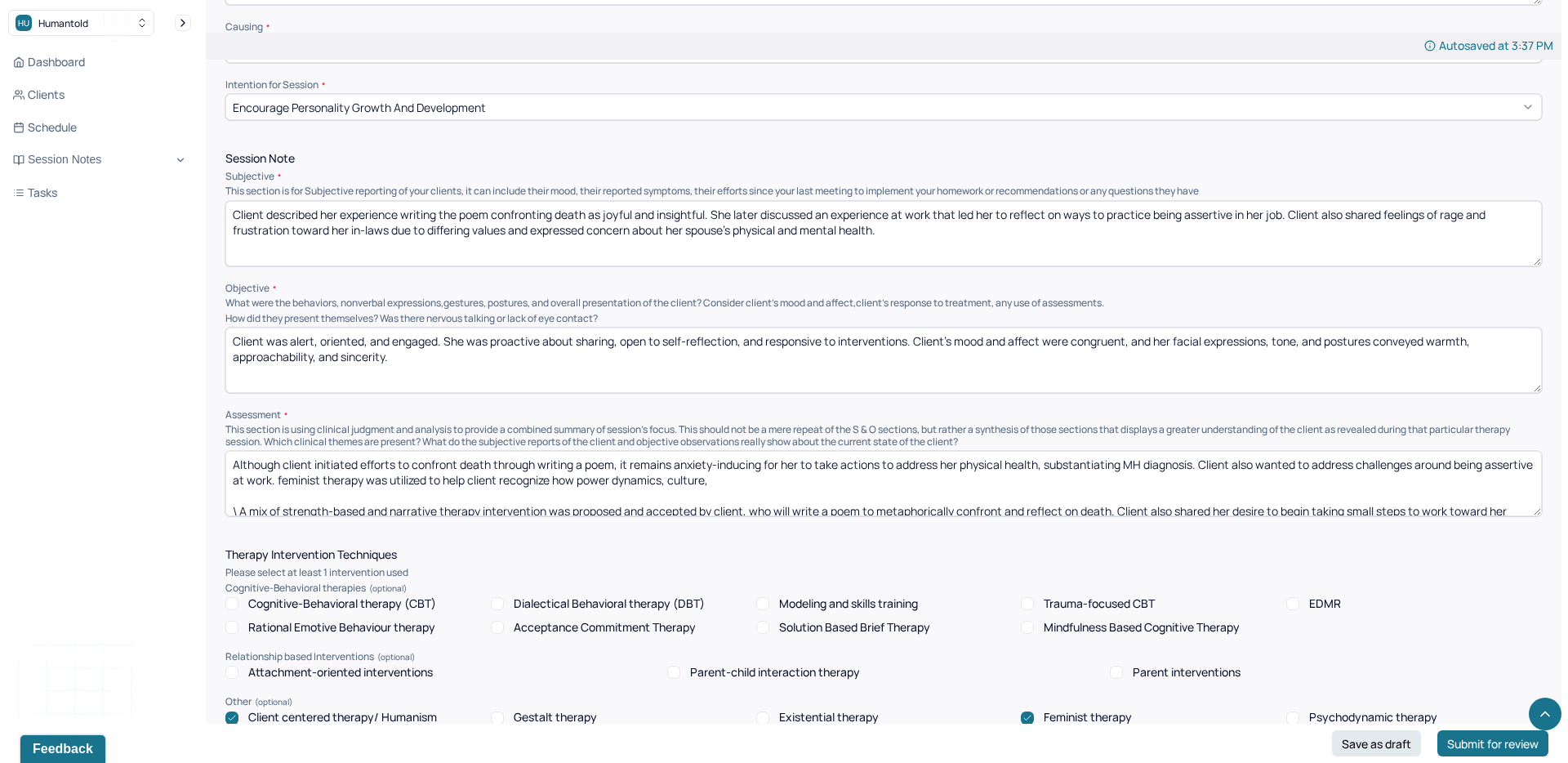 click on "Although client initiated efforts to confront death through writing a poem, it remains anxiety-inducing for her to take actions to address her physical health, substantiating MH diagnosis. Client also wanted to address challenges around being assertive at work. feminist therapy was utilized to help client recognize how power dynamics, culture,
\ A mix of strength-based and narrative therapy intervention was proposed and accepted by client, who will write a poem to metaphorically confront and reflect on death. Client also shared her desire to begin taking small steps to work toward her health goals and established accountability with therapist, who will check in periodically on progress. Client was excited, motivated, and grateful to  continue her work." at bounding box center (884, 484) 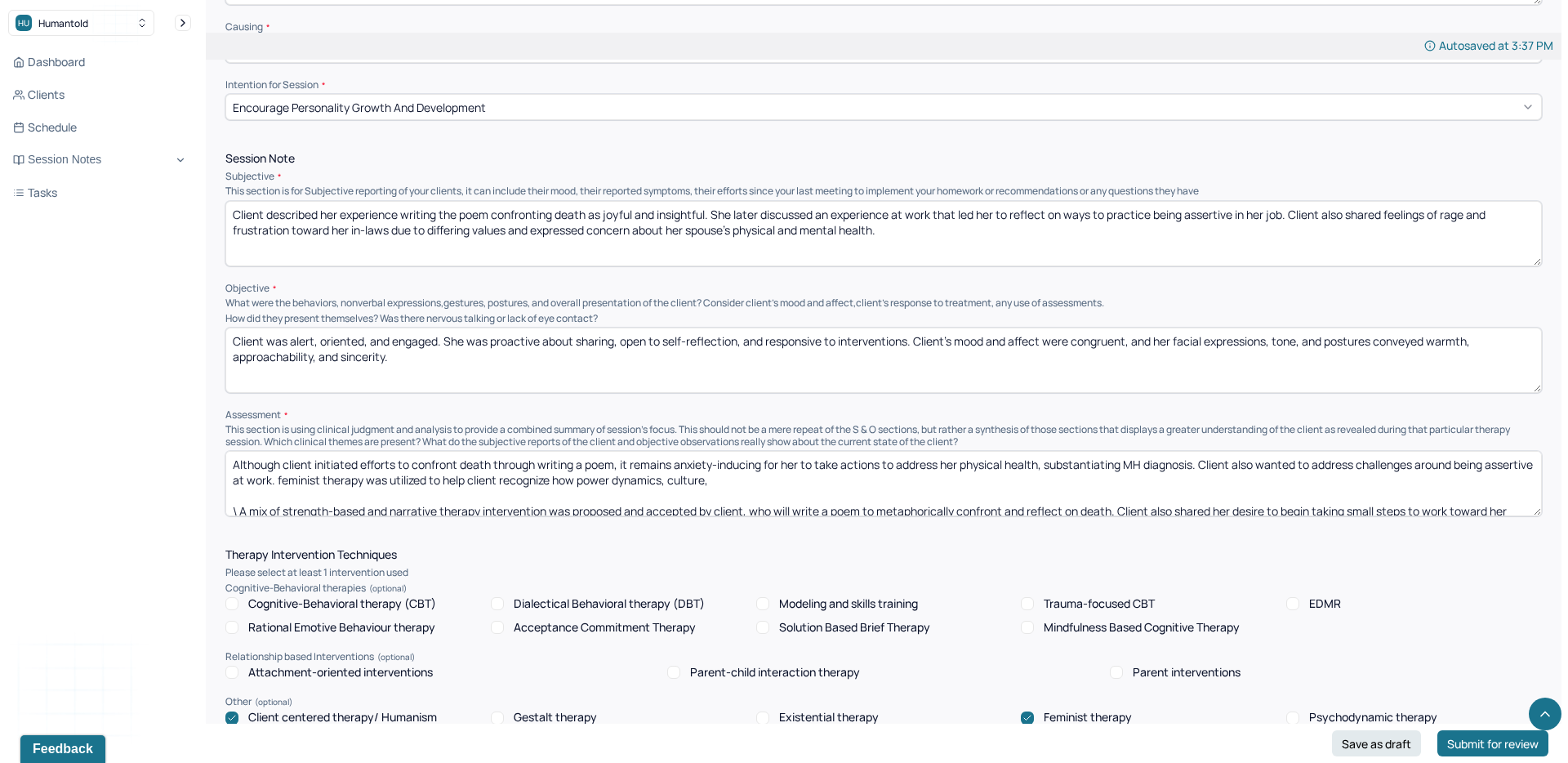 click on "Although client initiated efforts to confront death through writing a poem, it remains anxiety-inducing for her to take actions to address her physical health, substantiating MH diagnosis. Client also wanted to address challenges around being assertive at work. feminist therapy was utilized to help client recognize how power dynamics, culture,
\ A mix of strength-based and narrative therapy intervention was proposed and accepted by client, who will write a poem to metaphorically confront and reflect on death. Client also shared her desire to begin taking small steps to work toward her health goals and established accountability with therapist, who will check in periodically on progress. Client was excited, motivated, and grateful to  continue her work." at bounding box center (884, 484) 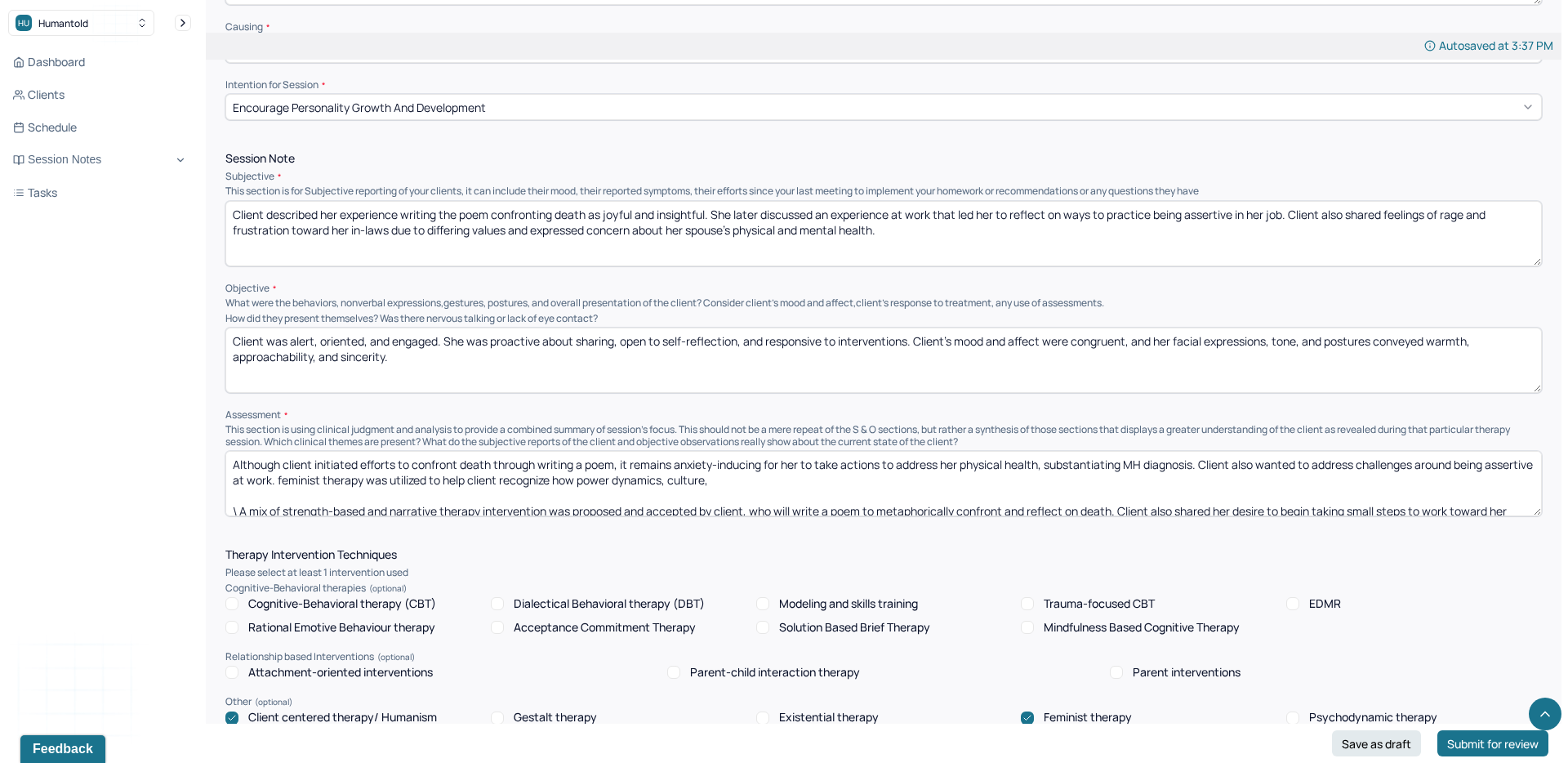 click on "Although client initiated efforts to confront death through writing a poem, it remains anxiety-inducing for her to take actions to address her physical health, substantiating MH diagnosis. Client also wanted to address challenges around being assertive at work. feminist therapy was utilized to help client recognize how power dynamics, culture,
\ A mix of strength-based and narrative therapy intervention was proposed and accepted by client, who will write a poem to metaphorically confront and reflect on death. Client also shared her desire to begin taking small steps to work toward her health goals and established accountability with therapist, who will check in periodically on progress. Client was excited, motivated, and grateful to  continue her work." at bounding box center [884, 484] 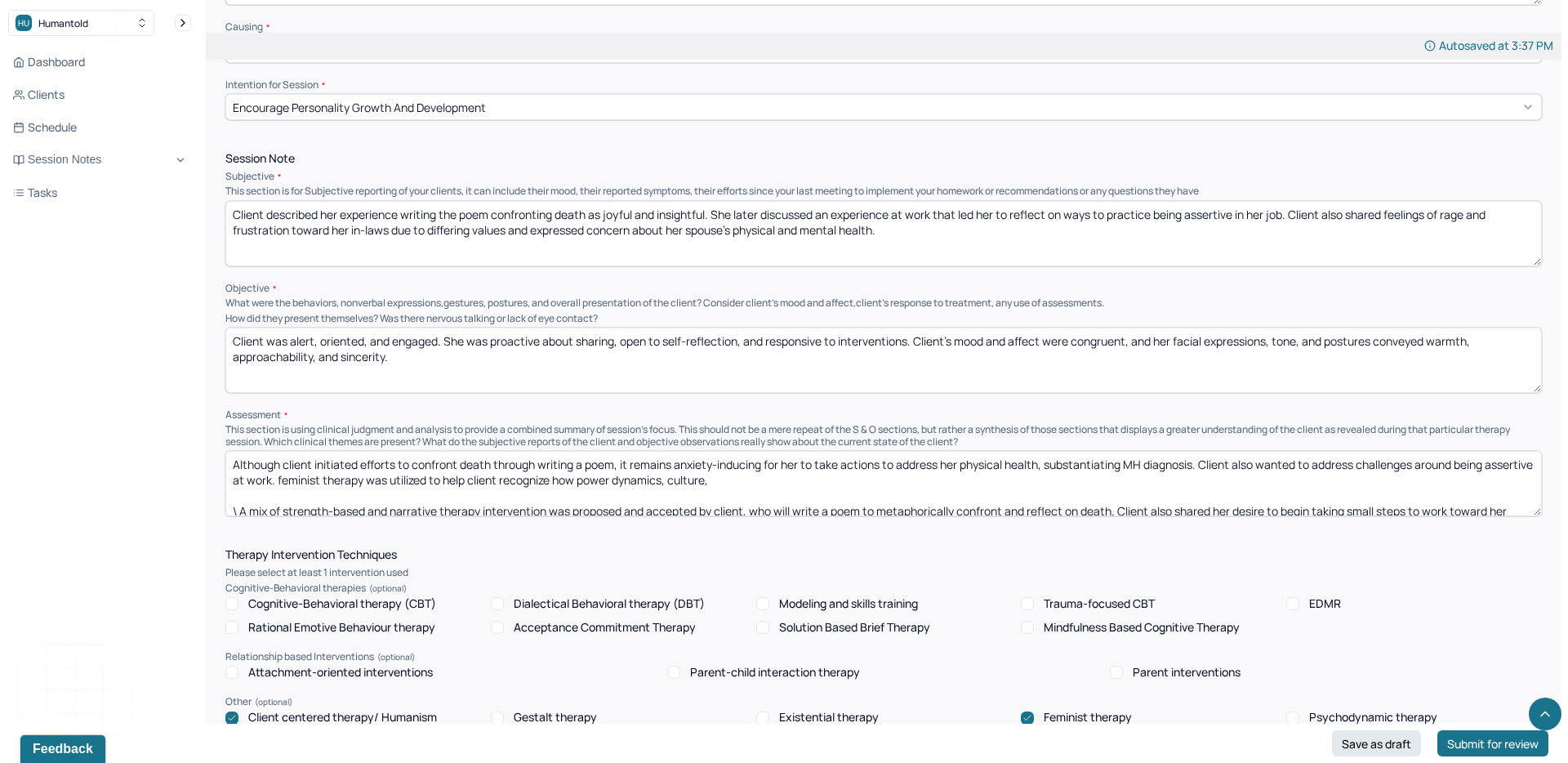 drag, startPoint x: 771, startPoint y: 476, endPoint x: 713, endPoint y: 475, distance: 58.00862 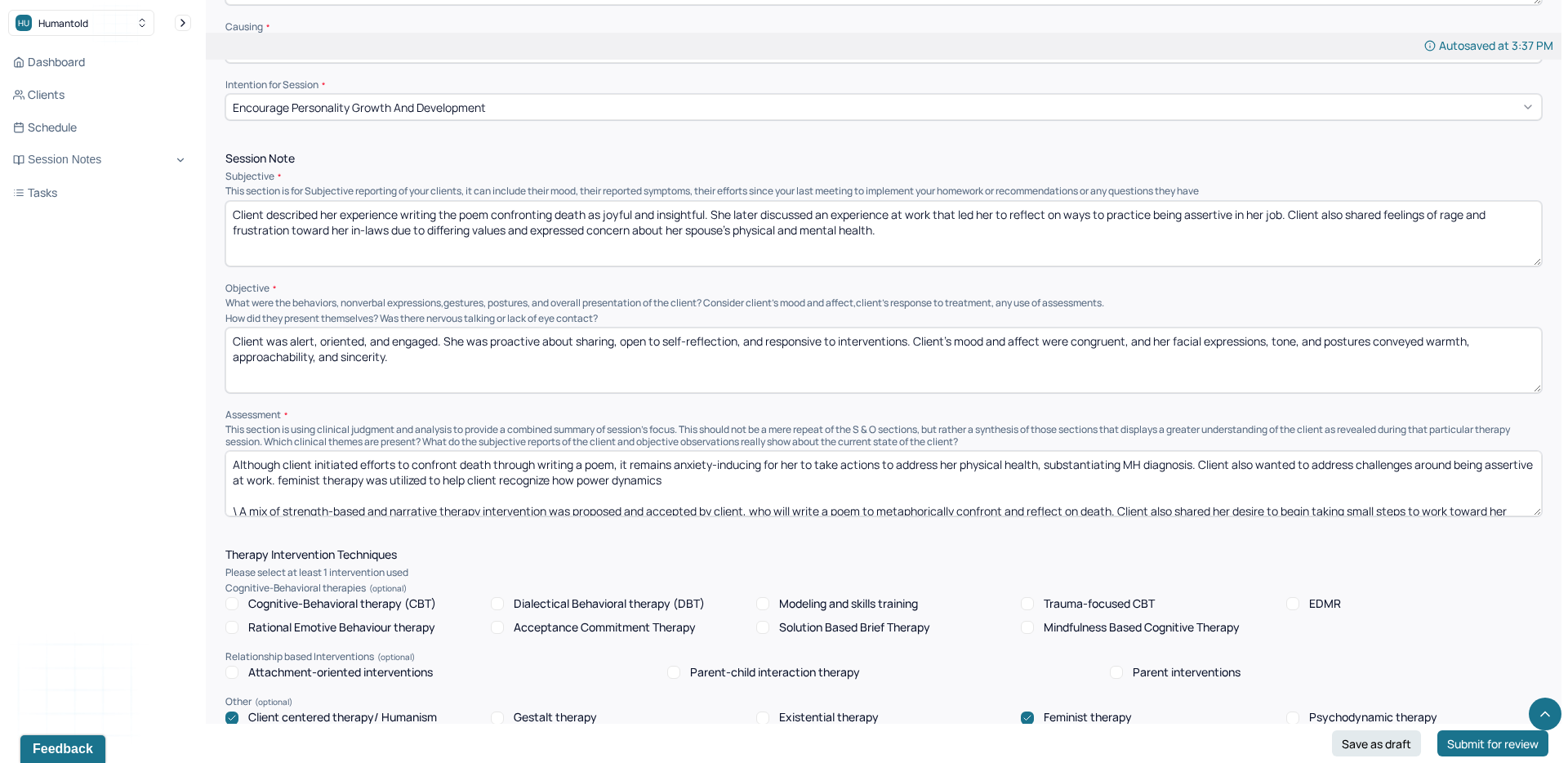 click on "Although client initiated efforts to confront death through writing a poem, it remains anxiety-inducing for her to take actions to address her physical health, substantiating MH diagnosis. Client also wanted to address challenges around being assertive at work. feminist therapy was utilized to help client recognize how power dynamics, culture,
\ A mix of strength-based and narrative therapy intervention was proposed and accepted by client, who will write a poem to metaphorically confront and reflect on death. Client also shared her desire to begin taking small steps to work toward her health goals and established accountability with therapist, who will check in periodically on progress. Client was excited, motivated, and grateful to  continue her work." at bounding box center [884, 484] 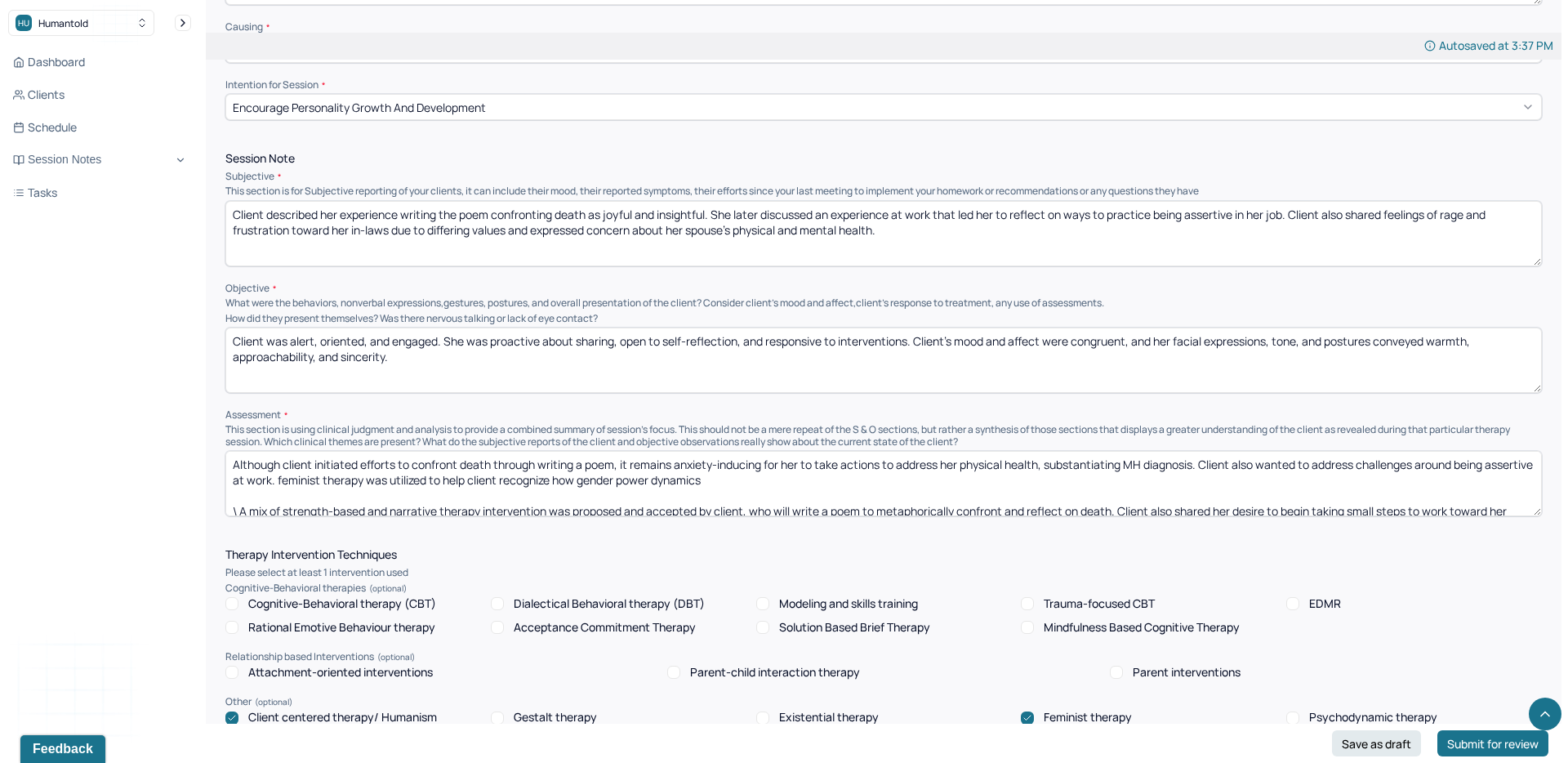 click on "Although client initiated efforts to confront death through writing a poem, it remains anxiety-inducing for her to take actions to address her physical health, substantiating MH diagnosis. Client also wanted to address challenges around being assertive at work. feminist therapy was utilized to help client recognize how power dynamics, culture,
\ A mix of strength-based and narrative therapy intervention was proposed and accepted by client, who will write a poem to metaphorically confront and reflect on death. Client also shared her desire to begin taking small steps to work toward her health goals and established accountability with therapist, who will check in periodically on progress. Client was excited, motivated, and grateful to  continue her work." at bounding box center (884, 484) 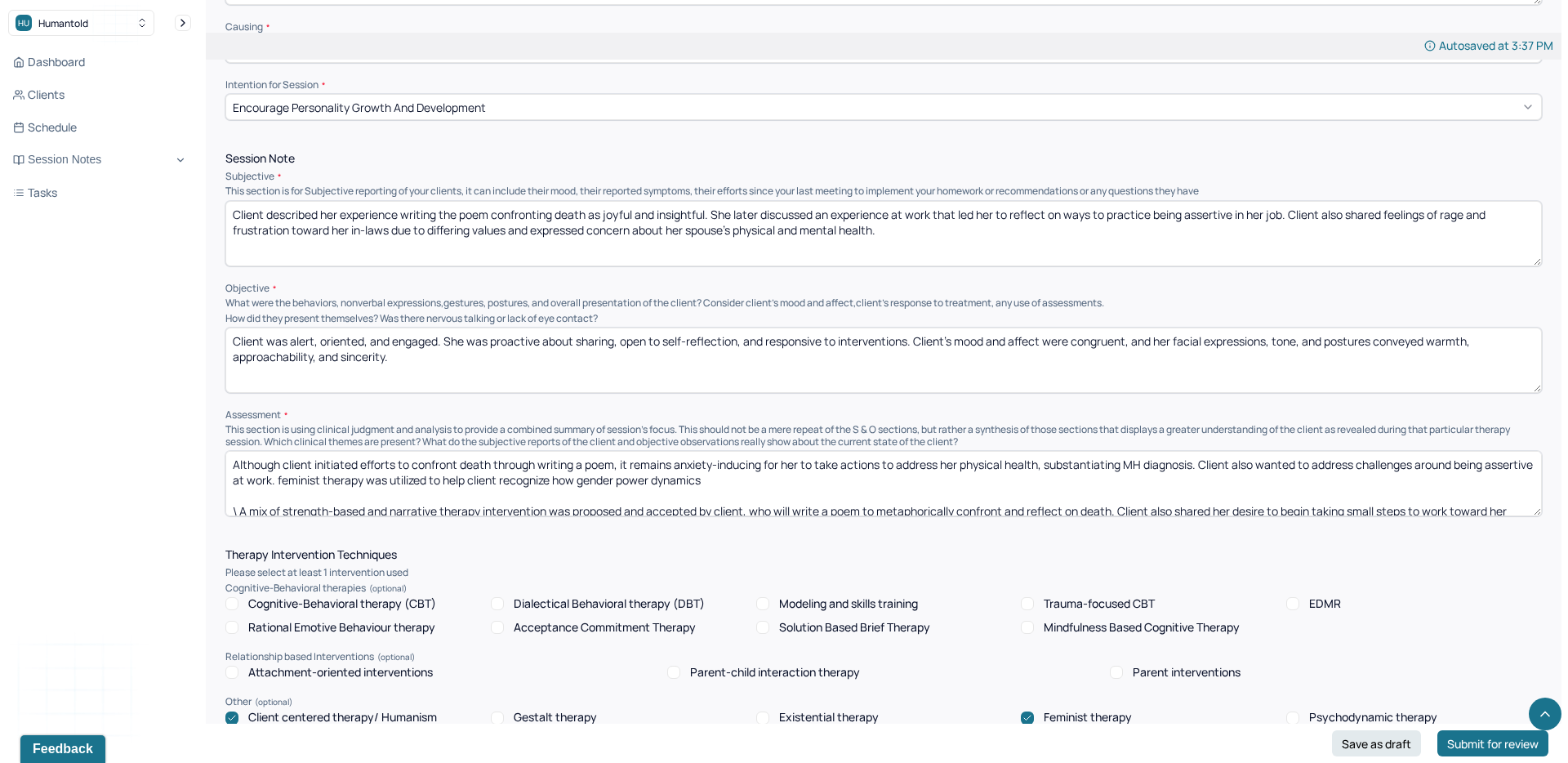 click on "Although client initiated efforts to confront death through writing a poem, it remains anxiety-inducing for her to take actions to address her physical health, substantiating MH diagnosis. Client also wanted to address challenges around being assertive at work. feminist therapy was utilized to help client recognize how power dynamics, culture,
\ A mix of strength-based and narrative therapy intervention was proposed and accepted by client, who will write a poem to metaphorically confront and reflect on death. Client also shared her desire to begin taking small steps to work toward her health goals and established accountability with therapist, who will check in periodically on progress. Client was excited, motivated, and grateful to  continue her work." at bounding box center (884, 484) 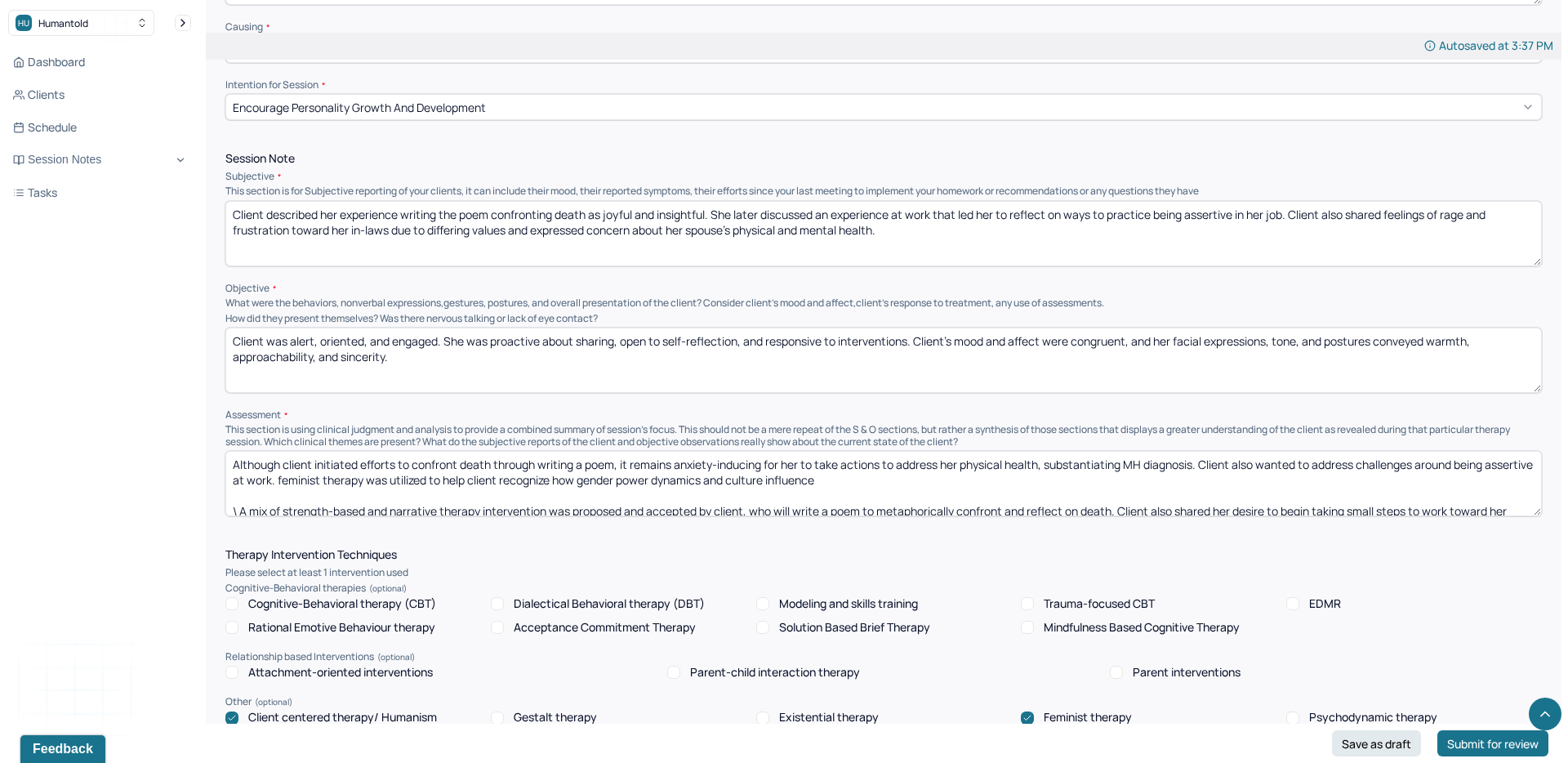 click on "Although client initiated efforts to confront death through writing a poem, it remains anxiety-inducing for her to take actions to address her physical health, substantiating MH diagnosis. Client also wanted to address challenges around being assertive at work. feminist therapy was utilized to help client recognize how gender power dynamics and culture influence
\ A mix of strength-based and narrative therapy intervention was proposed and accepted by client, who will write a poem to metaphorically confront and reflect on death. Client also shared her desire to begin taking small steps to work toward her health goals and established accountability with therapist, who will check in periodically on progress. Client was excited, motivated, and grateful to  continue her work." at bounding box center [884, 484] 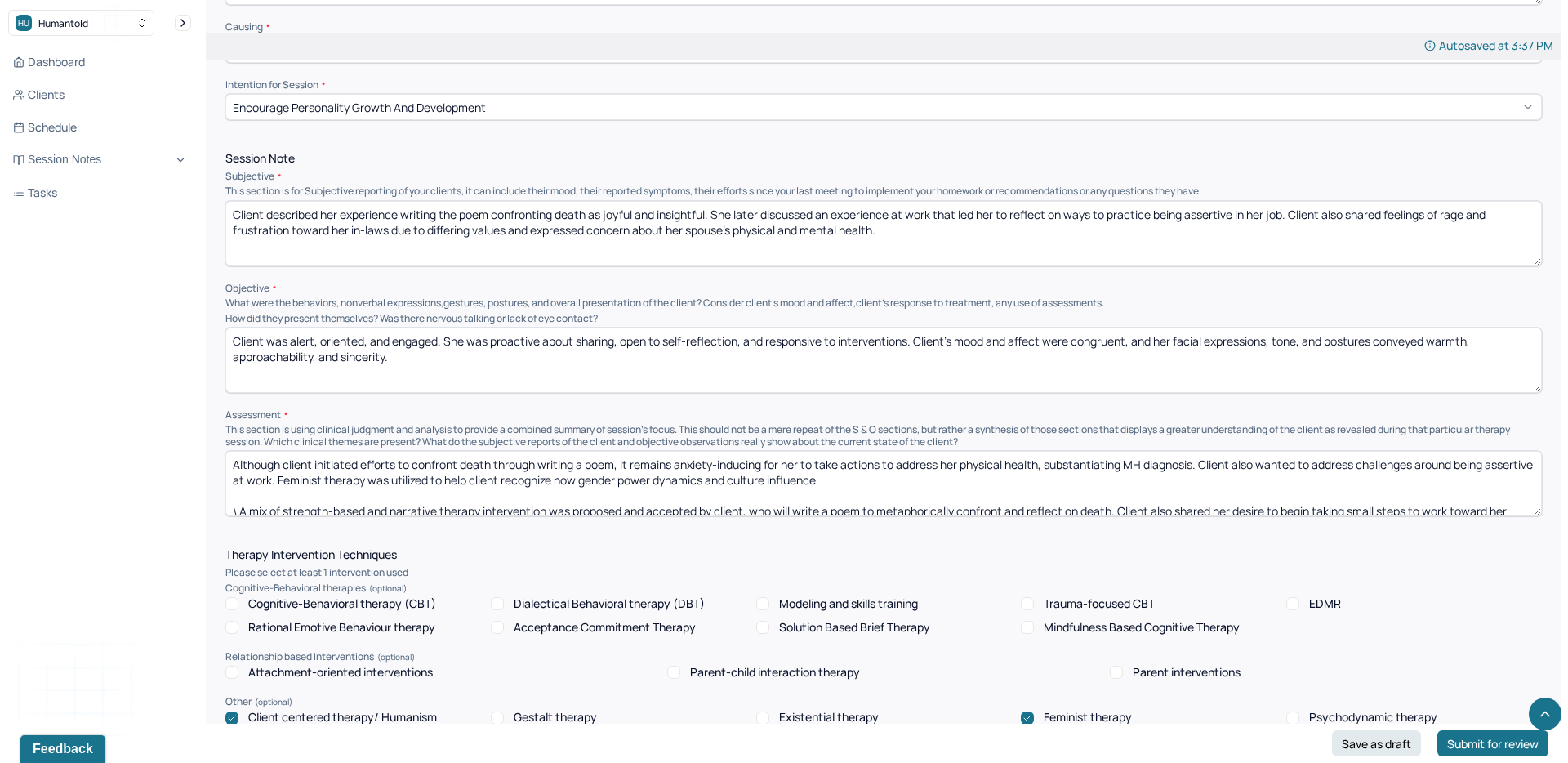 click on "Although client initiated efforts to confront death through writing a poem, it remains anxiety-inducing for her to take actions to address her physical health, substantiating MH diagnosis. Client also wanted to address challenges around being assertive at work. feminist therapy was utilized to help client recognize how gender power dynamics and culture influence
\ A mix of strength-based and narrative therapy intervention was proposed and accepted by client, who will write a poem to metaphorically confront and reflect on death. Client also shared her desire to begin taking small steps to work toward her health goals and established accountability with therapist, who will check in periodically on progress. Client was excited, motivated, and grateful to  continue her work." at bounding box center [884, 484] 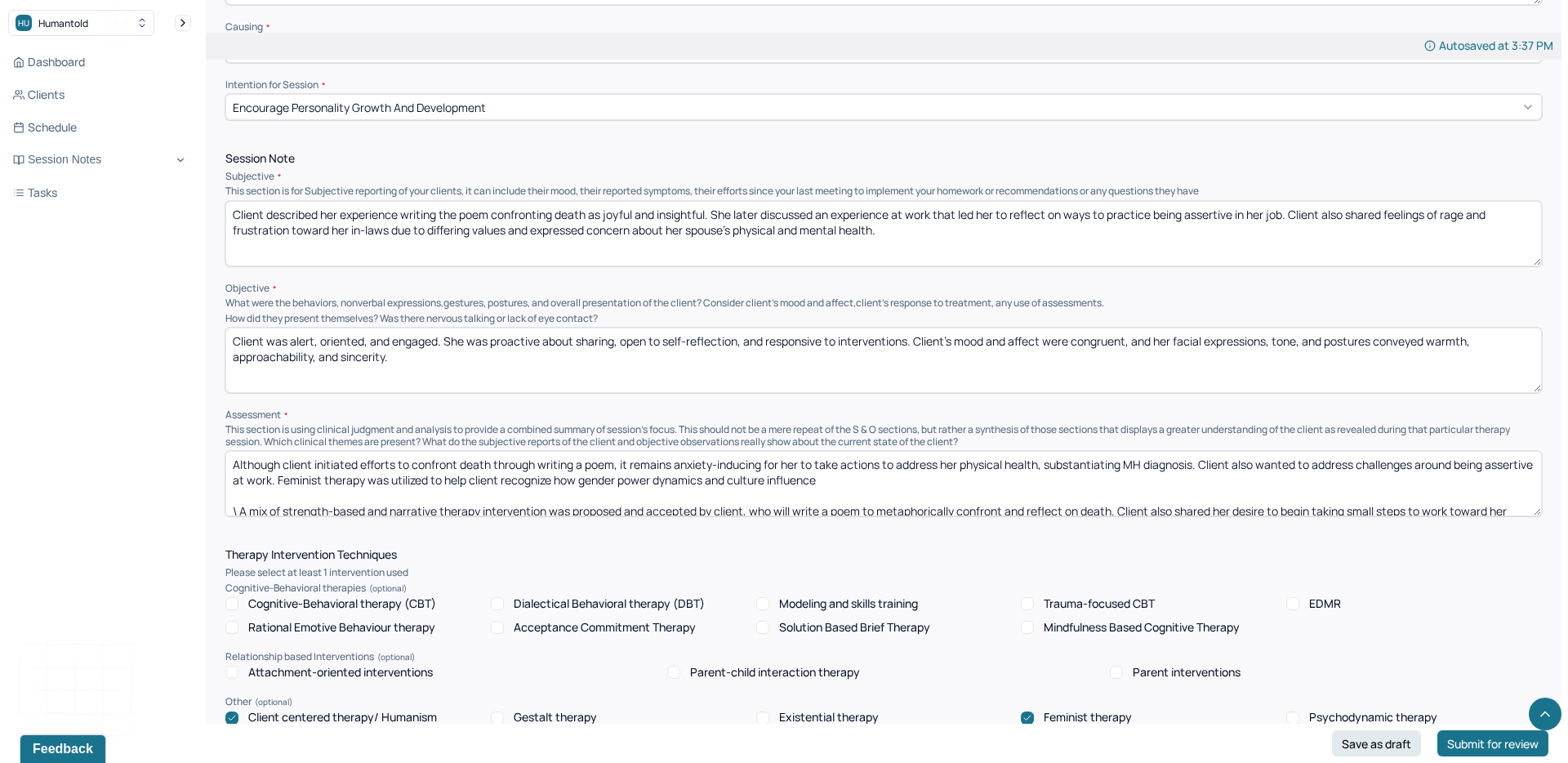 click on "Although client initiated efforts to confront death through writing a poem, it remains anxiety-inducing for her to take actions to address her physical health, substantiating MH diagnosis. Client also wanted to address challenges around being assertive at work. feminist therapy was utilized to help client recognize how gender power dynamics and culture influence
\ A mix of strength-based and narrative therapy intervention was proposed and accepted by client, who will write a poem to metaphorically confront and reflect on death. Client also shared her desire to begin taking small steps to work toward her health goals and established accountability with therapist, who will check in periodically on progress. Client was excited, motivated, and grateful to  continue her work." at bounding box center (884, 484) 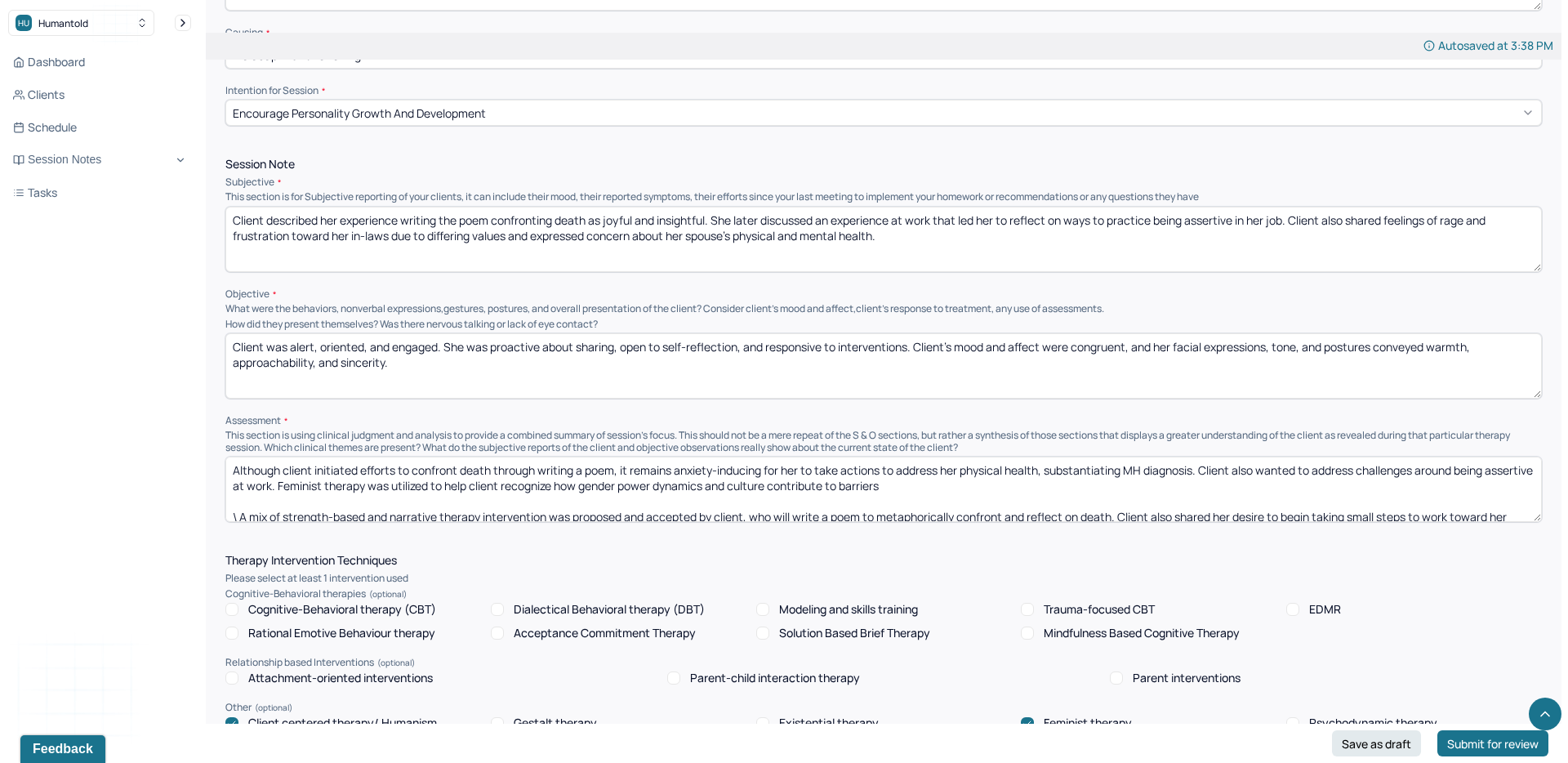 scroll, scrollTop: 803, scrollLeft: 0, axis: vertical 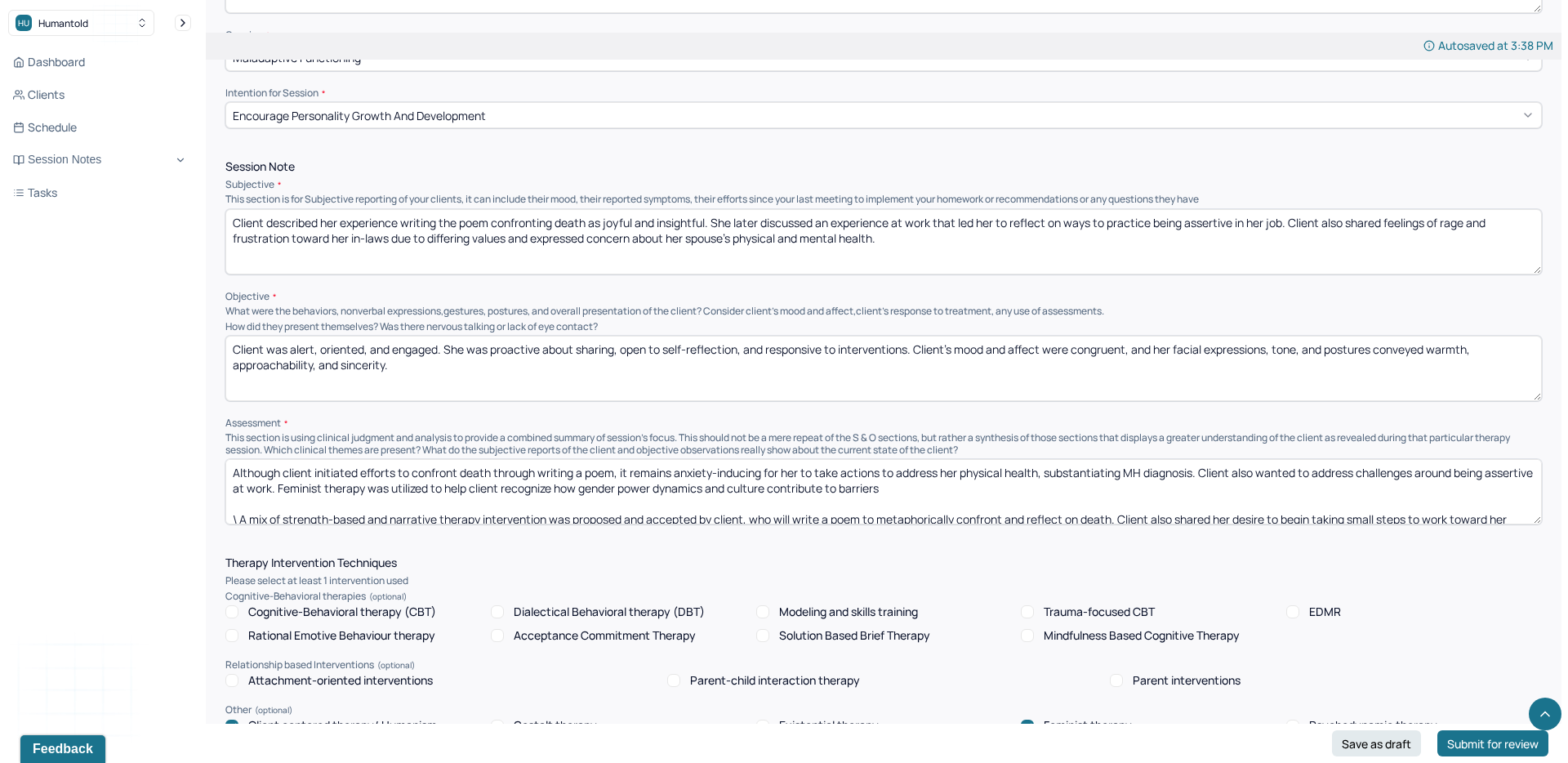 click on "Although client initiated efforts to confront death through writing a poem, it remains anxiety-inducing for her to take actions to address her physical health, substantiating MH diagnosis. Client also wanted to address challenges around being assertive at work. Feminist therapy was utilized to help client recognize how gender power dynamics and culture contribute to barriers
\ A mix of strength-based and narrative therapy intervention was proposed and accepted by client, who will write a poem to metaphorically confront and reflect on death. Client also shared her desire to begin taking small steps to work toward her health goals and established accountability with therapist, who will check in periodically on progress. Client was excited, motivated, and grateful to  continue her work." at bounding box center (884, 492) 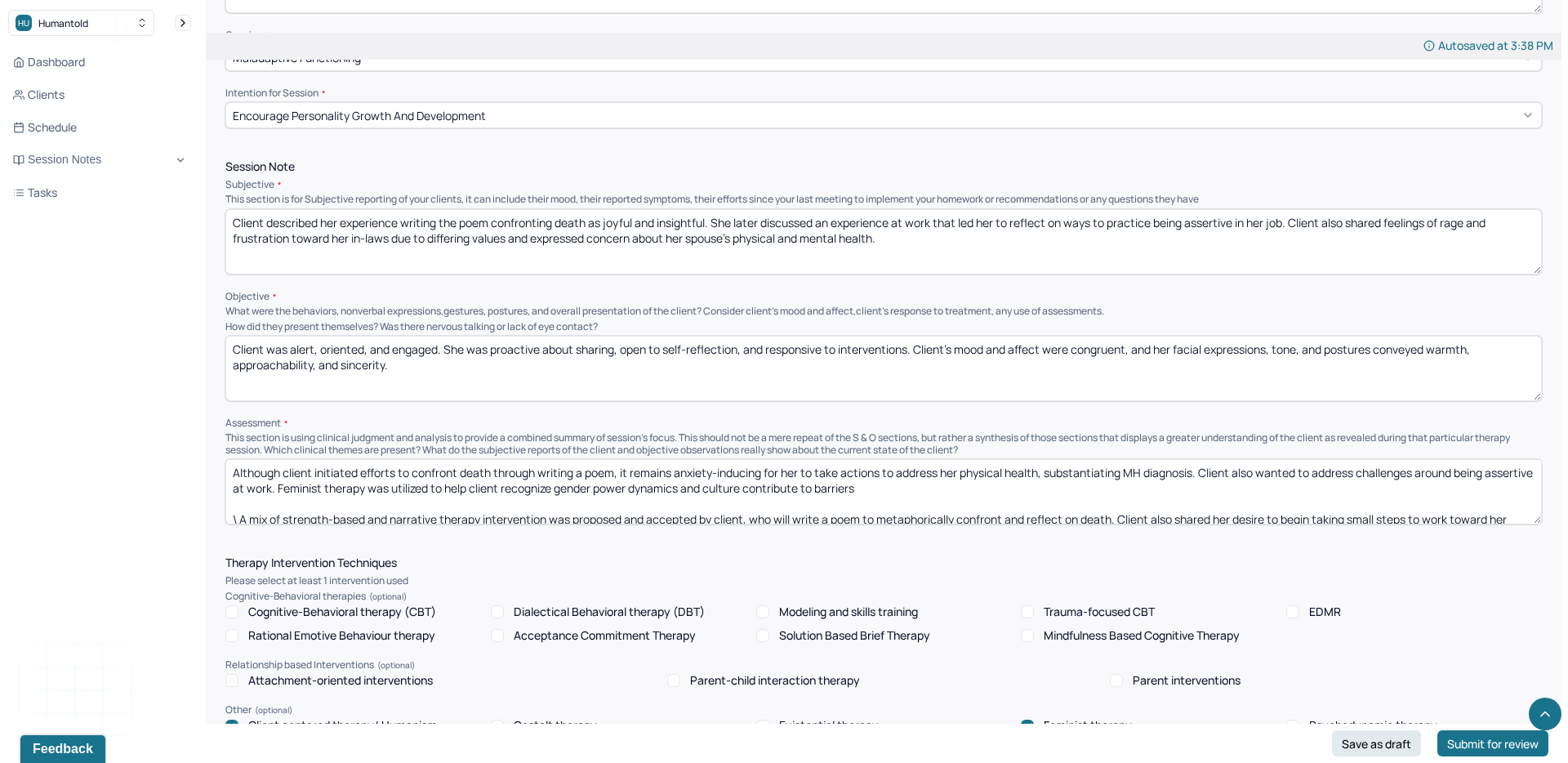 click on "Although client initiated efforts to confront death through writing a poem, it remains anxiety-inducing for her to take actions to address her physical health, substantiating MH diagnosis. Client also wanted to address challenges around being assertive at work. Feminist therapy was utilized to help client recognize how gender power dynamics and culture contribute to barriers
\ A mix of strength-based and narrative therapy intervention was proposed and accepted by client, who will write a poem to metaphorically confront and reflect on death. Client also shared her desire to begin taking small steps to work toward her health goals and established accountability with therapist, who will check in periodically on progress. Client was excited, motivated, and grateful to  continue her work." at bounding box center [884, 492] 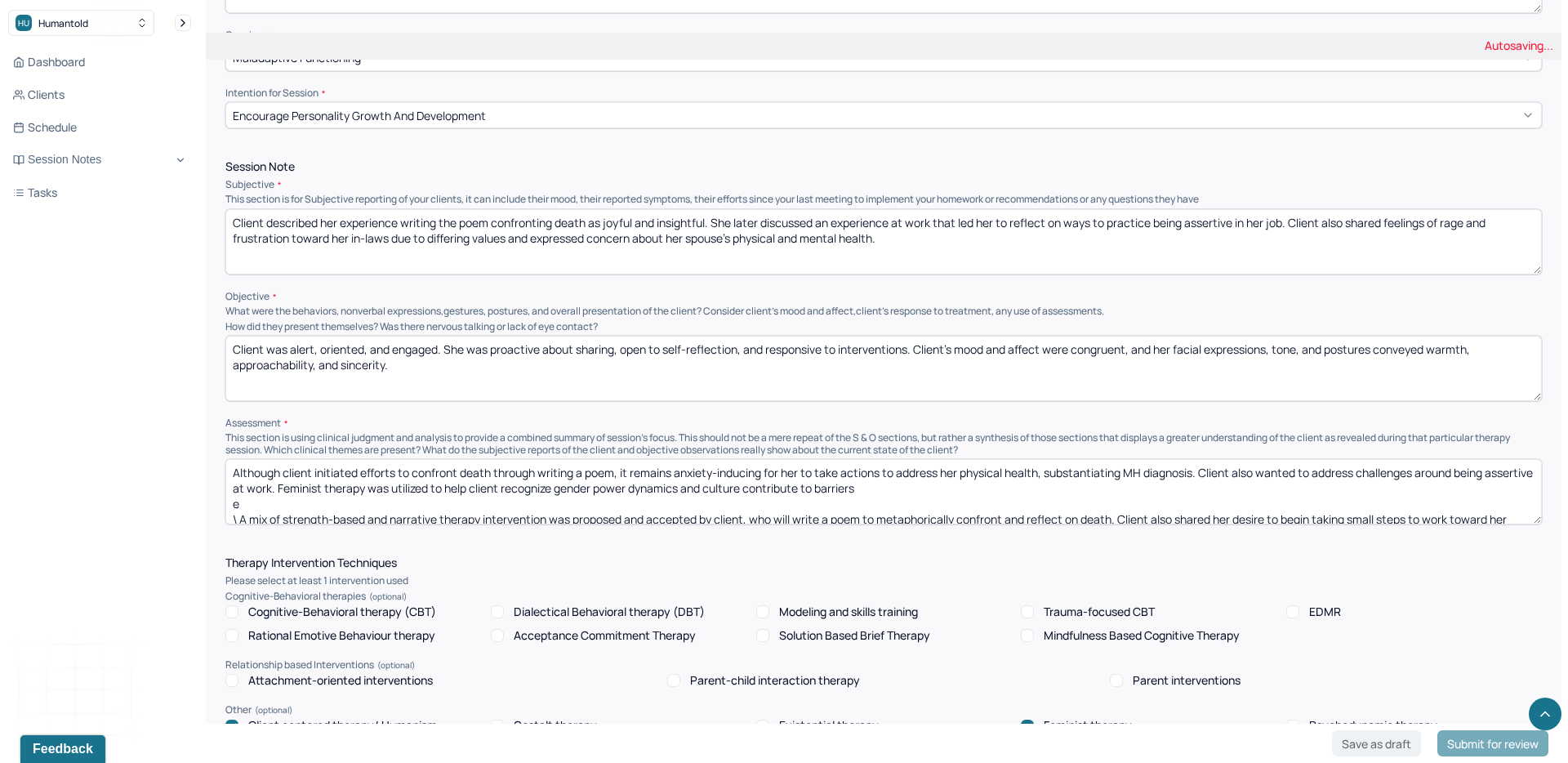 scroll, scrollTop: 4, scrollLeft: 0, axis: vertical 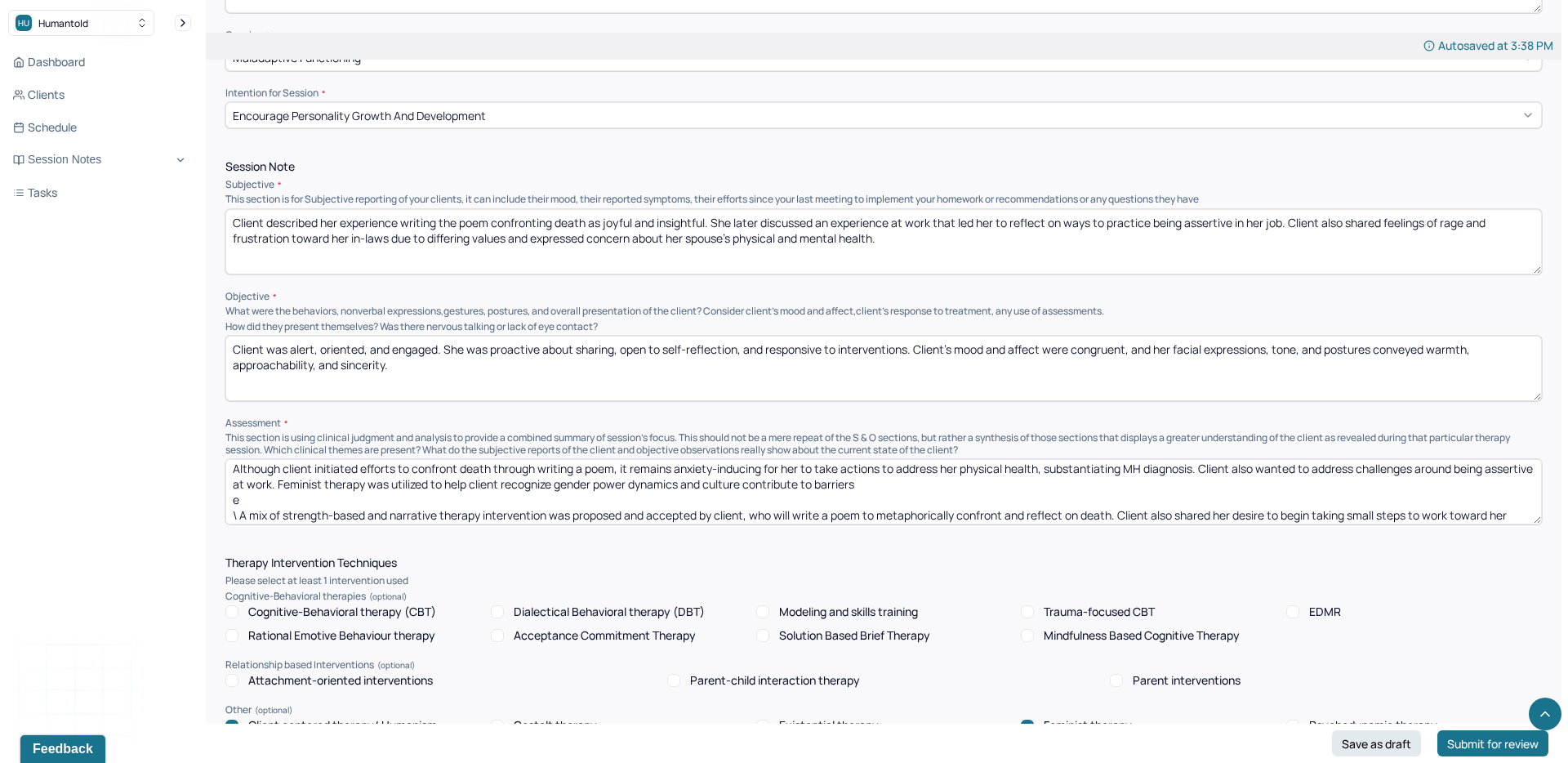 click on "Although client initiated efforts to confront death through writing a poem, it remains anxiety-inducing for her to take actions to address her physical health, substantiating MH diagnosis. Client also wanted to address challenges around being assertive at work. Feminist therapy was utilized to help client recognize gender power dynamics and culture contribute to barriers
e\ A mix of strength-based and narrative therapy intervention was proposed and accepted by client, who will write a poem to metaphorically confront and reflect on death. Client also shared her desire to begin taking small steps to work toward her health goals and established accountability with therapist, who will check in periodically on progress. Client was excited, motivated, and grateful to  continue her work." at bounding box center [884, 492] 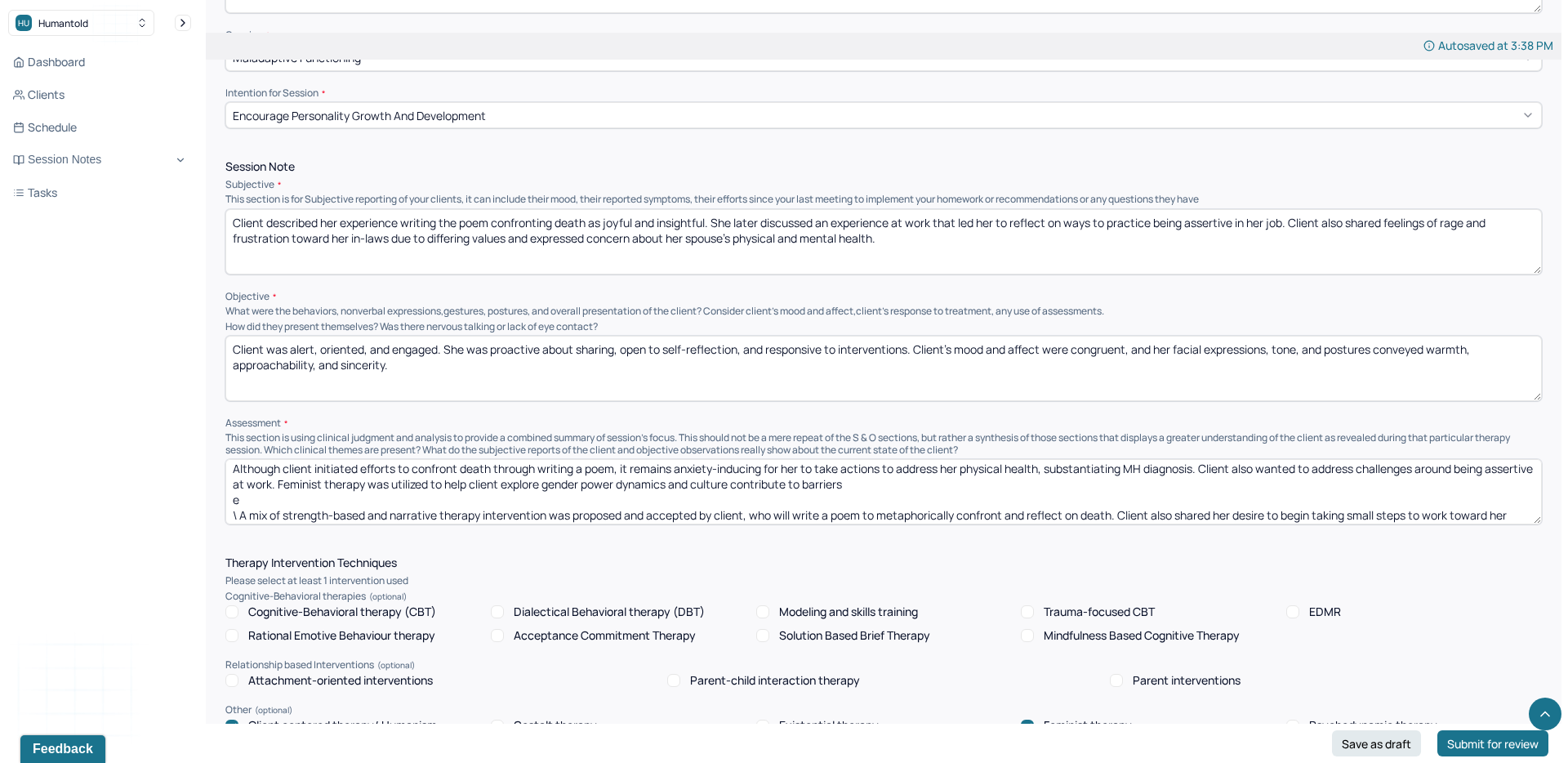 drag, startPoint x: 947, startPoint y: 489, endPoint x: 785, endPoint y: 489, distance: 162 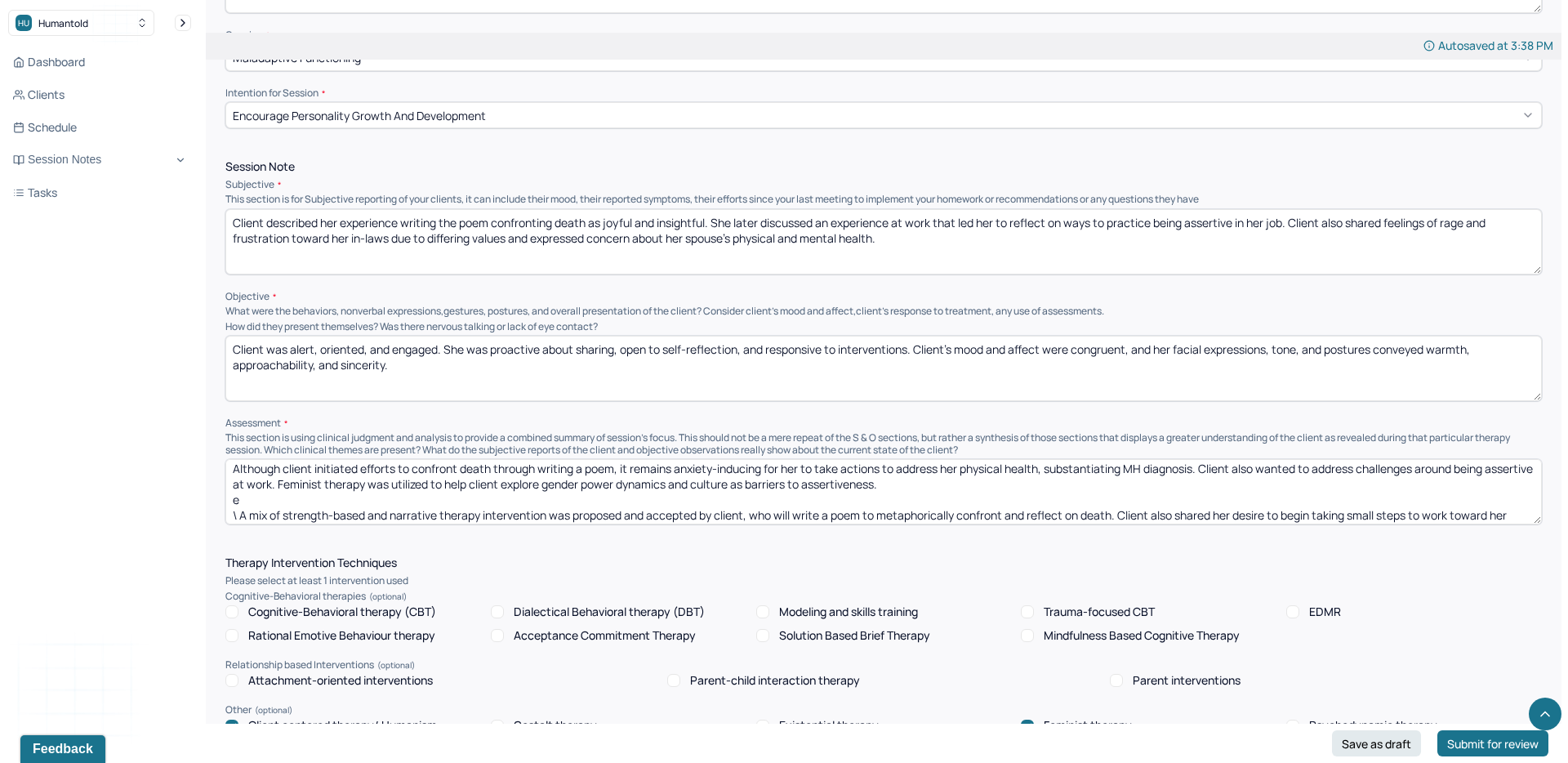 click on "Although client initiated efforts to confront death through writing a poem, it remains anxiety-inducing for her to take actions to address her physical health, substantiating MH diagnosis. Client also wanted to address challenges around being assertive at work. Feminist therapy was utilized to help client explore gender power dynamics and culture as barriers to assertiveness.
e
\ A mix of strength-based and narrative therapy intervention was proposed and accepted by client, who will write a poem to metaphorically confront and reflect on death. Client also shared her desire to begin taking small steps to work toward her health goals and established accountability with therapist, who will check in periodically on progress. Client was excited, motivated, and grateful to  continue her work." at bounding box center (884, 492) 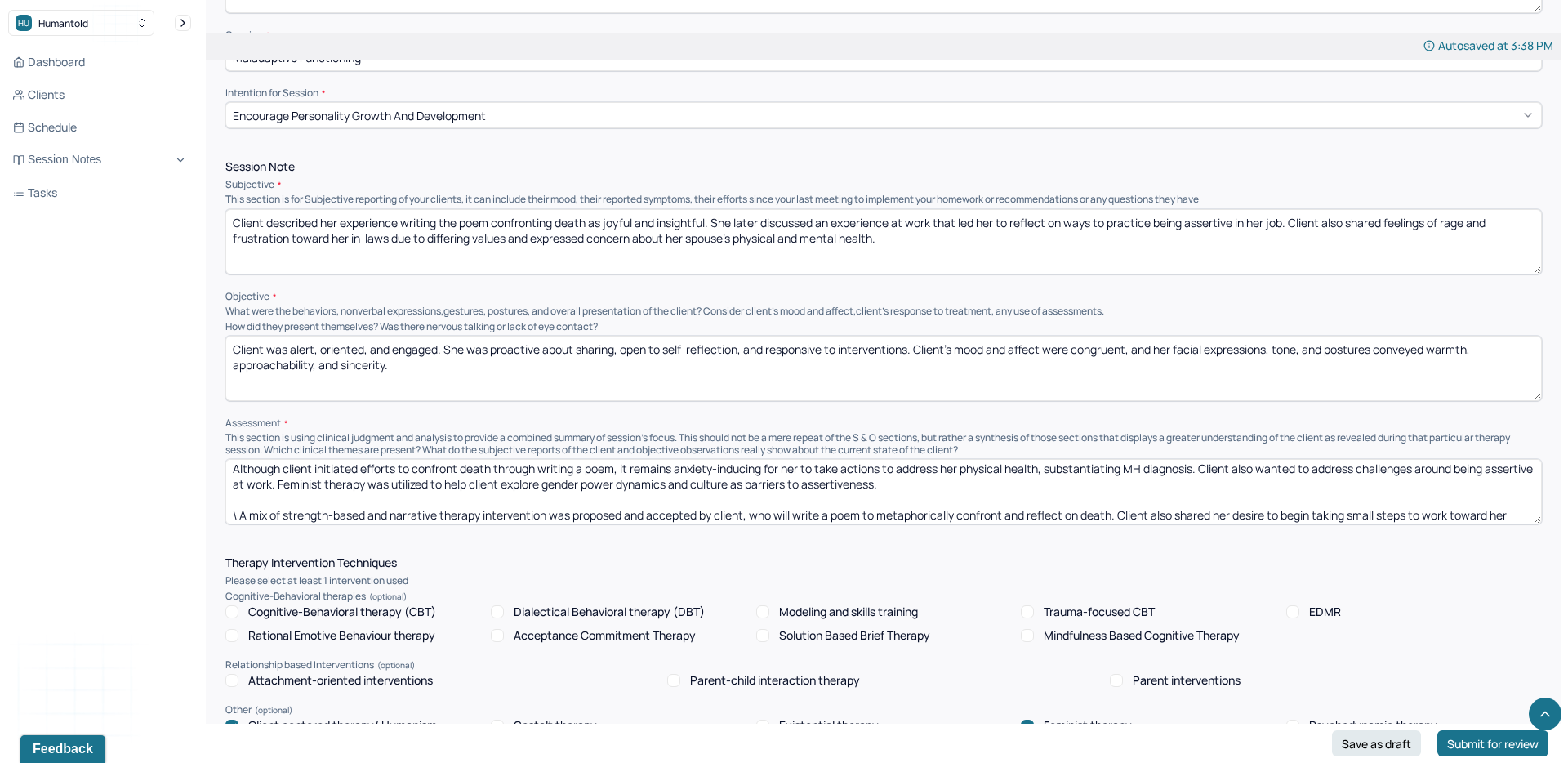 scroll, scrollTop: 0, scrollLeft: 0, axis: both 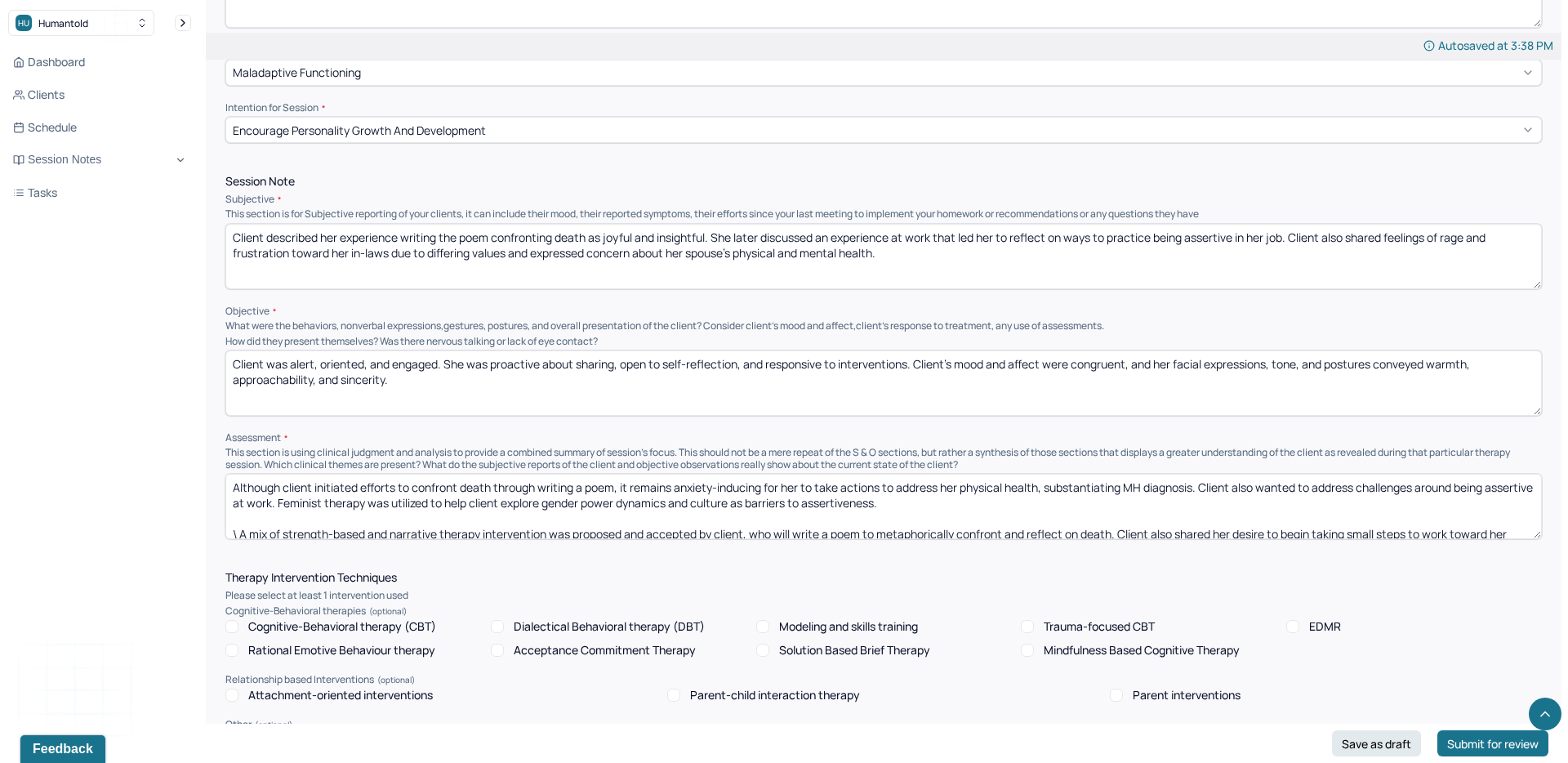 click on "Although client initiated efforts to confront death through writing a poem, it remains anxiety-inducing for her to take actions to address her physical health, substantiating MH diagnosis. Client also wanted to address challenges around being assertive at work. Feminist therapy was utilized to help client explore gender power dynamics and culture as barriers to assertiveness.
\ A mix of strength-based and narrative therapy intervention was proposed and accepted by client, who will write a poem to metaphorically confront and reflect on death. Client also shared her desire to begin taking small steps to work toward her health goals and established accountability with therapist, who will check in periodically on progress. Client was excited, motivated, and grateful to  continue her work." at bounding box center (884, 506) 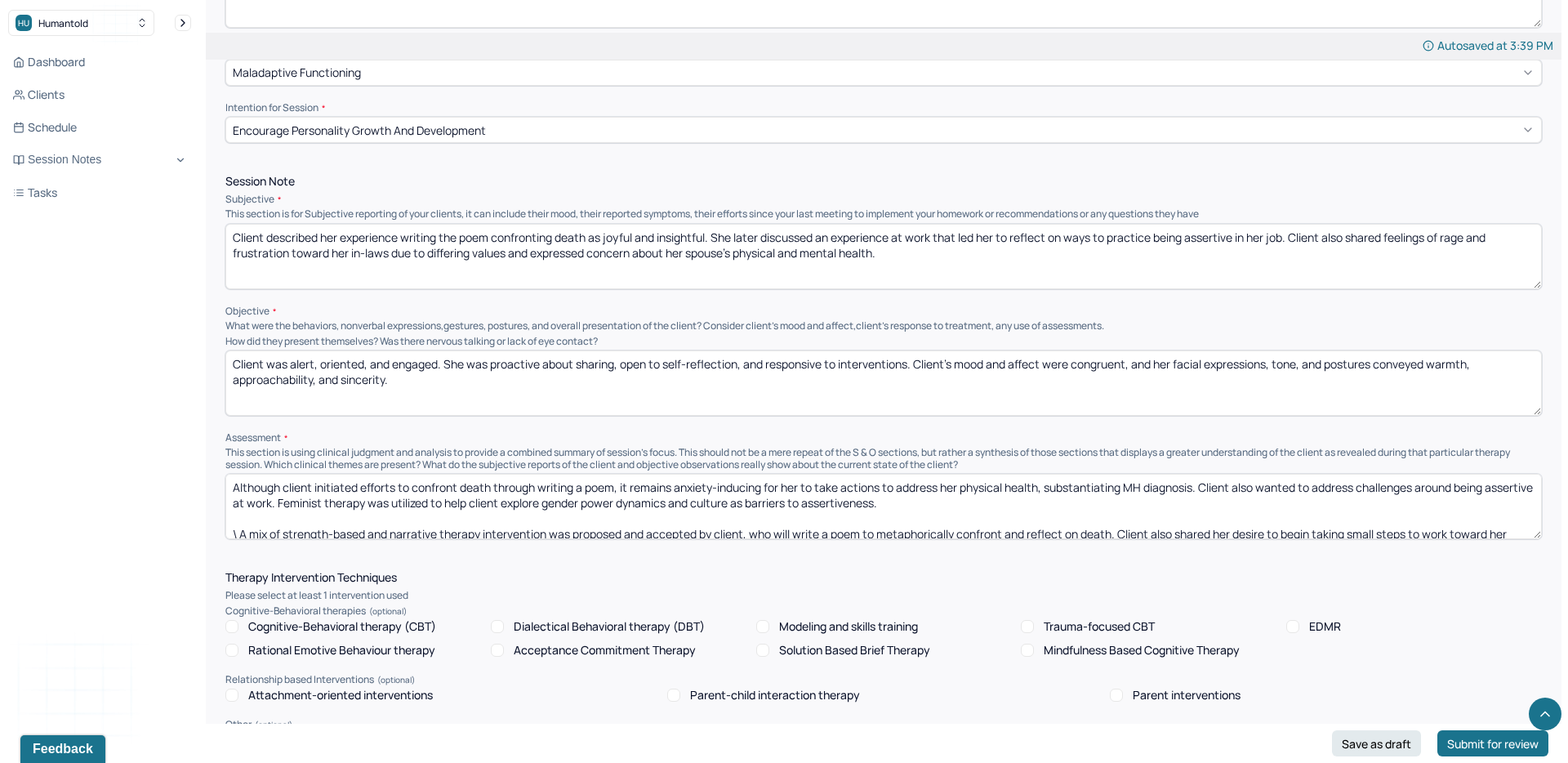 click on "Although client initiated efforts to confront death through writing a poem, it remains anxiety-inducing for her to take actions to address her physical health, substantiating MH diagnosis. Client also wanted to address challenges around being assertive at work. Feminist therapy was utilized to help client explore gender power dynamics and culture as barriers to assertiveness.
\ A mix of strength-based and narrative therapy intervention was proposed and accepted by client, who will write a poem to metaphorically confront and reflect on death. Client also shared her desire to begin taking small steps to work toward her health goals and established accountability with therapist, who will check in periodically on progress. Client was excited, motivated, and grateful to  continue her work." at bounding box center [884, 506] 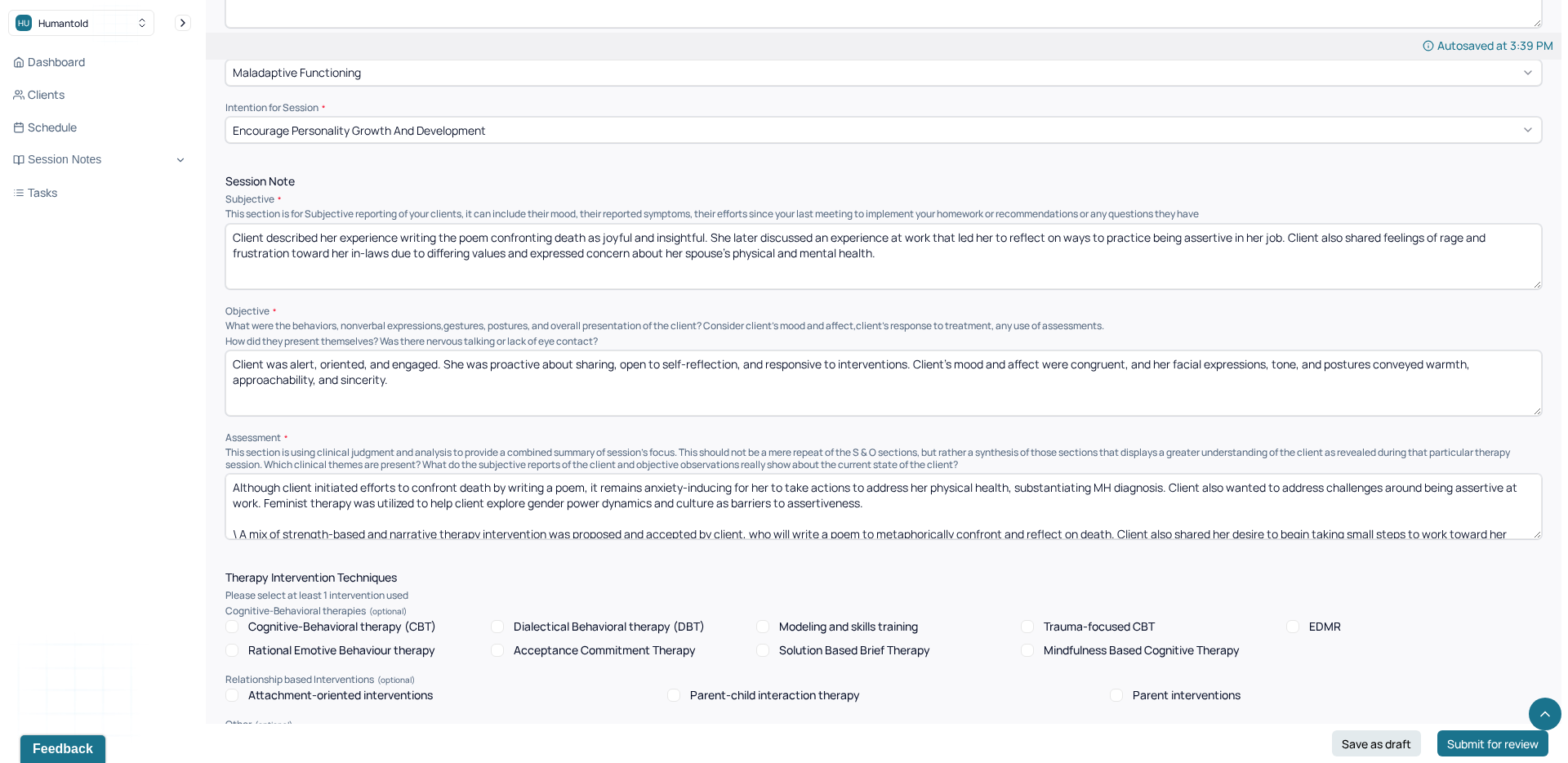 drag, startPoint x: 1232, startPoint y: 487, endPoint x: 1327, endPoint y: 488, distance: 95.00526 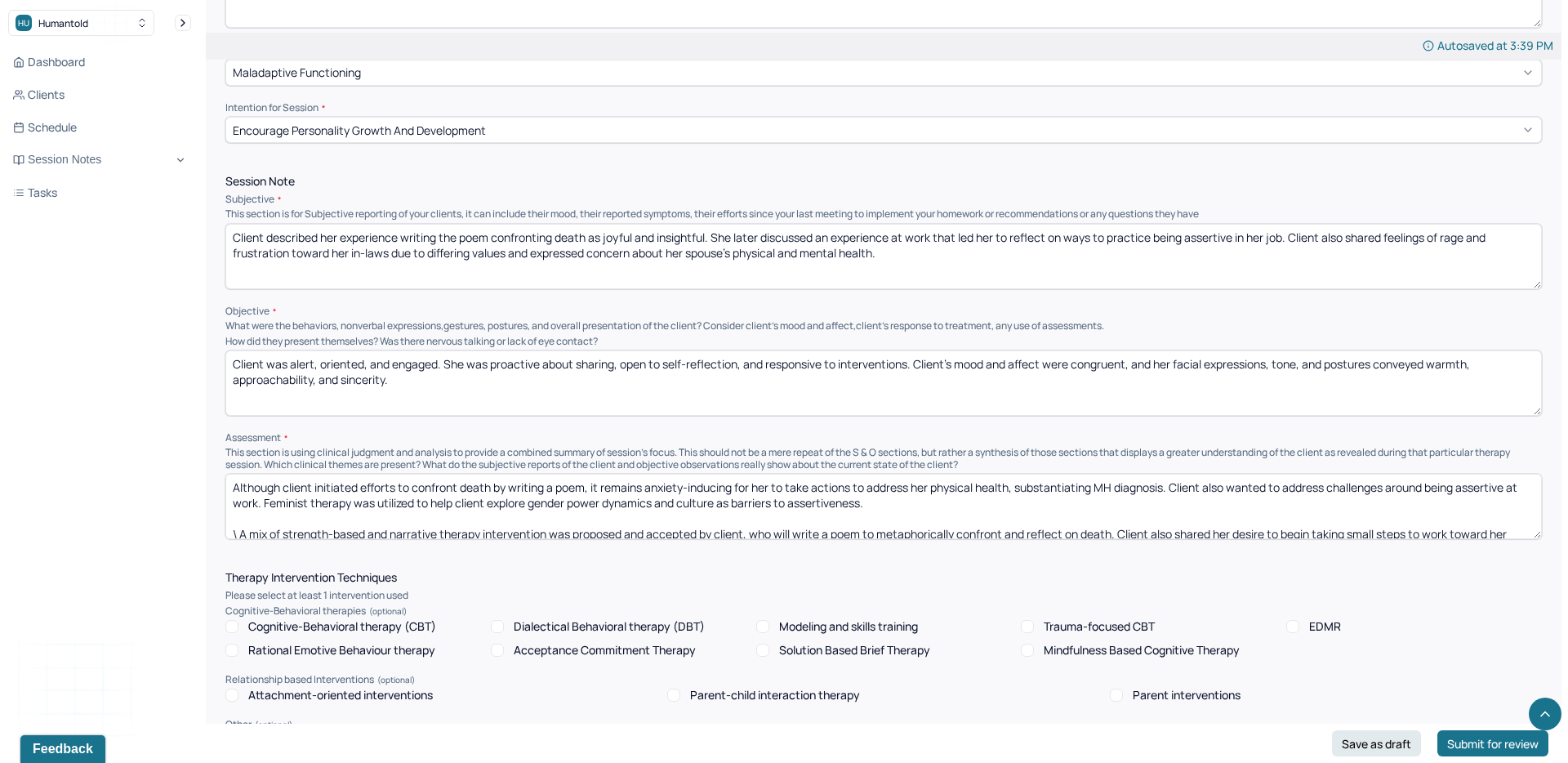 click on "Although client initiated efforts to confront death by writing a poem, it remains anxiety-inducing for her to take actions to address her physical health, substantiating MH diagnosis. Client also wanted to address challenges around being assertive at work. Feminist therapy was utilized to help client explore gender power dynamics and culture as barriers to assertiveness.
\ A mix of strength-based and narrative therapy intervention was proposed and accepted by client, who will write a poem to metaphorically confront and reflect on death. Client also shared her desire to begin taking small steps to work toward her health goals and established accountability with therapist, who will check in periodically on progress. Client was excited, motivated, and grateful to  continue her work." at bounding box center [884, 506] 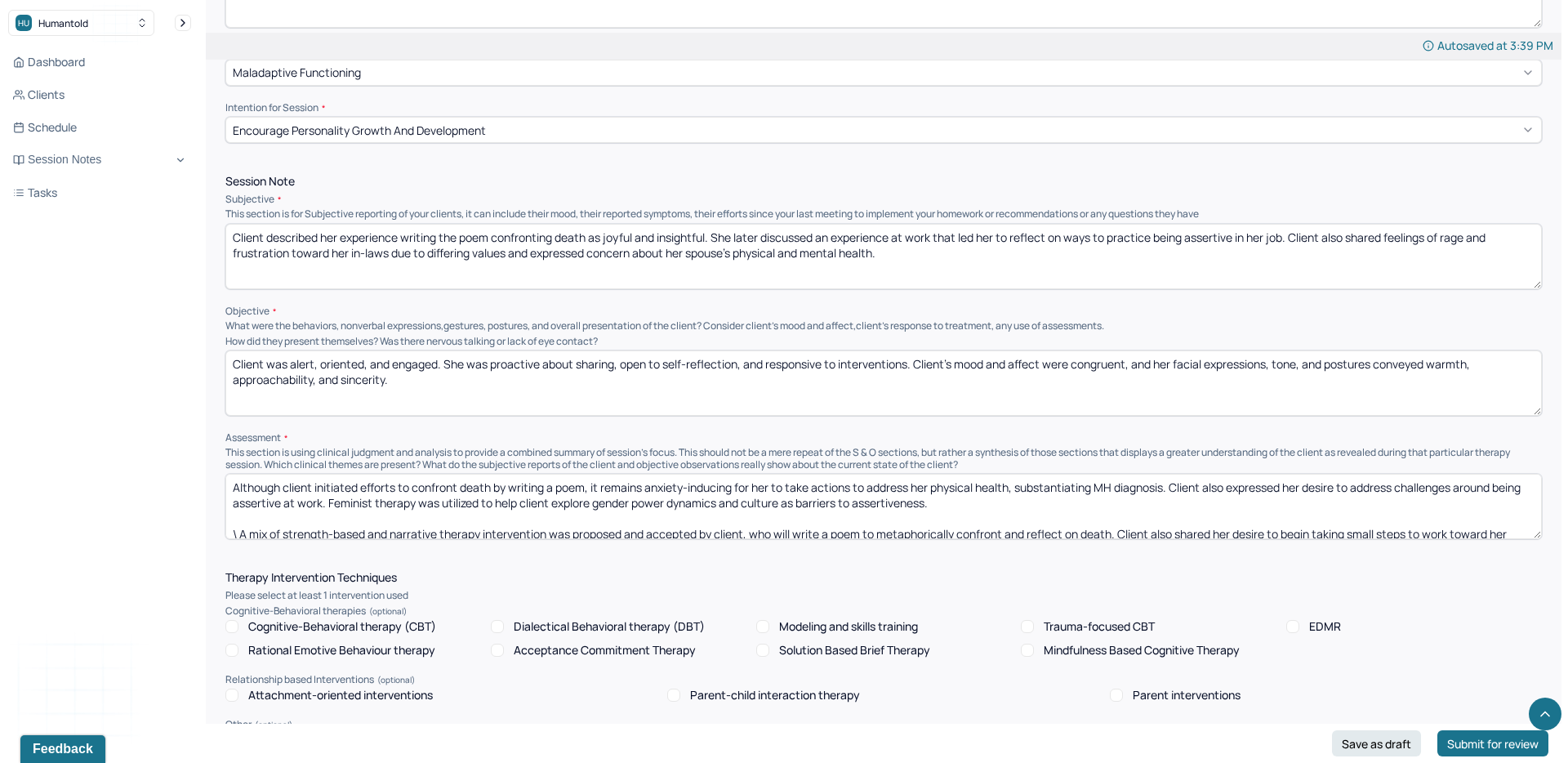 scroll, scrollTop: 24, scrollLeft: 0, axis: vertical 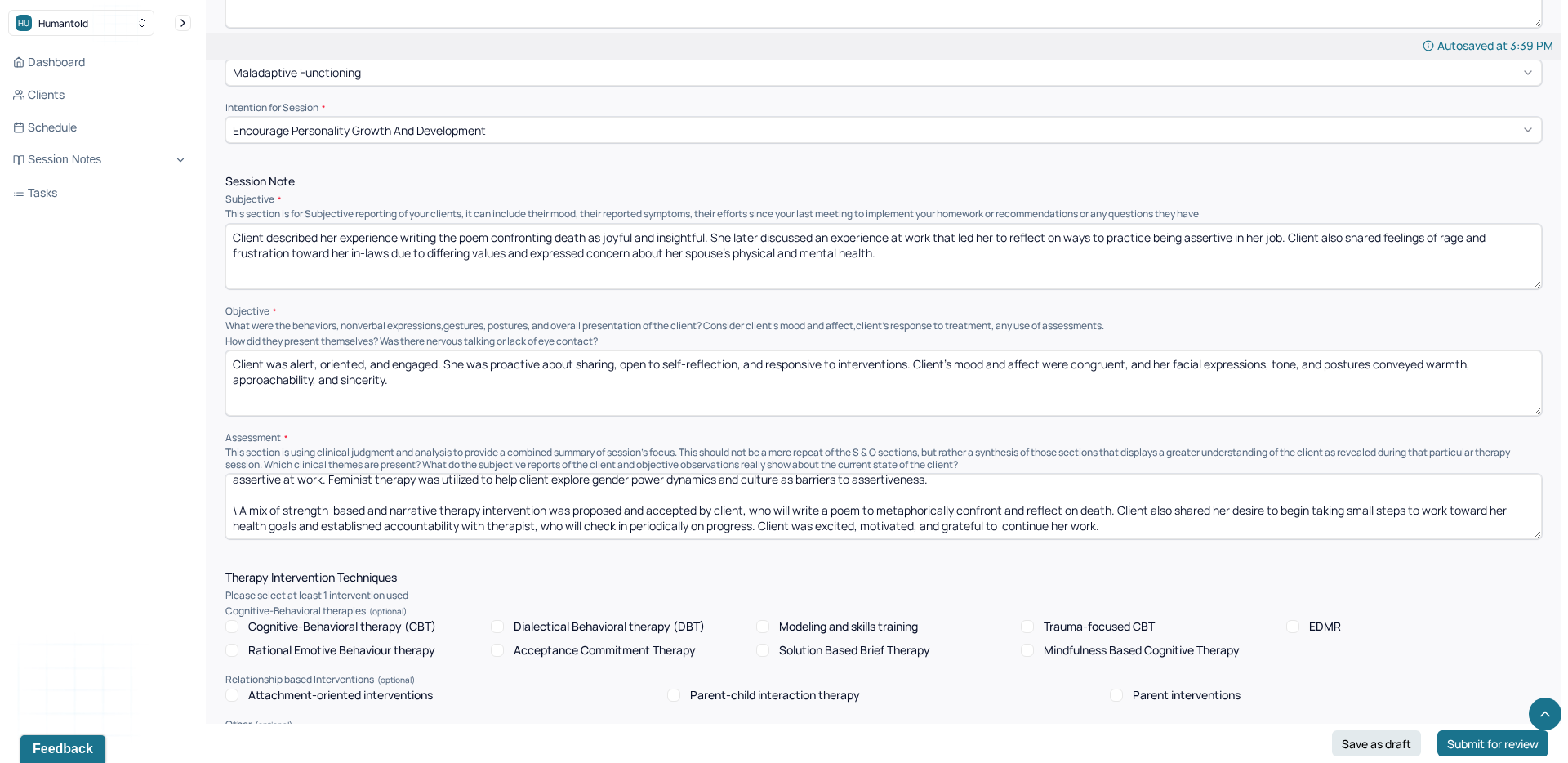 drag, startPoint x: 1116, startPoint y: 511, endPoint x: 1109, endPoint y: 493, distance: 19.313208 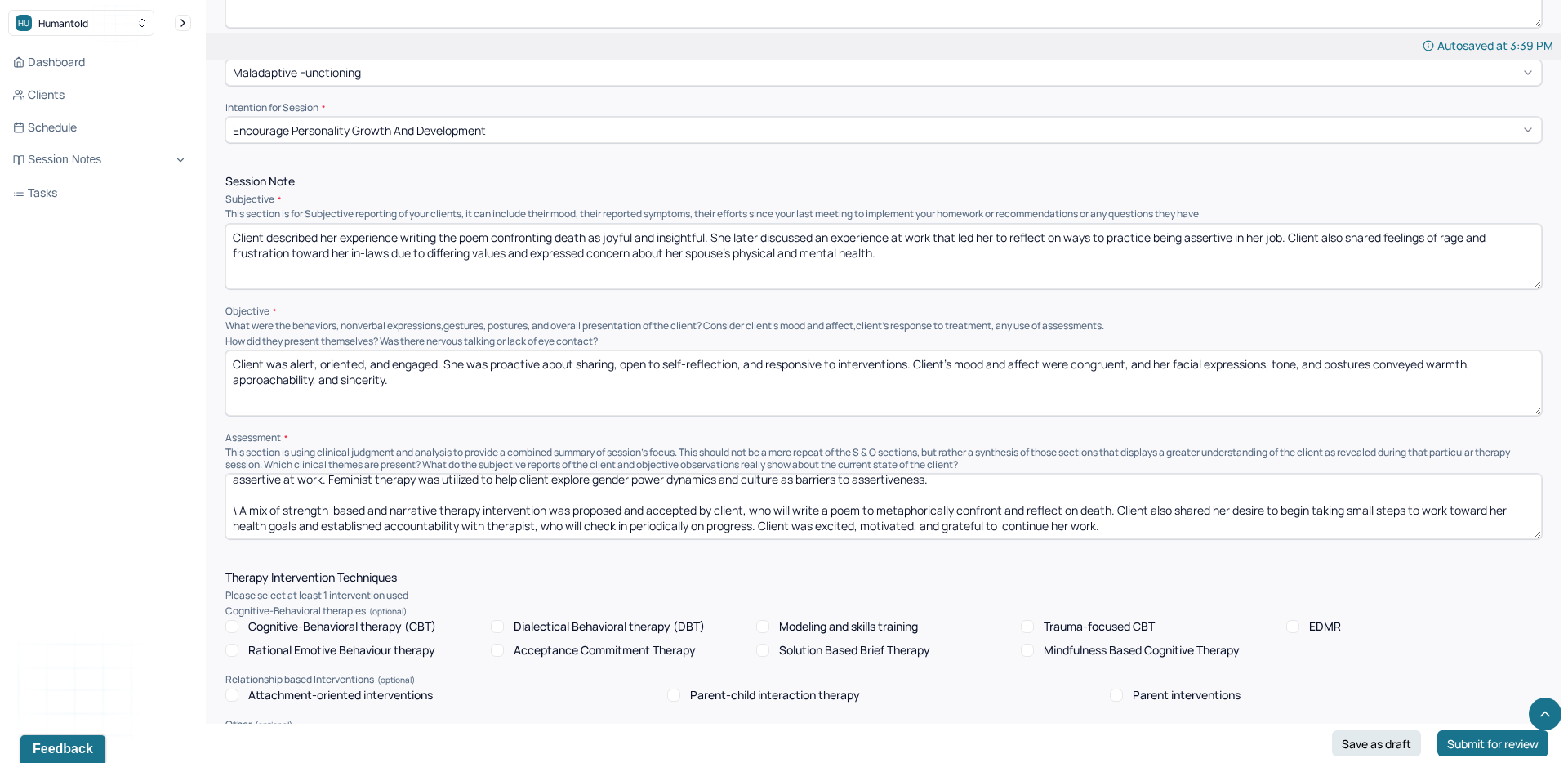 click on "Although client initiated efforts to confront death by writing a poem, it remains anxiety-inducing for her to take actions to address her physical health, substantiating MH diagnosis. Client also expressed her desire to address challenges around being assertive at work. Feminist therapy was utilized to help client explore gender power dynamics and culture as barriers to assertiveness.
\ A mix of strength-based and narrative therapy intervention was proposed and accepted by client, who will write a poem to metaphorically confront and reflect on death. Client also shared her desire to begin taking small steps to work toward her health goals and established accountability with therapist, who will check in periodically on progress. Client was excited, motivated, and grateful to  continue her work." at bounding box center (884, 506) 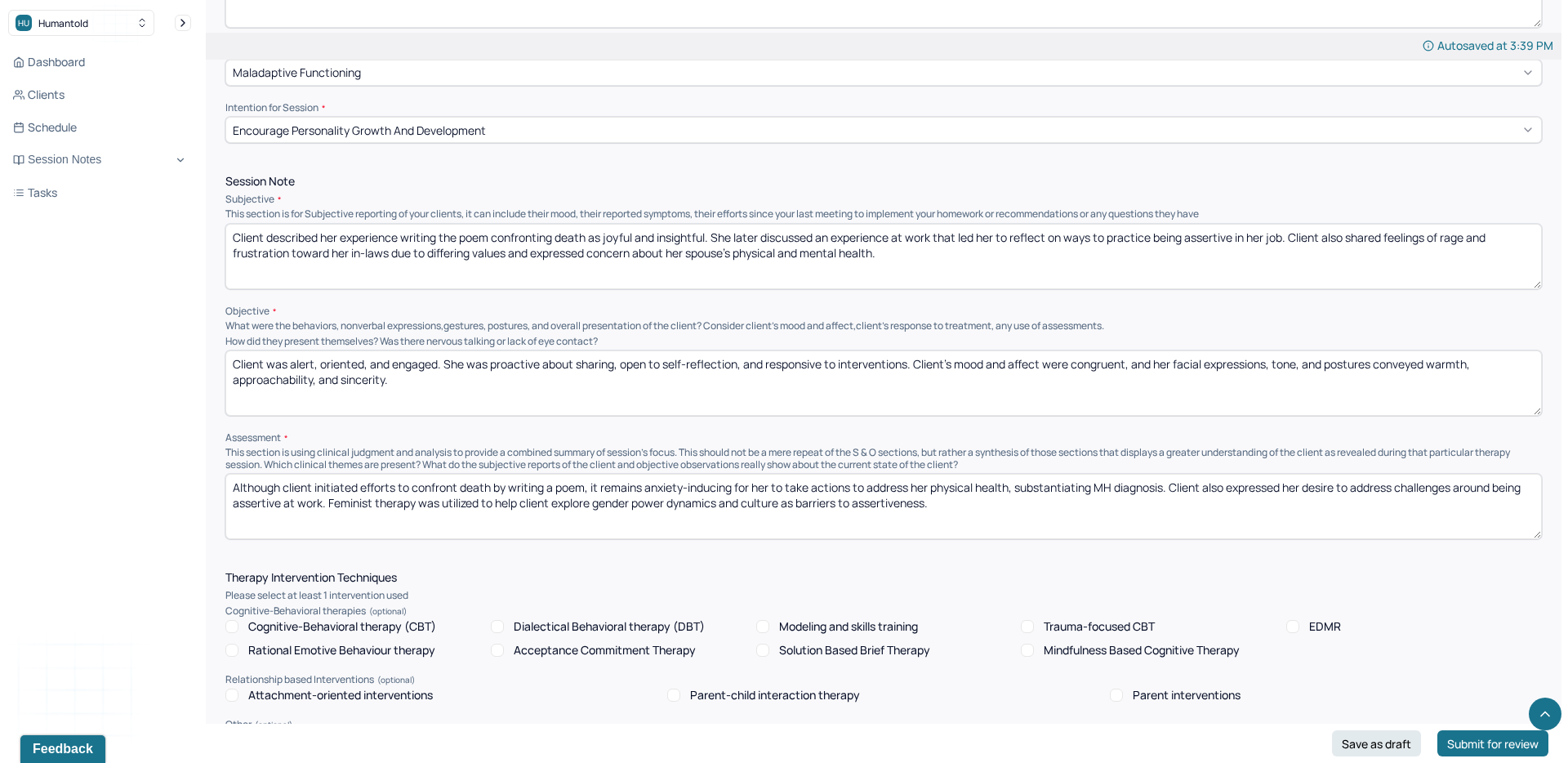 scroll, scrollTop: 0, scrollLeft: 0, axis: both 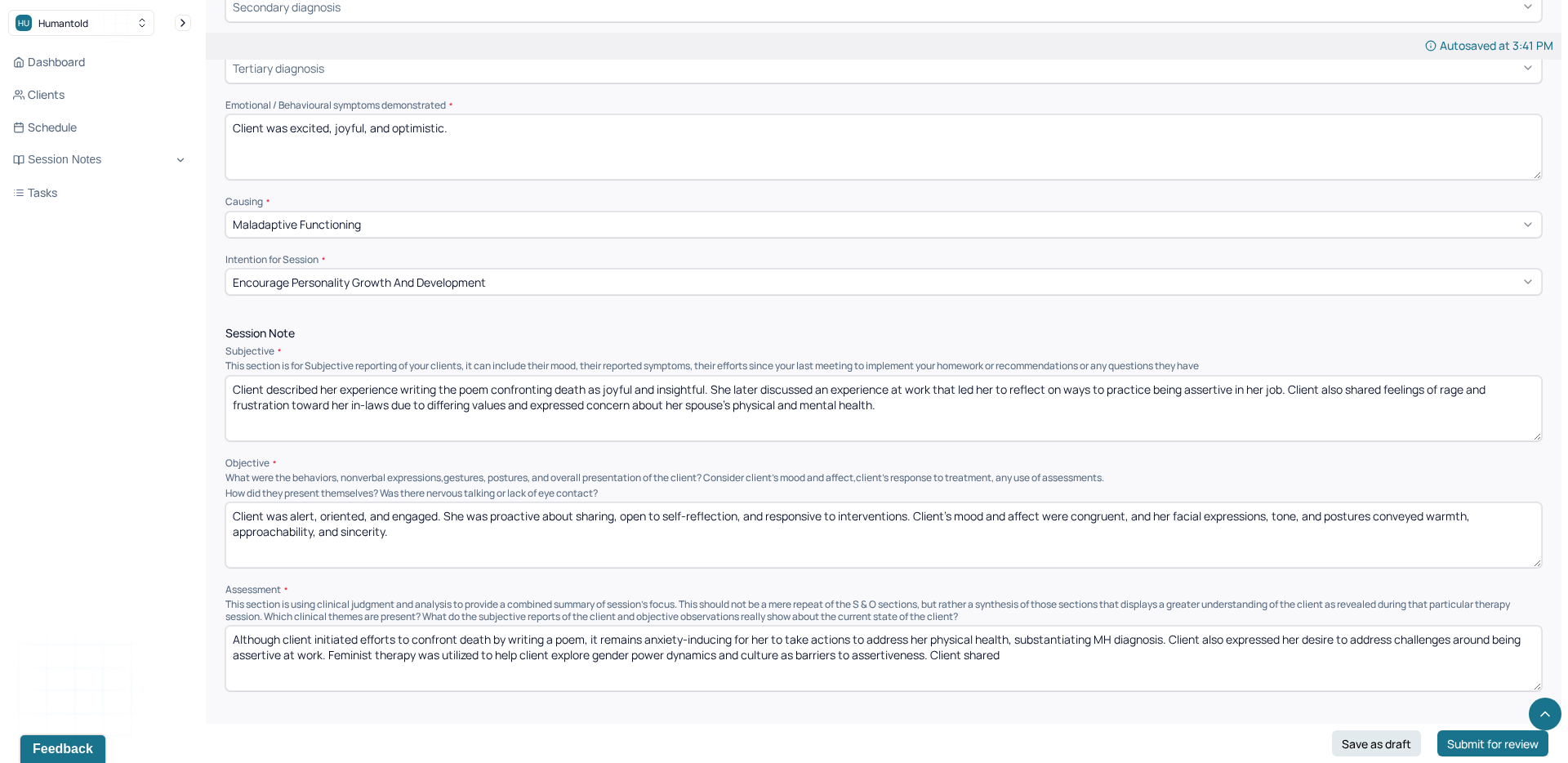 click on "This section is using clinical judgment and analysis to provide a combined summary of session's focus. This should not be a mere repeat of the S & O sections, but rather a synthesis of those sections that displays a greater understanding of the client as revealed during that particular therapy session. Which clinical themes are present? What do the subjective reports of the client and objective observations really show about the current state of the client?" at bounding box center (884, 610) 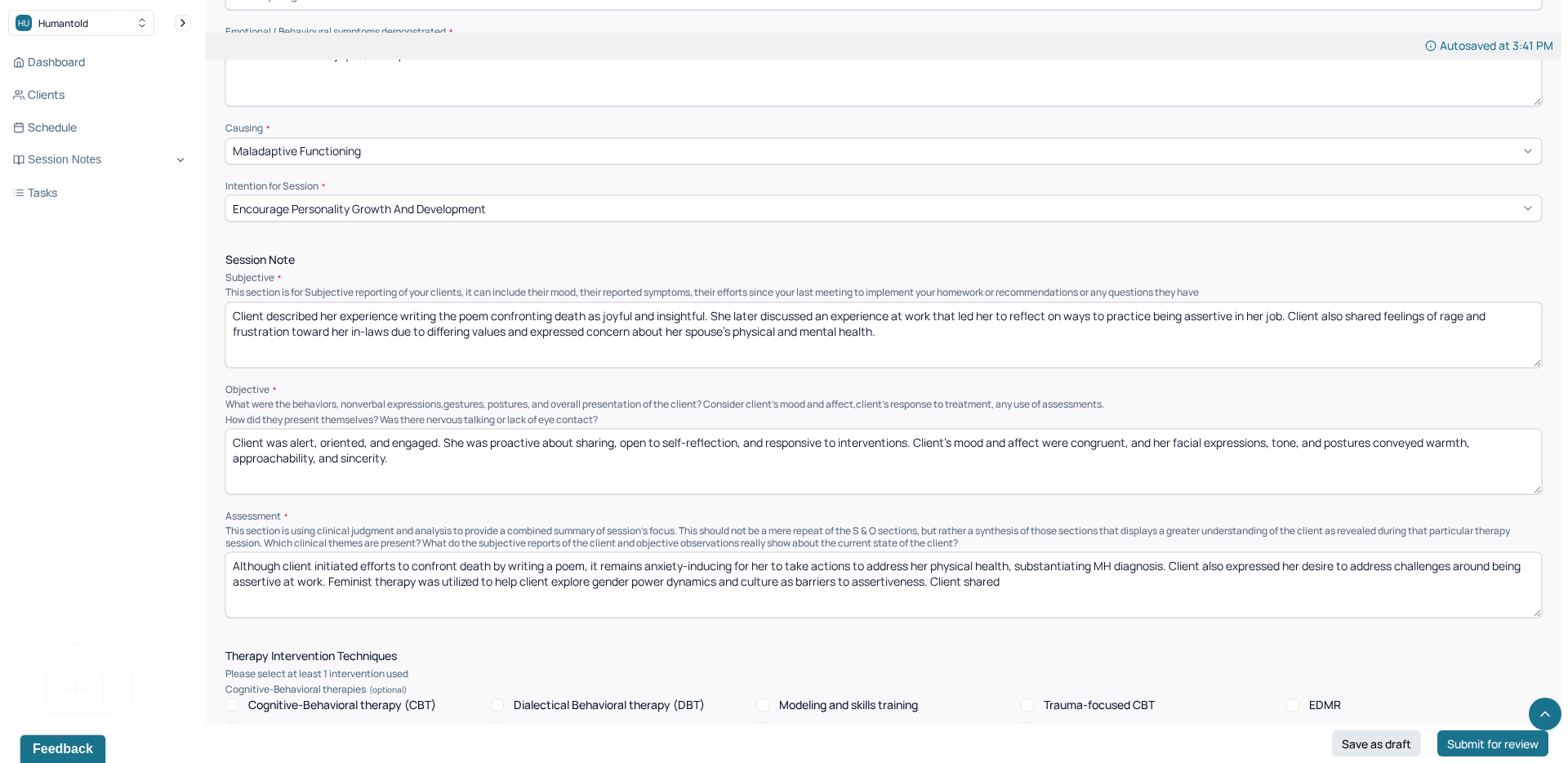 click on "Although client initiated efforts to confront death by writing a poem, it remains anxiety-inducing for her to take actions to address her physical health, substantiating MH diagnosis. Client also expressed her desire to address challenges around being assertive at work. Feminist therapy was utilized to help client explore gender power dynamics and culture as barriers to assertiveness. Client shared" at bounding box center (884, 585) 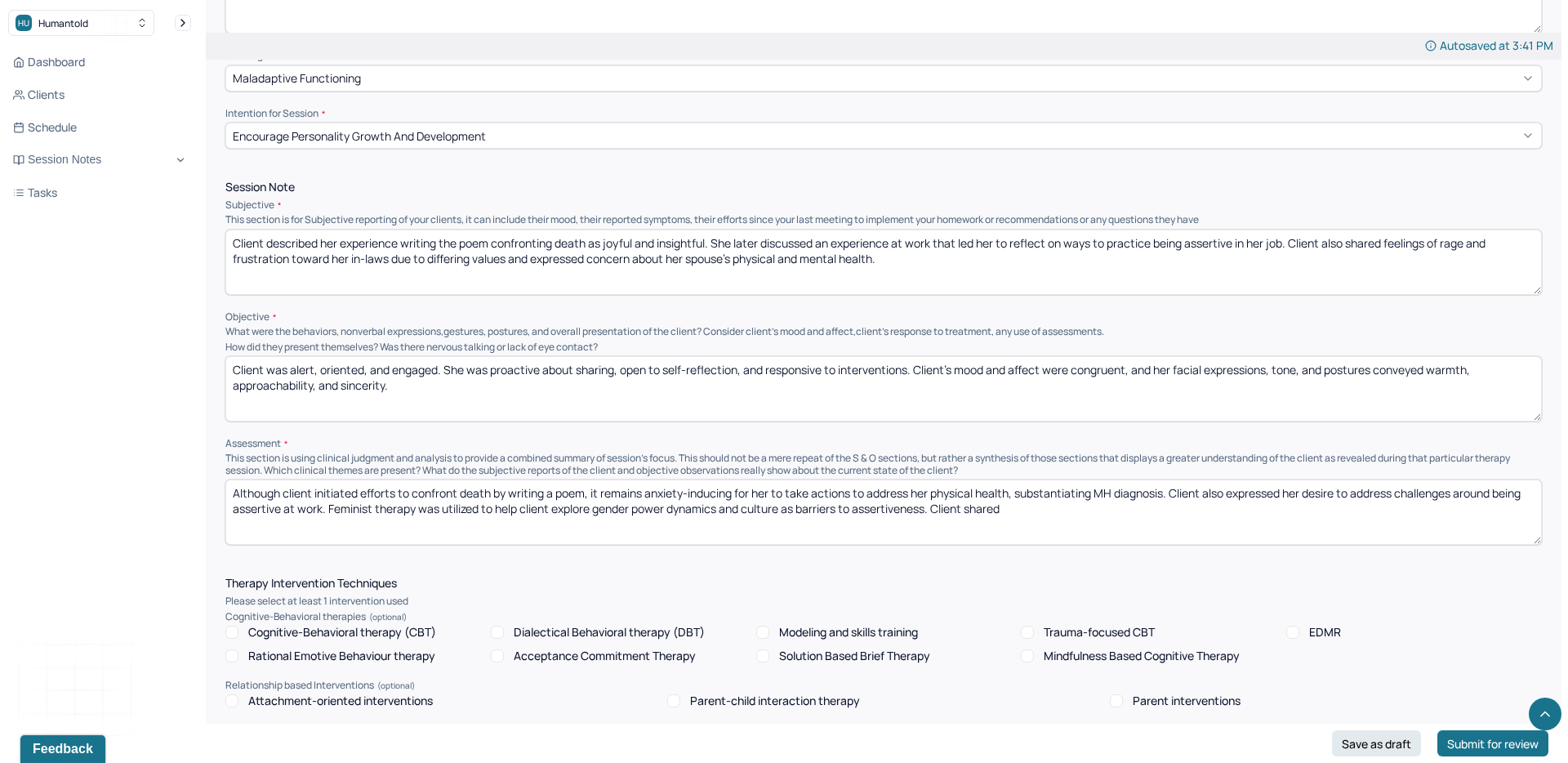 scroll, scrollTop: 753, scrollLeft: 0, axis: vertical 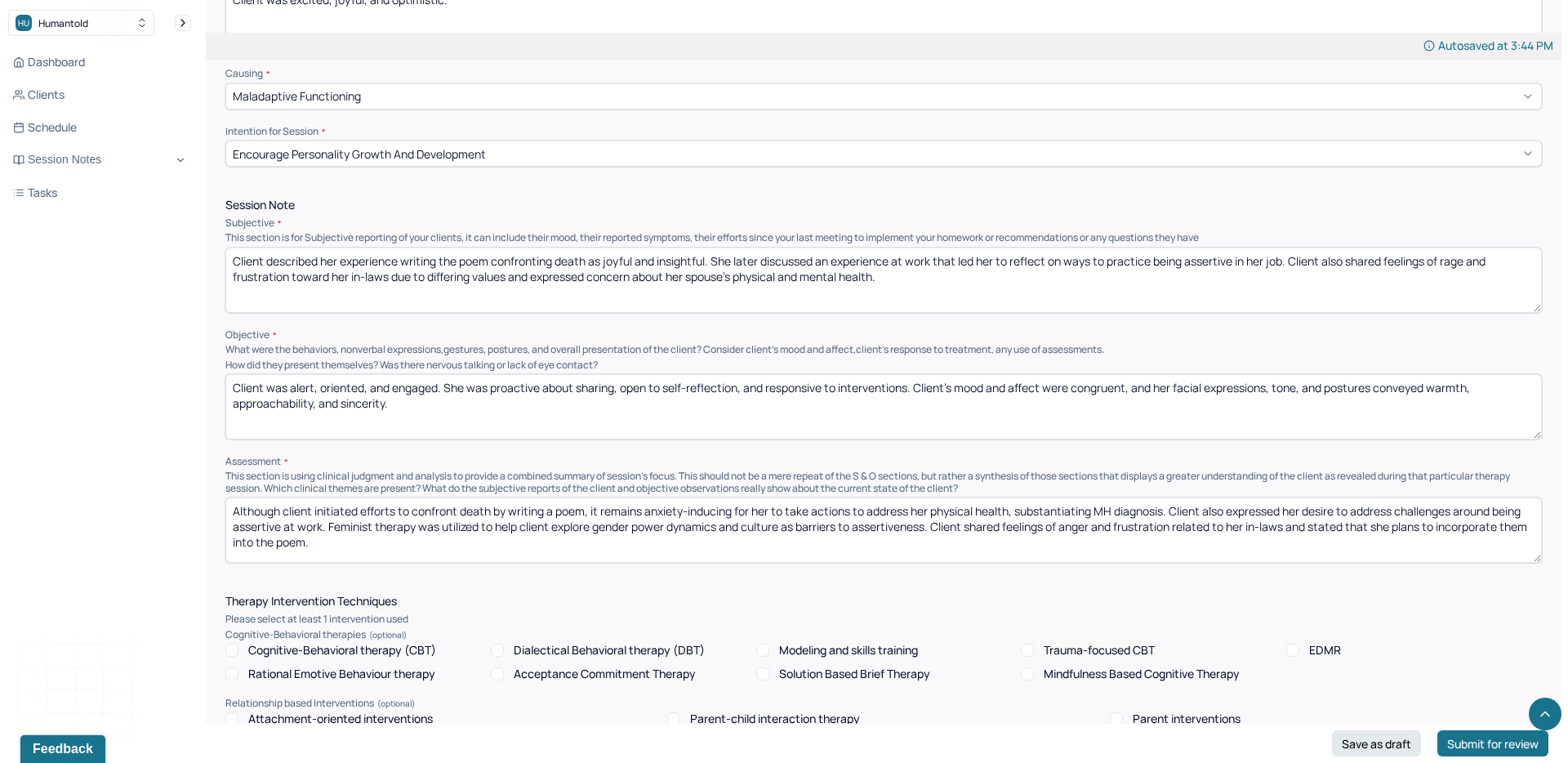 click on "Although client initiated efforts to confront death by writing a poem, it remains anxiety-inducing for her to take actions to address her physical health, substantiating MH diagnosis. Client also expressed her desire to address challenges around being assertive at work. Feminist therapy was utilized to help client explore gender power dynamics and culture as barriers to assertiveness. Client shared feelings of anger and frustration related to her in-laws and stated that she plans to incorporate them into the poem." at bounding box center (884, 530) 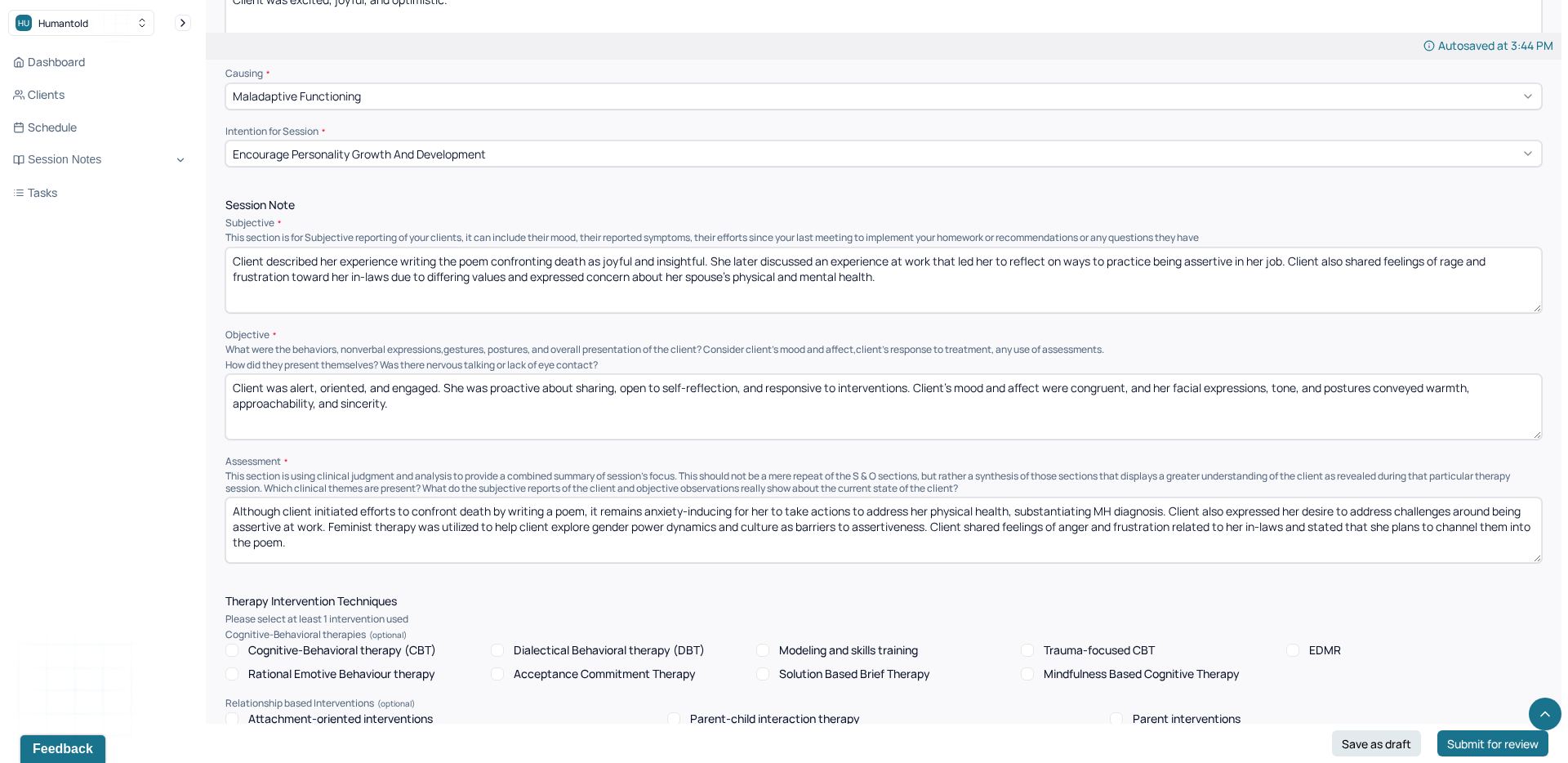 click on "Although client initiated efforts to confront death by writing a poem, it remains anxiety-inducing for her to take actions to address her physical health, substantiating MH diagnosis. Client also expressed her desire to address challenges around being assertive at work. Feminist therapy was utilized to help client explore gender power dynamics and culture as barriers to assertiveness. Client shared feelings of anger and frustration related to her in-laws and stated that she plans to incorporate them into the poem." at bounding box center (884, 530) 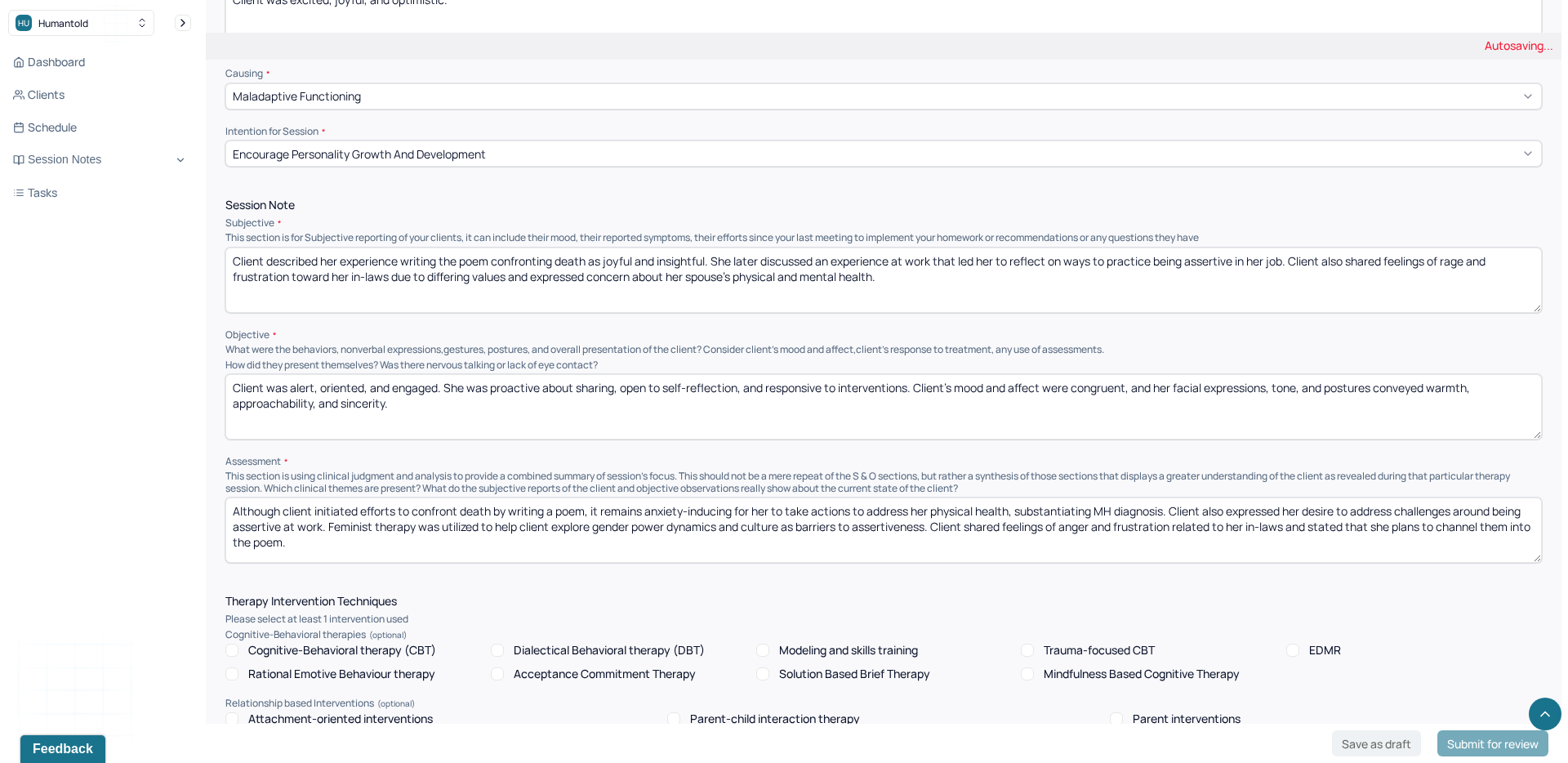 click on "Although client initiated efforts to confront death by writing a poem, it remains anxiety-inducing for her to take actions to address her physical health, substantiating MH diagnosis. Client also expressed her desire to address challenges around being assertive at work. Feminist therapy was utilized to help client explore gender power dynamics and culture as barriers to assertiveness. Client shared feelings of anger and frustration related to her in-laws and stated that she plans to incorporate them into the poem." at bounding box center (884, 530) 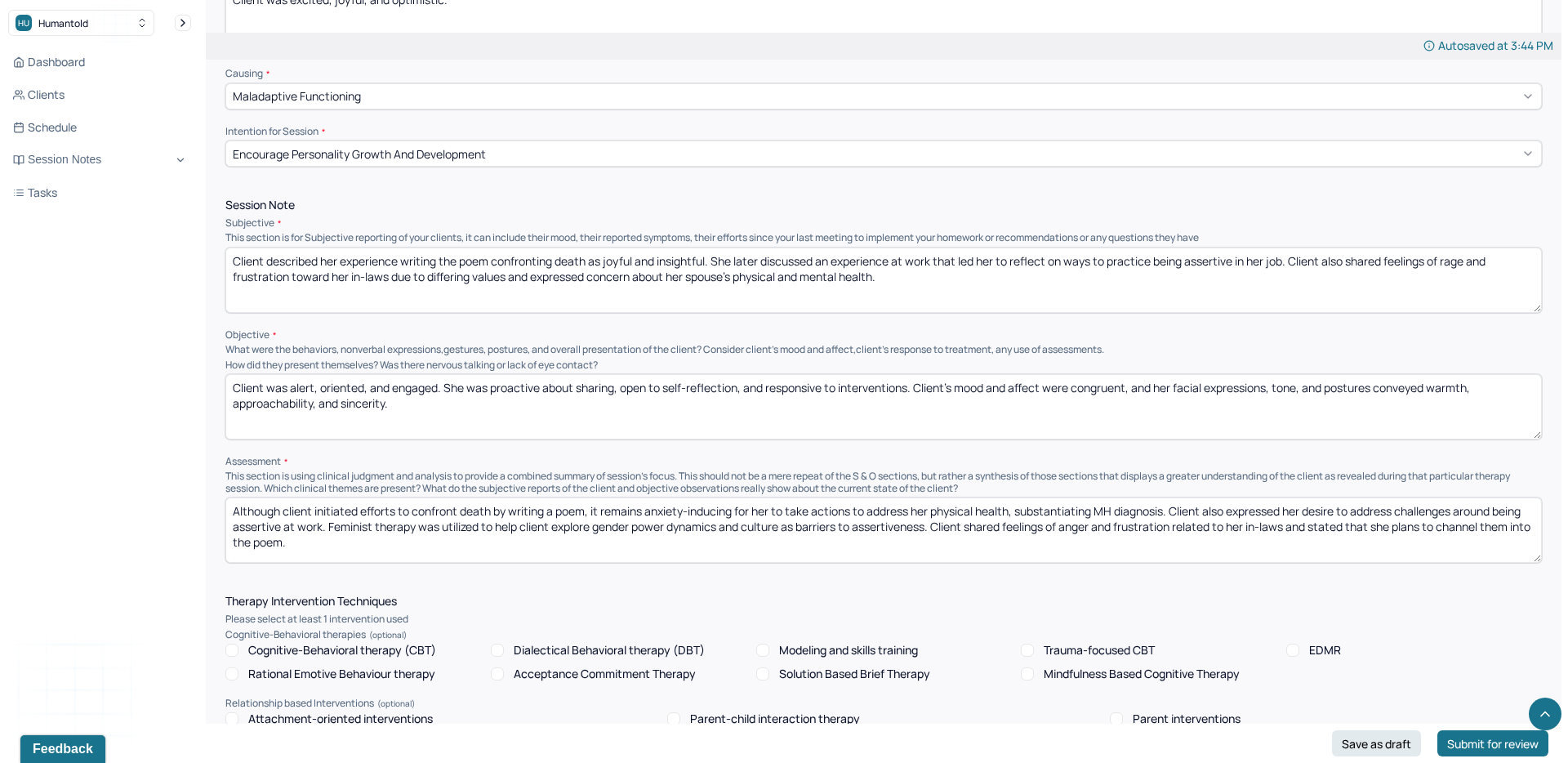 click on "Although client initiated efforts to confront death by writing a poem, it remains anxiety-inducing for her to take actions to address her physical health, substantiating MH diagnosis. Client also expressed her desire to address challenges around being assertive at work. Feminist therapy was utilized to help client explore gender power dynamics and culture as barriers to assertiveness. Client shared feelings of anger and frustration related to her in-laws and stated that she plans to channel them into the poem." at bounding box center (884, 530) 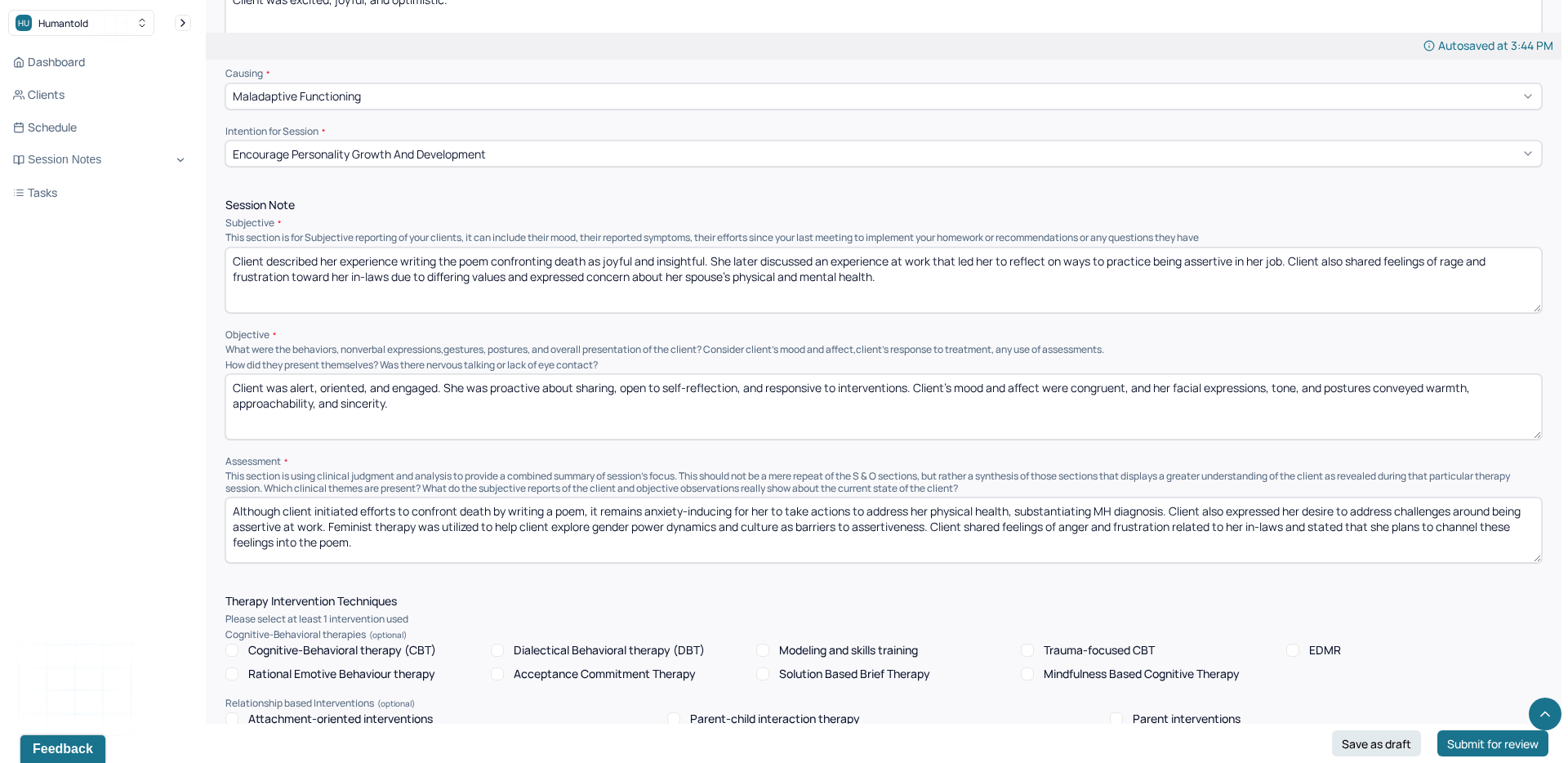 click on "Although client initiated efforts to confront death by writing a poem, it remains anxiety-inducing for her to take actions to address her physical health, substantiating MH diagnosis. Client also expressed her desire to address challenges around being assertive at work. Feminist therapy was utilized to help client explore gender power dynamics and culture as barriers to assertiveness. Client shared feelings of anger and frustration related to her in-laws and stated that she plans to channel them into the poem." at bounding box center [884, 530] 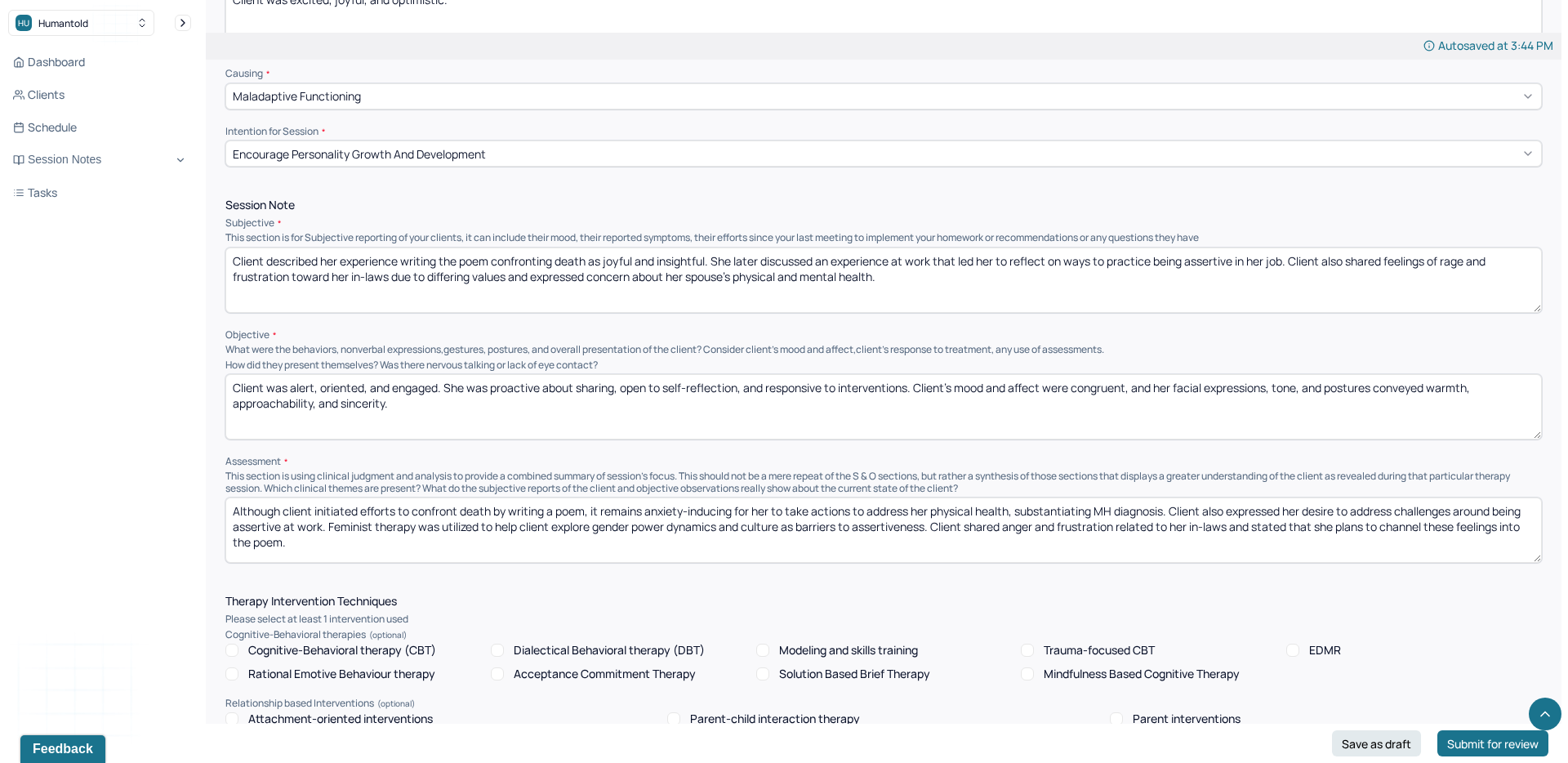 click on "Although client initiated efforts to confront death by writing a poem, it remains anxiety-inducing for her to take actions to address her physical health, substantiating MH diagnosis. Client also expressed her desire to address challenges around being assertive at work. Feminist therapy was utilized to help client explore gender power dynamics and culture as barriers to assertiveness. Client shared feelings of anger and frustration related to her in-laws and stated that she plans to channel these feelings into the poem." at bounding box center (884, 530) 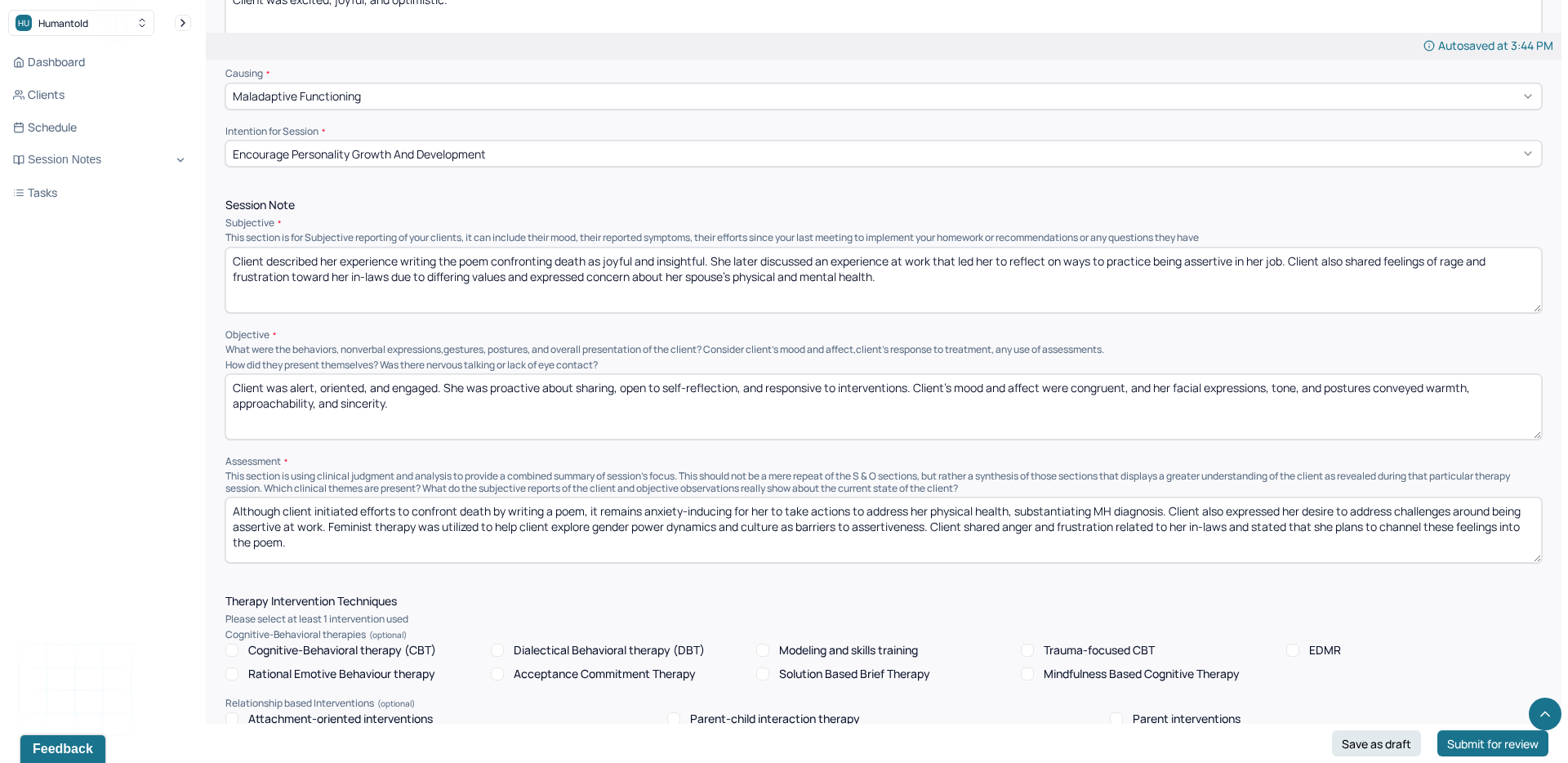 drag, startPoint x: 1255, startPoint y: 529, endPoint x: 1365, endPoint y: 529, distance: 110 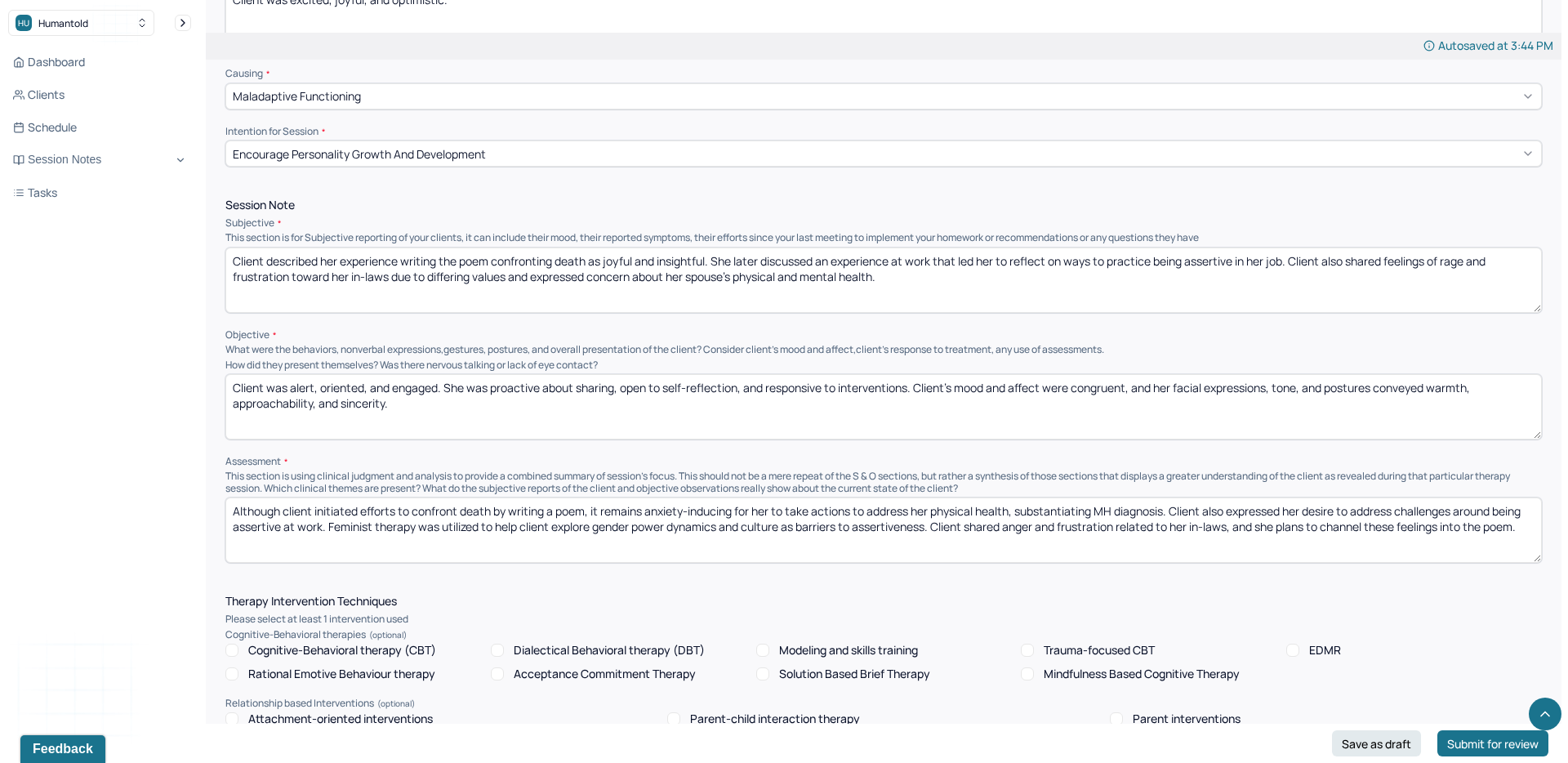 click on "Although client initiated efforts to confront death by writing a poem, it remains anxiety-inducing for her to take actions to address her physical health, substantiating MH diagnosis. Client also expressed her desire to address challenges around being assertive at work. Feminist therapy was utilized to help client explore gender power dynamics and culture as barriers to assertiveness. Client shared anger and frustration related to her in-laws and stated that she plans to channel these feelings into the poem." at bounding box center [884, 530] 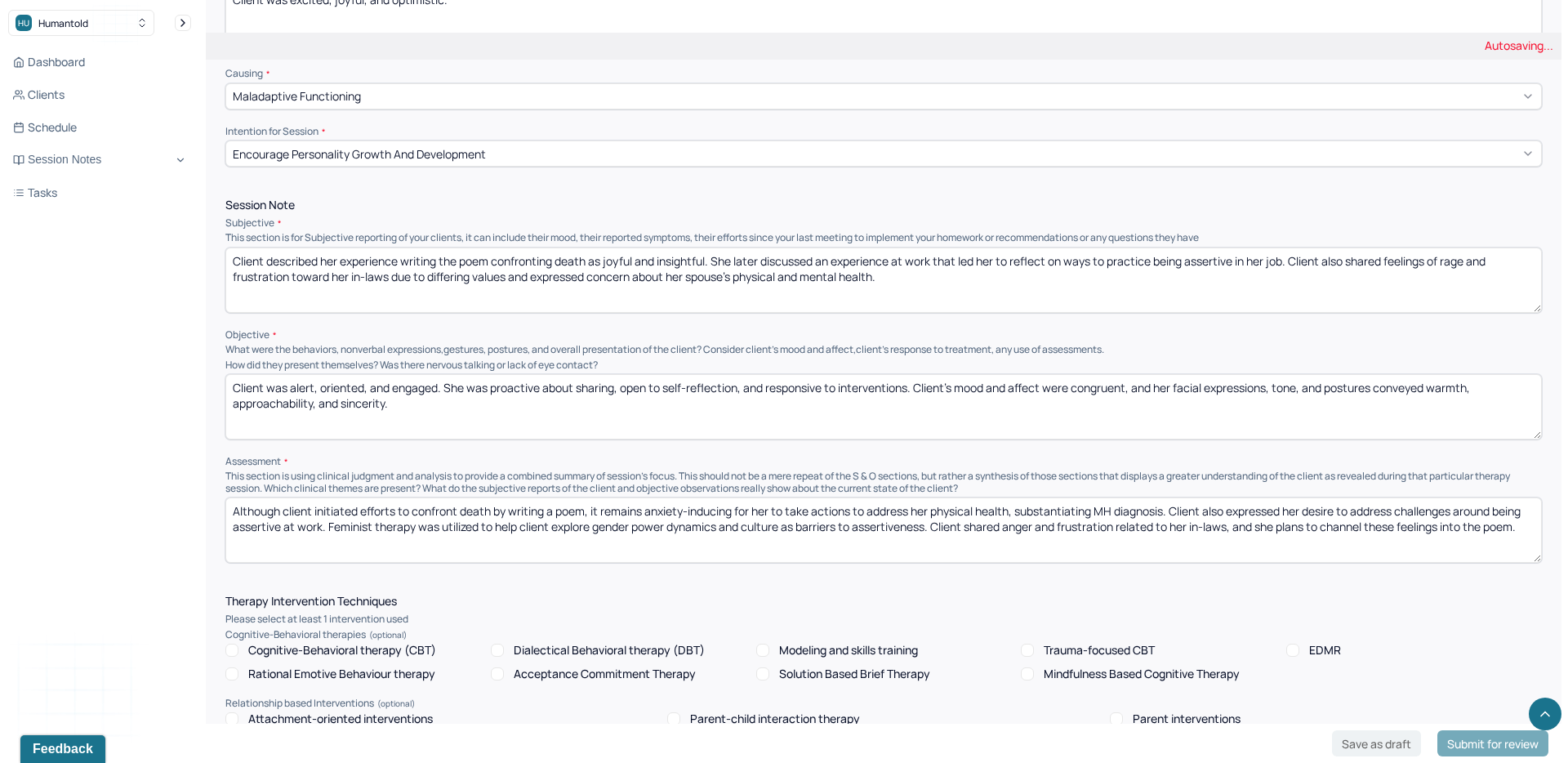 click on "Although client initiated efforts to confront death by writing a poem, it remains anxiety-inducing for her to take actions to address her physical health, substantiating MH diagnosis. Client also expressed her desire to address challenges around being assertive at work. Feminist therapy was utilized to help client explore gender power dynamics and culture as barriers to assertiveness. Client shared anger and frustration related to her in-laws and stated that she plans to channel these feelings into the poem." at bounding box center [884, 530] 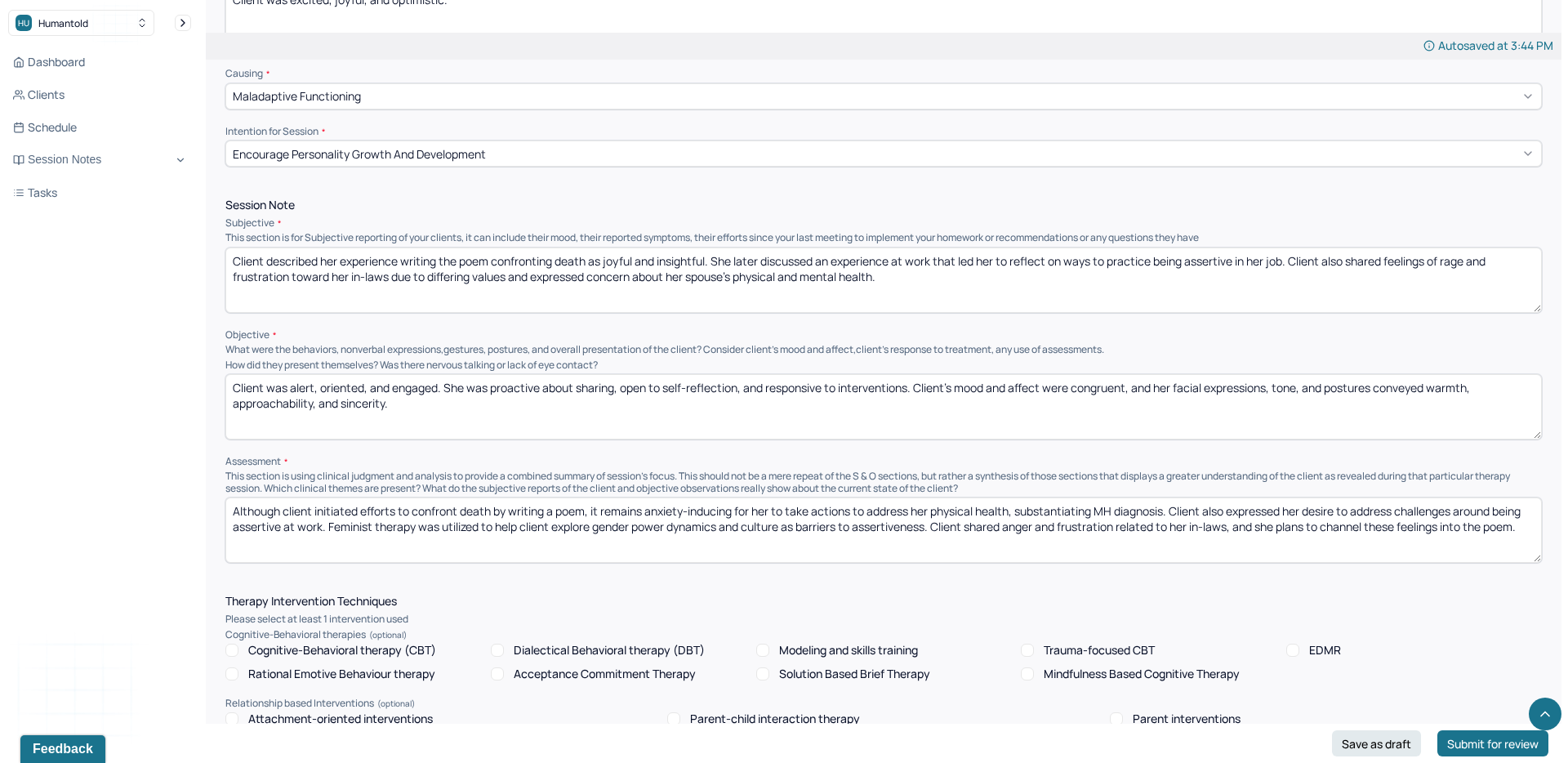 click on "Although client initiated efforts to confront death by writing a poem, it remains anxiety-inducing for her to take actions to address her physical health, substantiating MH diagnosis. Client also expressed her desire to address challenges around being assertive at work. Feminist therapy was utilized to help client explore gender power dynamics and culture as barriers to assertiveness. Client shared anger and frustration related to her in-laws and stated that she plans to channel these feelings into the poem." at bounding box center [884, 530] 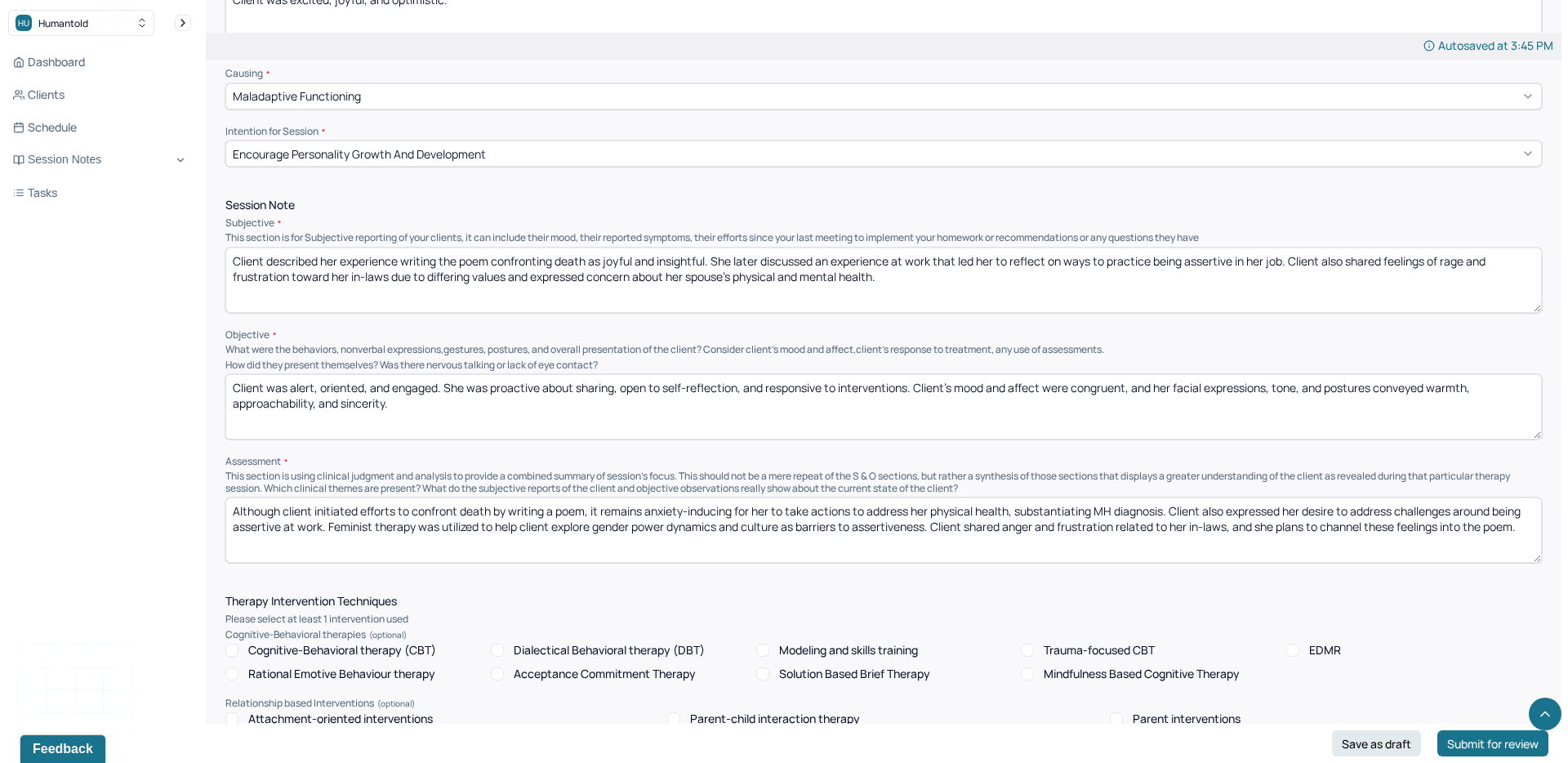 click on "Although client initiated efforts to confront death by writing a poem, it remains anxiety-inducing for her to take actions to address her physical health, substantiating MH diagnosis. Client also expressed her desire to address challenges around being assertive at work. Feminist therapy was utilized to help client explore gender power dynamics and culture as barriers to assertiveness. Client shared anger and frustration related to her in-laws, and she plans to channel these feelings into the poem." at bounding box center (884, 530) 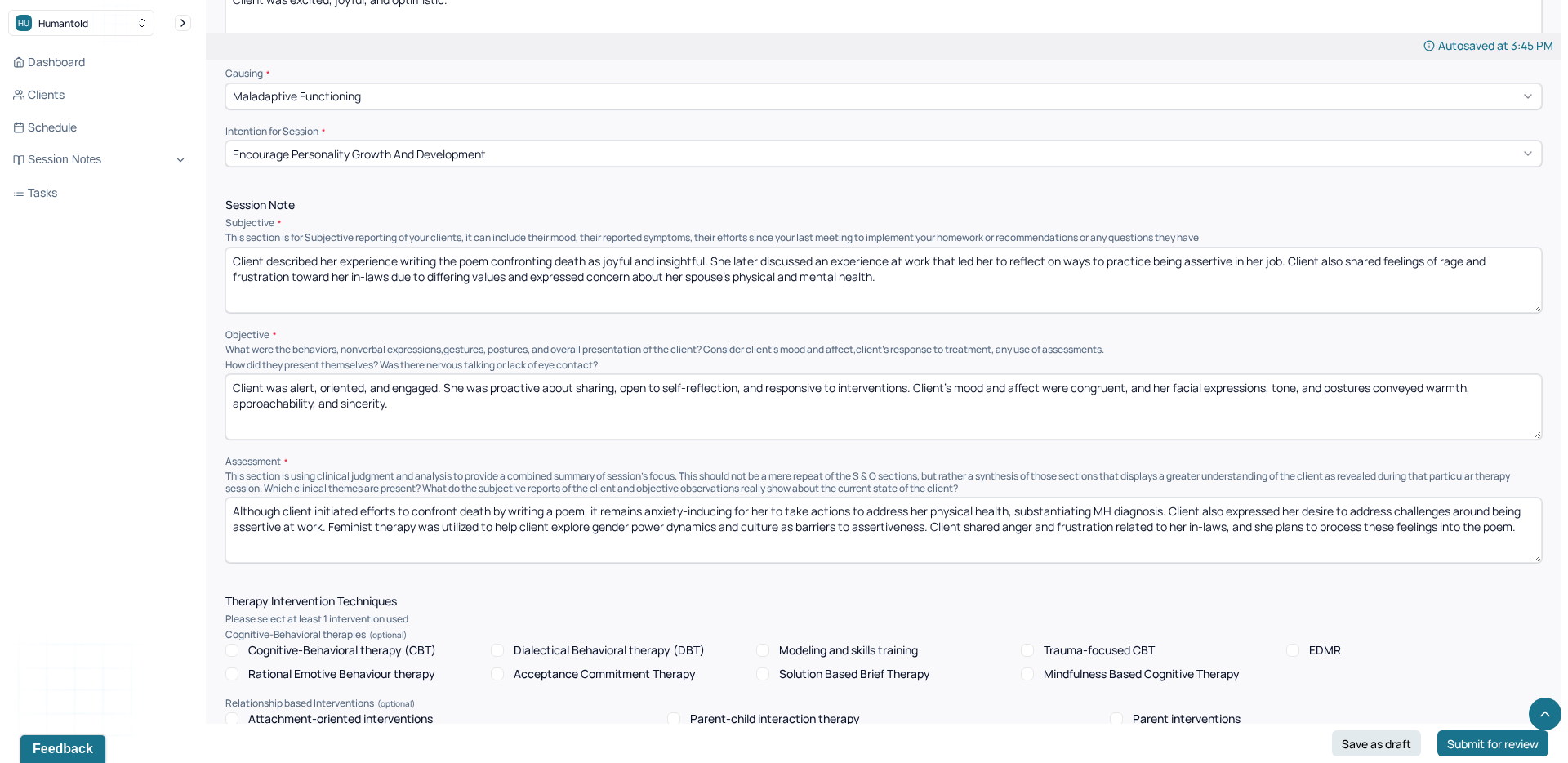 click on "Although client initiated efforts to confront death by writing a poem, it remains anxiety-inducing for her to take actions to address her physical health, substantiating MH diagnosis. Client also expressed her desire to address challenges around being assertive at work. Feminist therapy was utilized to help client explore gender power dynamics and culture as barriers to assertiveness. Client shared anger and frustration related to her in-laws, and she plans to channel these feelings into the poem." at bounding box center [884, 530] 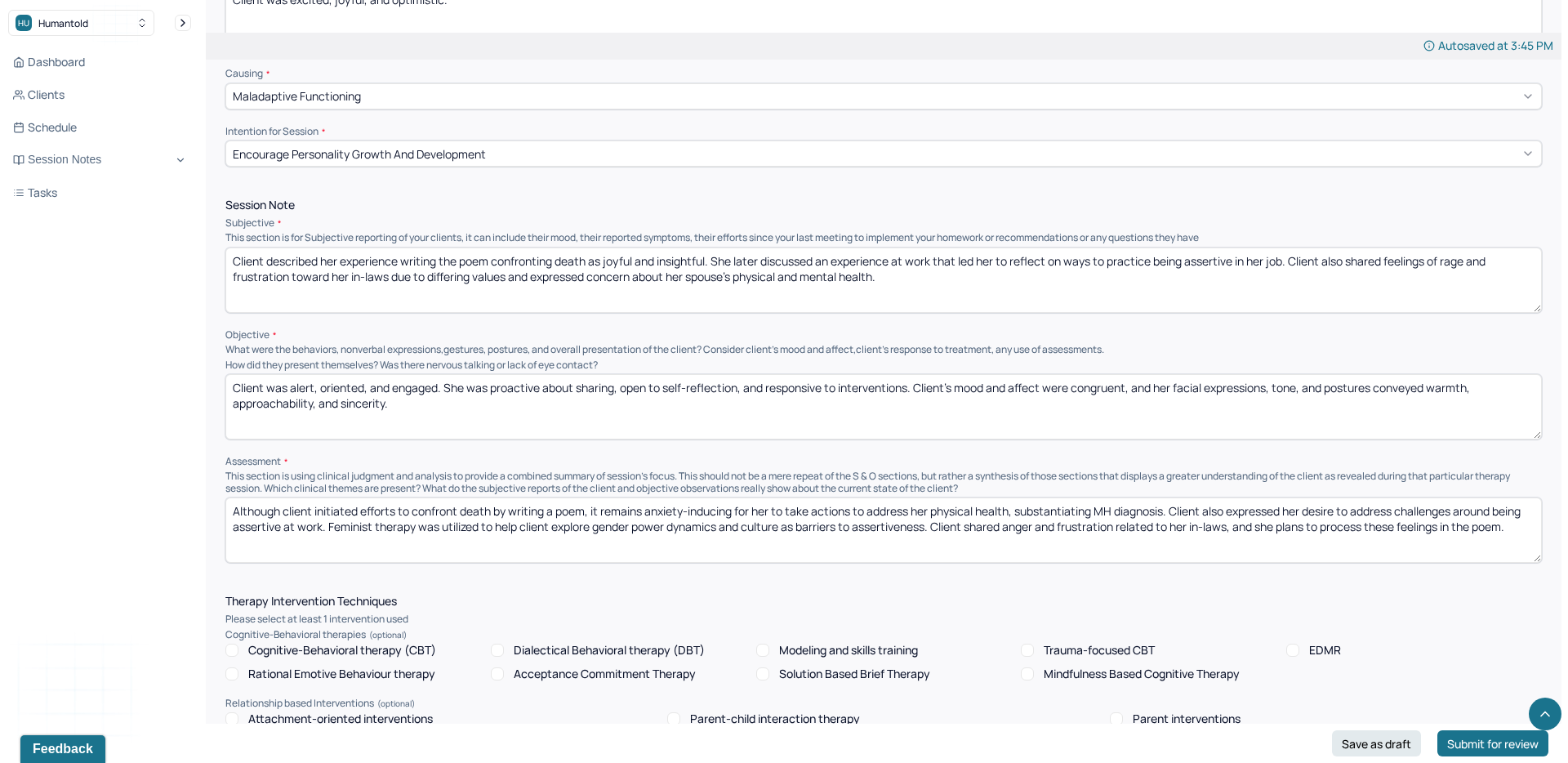 click on "Although client initiated efforts to confront death by writing a poem, it remains anxiety-inducing for her to take actions to address her physical health, substantiating MH diagnosis. Client also expressed her desire to address challenges around being assertive at work. Feminist therapy was utilized to help client explore gender power dynamics and culture as barriers to assertiveness. Client shared anger and frustration related to her in-laws, and she plans to process these feelings into the poem." at bounding box center (884, 530) 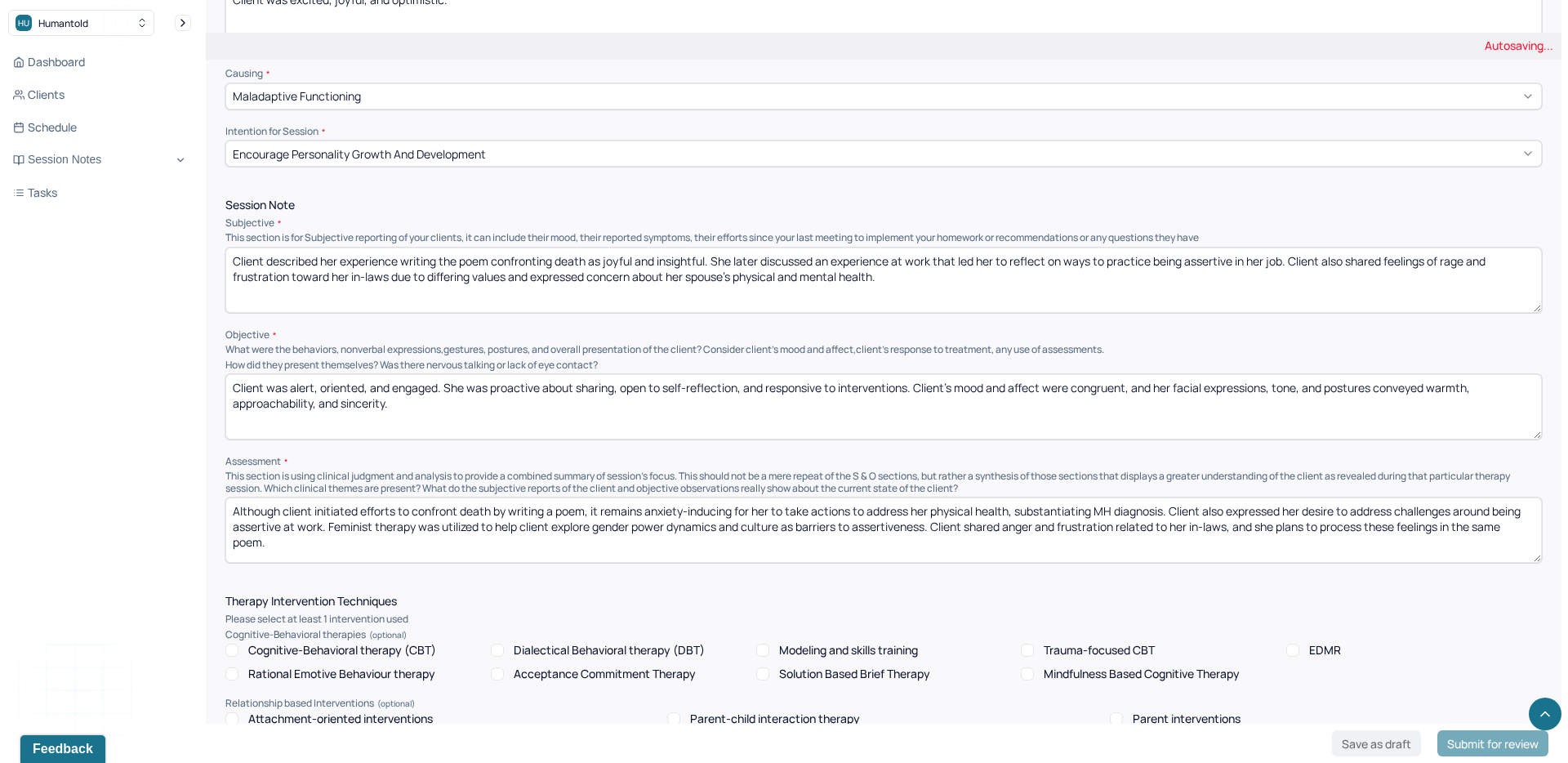 click on "Although client initiated efforts to confront death by writing a poem, it remains anxiety-inducing for her to take actions to address her physical health, substantiating MH diagnosis. Client also expressed her desire to address challenges around being assertive at work. Feminist therapy was utilized to help client explore gender power dynamics and culture as barriers to assertiveness. Client shared anger and frustration related to her in-laws, and she plans to process these feelings in the poem." at bounding box center (884, 530) 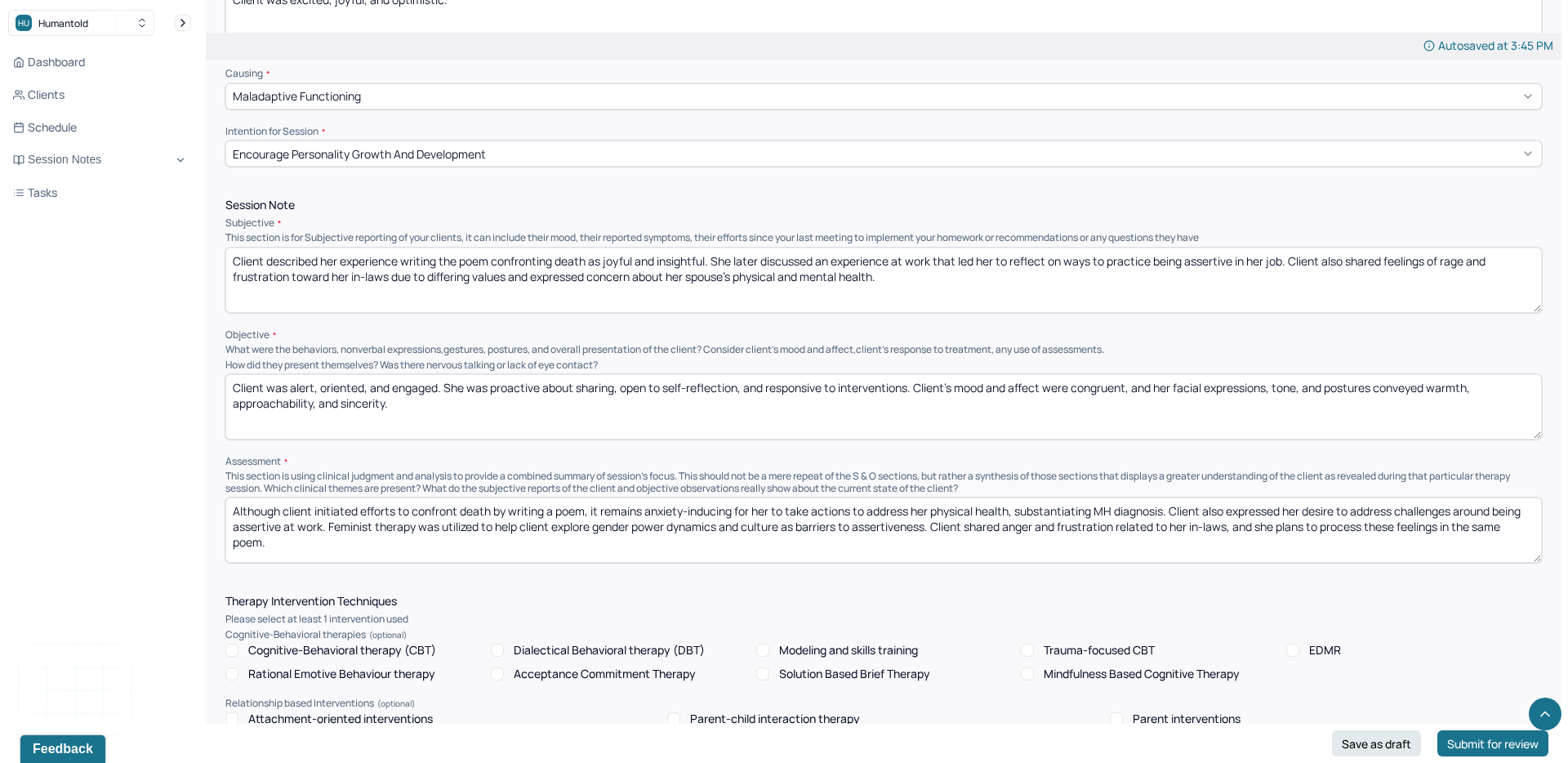click on "Although client initiated efforts to confront death by writing a poem, it remains anxiety-inducing for her to take actions to address her physical health, substantiating MH diagnosis. Client also expressed her desire to address challenges around being assertive at work. Feminist therapy was utilized to help client explore gender power dynamics and culture as barriers to assertiveness. Client shared anger and frustration related to her in-laws, and she plans to process these feelings in the same poem." at bounding box center [884, 530] 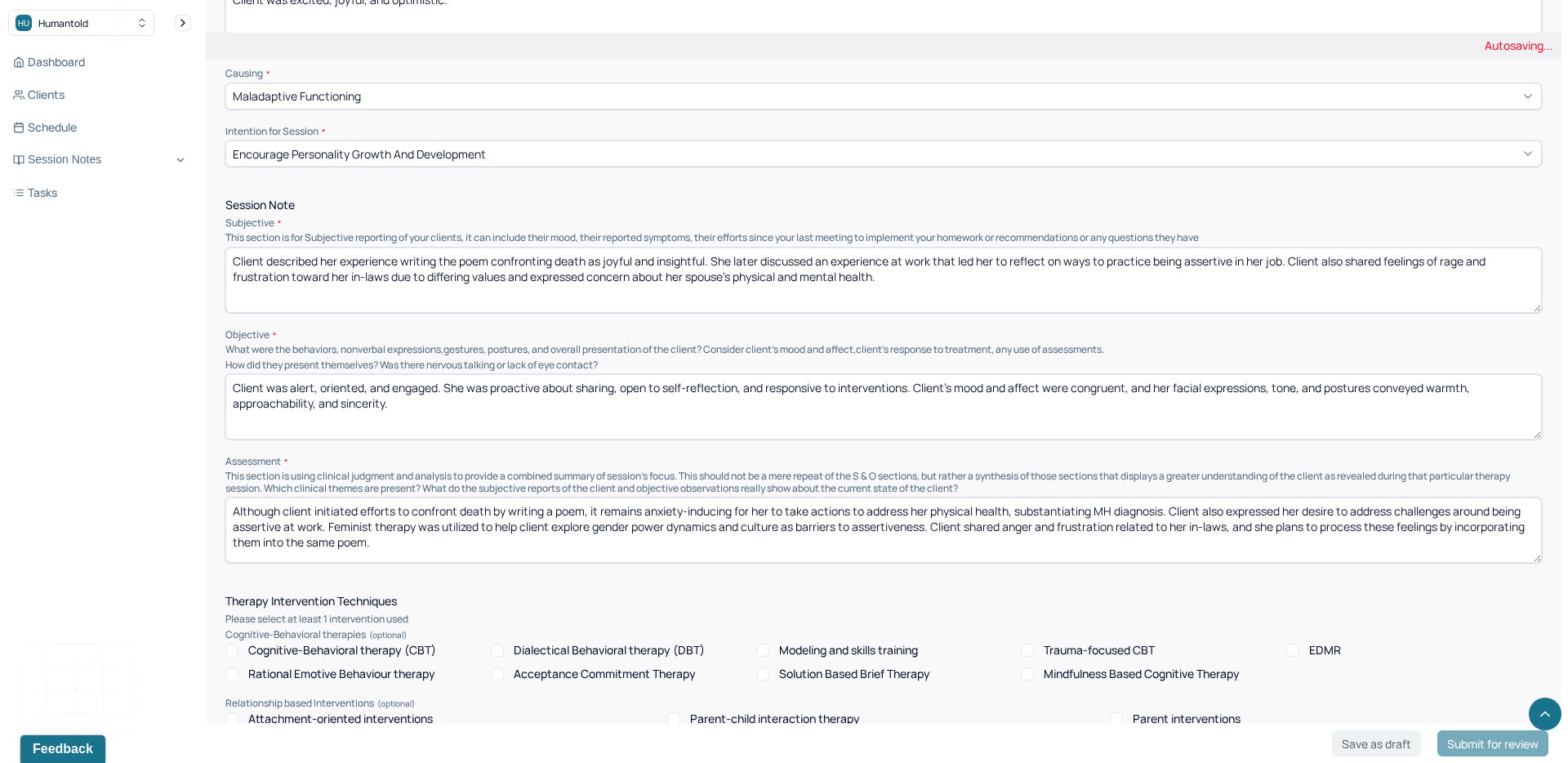 click on "Although client initiated efforts to confront death by writing a poem, it remains anxiety-inducing for her to take actions to address her physical health, substantiating MH diagnosis. Client also expressed her desire to address challenges around being assertive at work. Feminist therapy was utilized to help client explore gender power dynamics and culture as barriers to assertiveness. Client shared anger and frustration related to her in-laws, and she plans to process these feelings in the same poem." at bounding box center (884, 530) 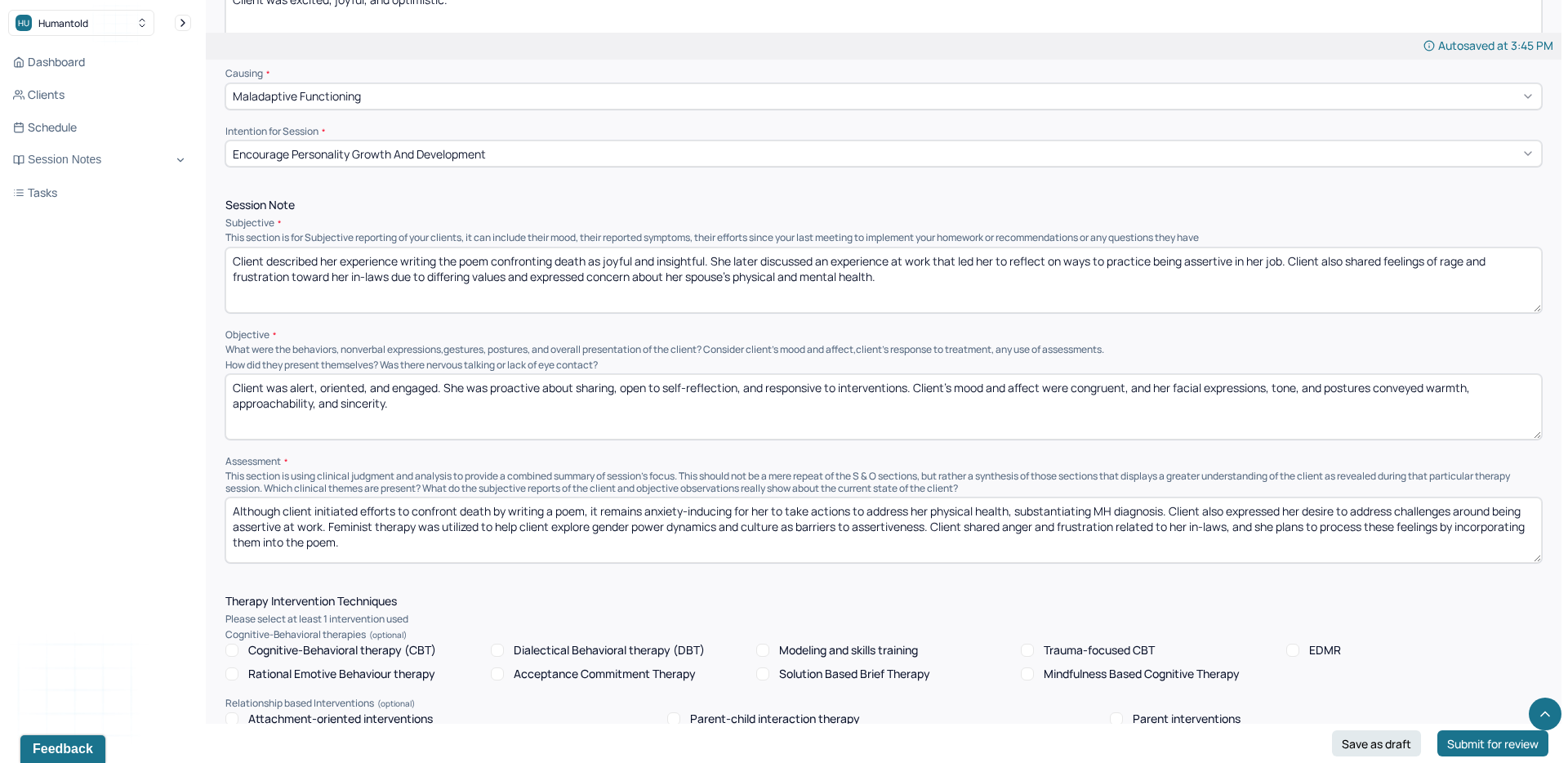 click on "Although client initiated efforts to confront death by writing a poem, it remains anxiety-inducing for her to take actions to address her physical health, substantiating MH diagnosis. Client also expressed her desire to address challenges around being assertive at work. Feminist therapy was utilized to help client explore gender power dynamics and culture as barriers to assertiveness. Client shared anger and frustration related to her in-laws, and she plans to process these feelings by incorporating them into the same poem." at bounding box center [884, 530] 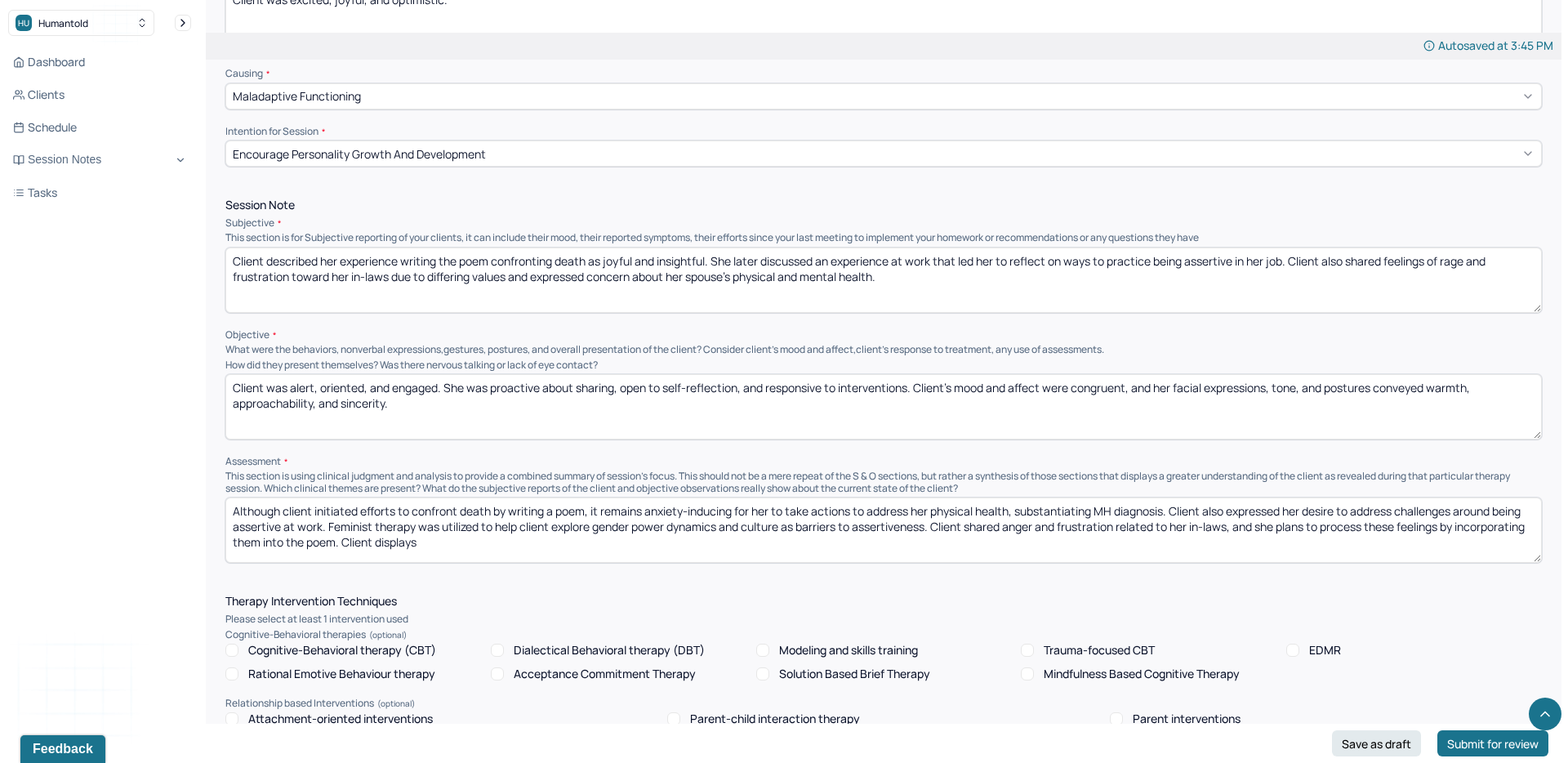 drag, startPoint x: 340, startPoint y: 541, endPoint x: 451, endPoint y: 546, distance: 111.1126 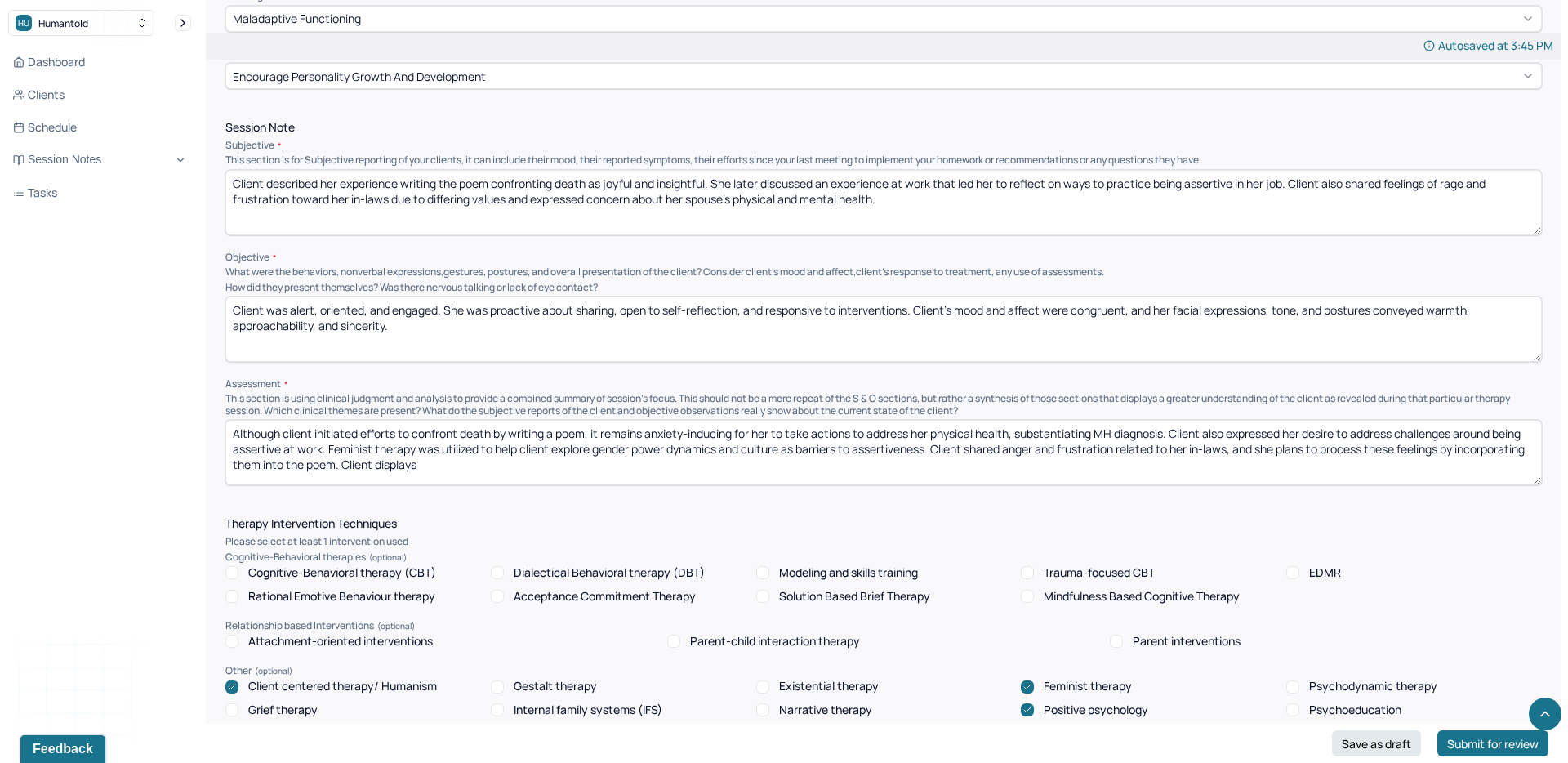 scroll, scrollTop: 847, scrollLeft: 0, axis: vertical 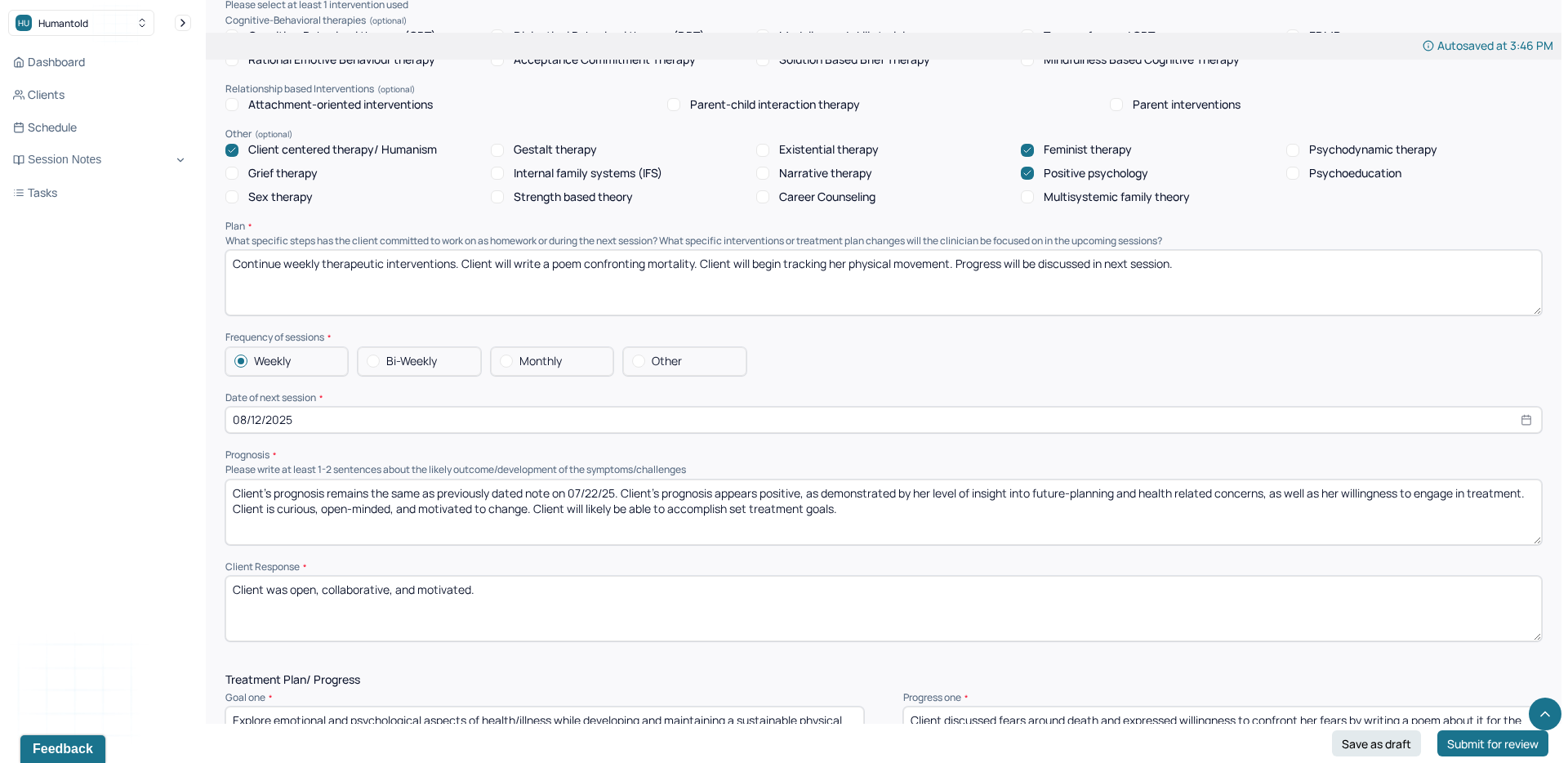 type on "Although client initiated efforts to confront death by writing a poem, it remains anxiety-inducing for her to take actions to address her physical health, substantiating MH diagnosis. Client also expressed her desire to address challenges around being assertive at work. Feminist therapy was utilized to help client explore gender power dynamics and culture as barriers to assertiveness. Client shared anger and frustration related to her in-laws, and she plans to process these feelings by incorporating them into the poem." 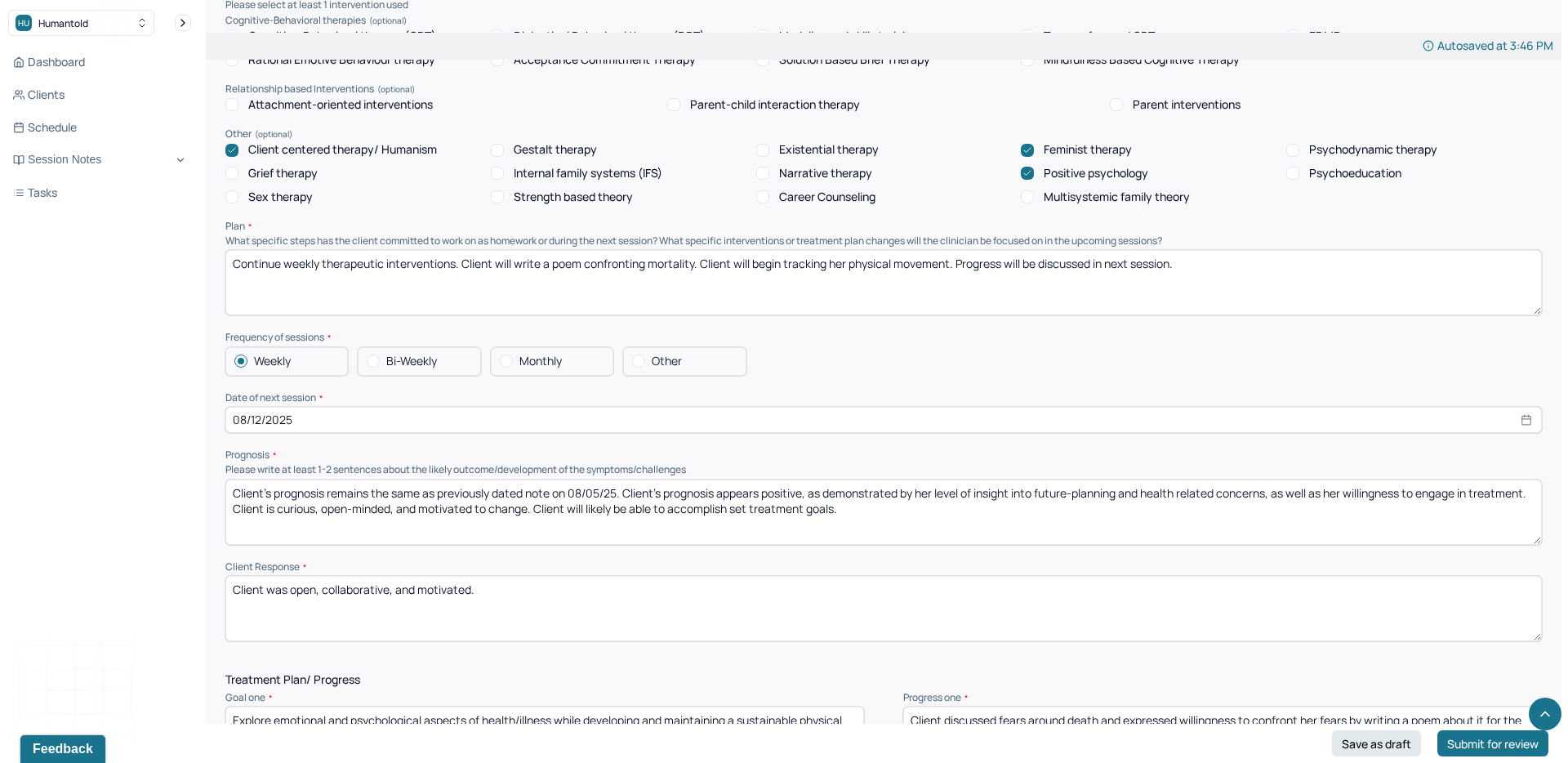 drag, startPoint x: 602, startPoint y: 492, endPoint x: 579, endPoint y: 491, distance: 23.02173 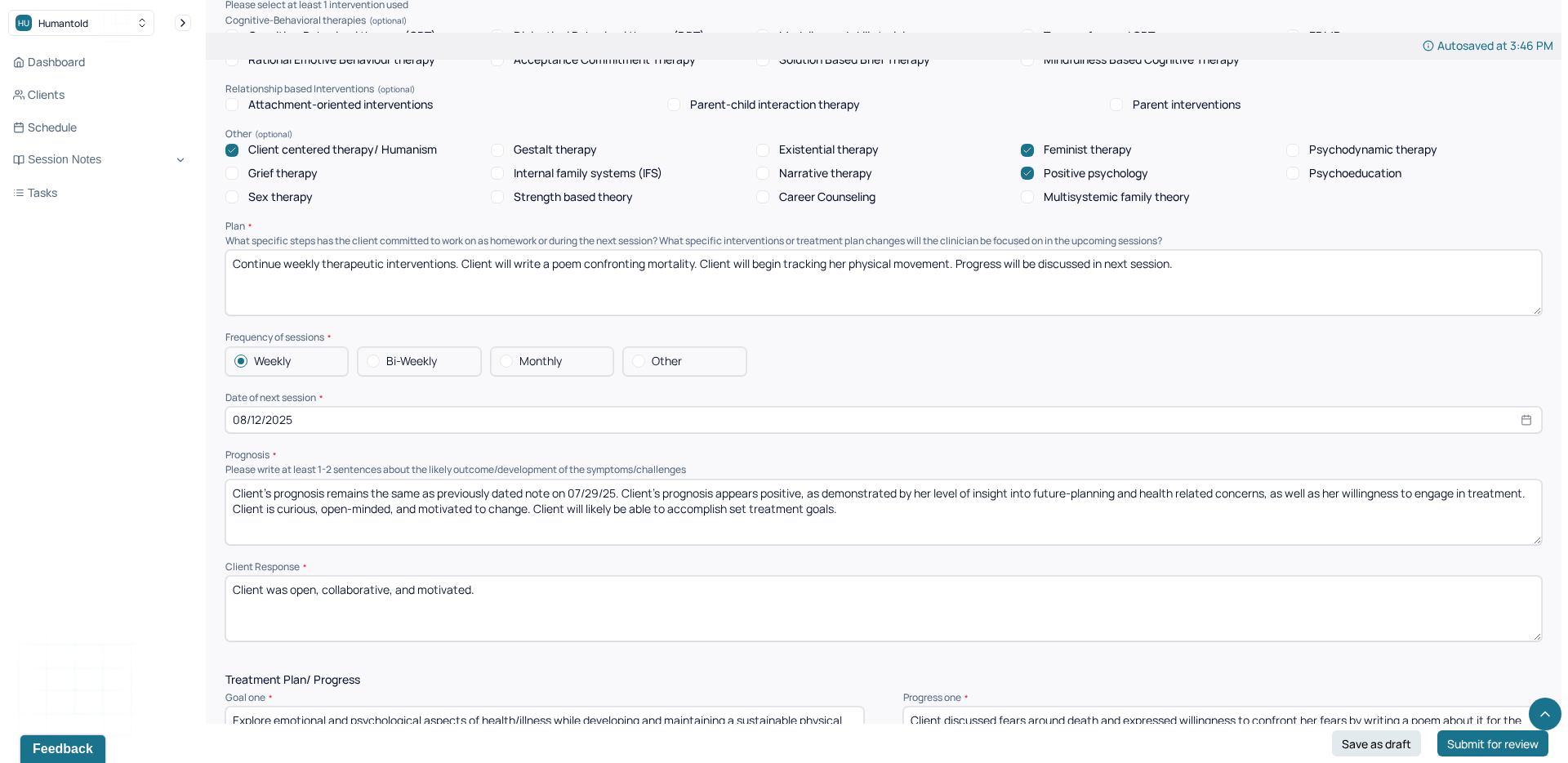 type on "Client's prognosis remains the same as previously dated note on 07/29/25. Client's prognosis appears positive, as demonstrated by her level of insight into future-planning and health related concerns, as well as her willingness to engage in treatment. Client is curious, open-minded, and motivated to change. Client will likely be able to accomplish set treatment goals." 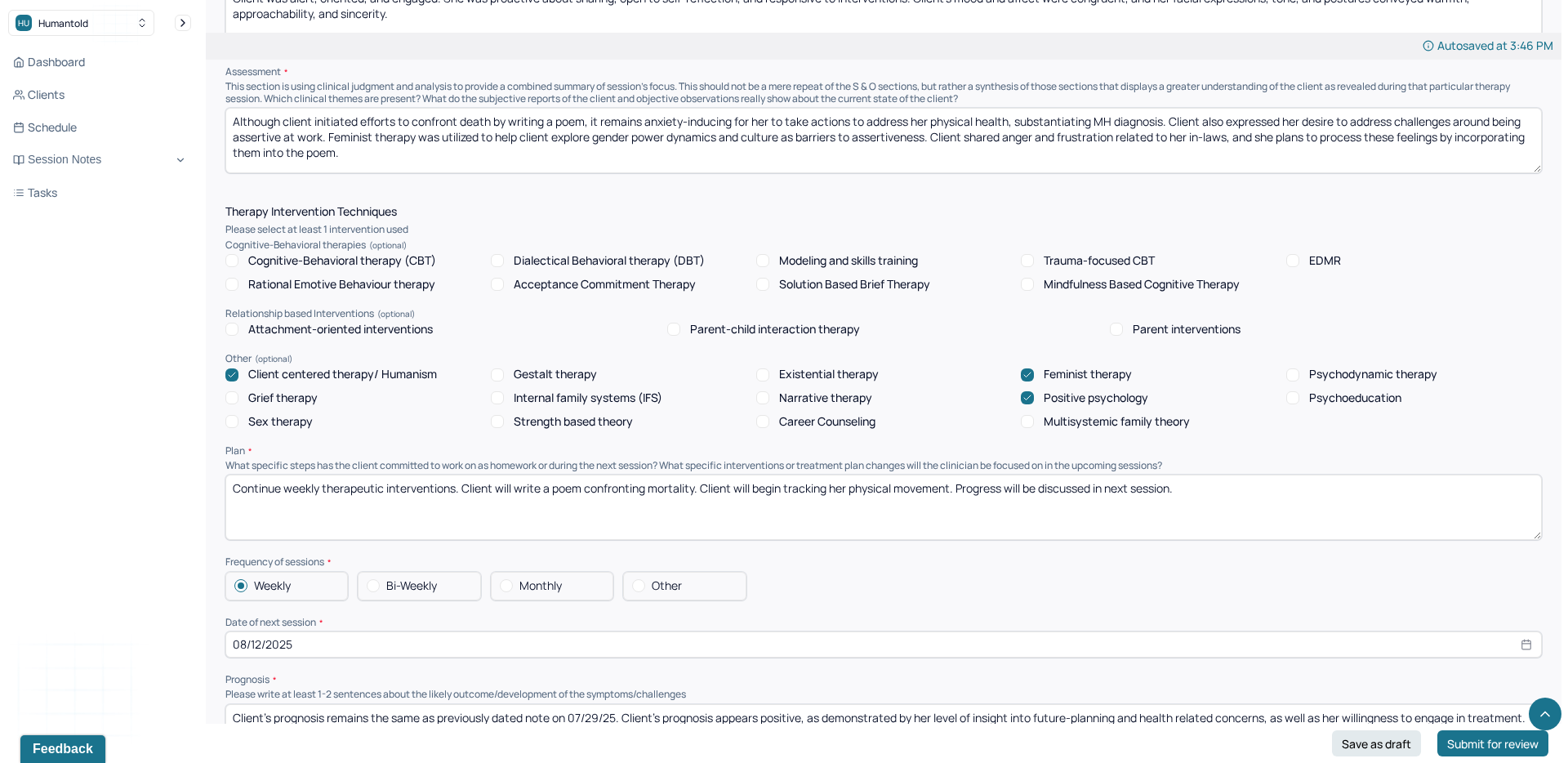 scroll, scrollTop: 1118, scrollLeft: 0, axis: vertical 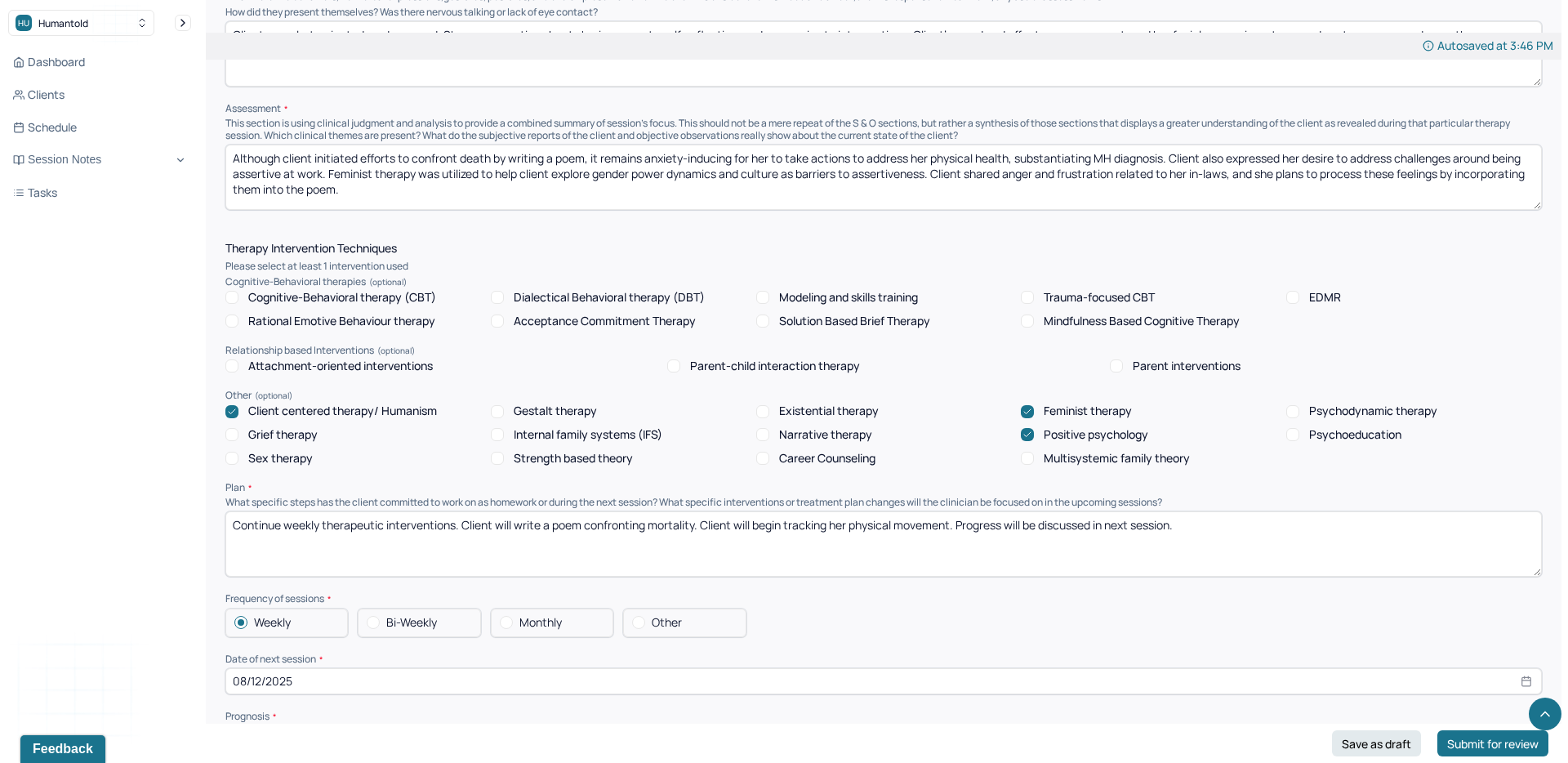 click on "Continue weekly therapeutic interventions. Client will write a poem confronting mortality. Client will begin tracking her physical movement. Progress will be discussed in next session." at bounding box center [884, 544] 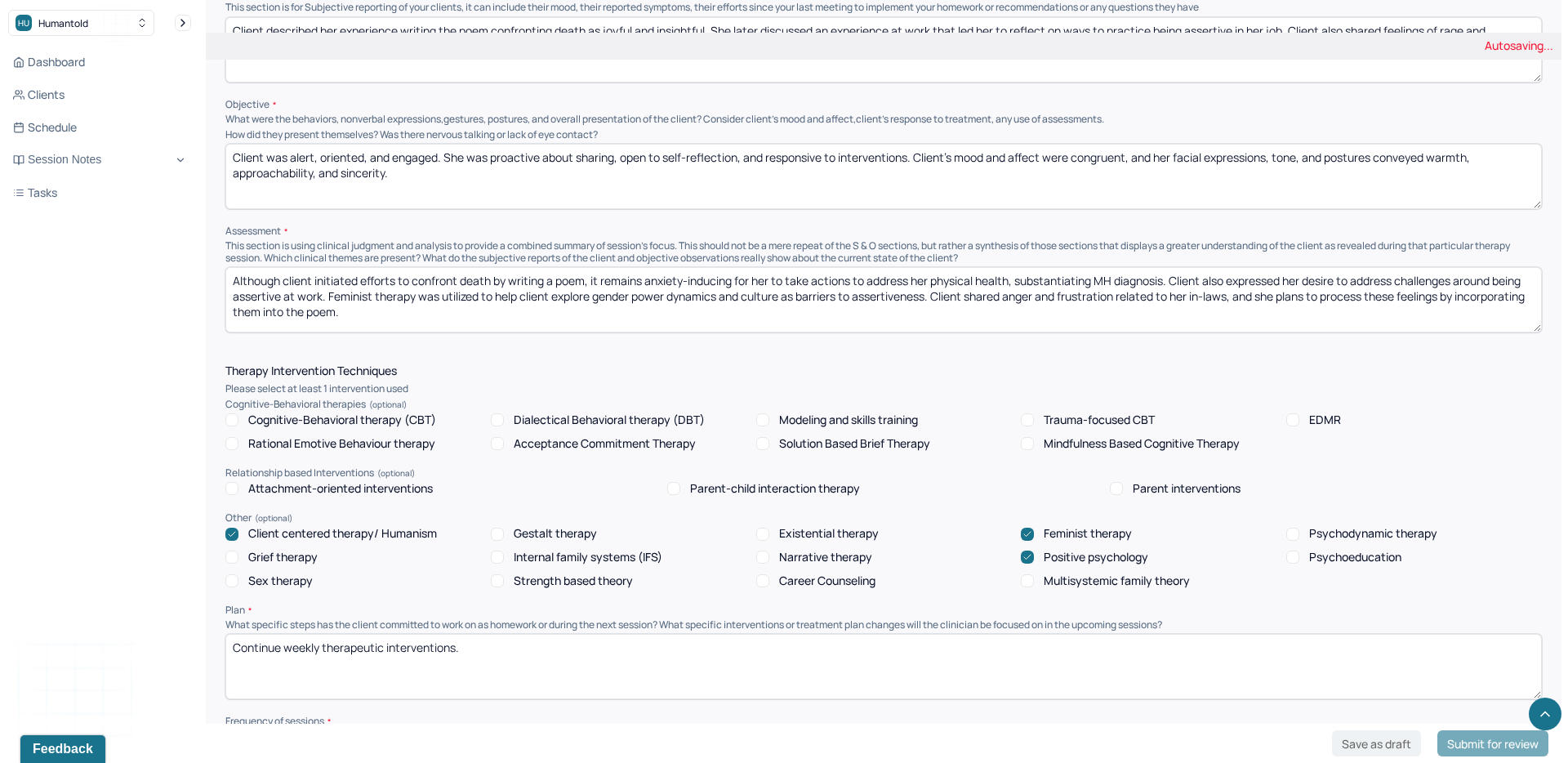 scroll, scrollTop: 883, scrollLeft: 0, axis: vertical 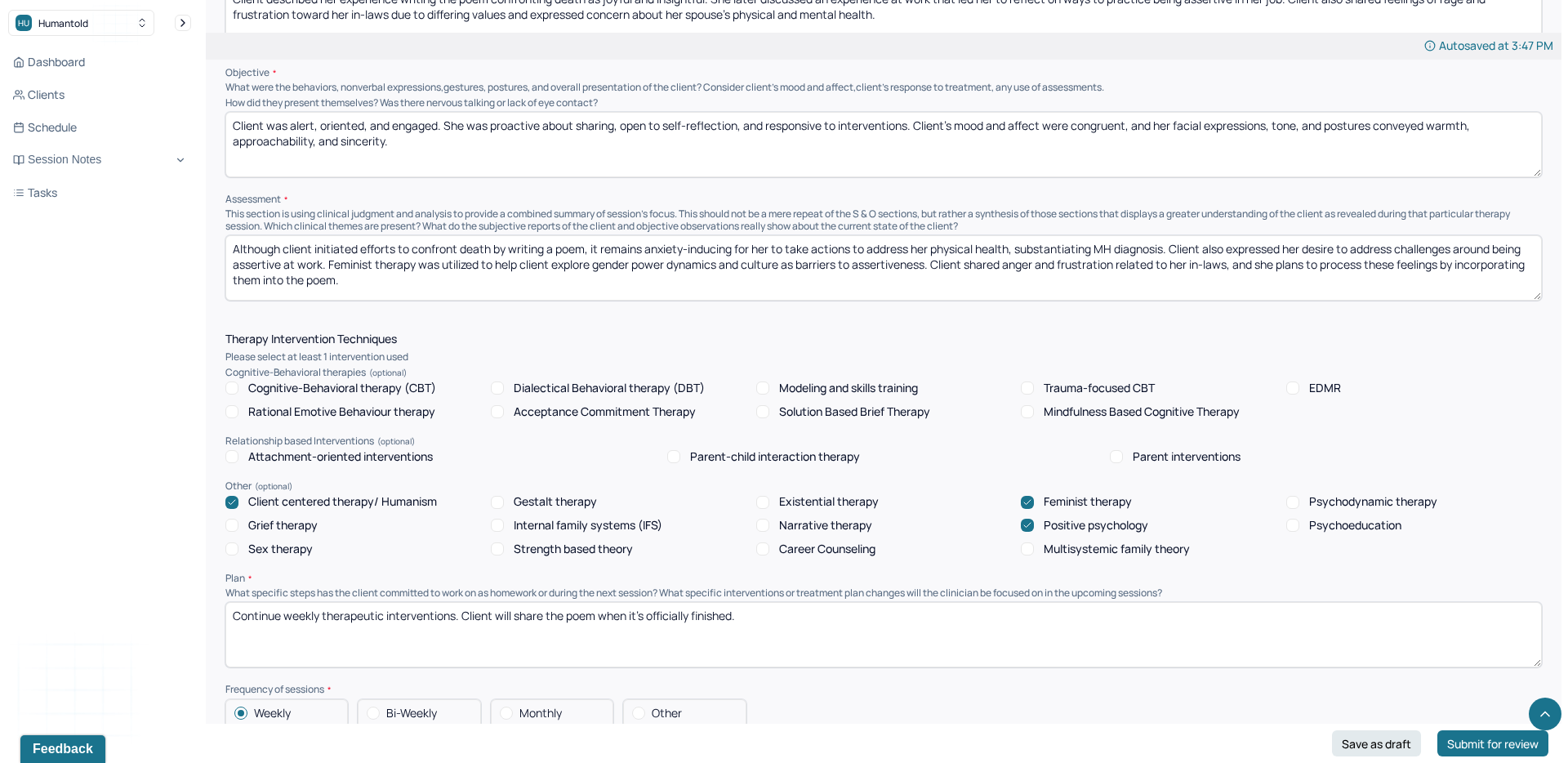 drag, startPoint x: 782, startPoint y: 612, endPoint x: 600, endPoint y: 611, distance: 182.00275 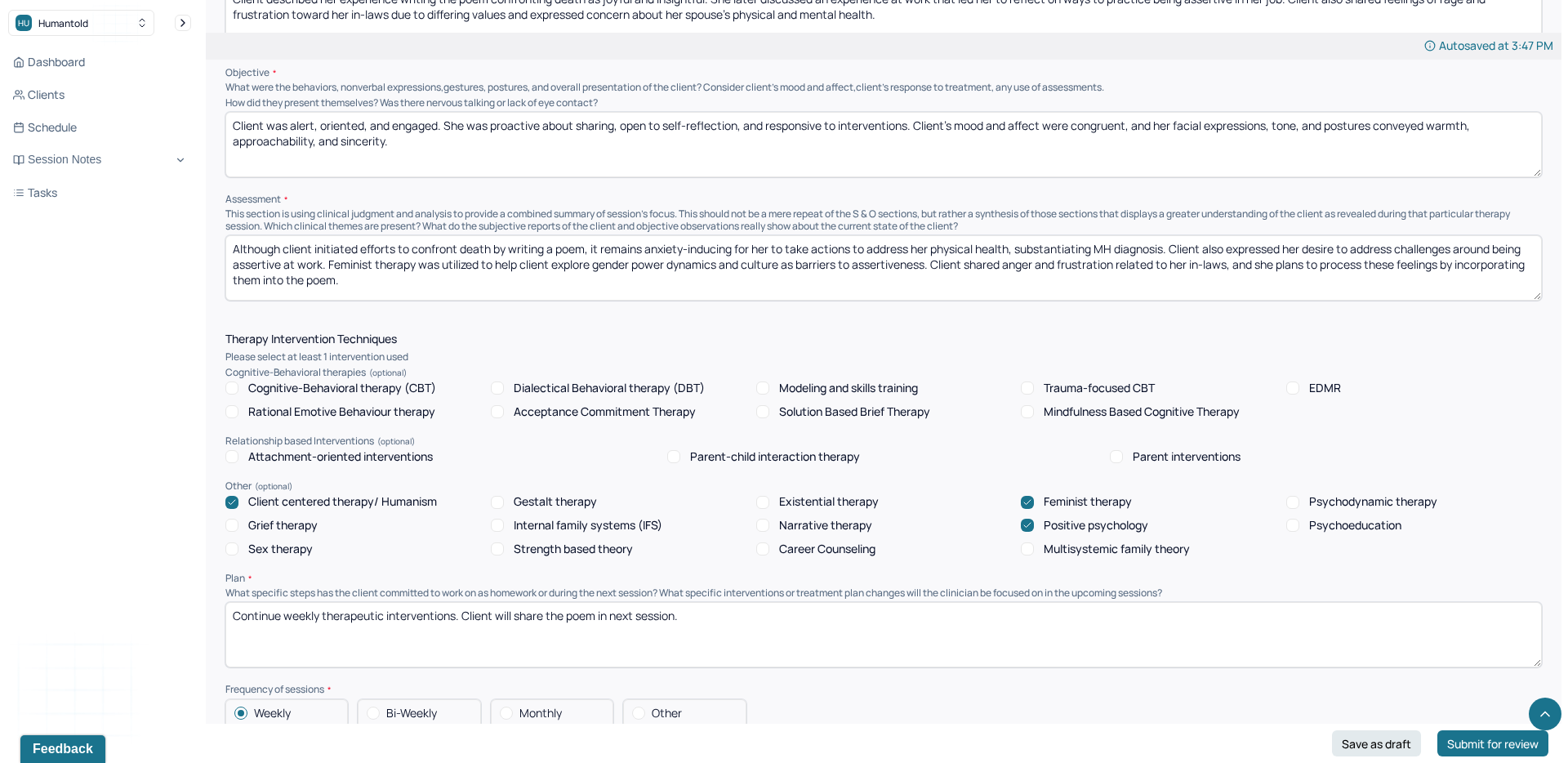 click on "Continue weekly therapeutic interventions. Client will share the poem when it's officially finished." at bounding box center [884, 635] 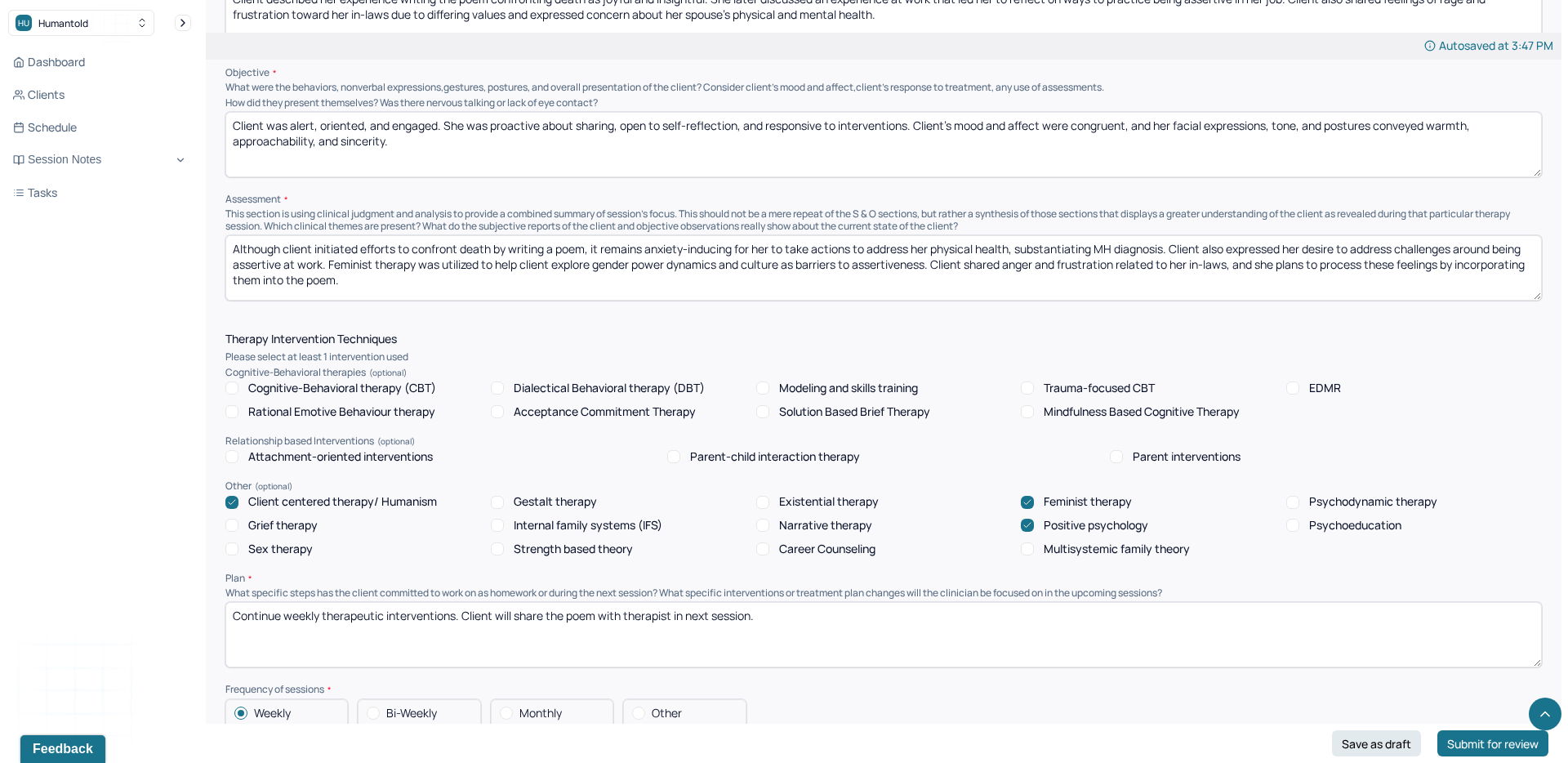 click on "Continue weekly therapeutic interventions. Client will share the poem in next session." at bounding box center [884, 635] 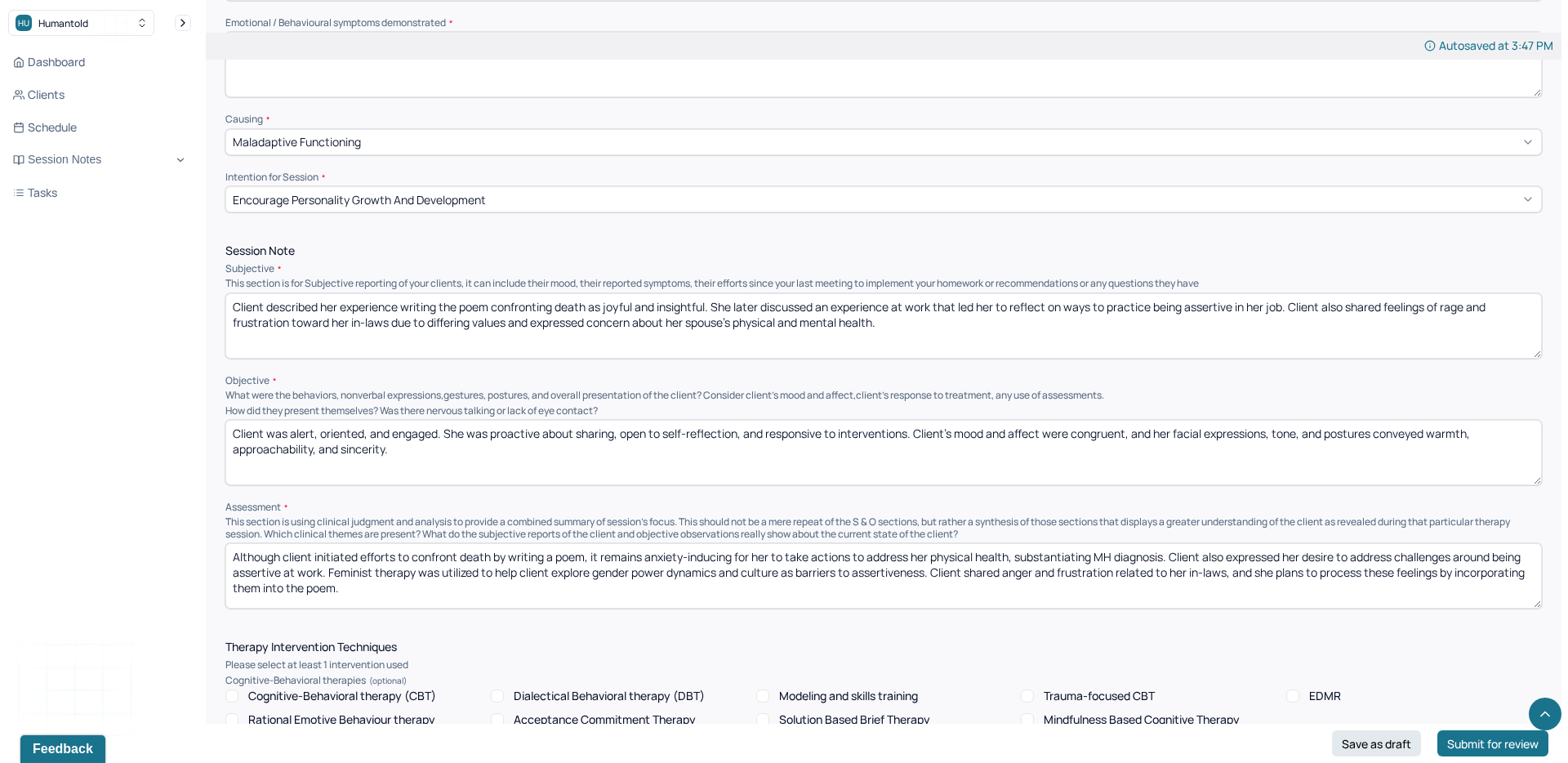 scroll, scrollTop: 709, scrollLeft: 0, axis: vertical 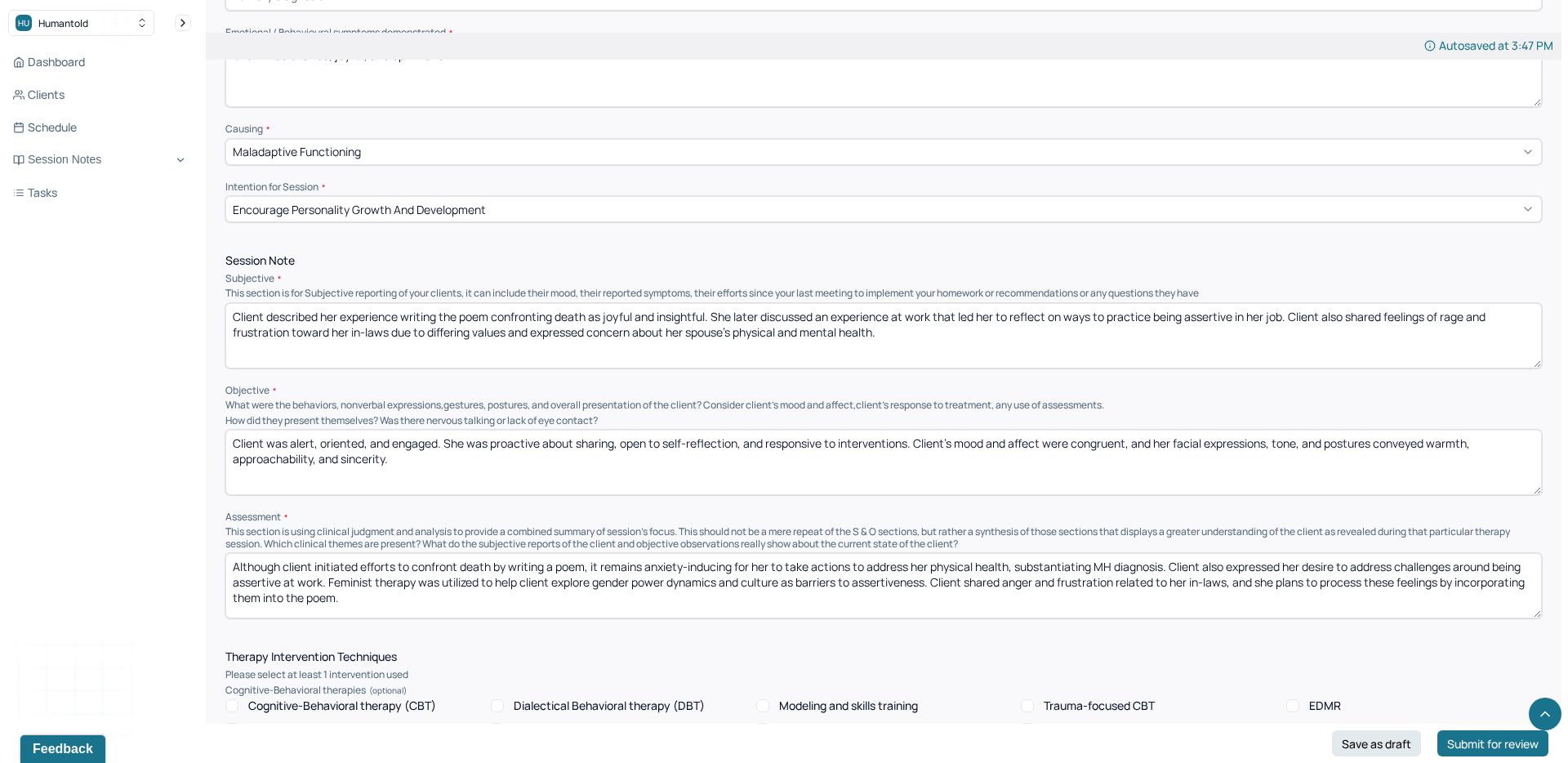 click on "Although client initiated efforts to confront death by writing a poem, it remains anxiety-inducing for her to take actions to address her physical health, substantiating MH diagnosis. Client also expressed her desire to address challenges around being assertive at work. Feminist therapy was utilized to help client explore gender power dynamics and culture as barriers to assertiveness. Client shared anger and frustration related to her in-laws, and she plans to process these feelings by incorporating them into the poem." at bounding box center [884, 586] 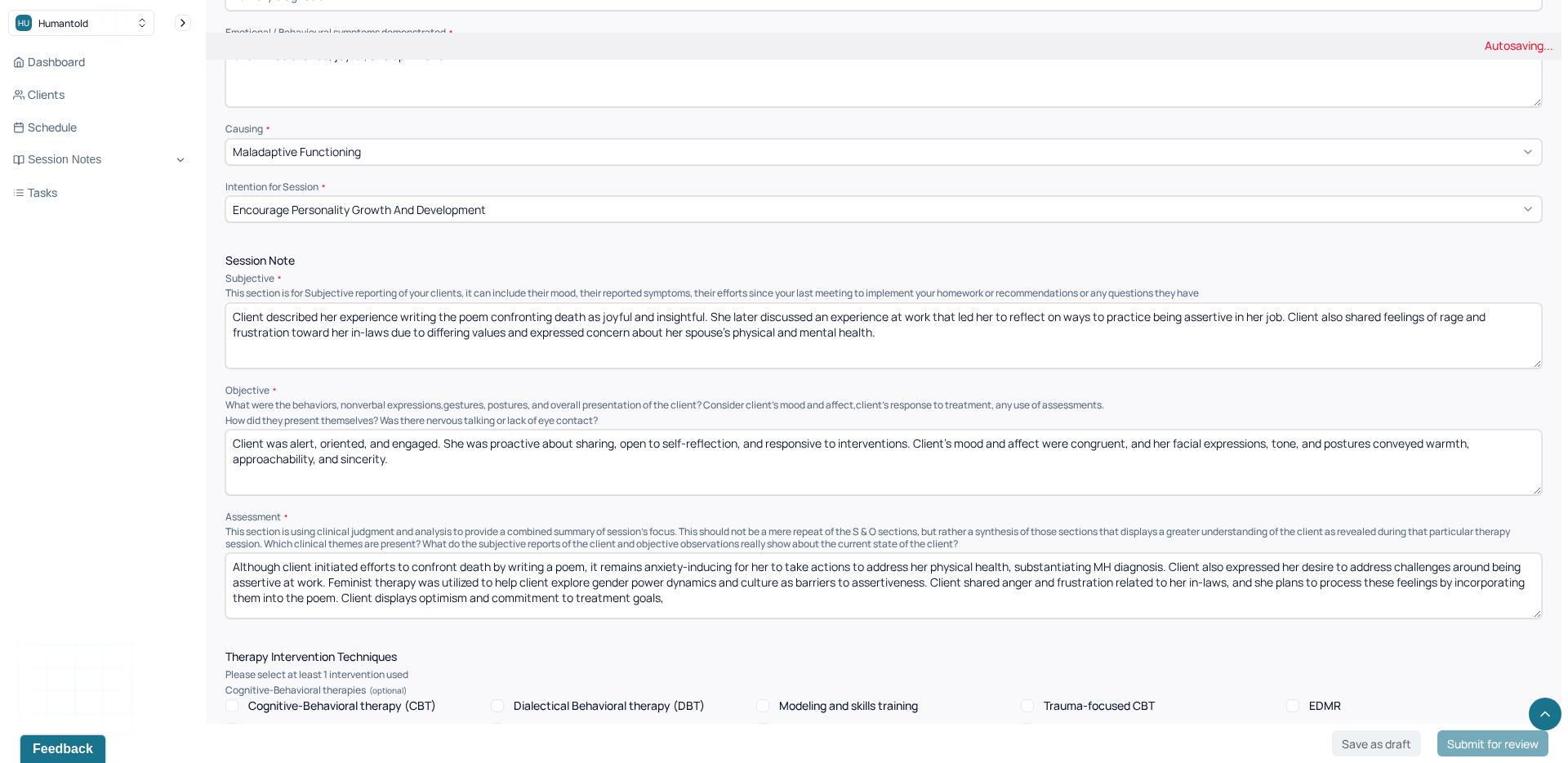 click on "Although client initiated efforts to confront death by writing a poem, it remains anxiety-inducing for her to take actions to address her physical health, substantiating MH diagnosis. Client also expressed her desire to address challenges around being assertive at work. Feminist therapy was utilized to help client explore gender power dynamics and culture as barriers to assertiveness. Client shared anger and frustration related to her in-laws, and she plans to process these feelings by incorporating them into the poem. Client displays" at bounding box center (884, 586) 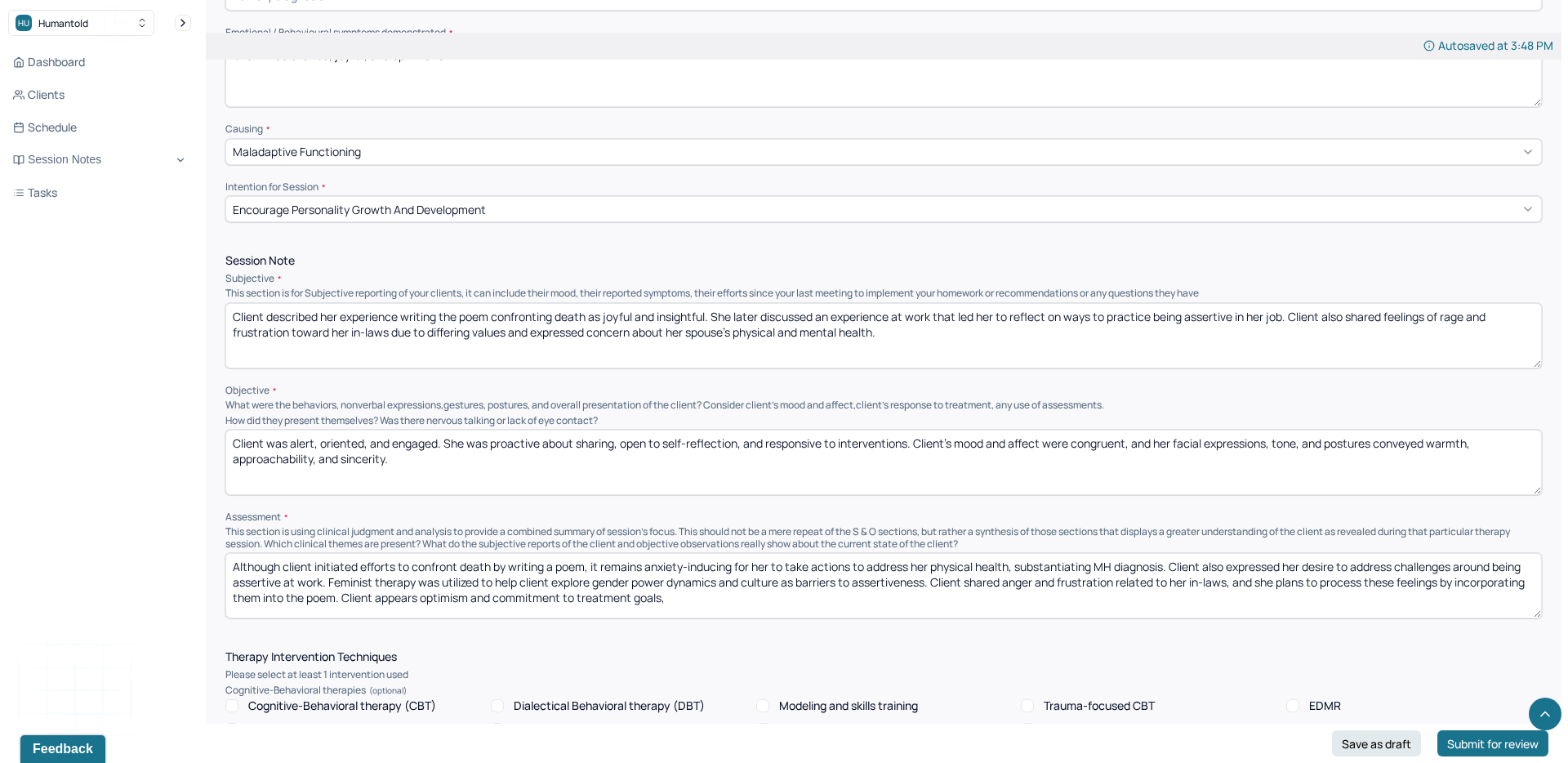 click on "Although client initiated efforts to confront death by writing a poem, it remains anxiety-inducing for her to take actions to address her physical health, substantiating MH diagnosis. Client also expressed her desire to address challenges around being assertive at work. Feminist therapy was utilized to help client explore gender power dynamics and culture as barriers to assertiveness. Client shared anger and frustration related to her in-laws, and she plans to process these feelings by incorporating them into the poem. Client displays optimism and commitment to treatment goals," at bounding box center (884, 586) 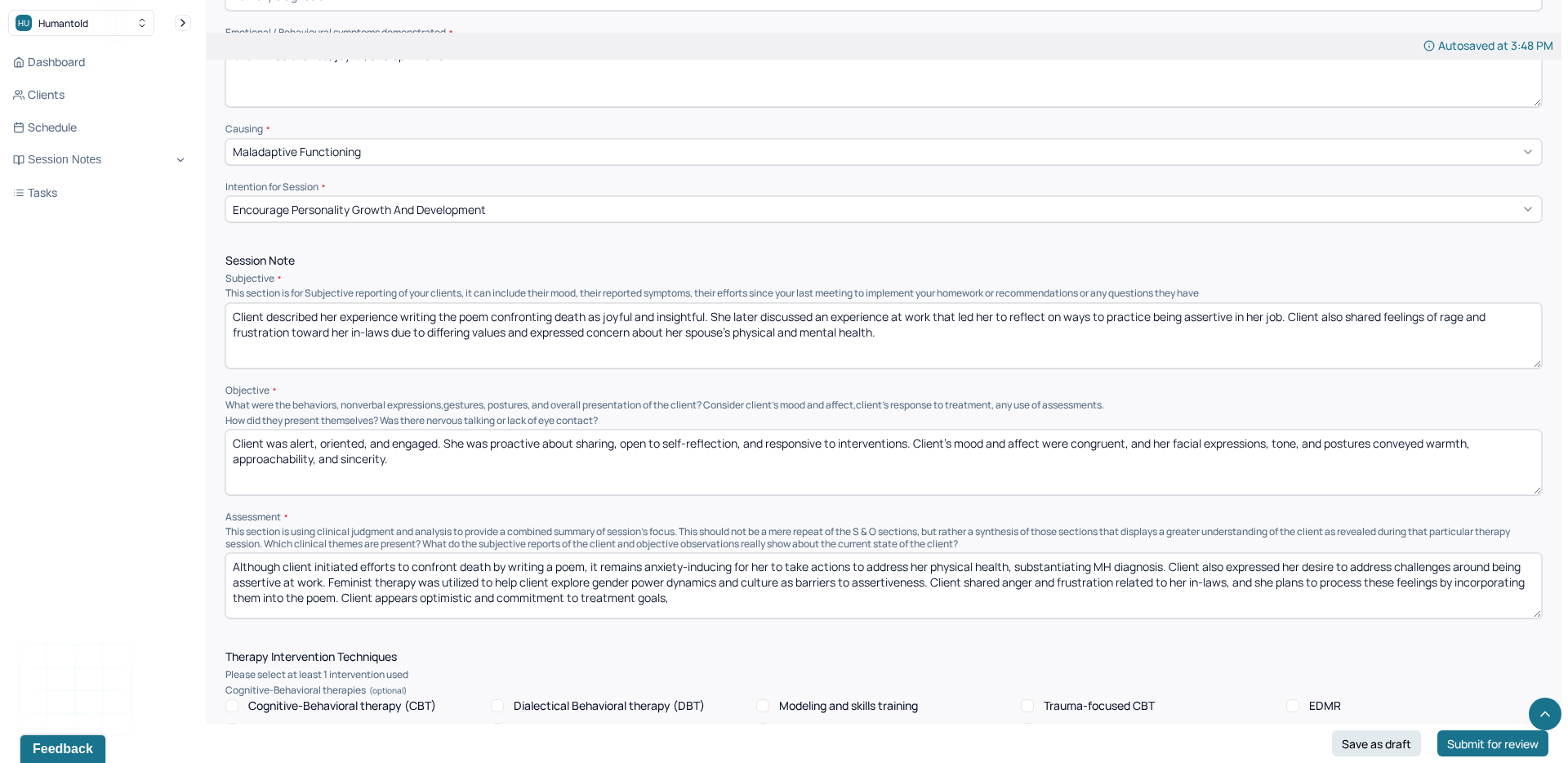 click on "Although client initiated efforts to confront death by writing a poem, it remains anxiety-inducing for her to take actions to address her physical health, substantiating MH diagnosis. Client also expressed her desire to address challenges around being assertive at work. Feminist therapy was utilized to help client explore gender power dynamics and culture as barriers to assertiveness. Client shared anger and frustration related to her in-laws, and she plans to process these feelings by incorporating them into the poem. Client displays optimism and commitment to treatment goals," at bounding box center [884, 586] 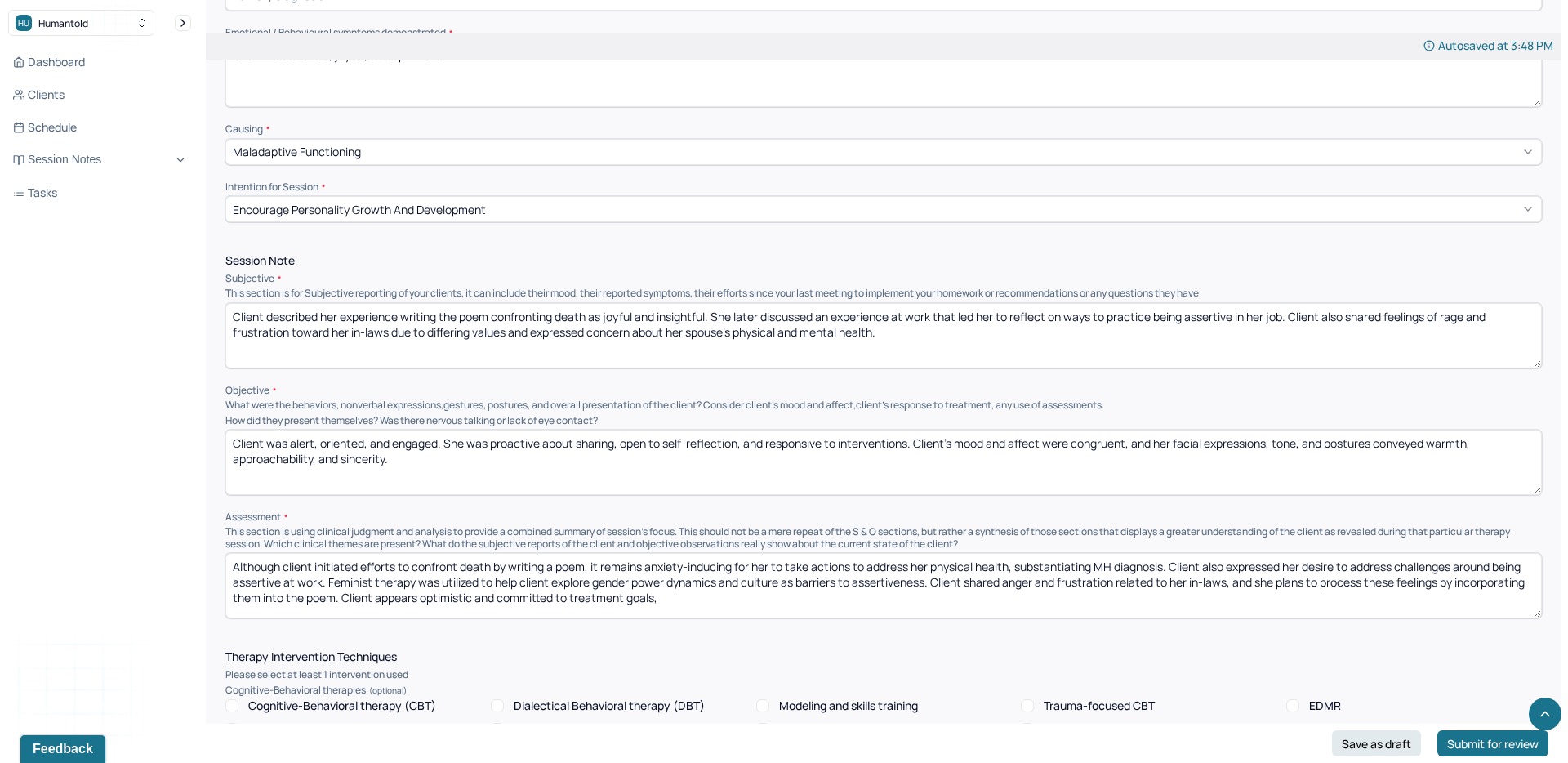 click on "Although client initiated efforts to confront death by writing a poem, it remains anxiety-inducing for her to take actions to address her physical health, substantiating MH diagnosis. Client also expressed her desire to address challenges around being assertive at work. Feminist therapy was utilized to help client explore gender power dynamics and culture as barriers to assertiveness. Client shared anger and frustration related to her in-laws, and she plans to process these feelings by incorporating them into the poem. Client displays optimism and commitment to treatment goals," at bounding box center [884, 586] 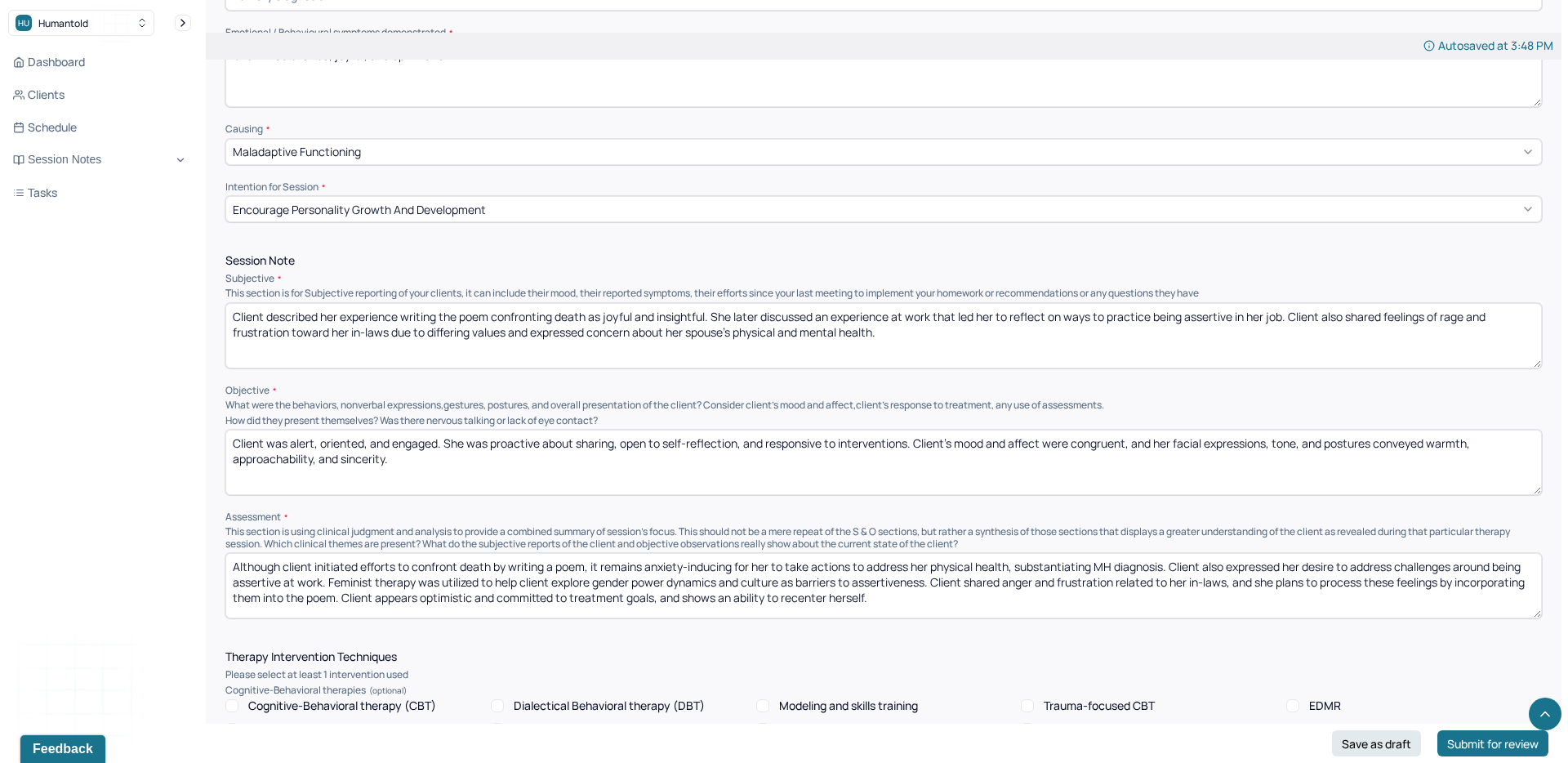 drag, startPoint x: 902, startPoint y: 606, endPoint x: 679, endPoint y: 600, distance: 223.0807 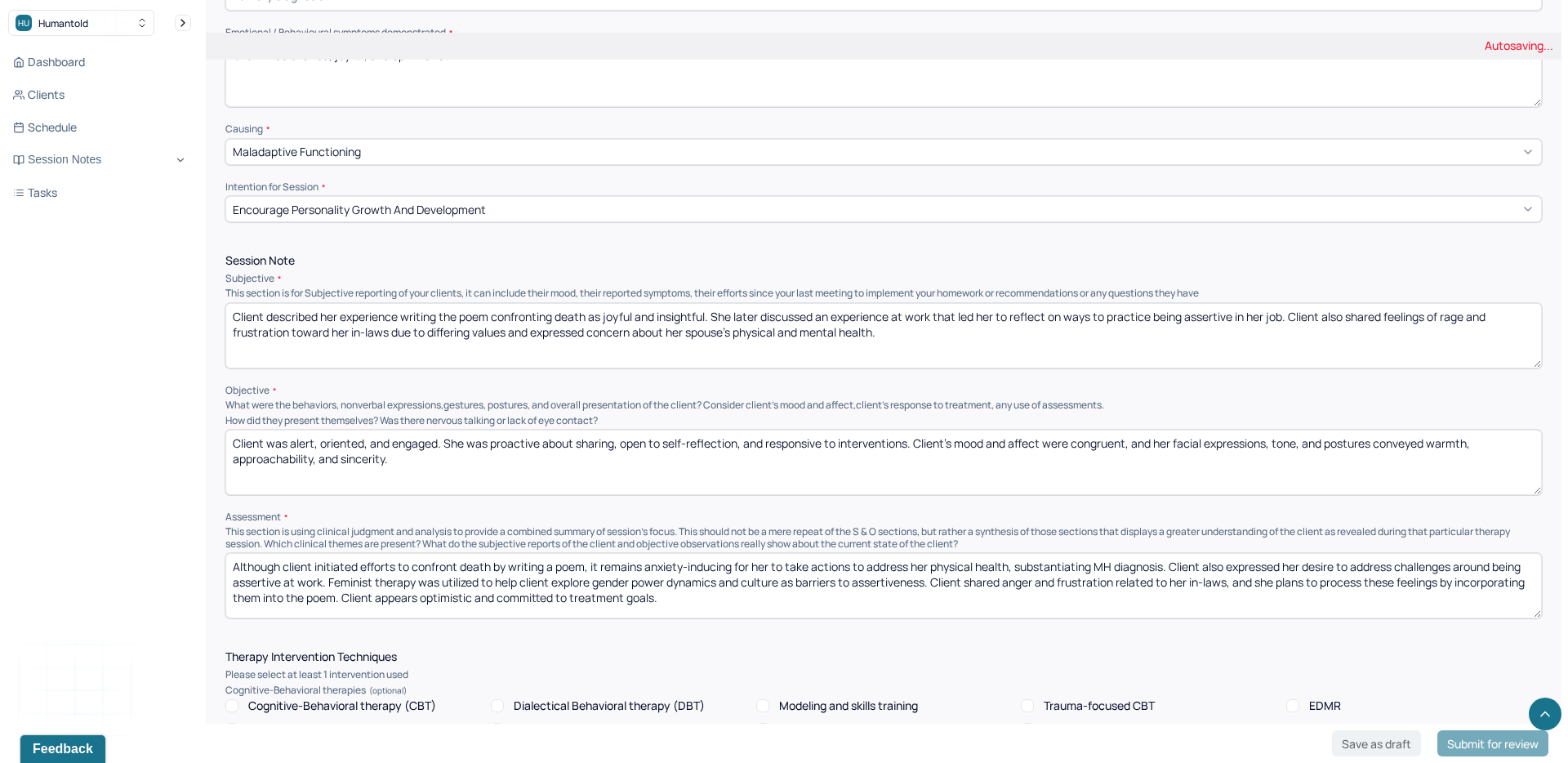 click on "Although client initiated efforts to confront death by writing a poem, it remains anxiety-inducing for her to take actions to address her physical health, substantiating MH diagnosis. Client also expressed her desire to address challenges around being assertive at work. Feminist therapy was utilized to help client explore gender power dynamics and culture as barriers to assertiveness. Client shared anger and frustration related to her in-laws, and she plans to process these feelings by incorporating them into the poem. Client appears optimistic and committed to treatment goals, and shows an ability to recenter herself." at bounding box center [884, 586] 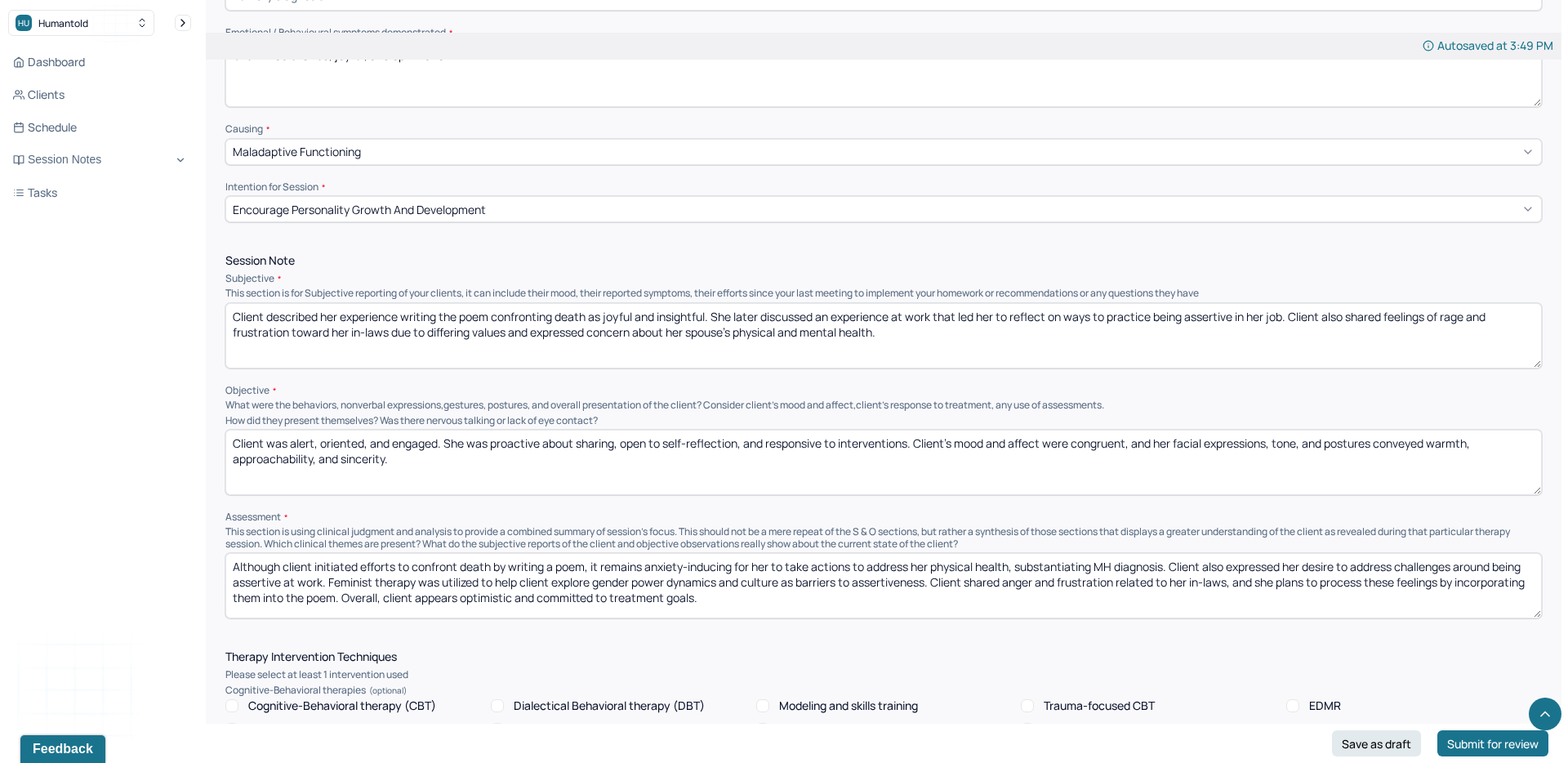 click on "Although client initiated efforts to confront death by writing a poem, it remains anxiety-inducing for her to take actions to address her physical health, substantiating MH diagnosis. Client also expressed her desire to address challenges around being assertive at work. Feminist therapy was utilized to help client explore gender power dynamics and culture as barriers to assertiveness. Client shared anger and frustration related to her in-laws, and she plans to process these feelings by incorporating them into the poem. Client appears optimistic and committed to treatment goals." at bounding box center [884, 586] 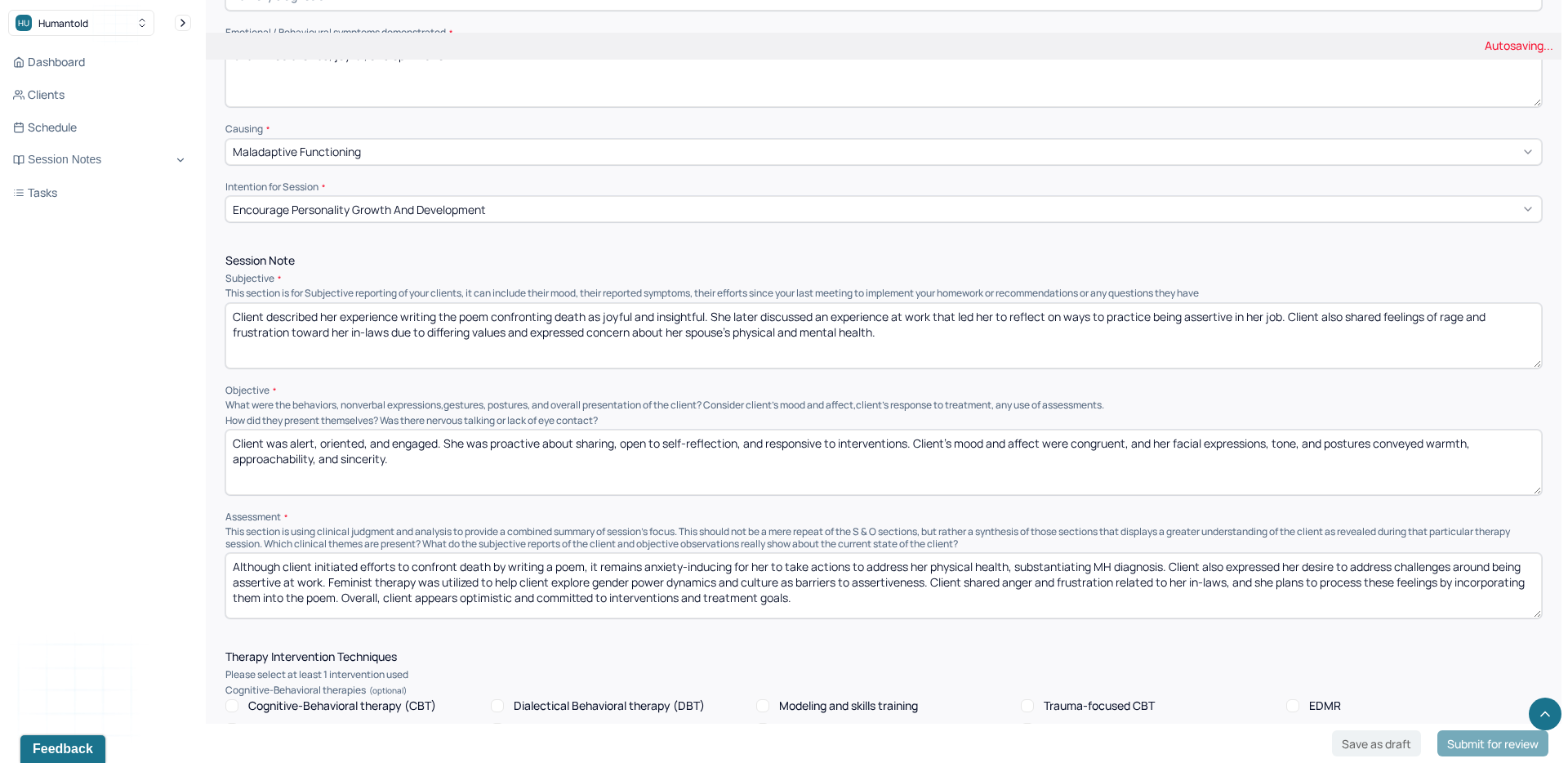 click on "Instructions The fields marked with an asterisk ( * ) are required before you can submit your notes. Before you can submit your session notes, they must be signed. You have the option to save your notes as a draft before making a submission. Appointment location * Teletherapy Client Teletherapy Location here Home Office Other Provider Teletherapy Location Home Office Other Consent was received for the teletherapy session The teletherapy session was conducted via video Primary diagnosis * F43.22 ADJUSTMENT DISORDER, WITH ANXIETY Secondary diagnosis (optional) Secondary diagnosis Tertiary diagnosis (optional) Tertiary diagnosis Emotional / Behavioural symptoms demonstrated * Client was excited, joyful, and optimistic.  Causing * Maladaptive Functioning Intention for Session * Encourage personality growth and development Session Note Subjective Objective How did they present themselves? Was there nervous talking or lack of eye contact? Assessment Therapy Intervention Techniques Cognitive-Behavioral therapies * *" at bounding box center [884, 767] 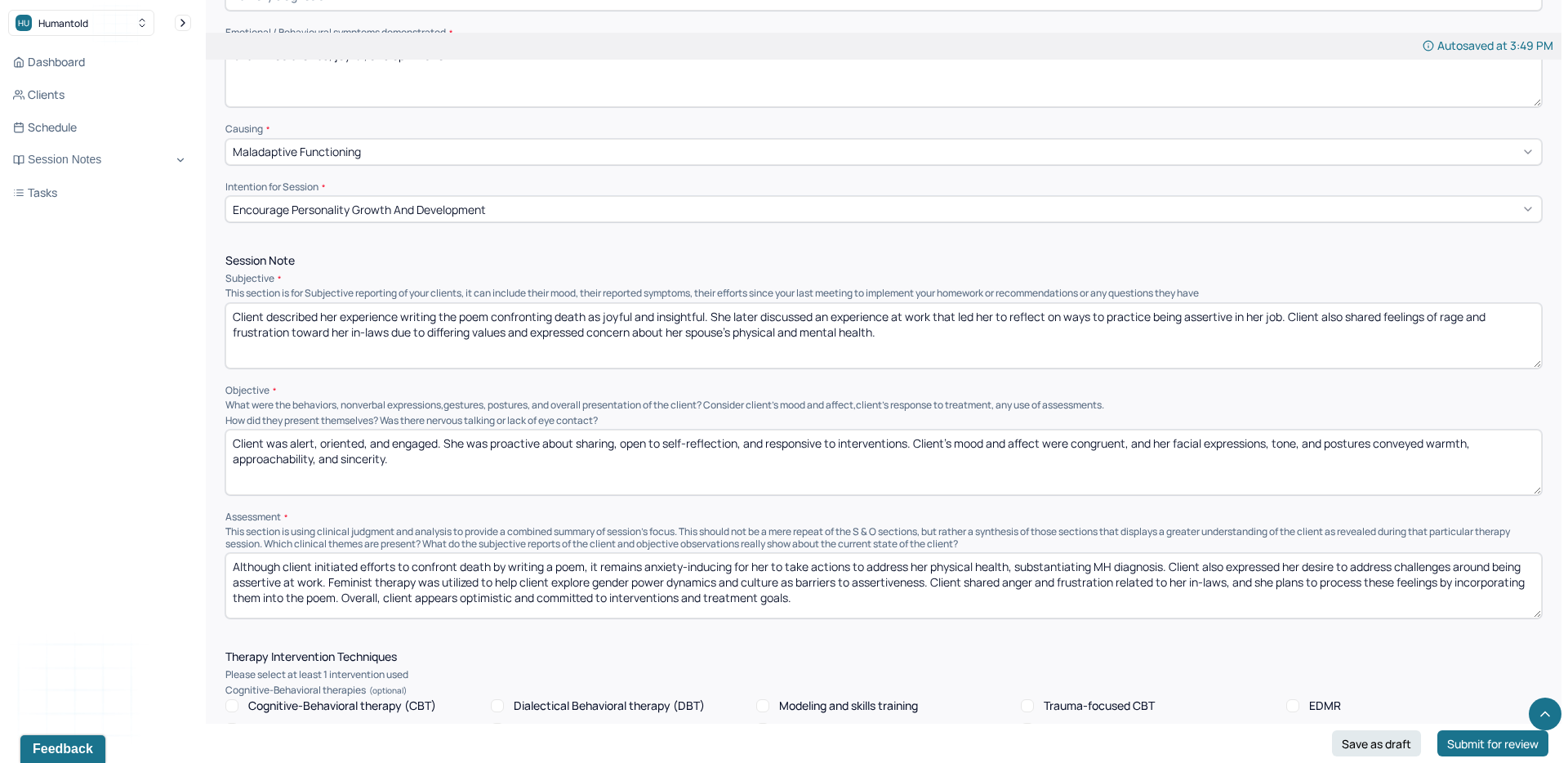 click on "Although client initiated efforts to confront death by writing a poem, it remains anxiety-inducing for her to take actions to address her physical health, substantiating MH diagnosis. Client also expressed her desire to address challenges around being assertive at work. Feminist therapy was utilized to help client explore gender power dynamics and culture as barriers to assertiveness. Client shared anger and frustration related to her in-laws, and she plans to process these feelings by incorporating them into the poem. Overall, client appears optimistic and committed to treatment goals." at bounding box center [884, 586] 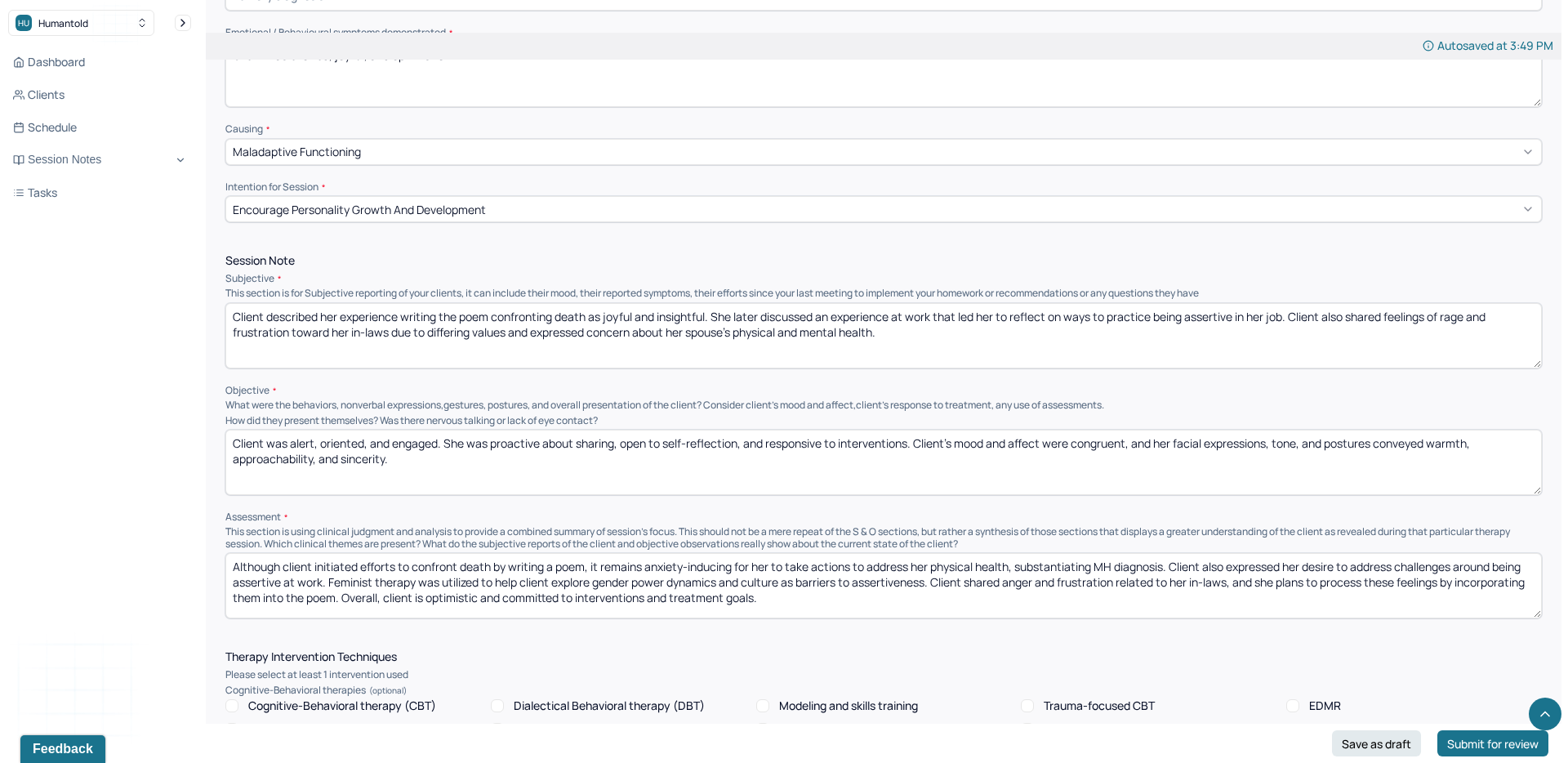 click on "Instructions The fields marked with an asterisk ( * ) are required before you can submit your notes. Before you can submit your session notes, they must be signed. You have the option to save your notes as a draft before making a submission. Appointment location * Teletherapy Client Teletherapy Location here Home Office Other Provider Teletherapy Location Home Office Other Consent was received for the teletherapy session The teletherapy session was conducted via video Primary diagnosis * F43.22 ADJUSTMENT DISORDER, WITH ANXIETY Secondary diagnosis (optional) Secondary diagnosis Tertiary diagnosis (optional) Tertiary diagnosis Emotional / Behavioural symptoms demonstrated * Client was excited, joyful, and optimistic.  Causing * Maladaptive Functioning Intention for Session * Encourage personality growth and development Session Note Subjective Objective How did they present themselves? Was there nervous talking or lack of eye contact? Assessment Therapy Intervention Techniques Cognitive-Behavioral therapies * *" at bounding box center (884, 767) 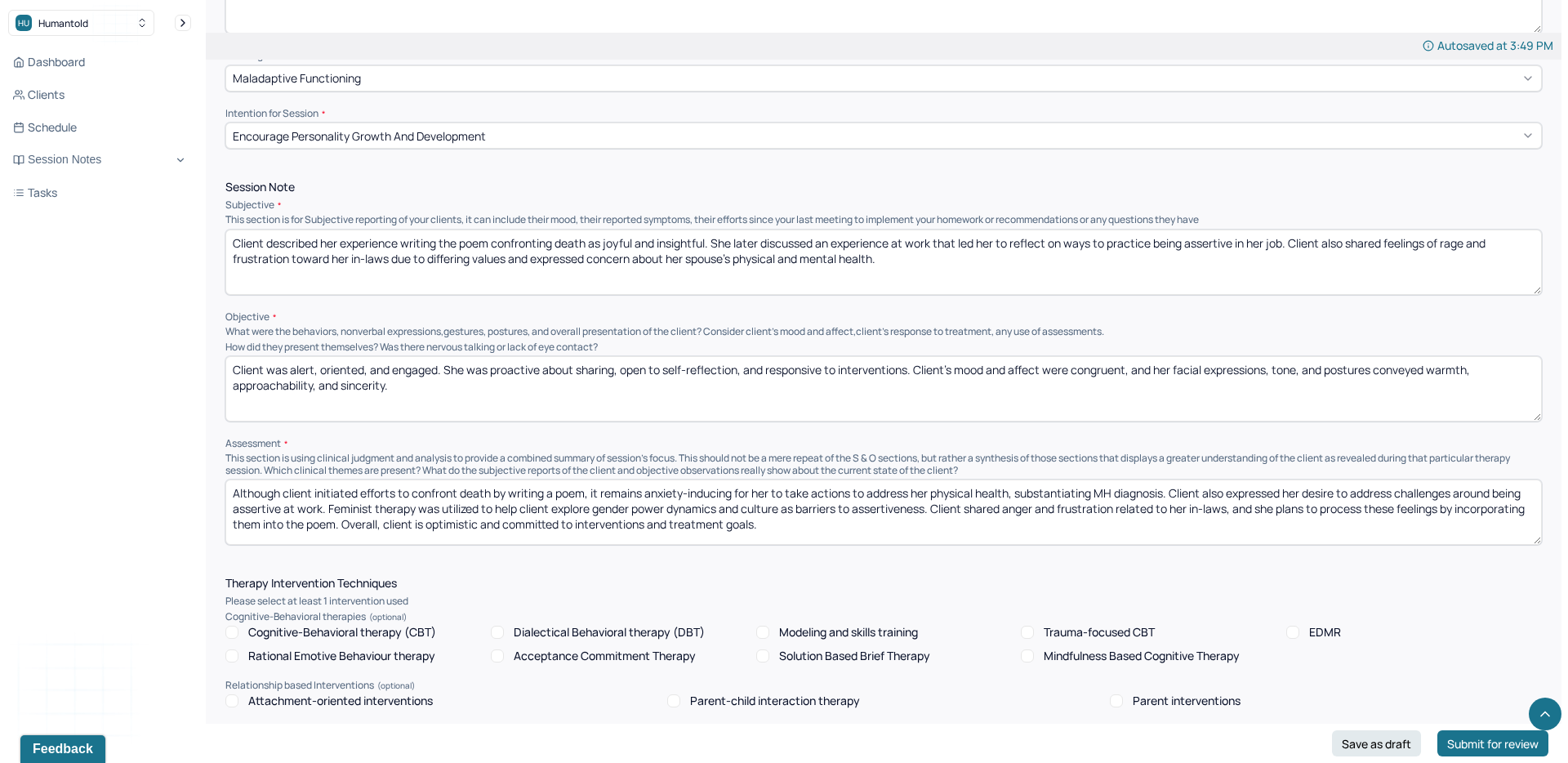 scroll, scrollTop: 792, scrollLeft: 0, axis: vertical 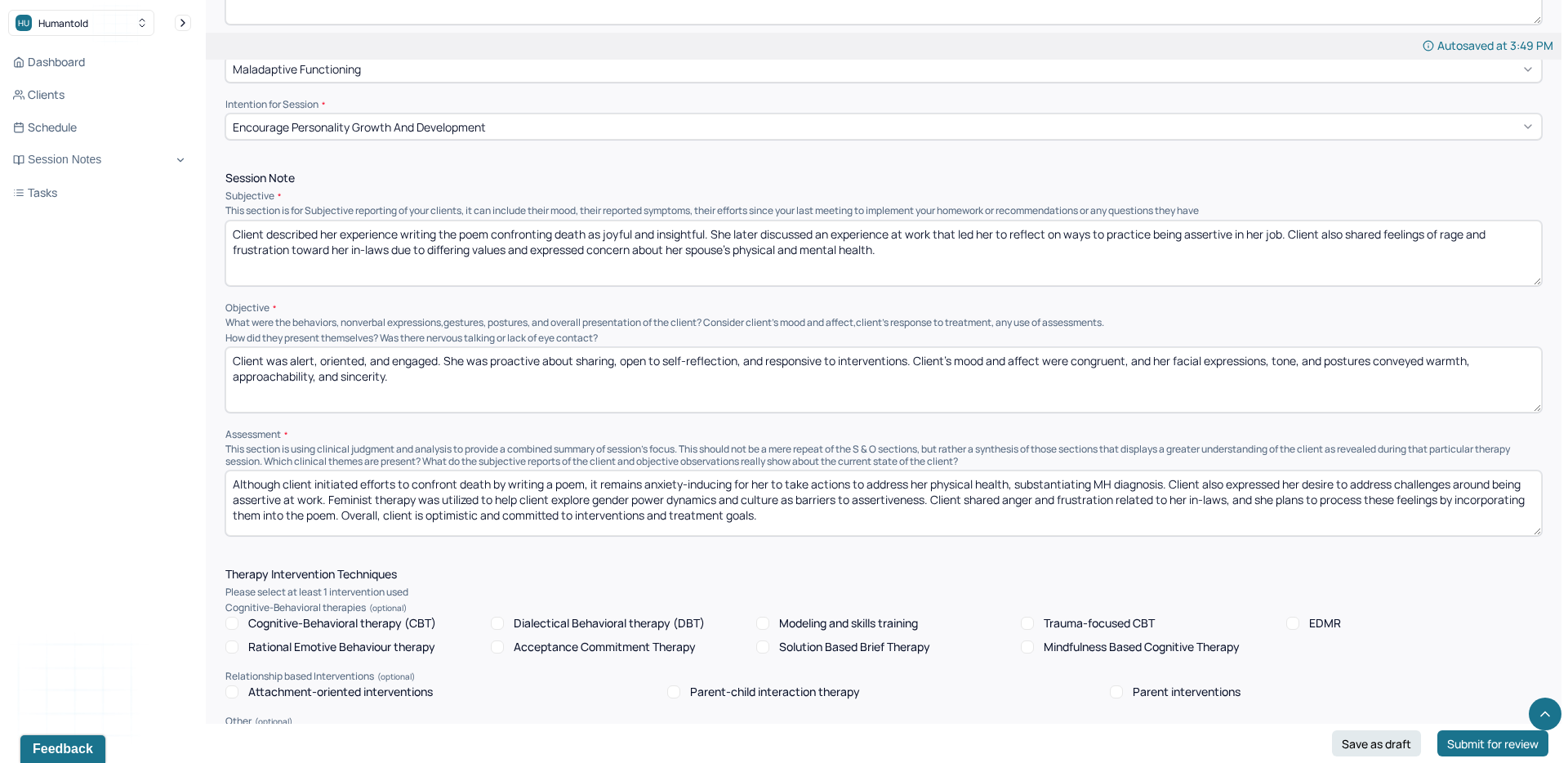 drag, startPoint x: 387, startPoint y: 512, endPoint x: 341, endPoint y: 514, distance: 46.043458 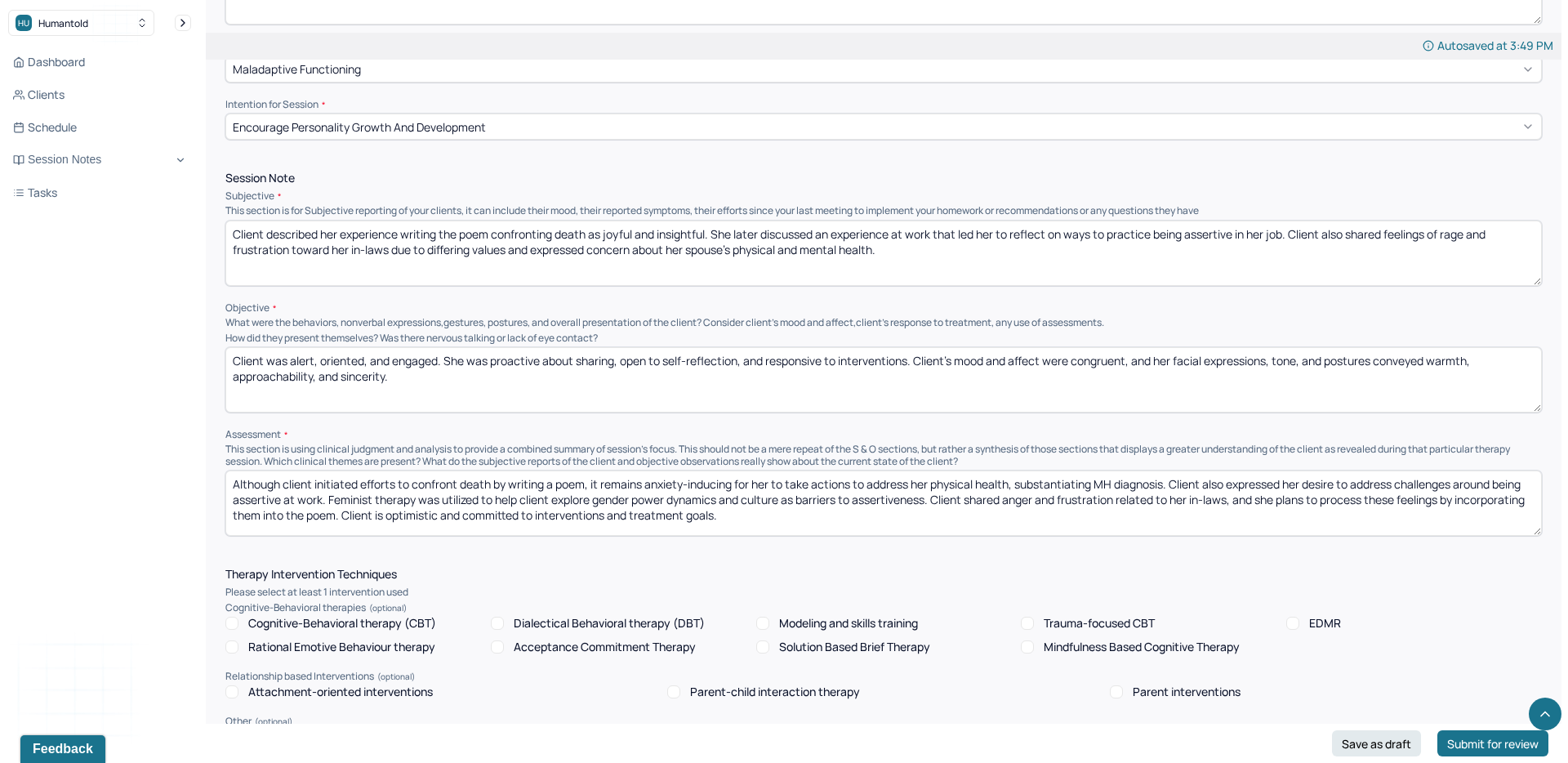 type on "Although client initiated efforts to confront death by writing a poem, it remains anxiety-inducing for her to take actions to address her physical health, substantiating MH diagnosis. Client also expressed her desire to address challenges around being assertive at work. Feminist therapy was utilized to help client explore gender power dynamics and culture as barriers to assertiveness. Client shared anger and frustration related to her in-laws, and she plans to process these feelings by incorporating them into the poem. Client is optimistic and committed to interventions and treatment goals." 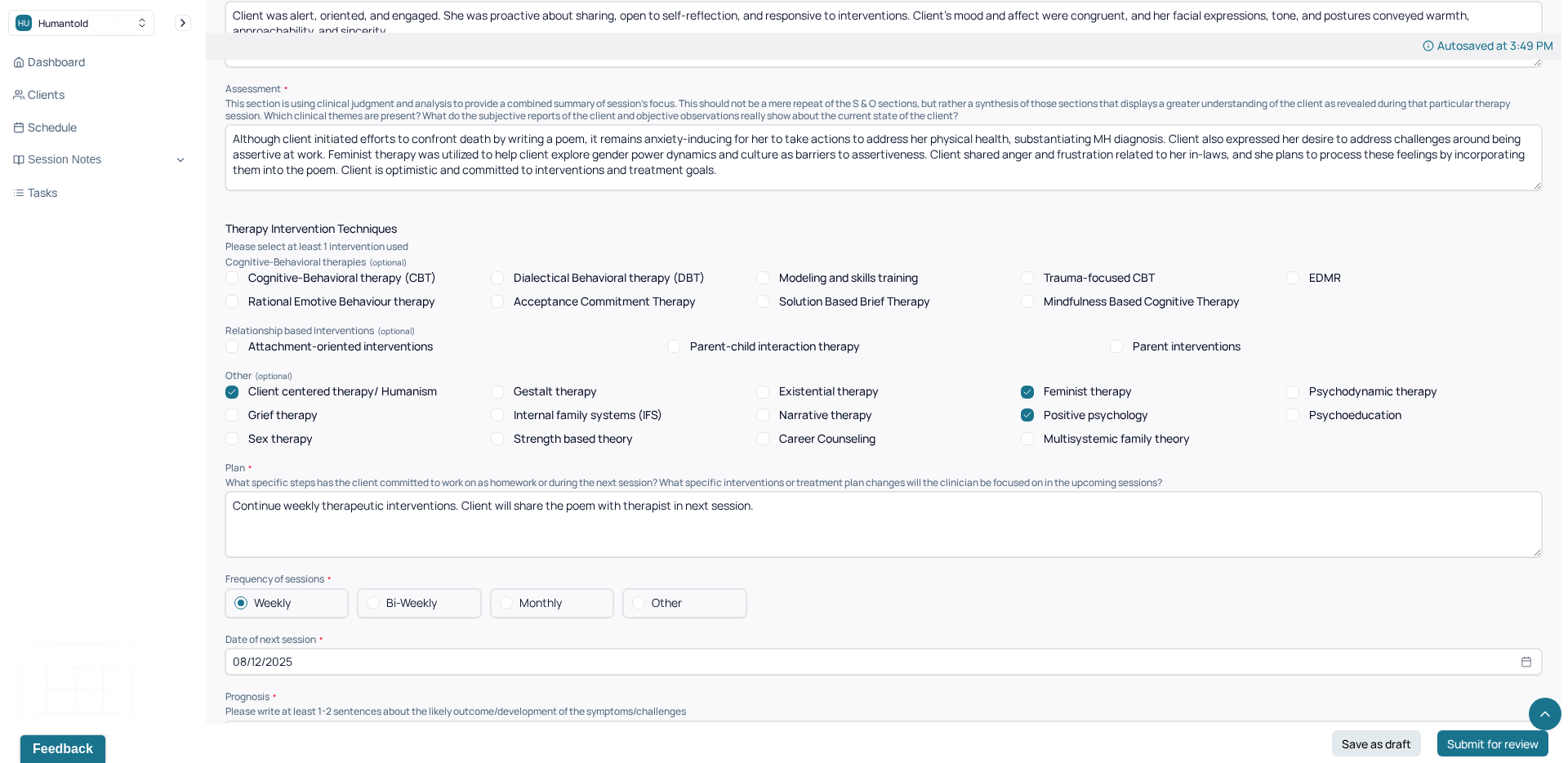 scroll, scrollTop: 1138, scrollLeft: 0, axis: vertical 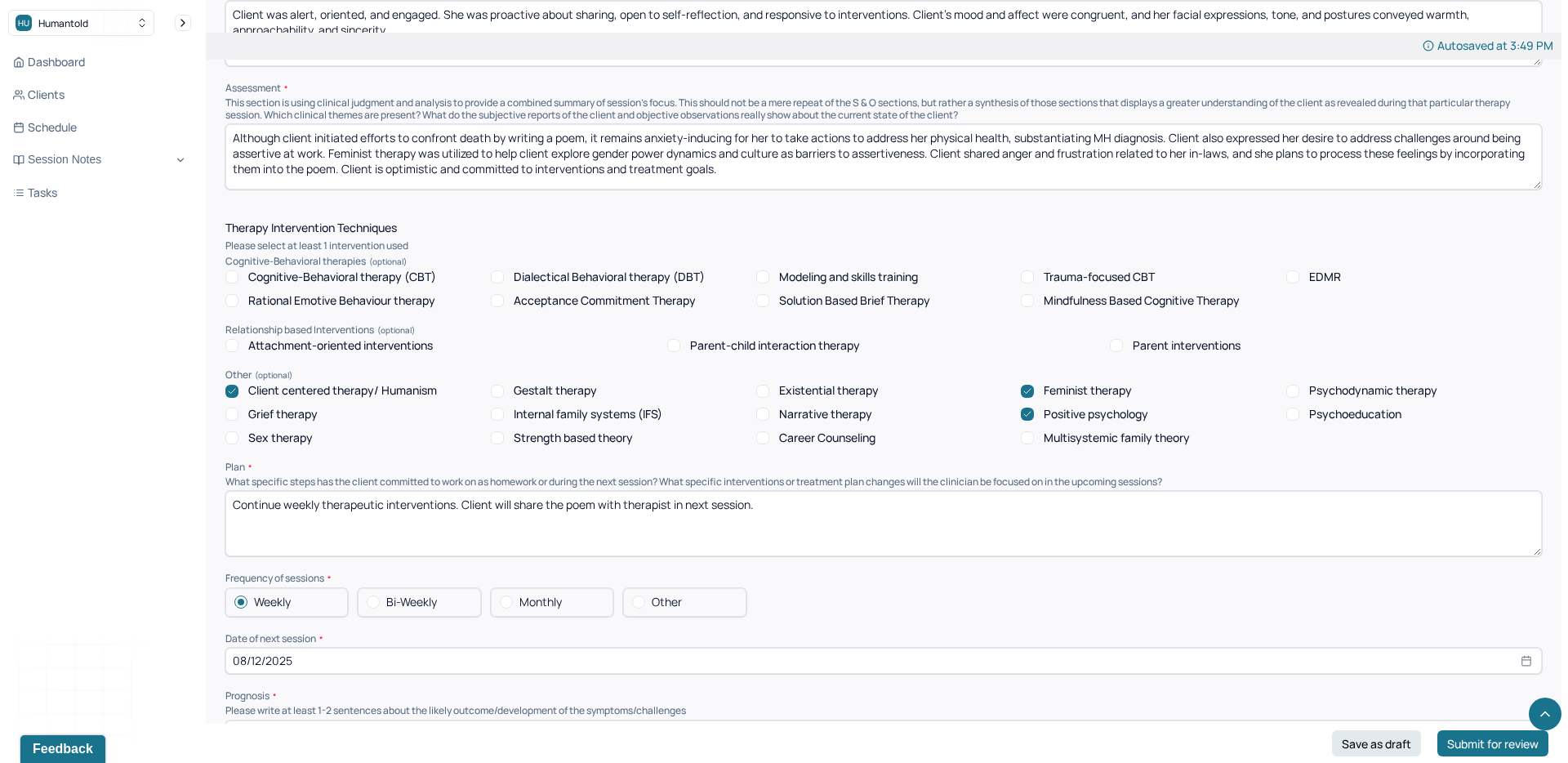 click on "Continue weekly therapeutic interventions. Client will share the poem with therapist in next session." at bounding box center (884, 524) 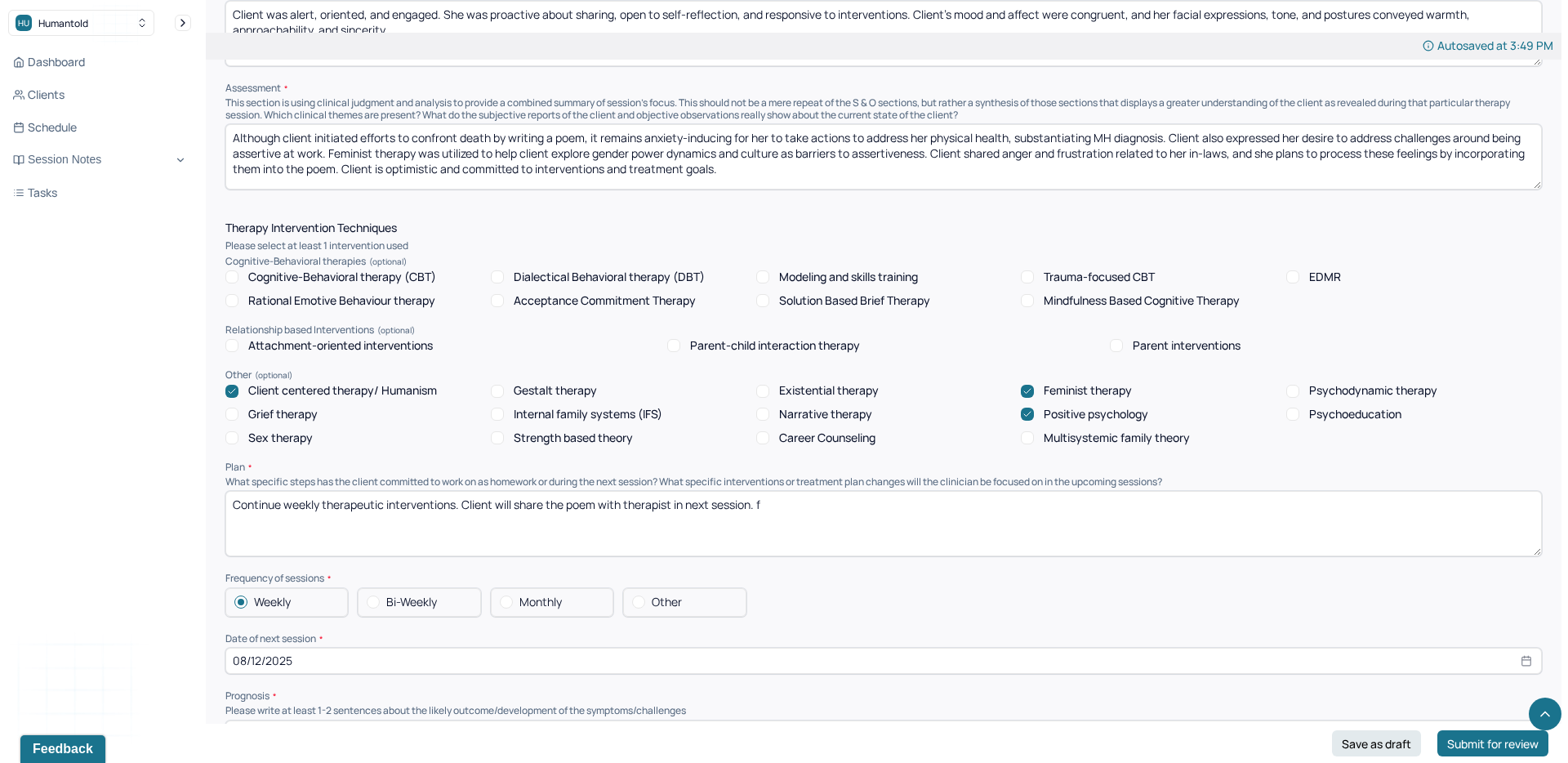 type on "Continue weekly therapeutic interventions. Client will share the poem with therapist in next session." 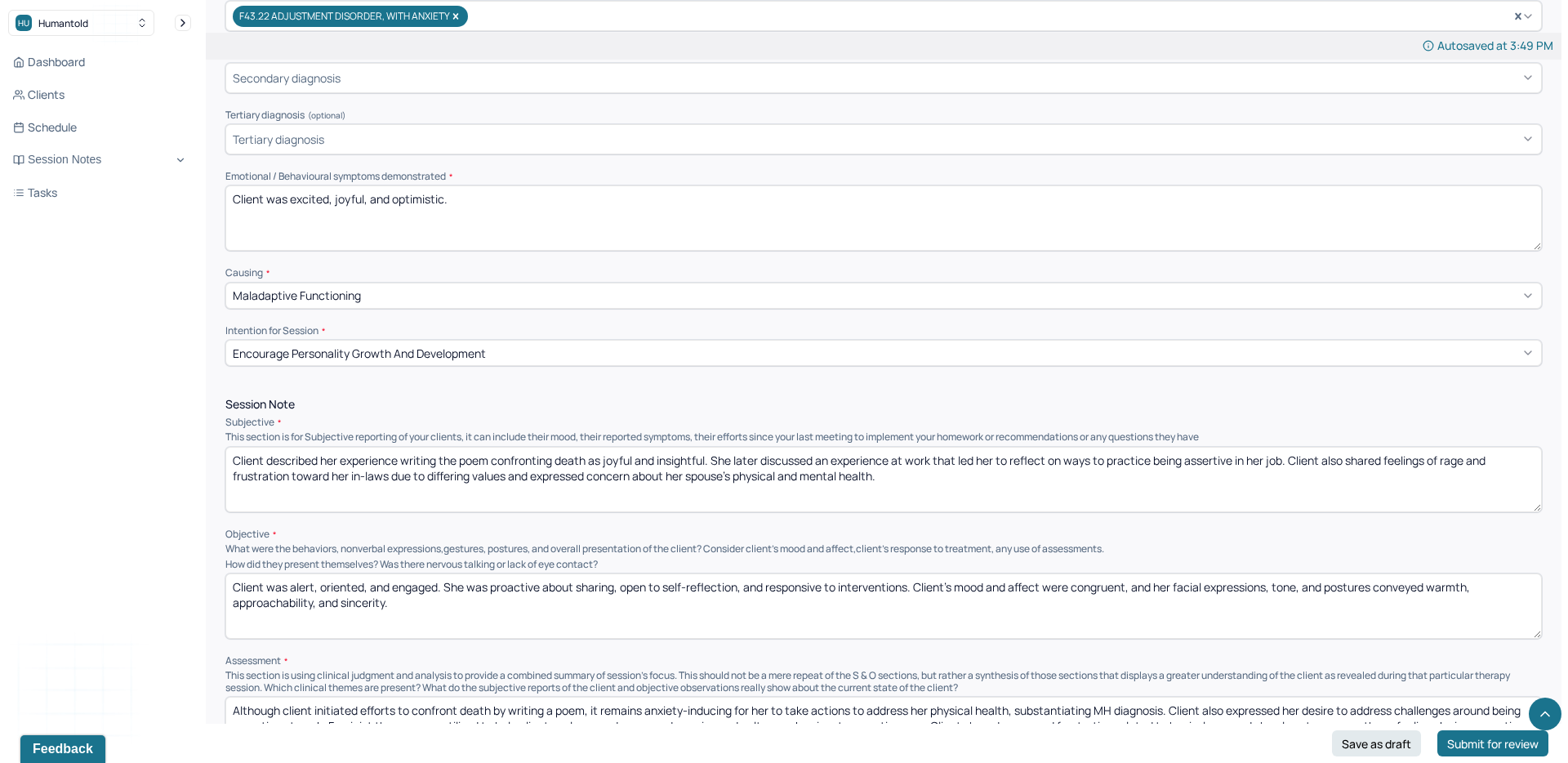 scroll, scrollTop: 568, scrollLeft: 0, axis: vertical 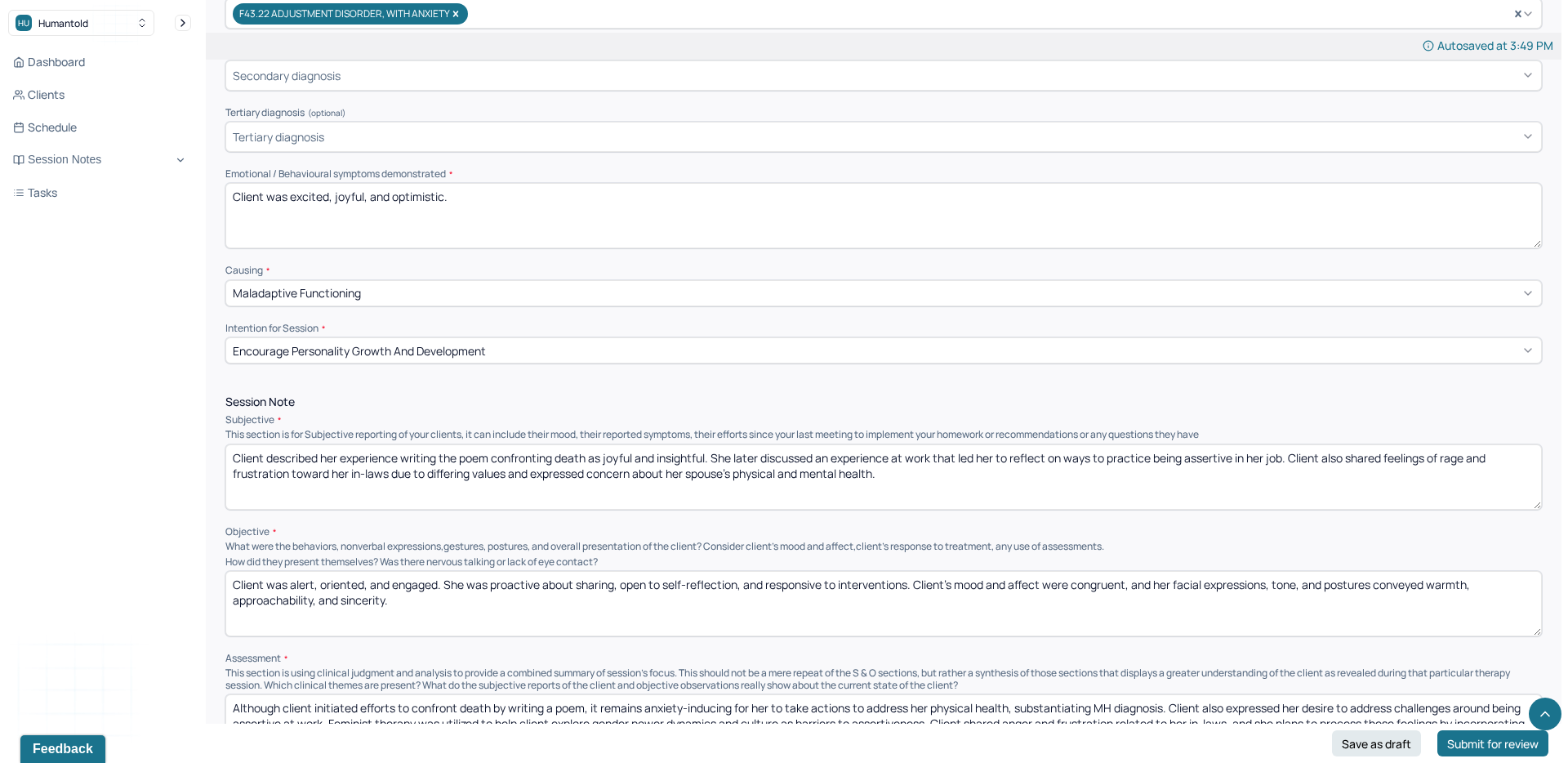 click on "Client described her experience writing the poem confronting death as joyful and insightful. She later discussed an experience at work that led her to reflect on ways to practice being assertive in her job. Client also shared feelings of rage and frustration toward her in-laws due to differing values and expressed concern about her spouse's physical and mental health." at bounding box center (884, 477) 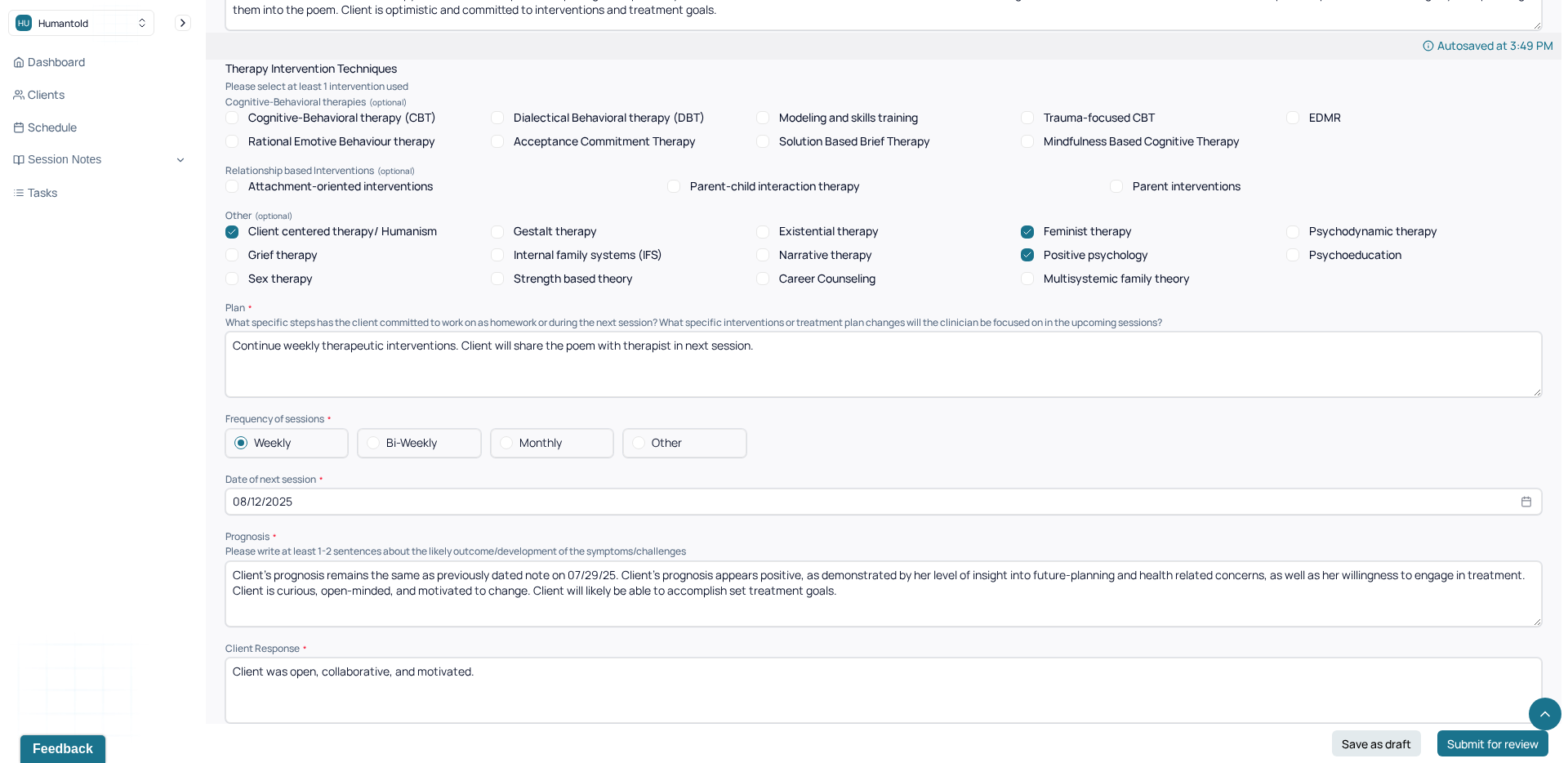 scroll, scrollTop: 1296, scrollLeft: 0, axis: vertical 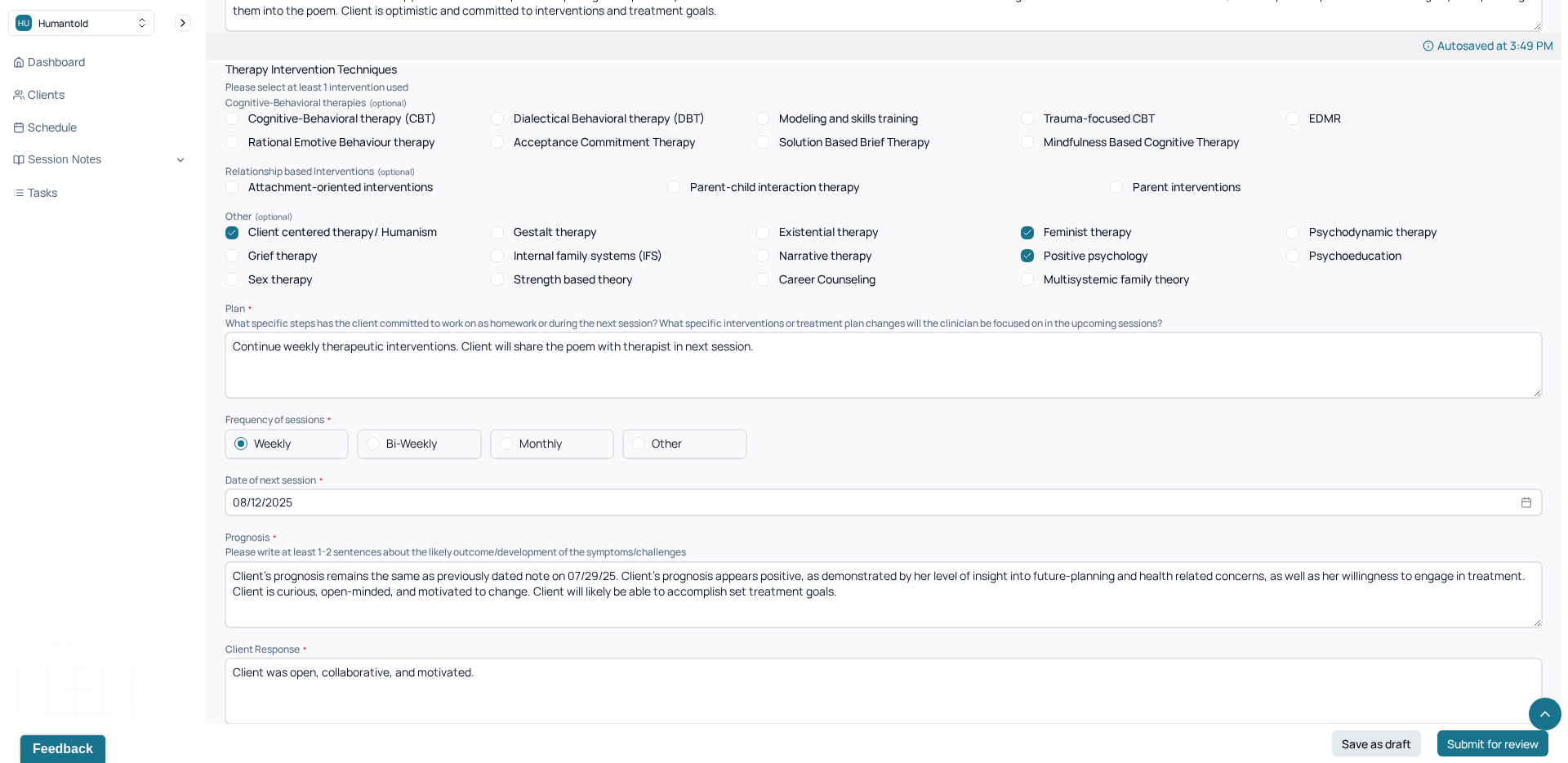 type on "Client briefly described her experience writing the poem confronting death as joyful and insightful. She later discussed an experience at work that led her to reflect on ways to practice being assertive in her job. Client also shared feelings of rage and frustration toward her in-laws due to differing values and expressed concern about her spouse's physical and mental health." 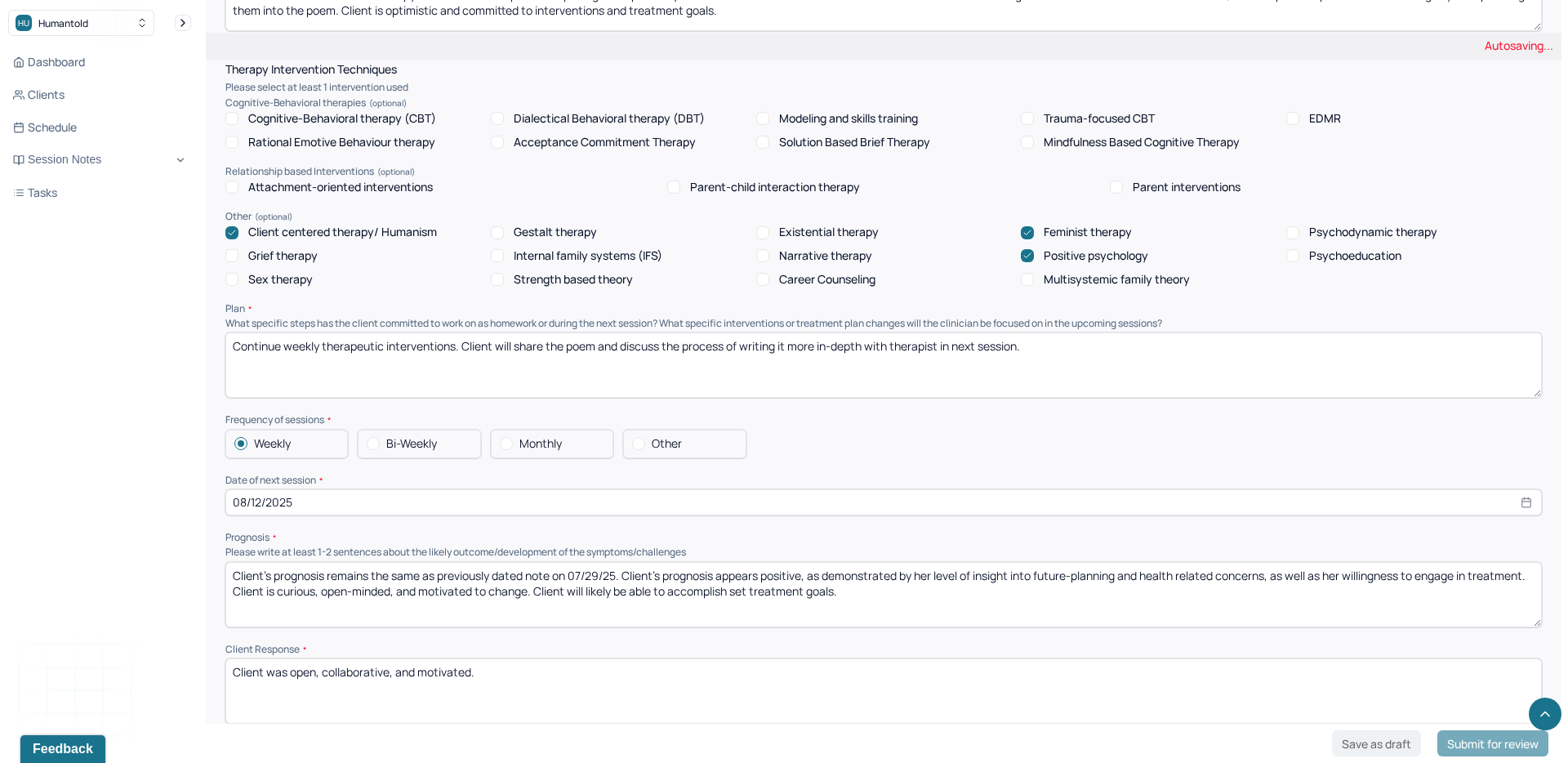 click on "Continue weekly therapeutic interventions. Client will share the poem and discuss the process of writing it with therapist in next session." at bounding box center [884, 365] 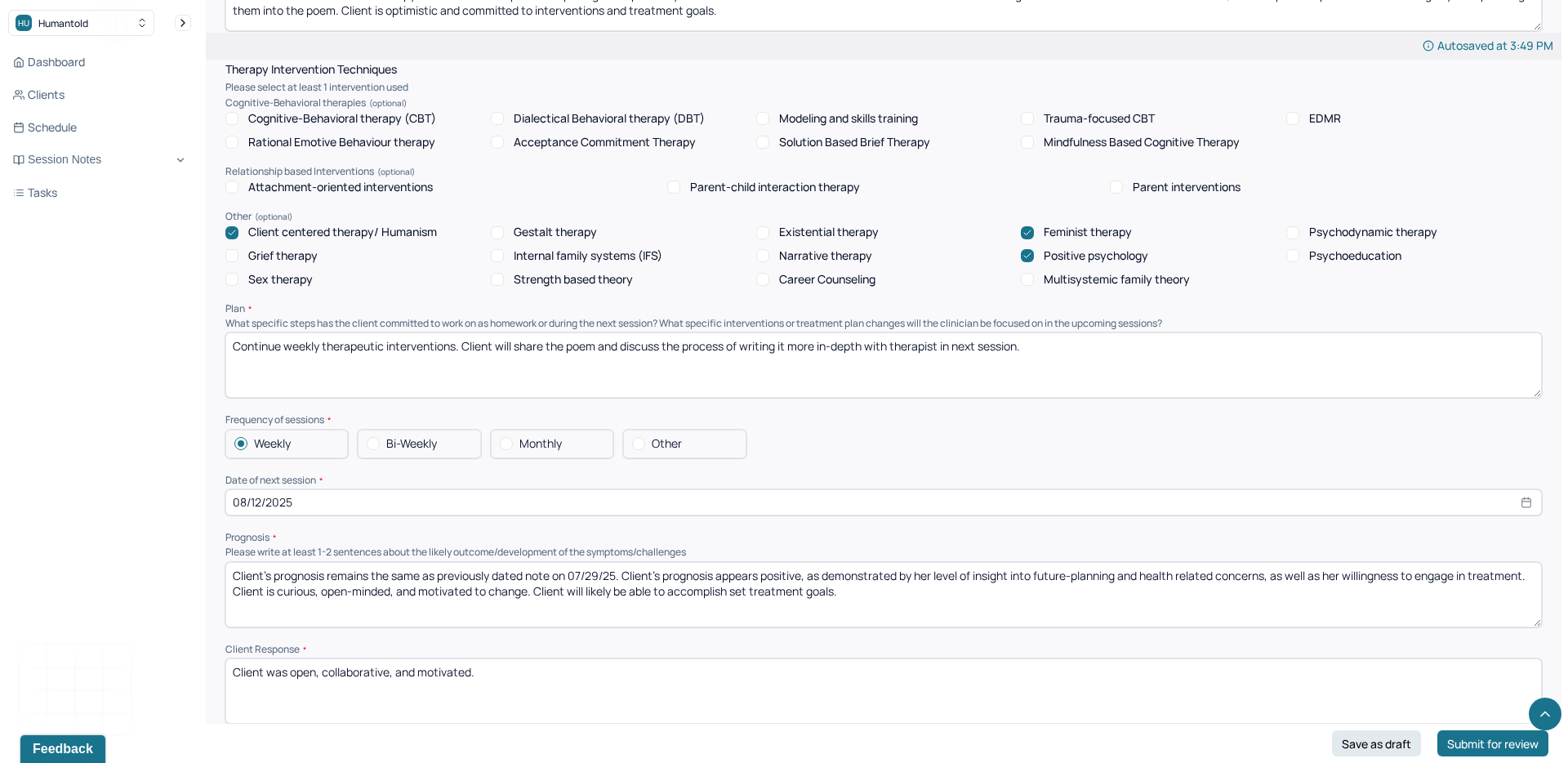 click on "Continue weekly therapeutic interventions. Client will share the poem and discuss the process of writing it more in-depth with therapist in next session." at bounding box center [884, 365] 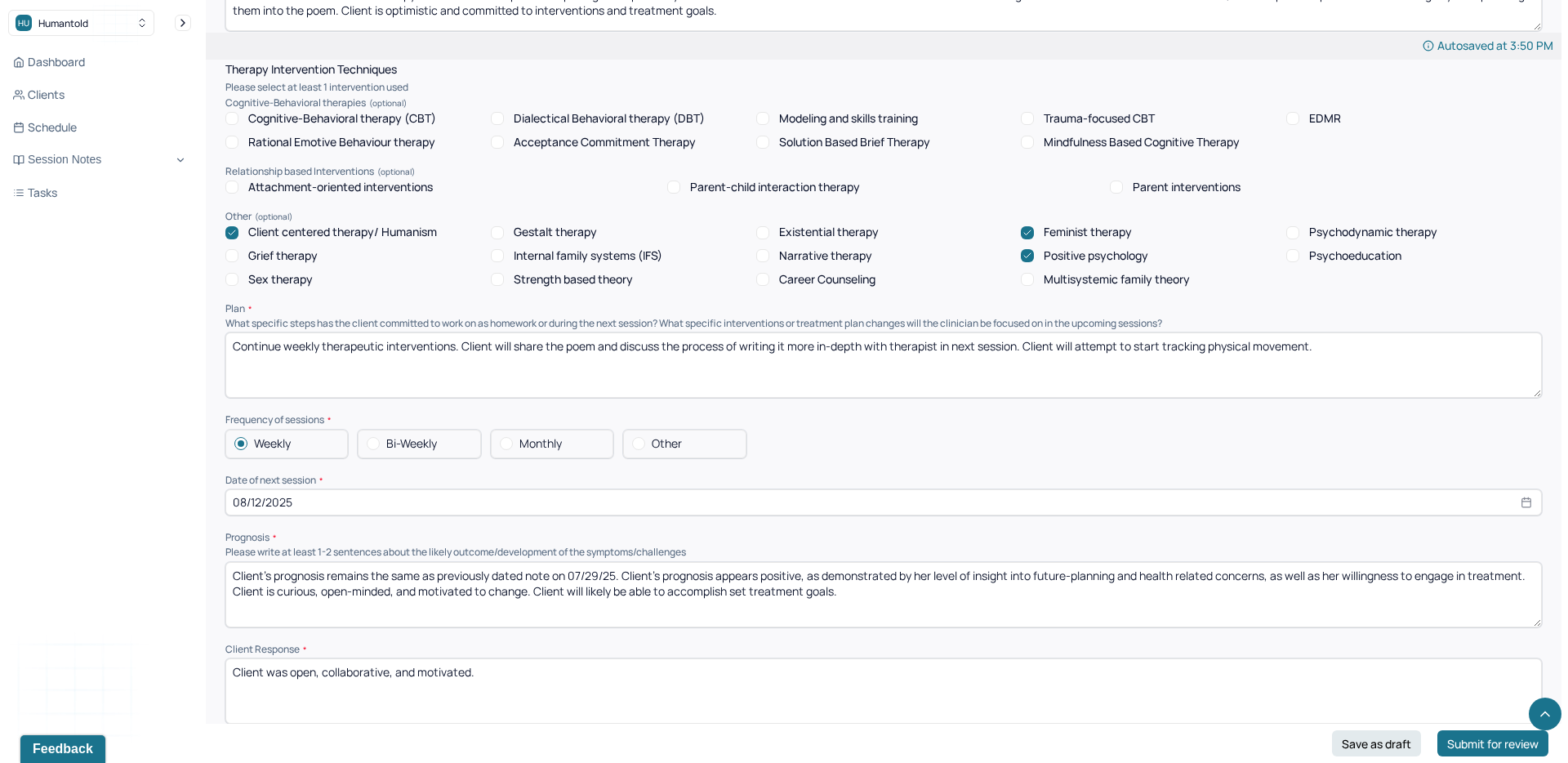 click on "Frequency of sessions" at bounding box center (884, 420) 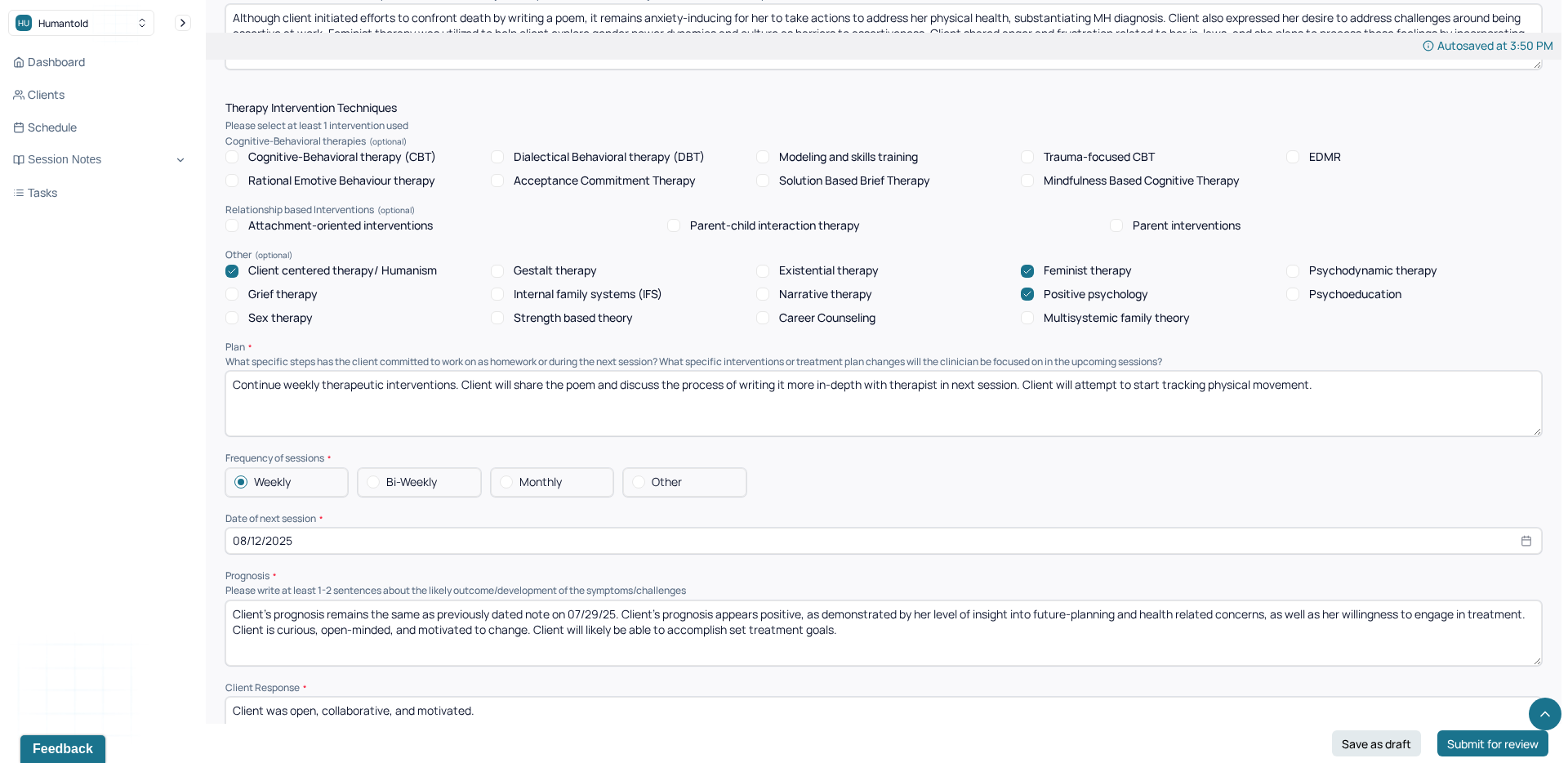 scroll, scrollTop: 1261, scrollLeft: 0, axis: vertical 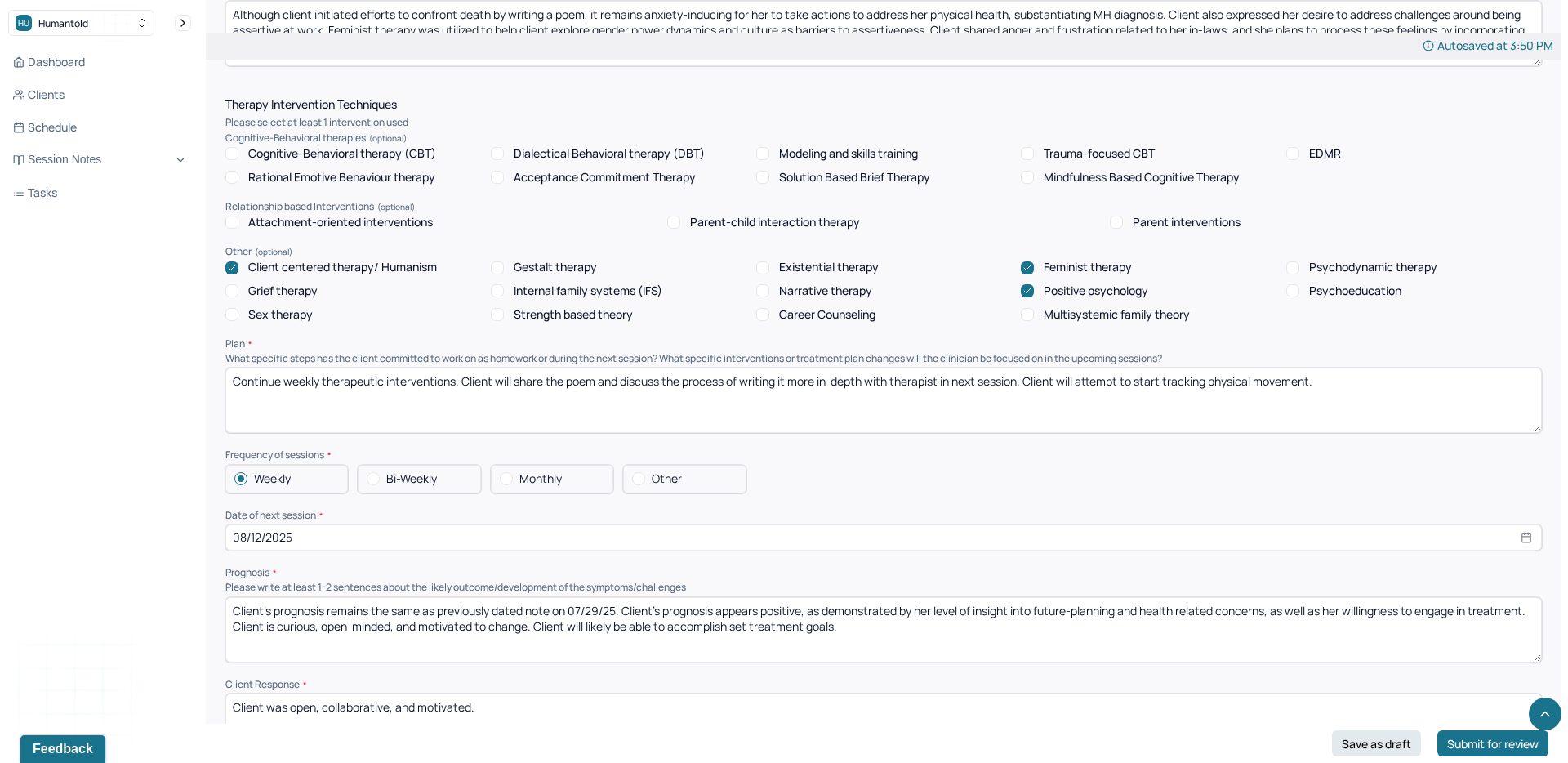 click on "Continue weekly therapeutic interventions. Client will share the poem and discuss the process of writing it more in-depth with therapist in next session. Client will attempt to start tracking physical movement." at bounding box center [884, 400] 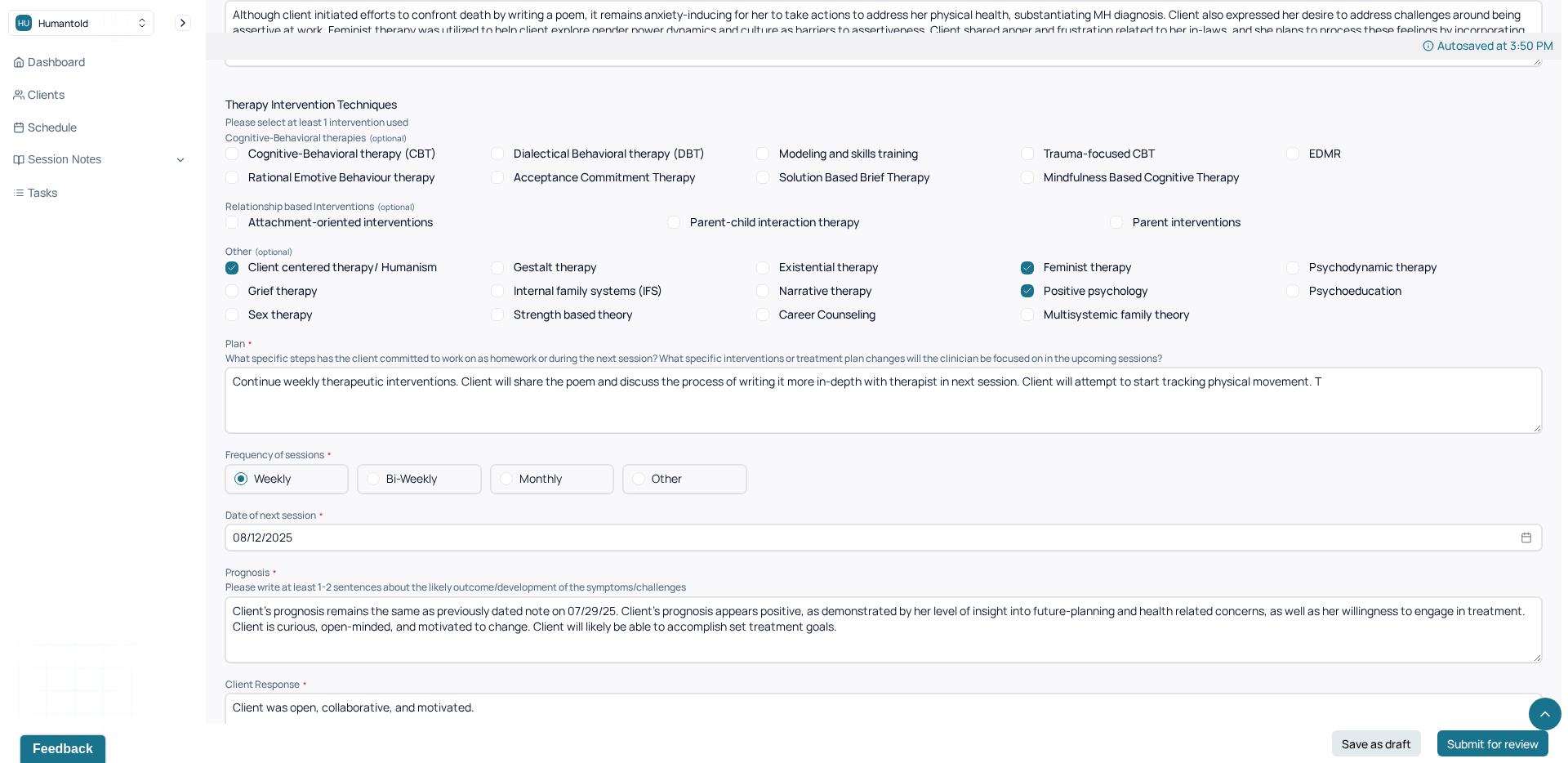 type on "Continue weekly therapeutic interventions. Client will share the poem and discuss the process of writing it more in-depth with therapist in next session. Client will attempt to start tracking physical movement." 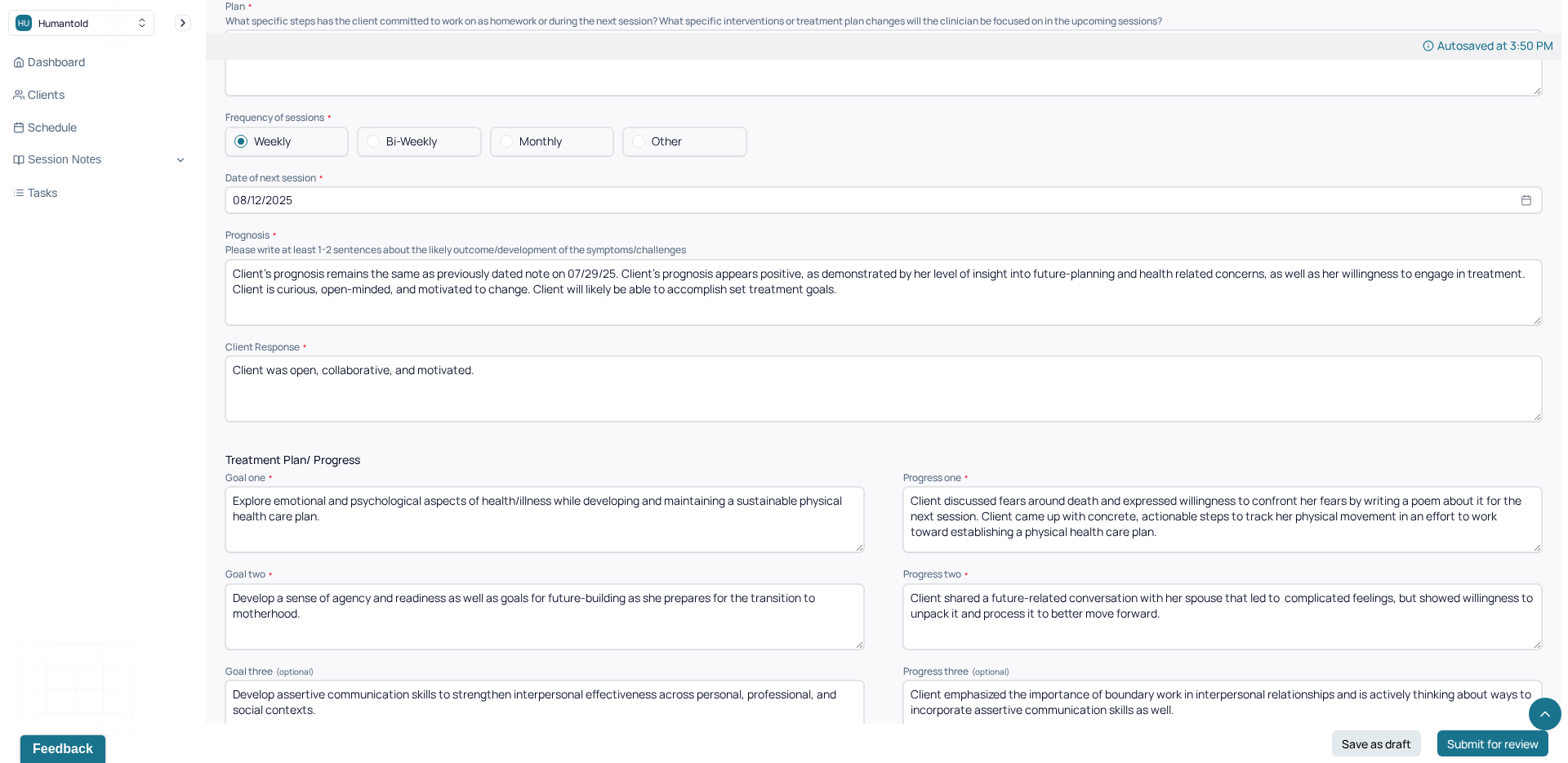 scroll, scrollTop: 1600, scrollLeft: 0, axis: vertical 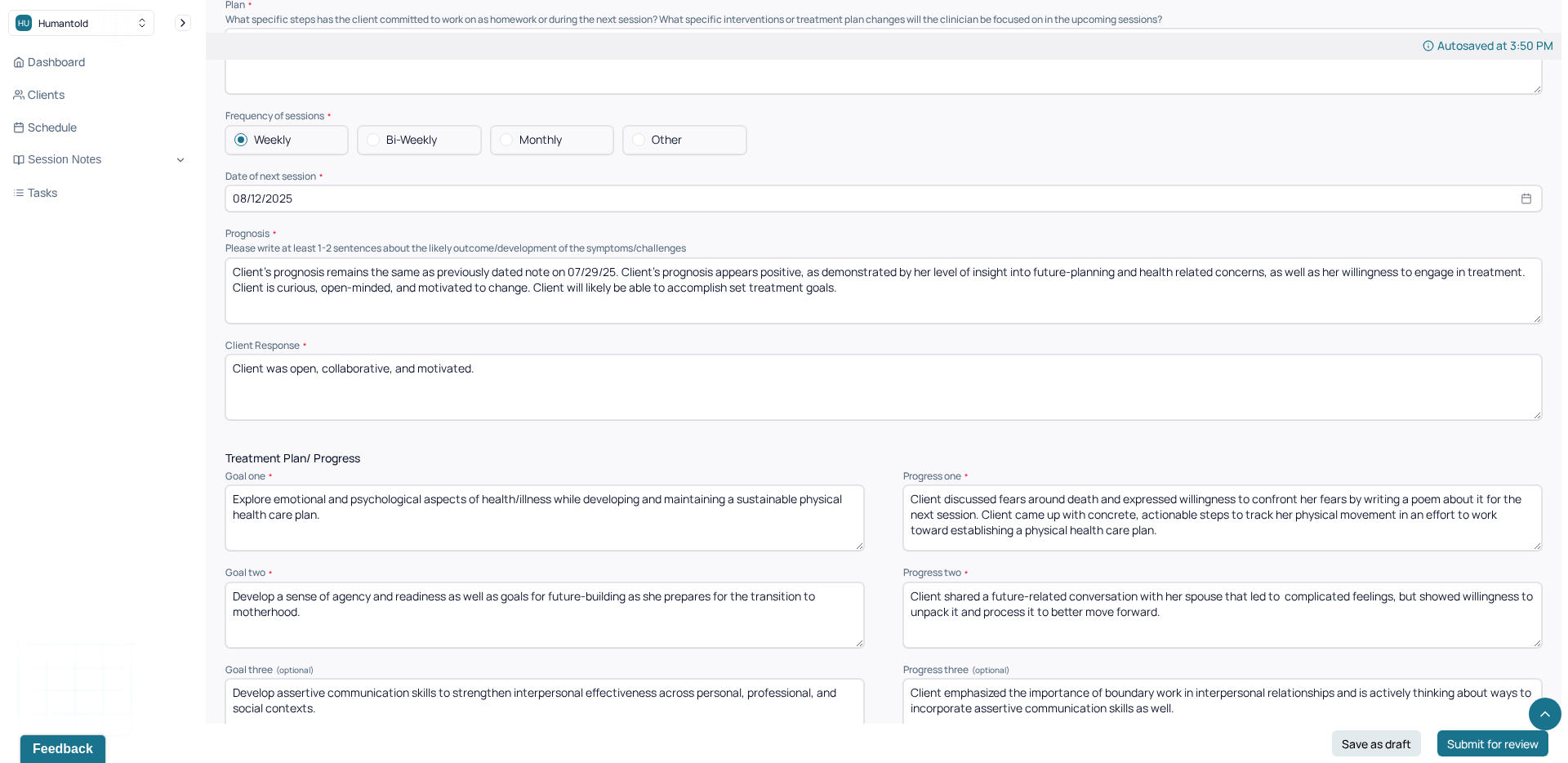 click on "Client was open, collaborative, and motivated." at bounding box center (884, 387) 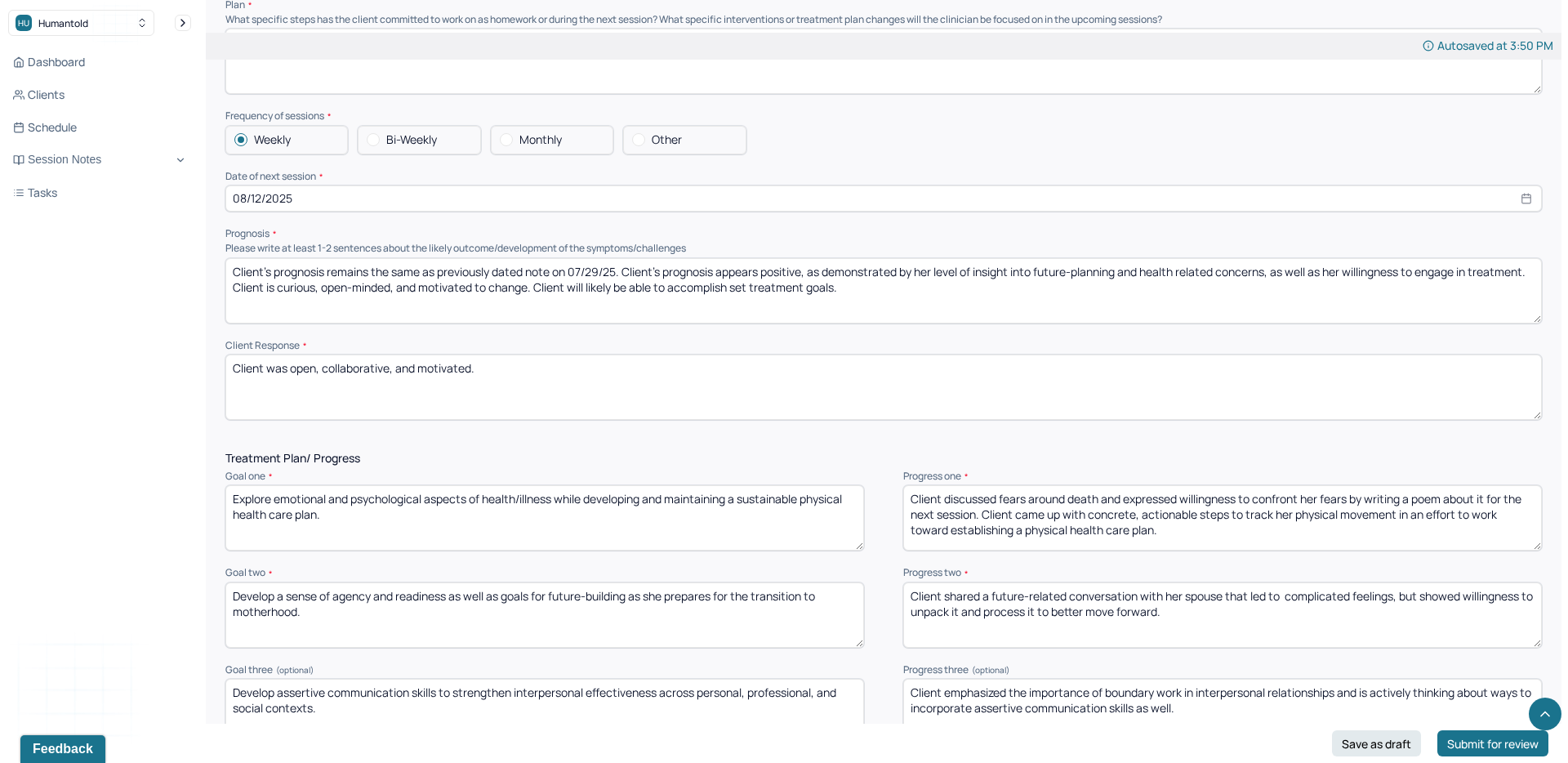 drag, startPoint x: 506, startPoint y: 373, endPoint x: 288, endPoint y: 372, distance: 218.0023 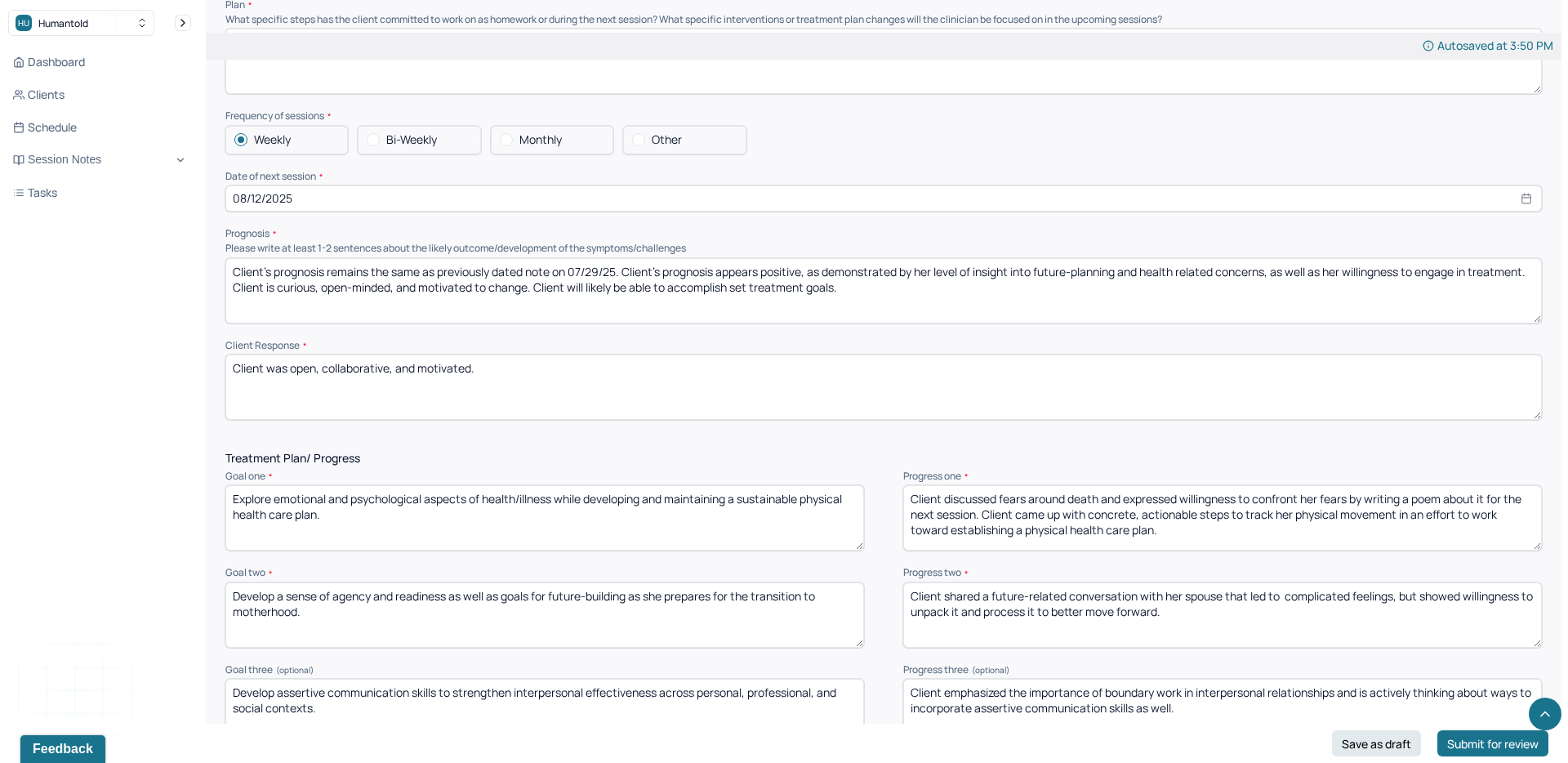click on "Client was open, collaborative, and motivated." at bounding box center [884, 387] 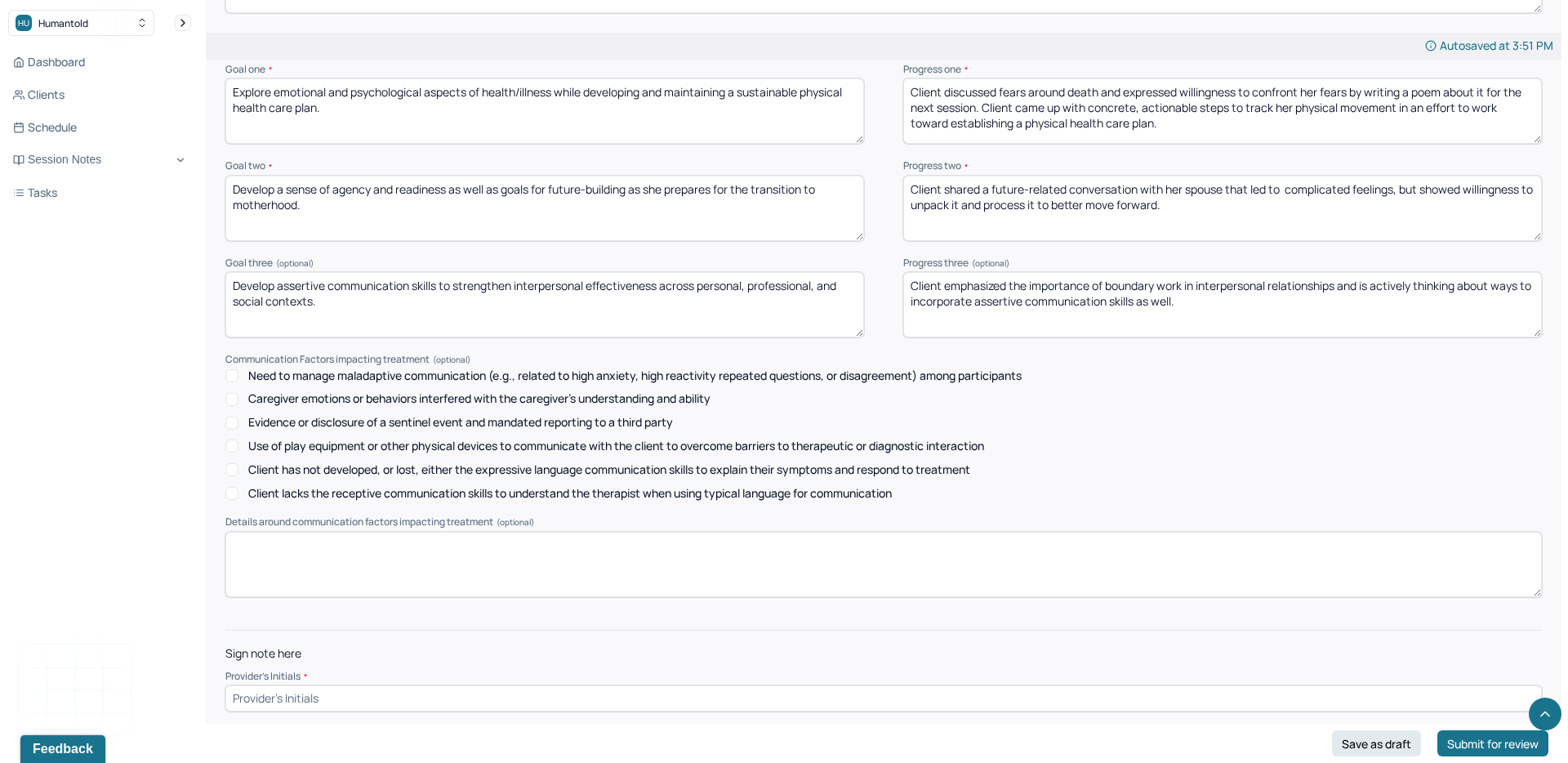 scroll, scrollTop: 2018, scrollLeft: 0, axis: vertical 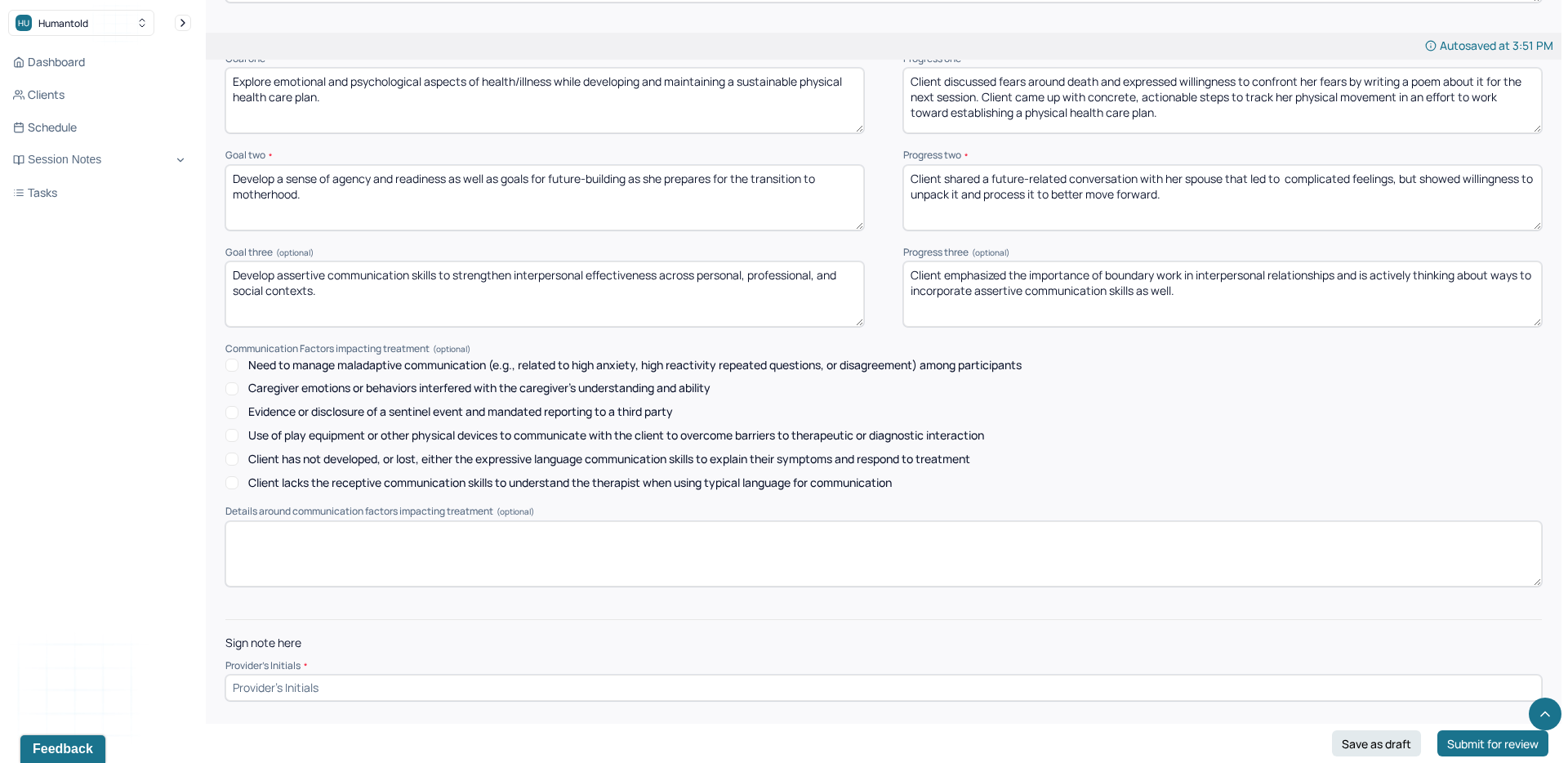 type on "Client was reflective, eager to engage, and open to therapist input." 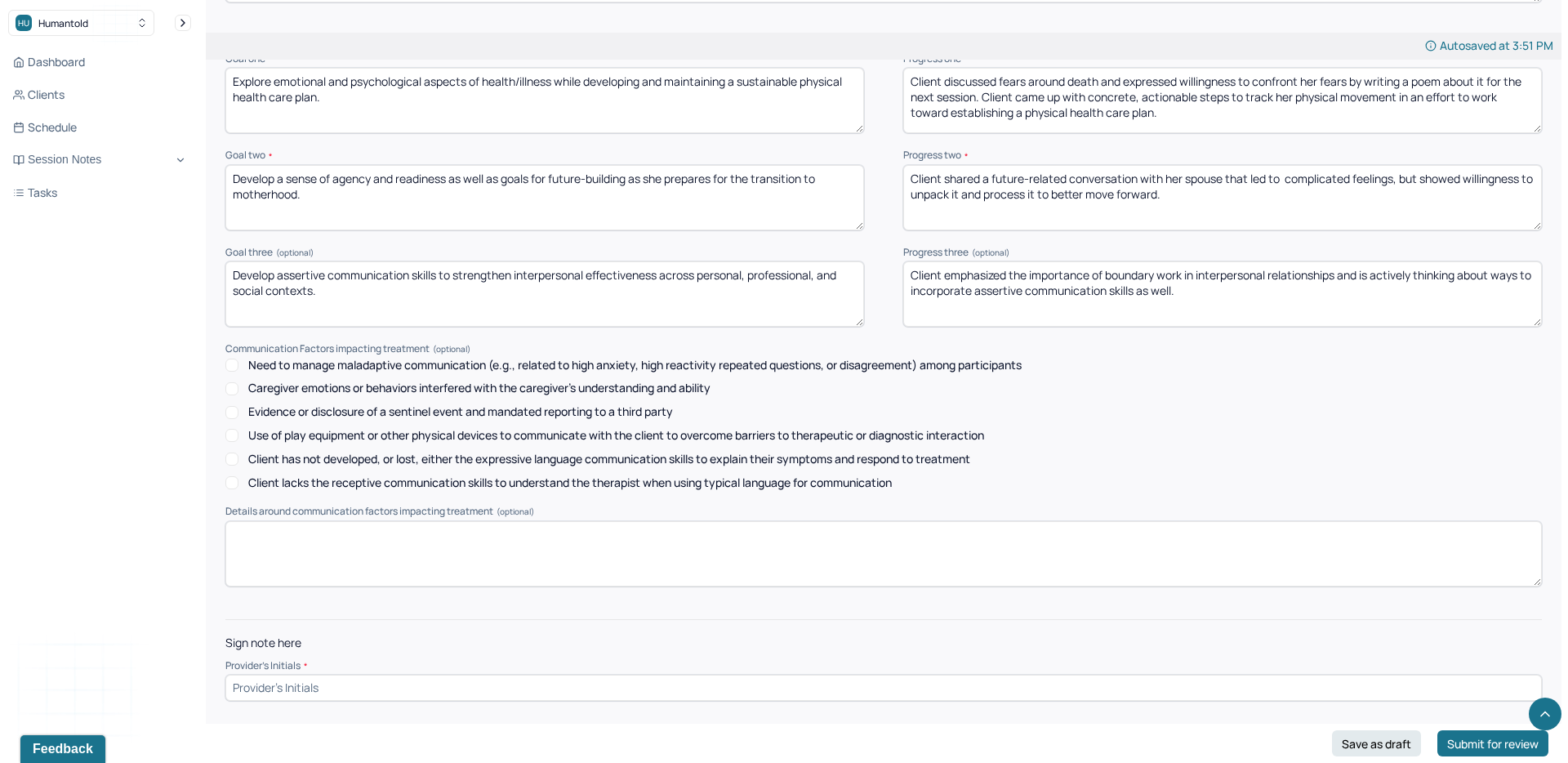 click at bounding box center [884, 688] 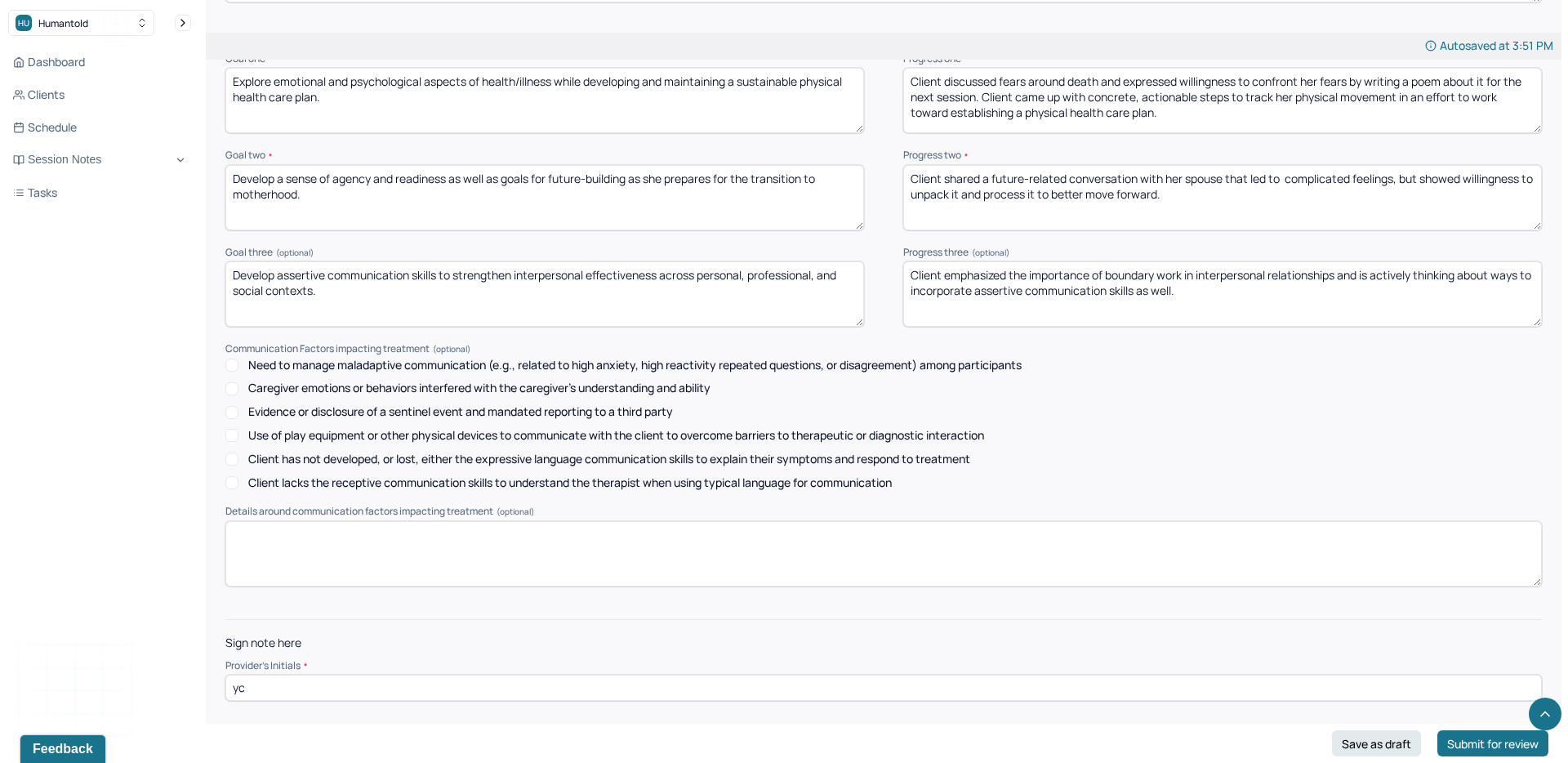type on "y" 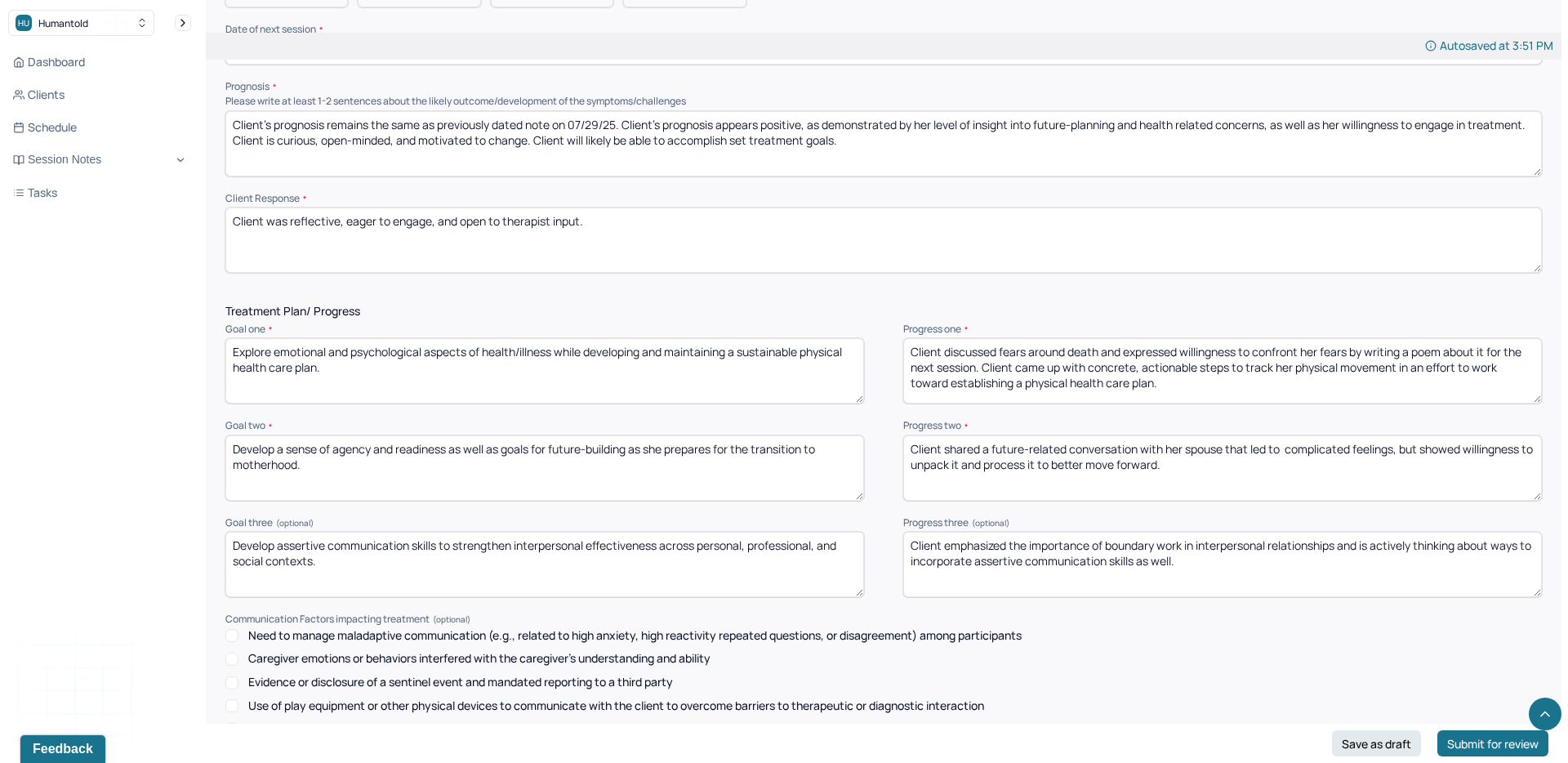 scroll, scrollTop: 1748, scrollLeft: 0, axis: vertical 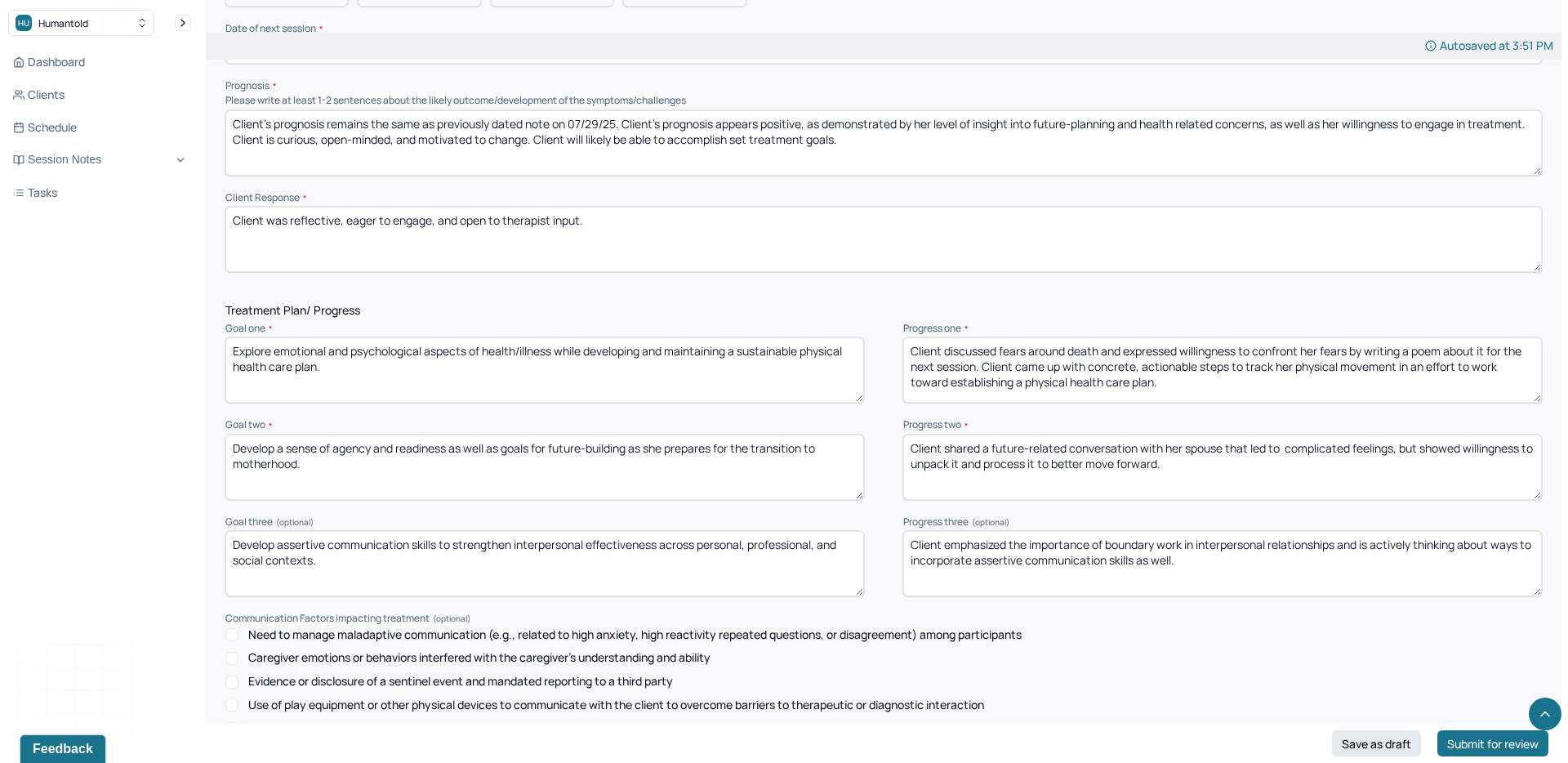 type on "YC" 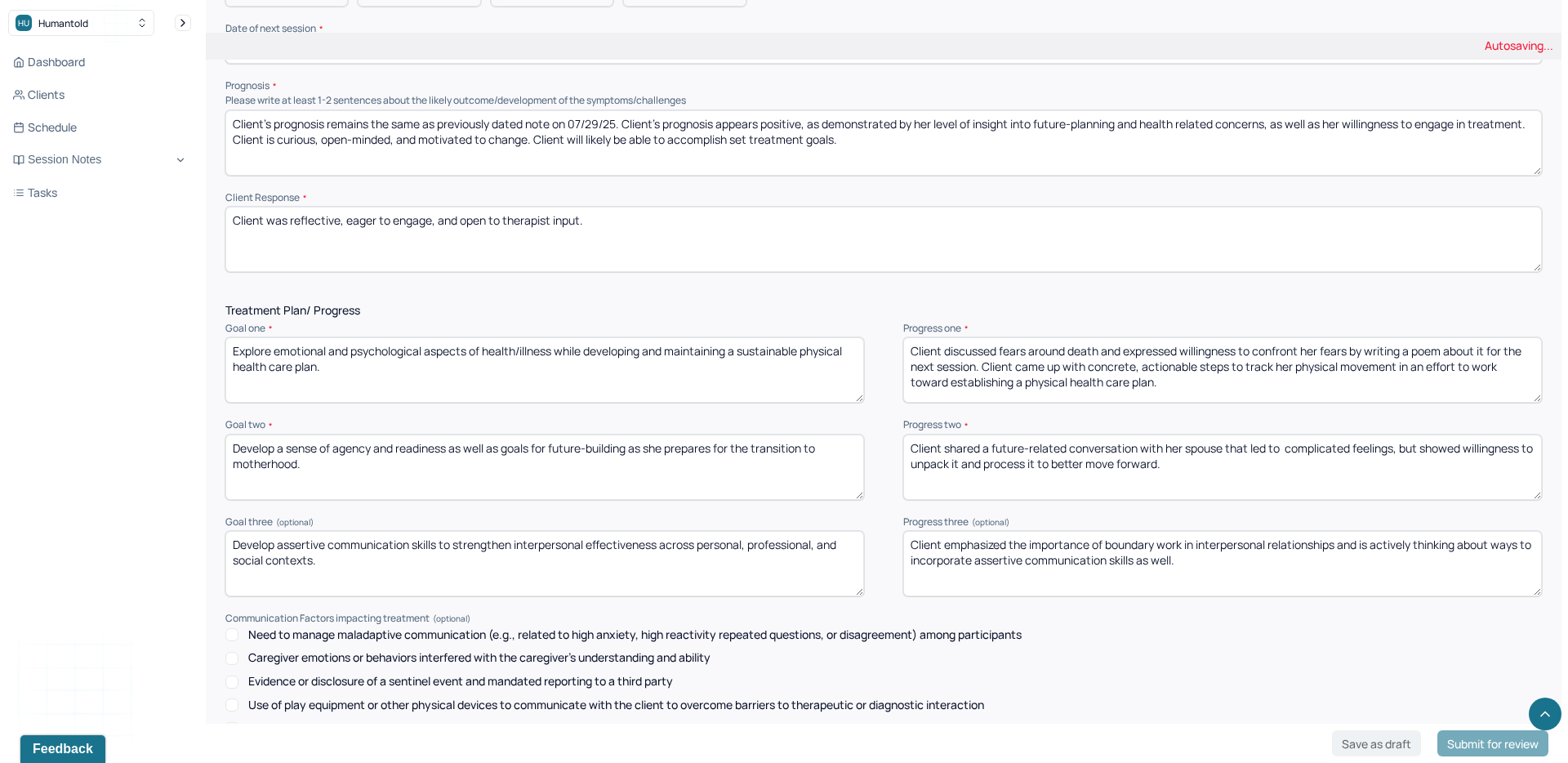 scroll, scrollTop: 1685, scrollLeft: 0, axis: vertical 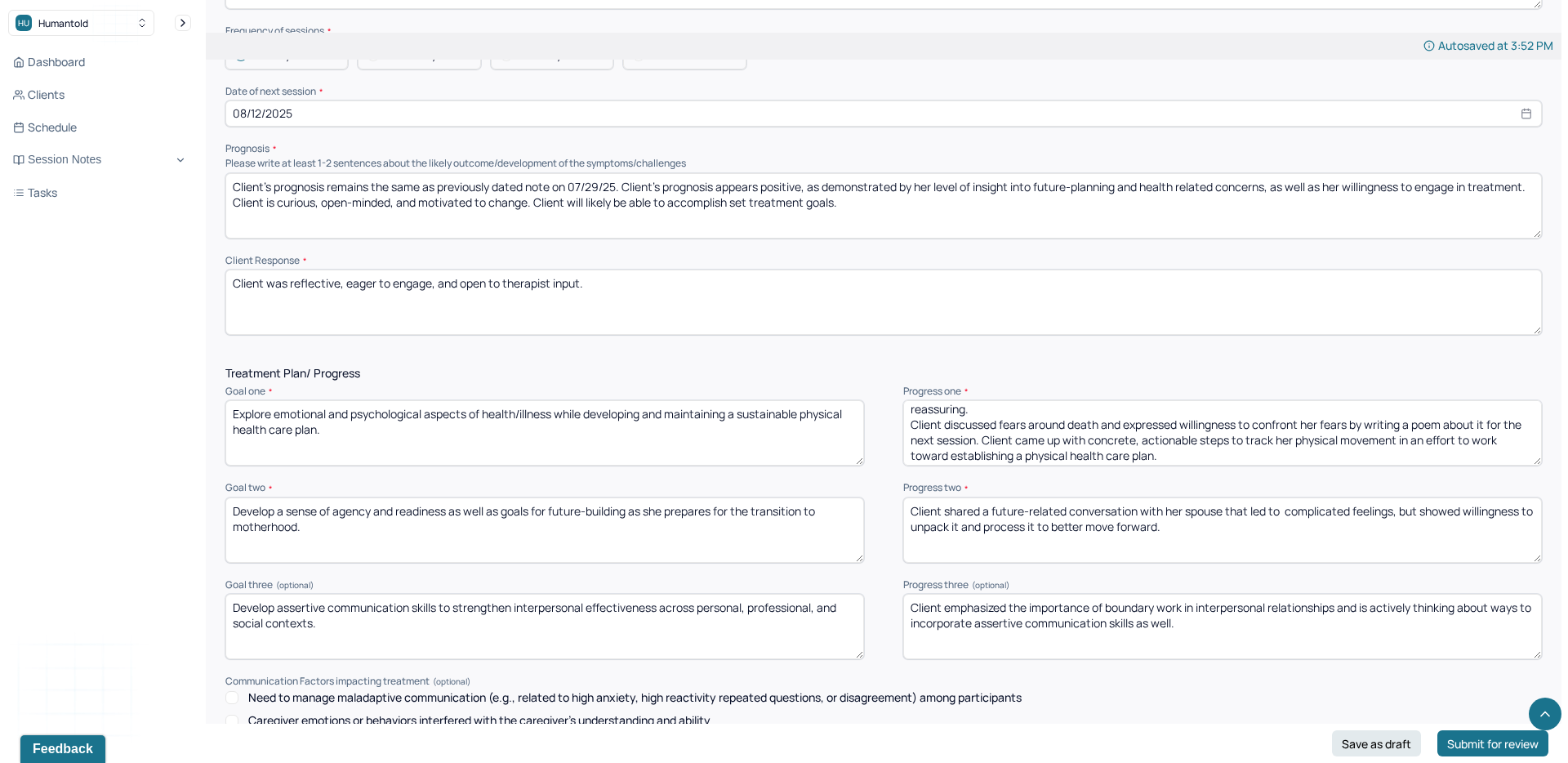 click on "Client initiated efforts to confront death by writing a poem and described the process as joyful, insightful, and reassuring.
Client discussed fears around death and expressed willingness to confront her fears by writing a poem about it for the next session. Client came up with concrete, actionable steps to track her physical movement in an effort to work toward establishing a physical health care plan." at bounding box center (1223, 433) 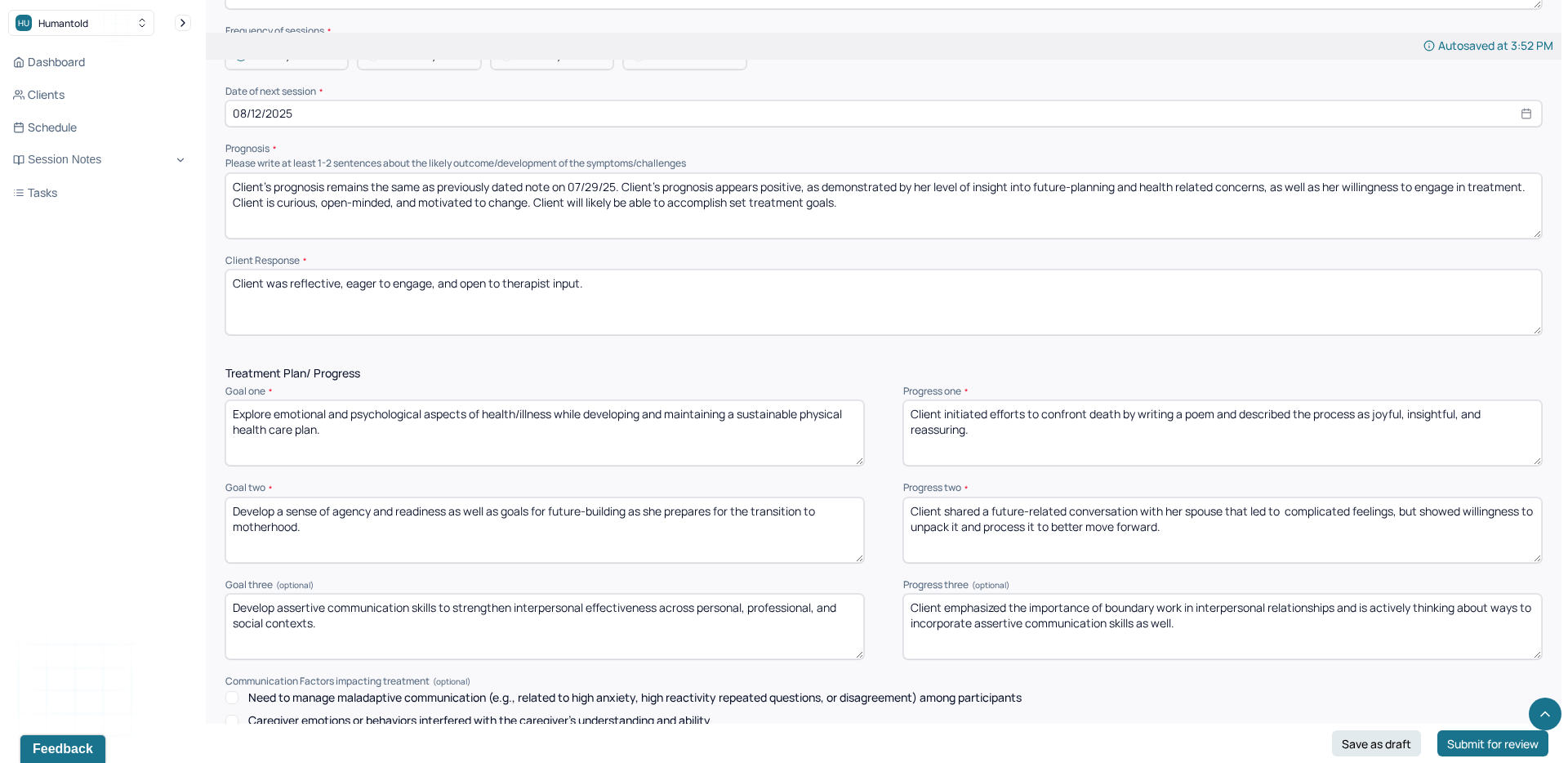 scroll, scrollTop: 0, scrollLeft: 0, axis: both 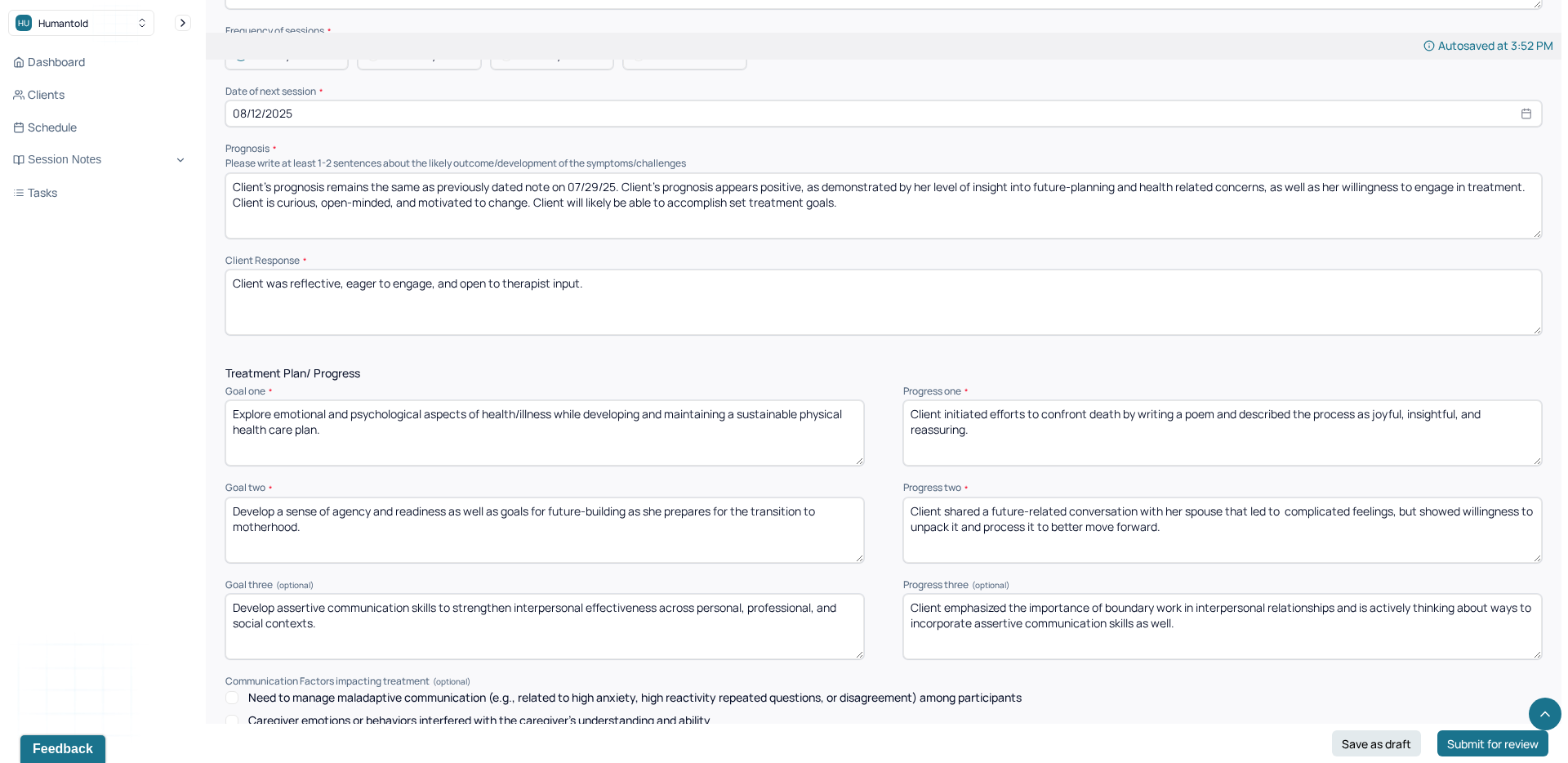 type on "Client initiated efforts to confront death by writing a poem and described the process as joyful, insightful, and reassuring." 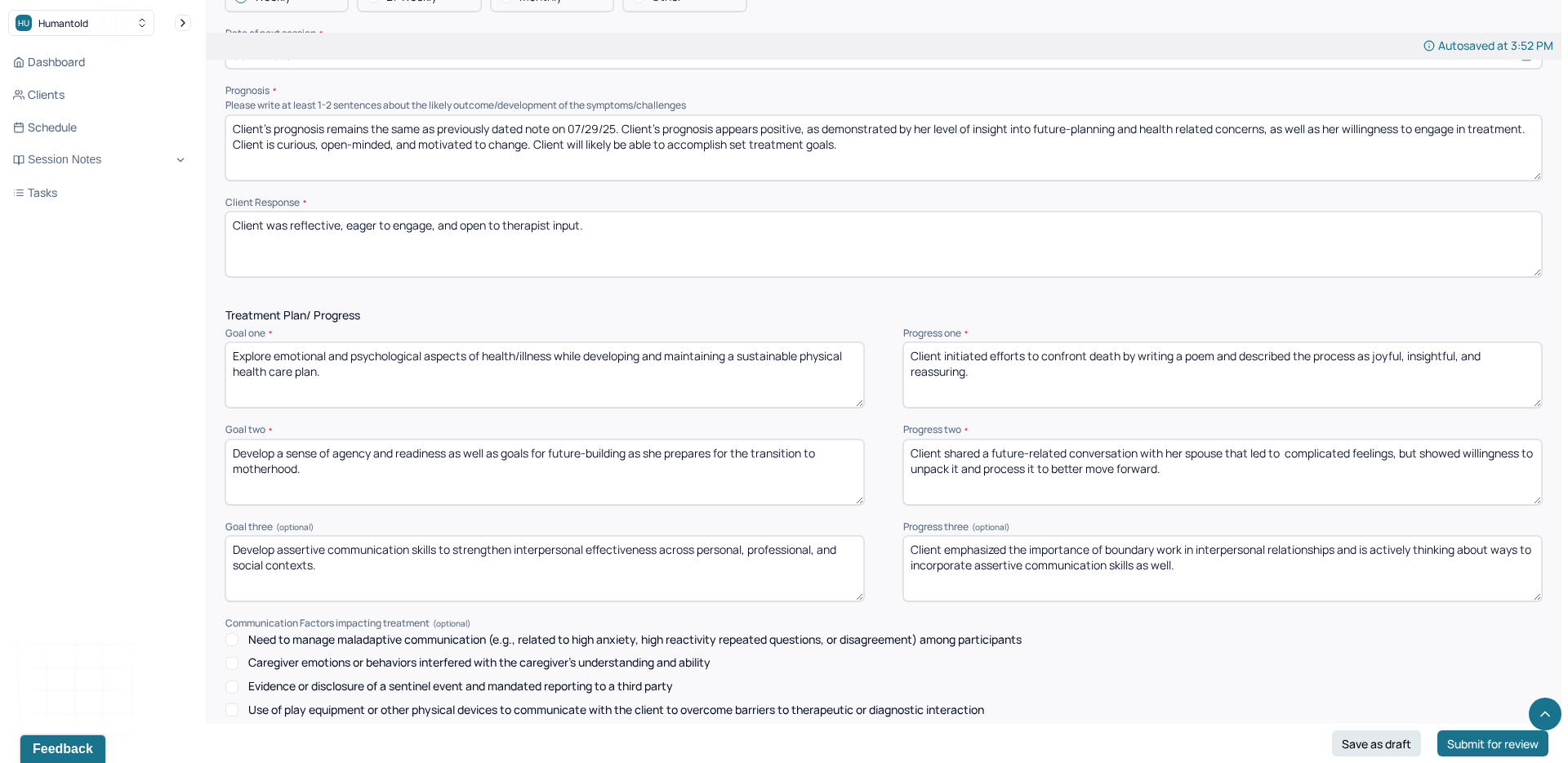 scroll, scrollTop: 1749, scrollLeft: 0, axis: vertical 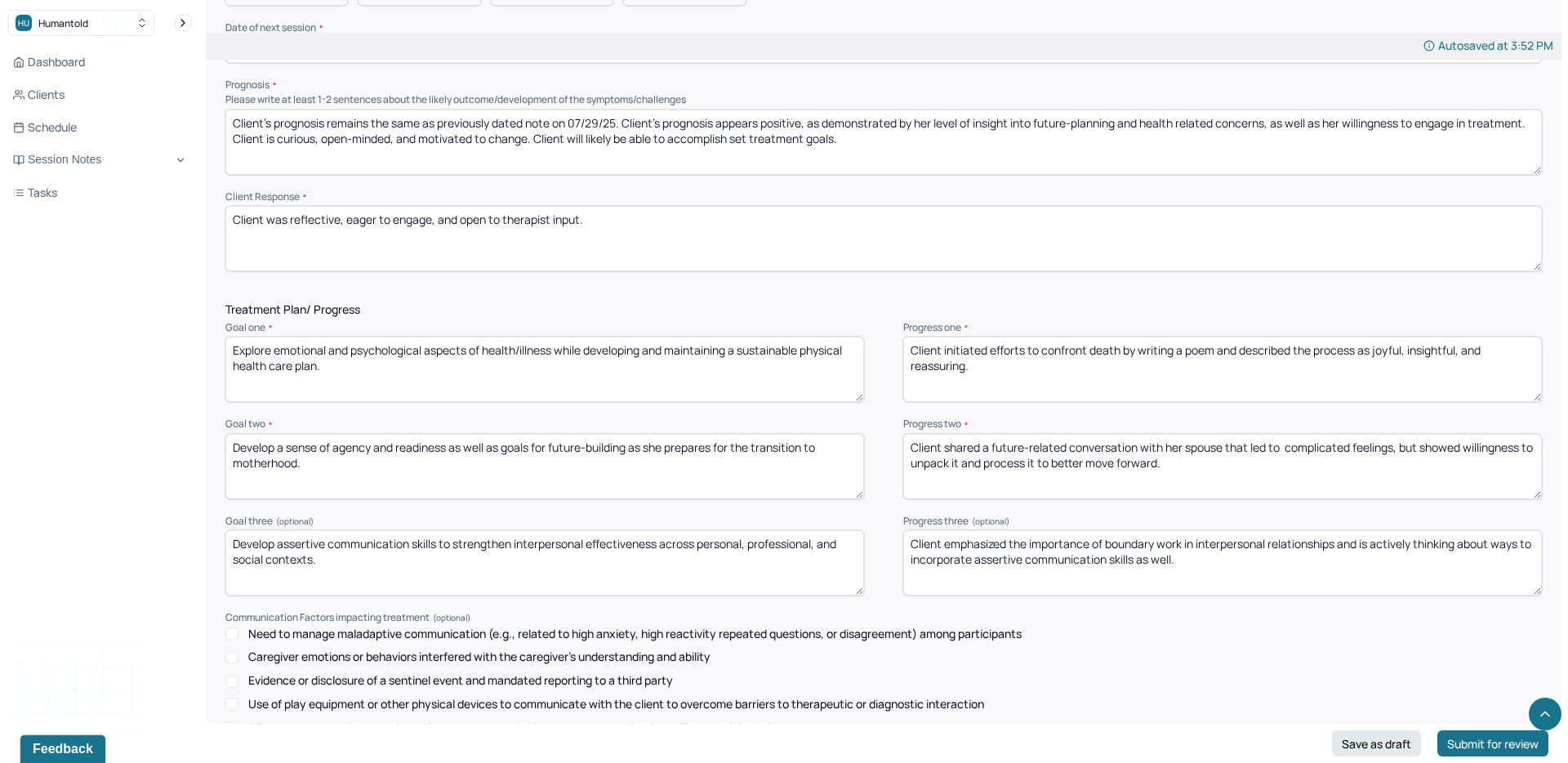 click on "Client initiated efforts to confront death by writing a poem and described the process as joyful, insightful, and reassuring." at bounding box center [1223, 369] 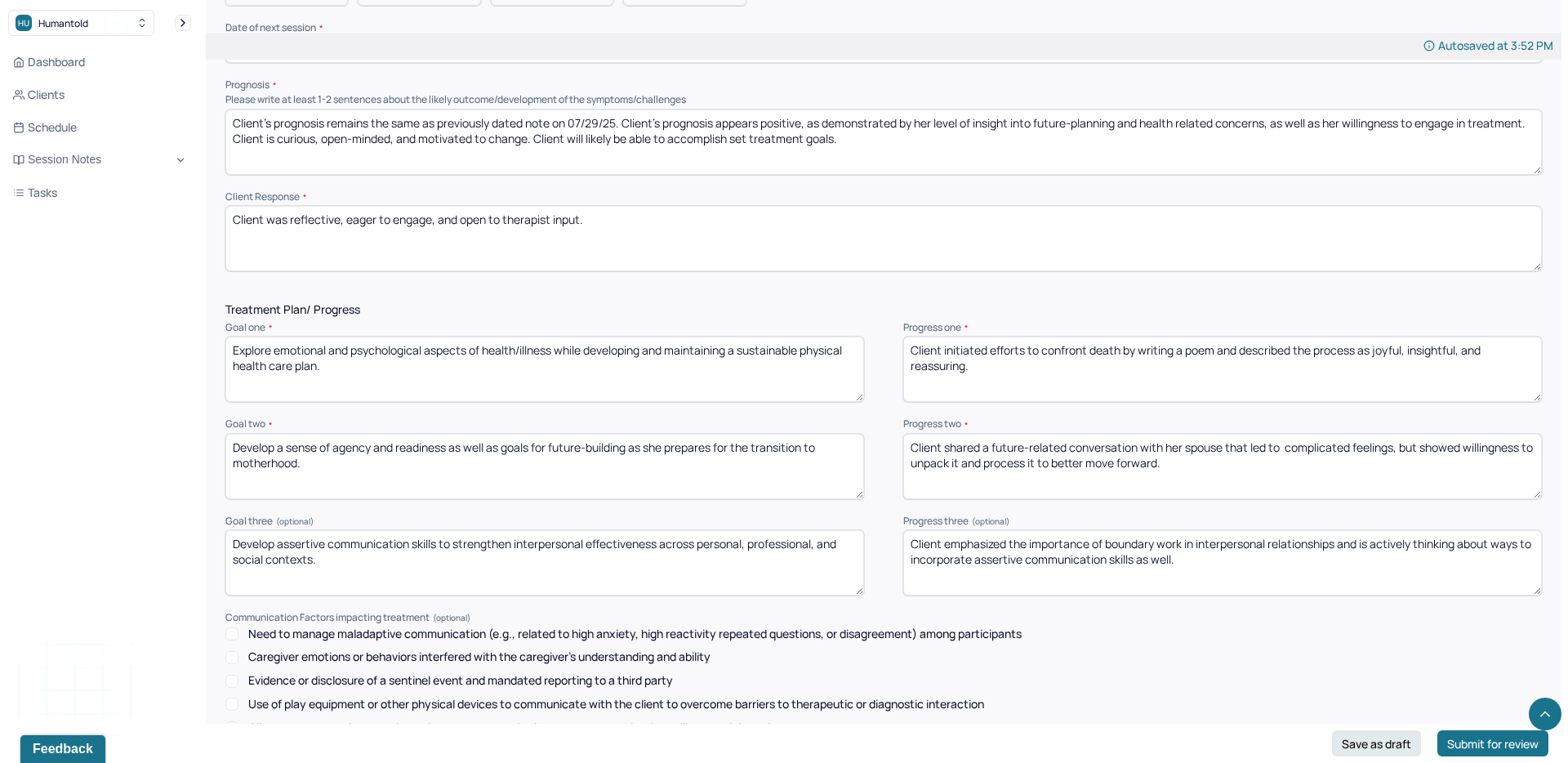 click on "Client shared a future-related conversation with her spouse that led to  complicated feelings, but showed willingness to unpack it and process it to better move forward." at bounding box center (1223, 466) 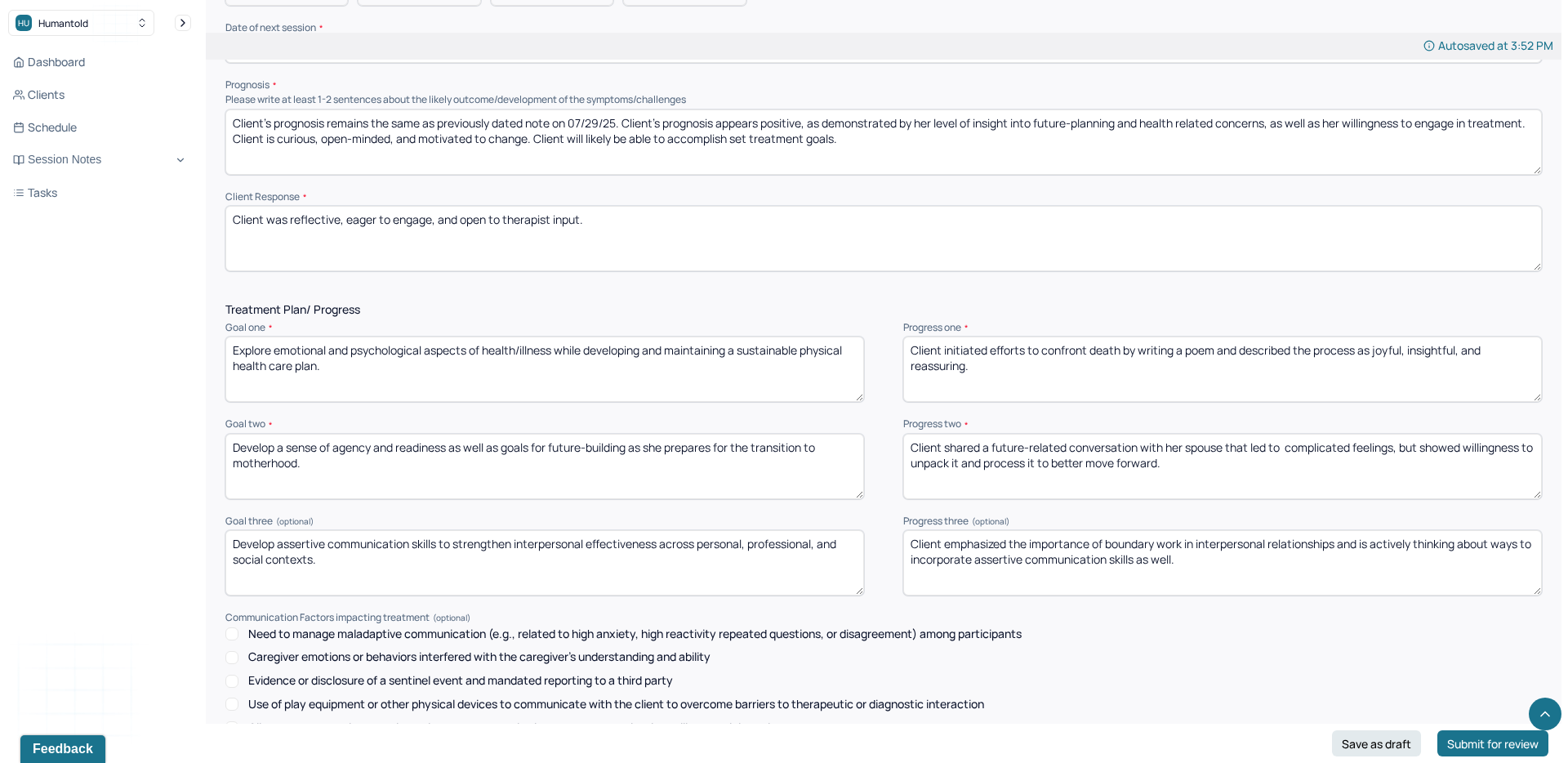 click on "Client shared a future-related conversation with her spouse that led to  complicated feelings, but showed willingness to unpack it and process it to better move forward." at bounding box center (1223, 466) 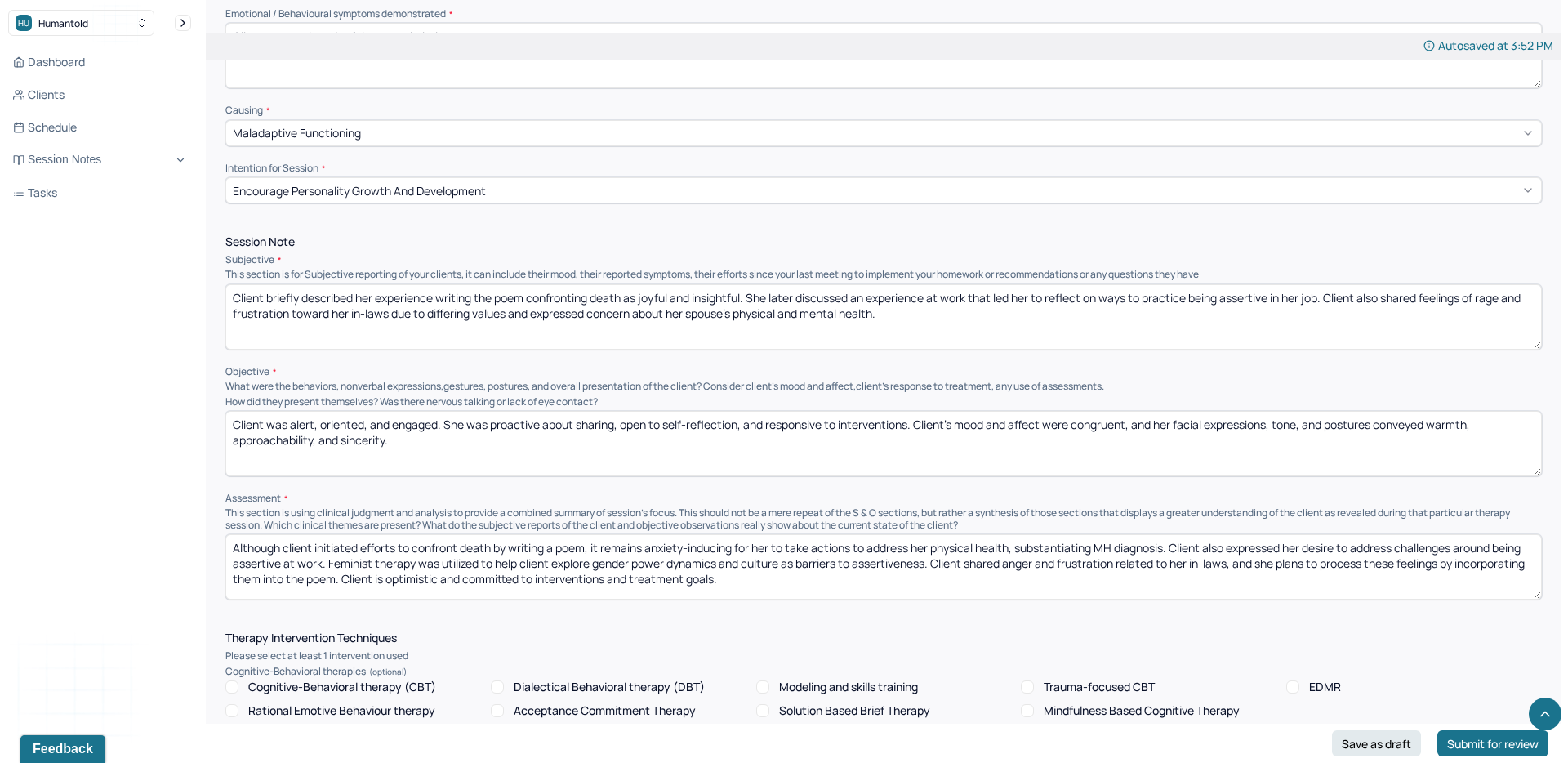 scroll, scrollTop: 424, scrollLeft: 0, axis: vertical 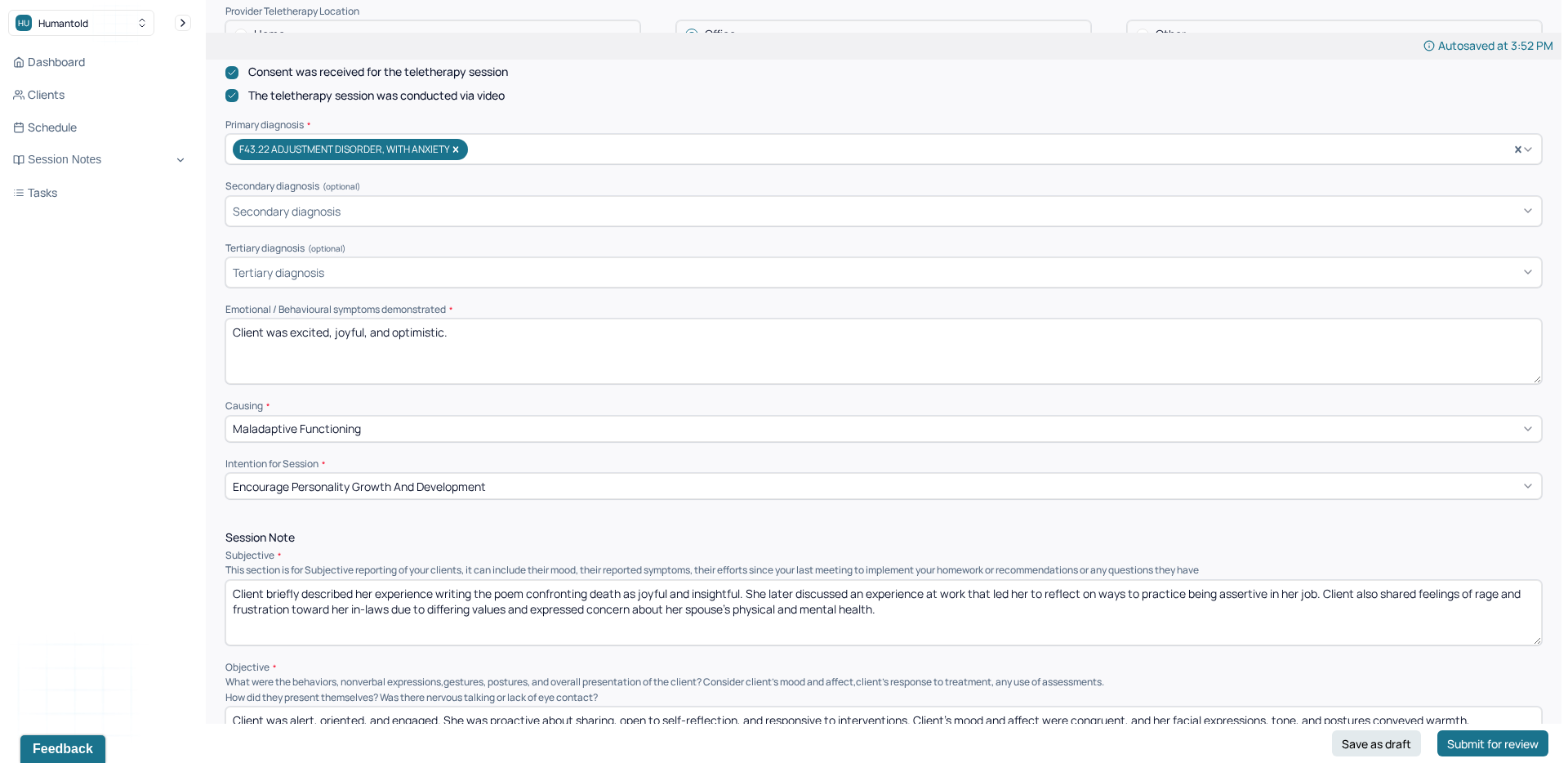 click on "Client was excited, joyful, and optimistic." at bounding box center [884, 351] 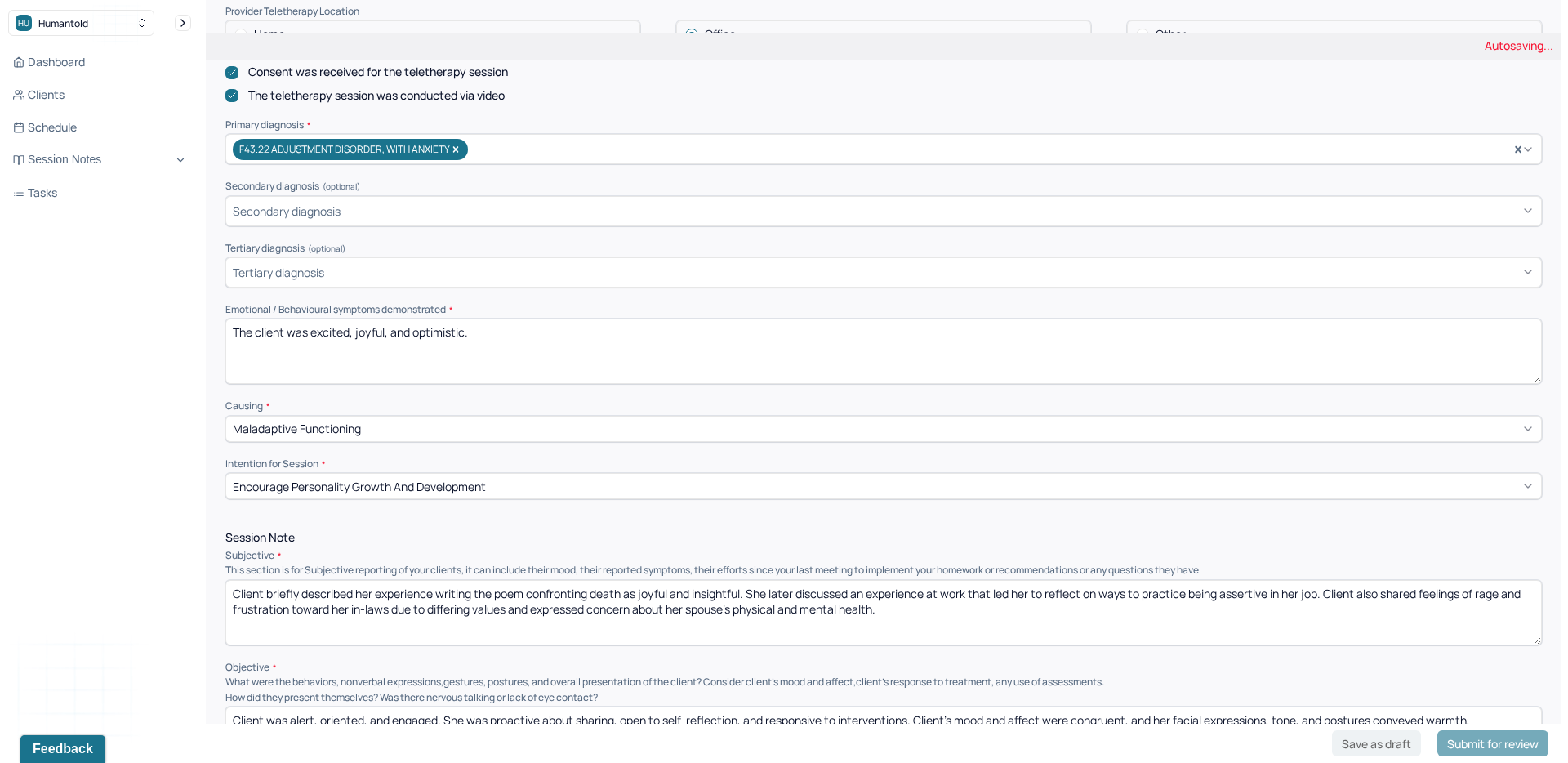 click on "Client briefly described her experience writing the poem confronting death as joyful and insightful. She later discussed an experience at work that led her to reflect on ways to practice being assertive in her job. Client also shared feelings of rage and frustration toward her in-laws due to differing values and expressed concern about her spouse's physical and mental health." at bounding box center (884, 613) 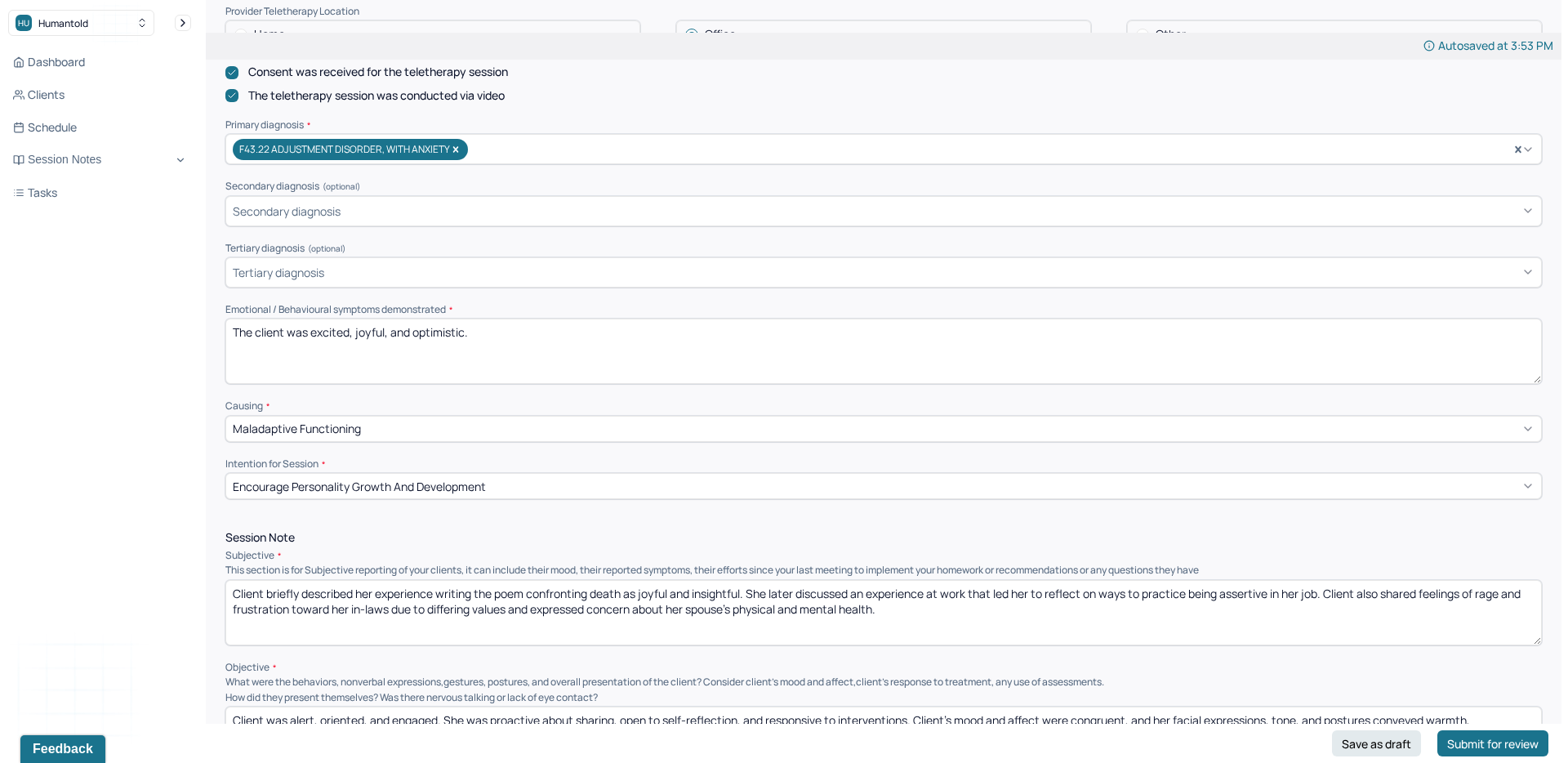 drag, startPoint x: 261, startPoint y: 336, endPoint x: 210, endPoint y: 335, distance: 51.009803 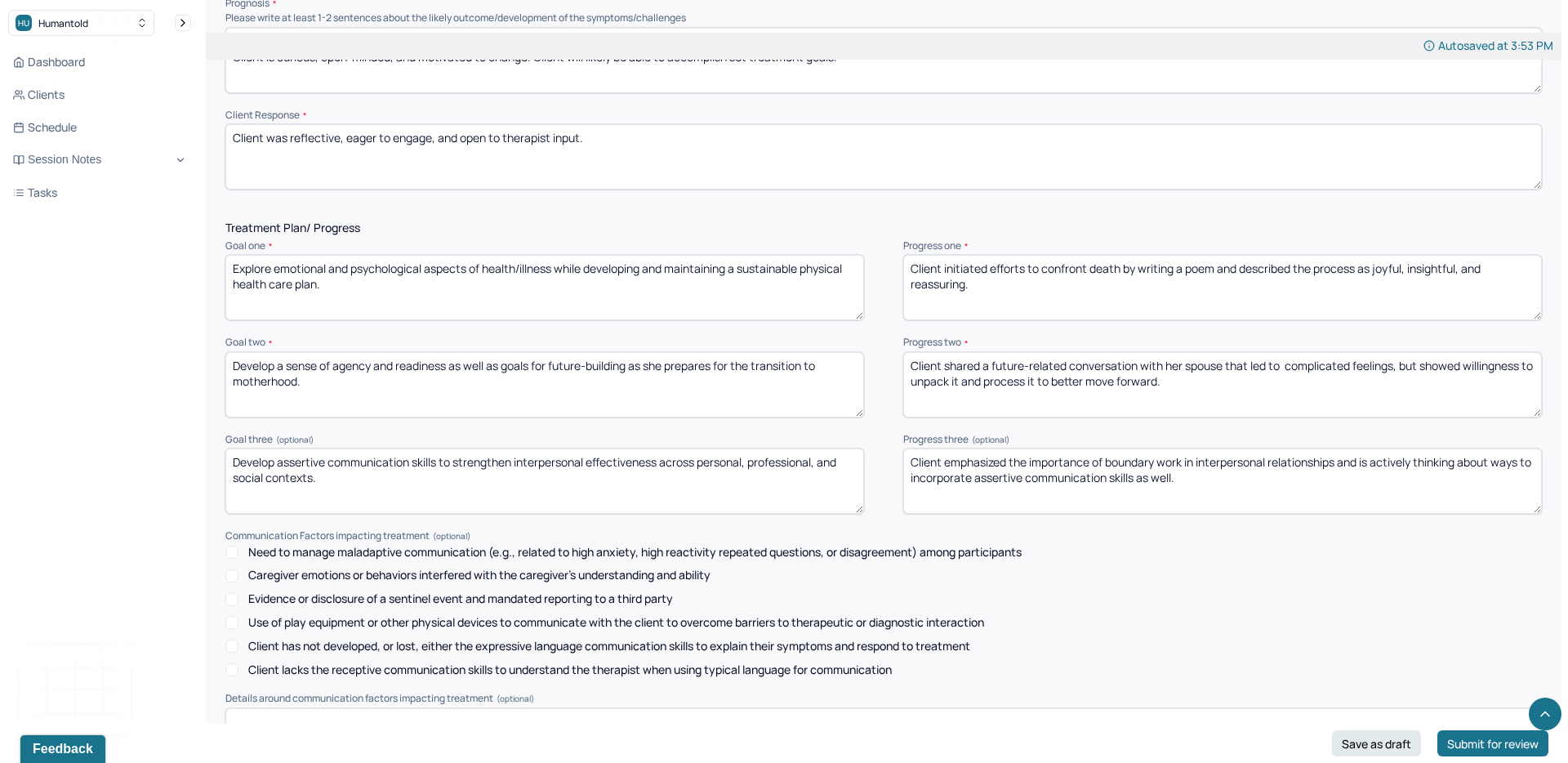 scroll, scrollTop: 1858, scrollLeft: 0, axis: vertical 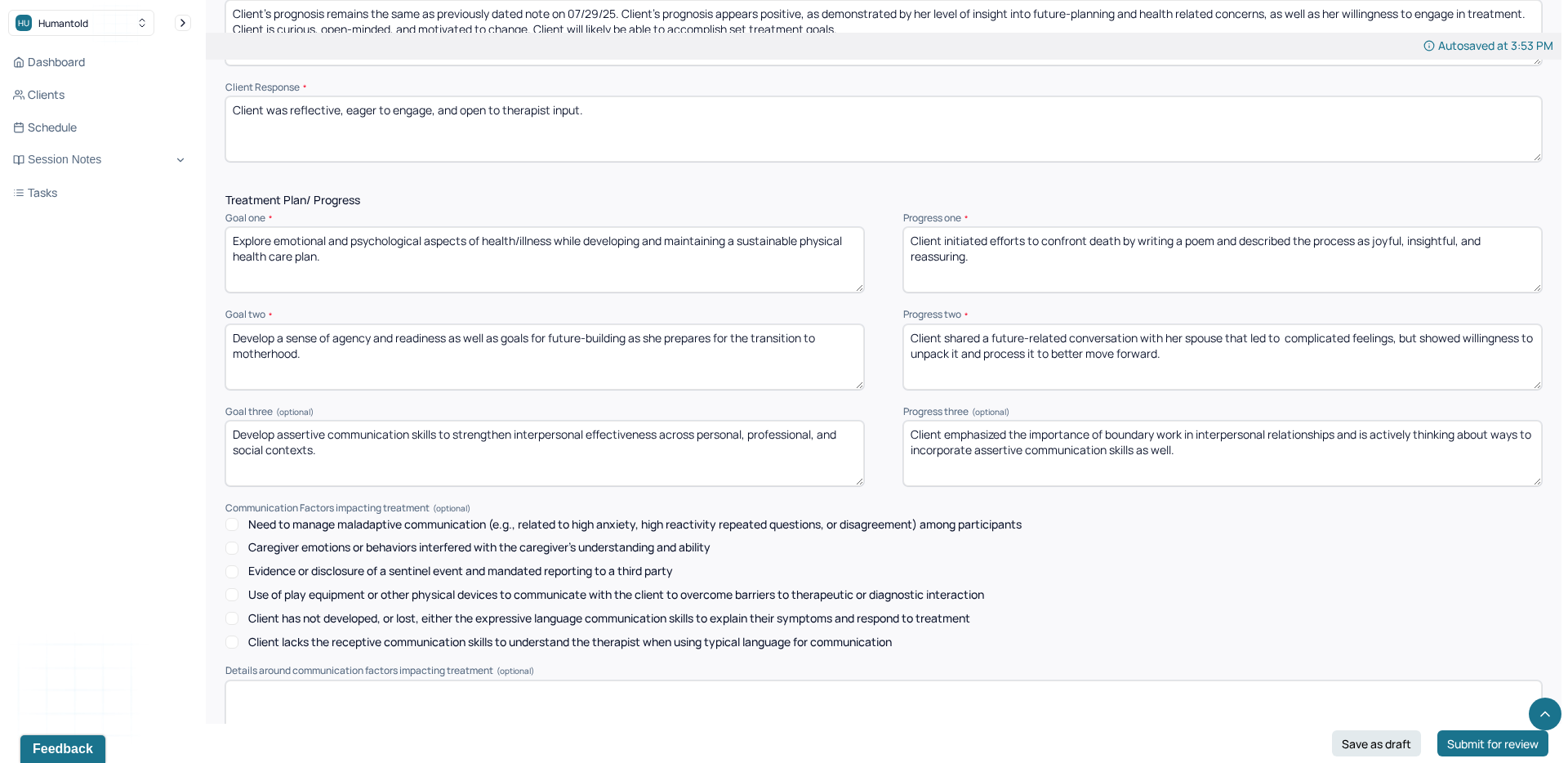 type on "Client was excited, joyful, and optimistic." 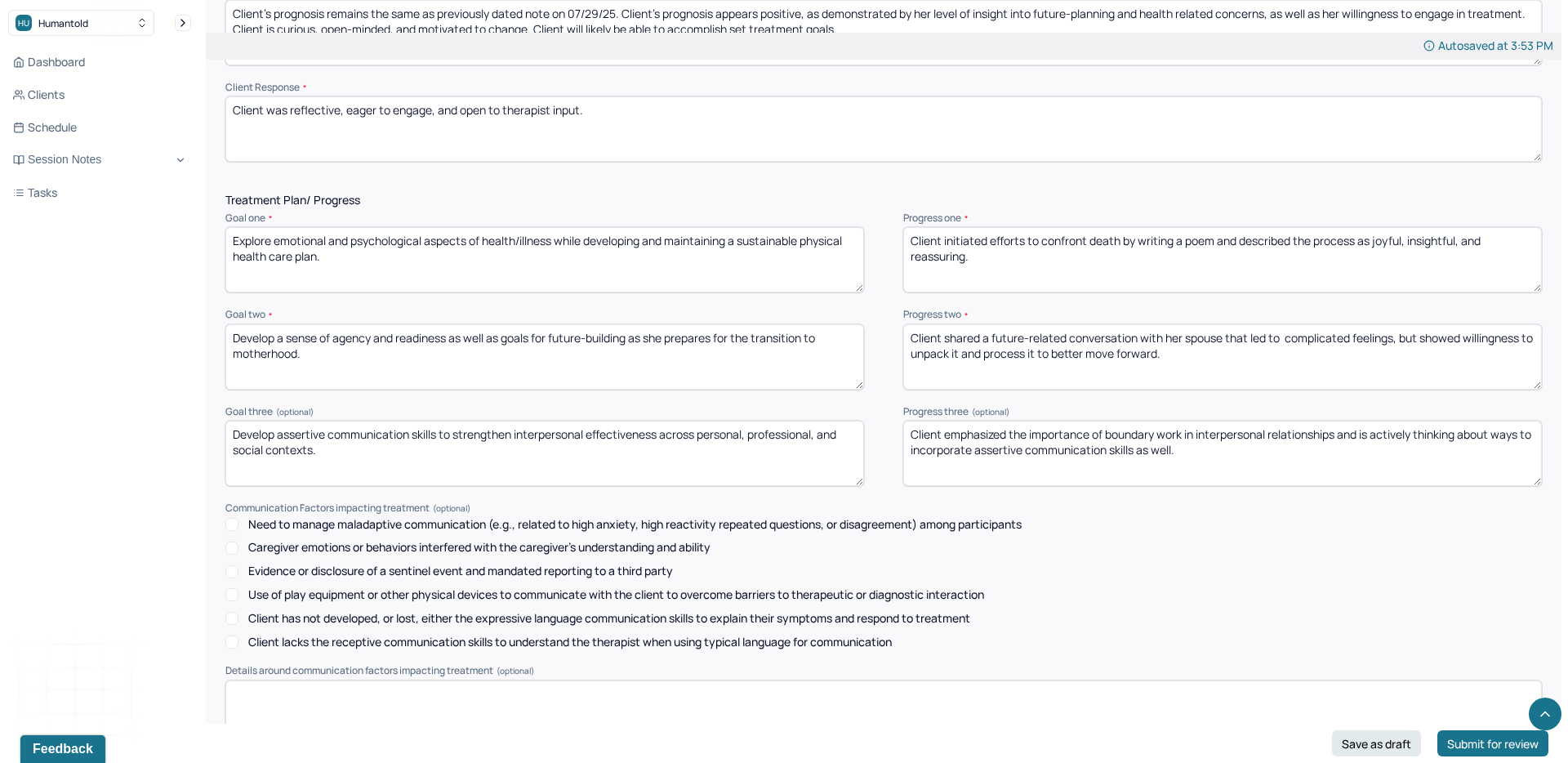 click on "Client shared a future-related conversation with her spouse that led to  complicated feelings, but showed willingness to unpack it and process it to better move forward." at bounding box center (1223, 357) 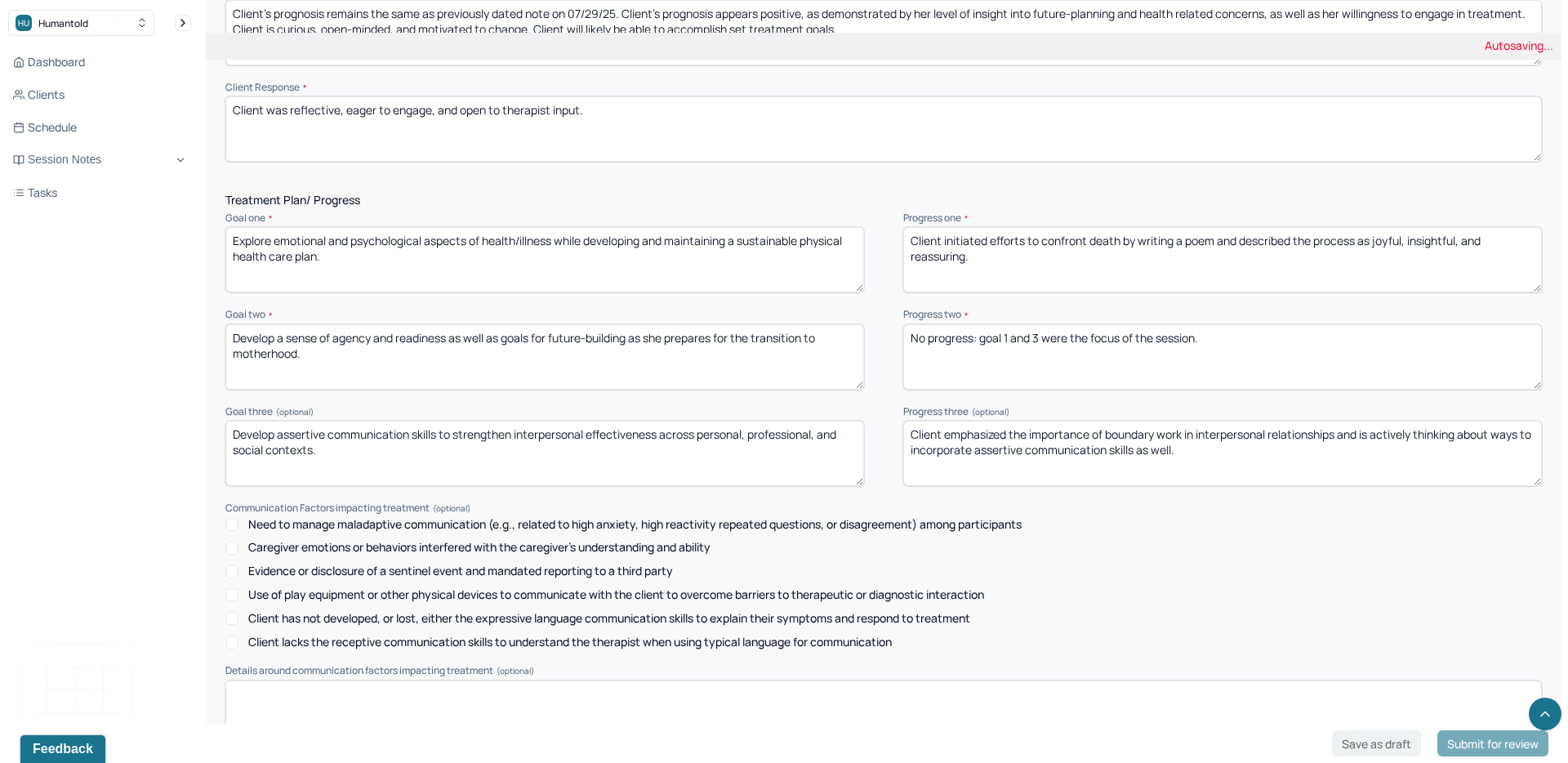 click on "Client shared a future-related conversation with her spouse that led to  complicated feelings, but showed willingness to unpack it and process it to better move forward." at bounding box center (1223, 357) 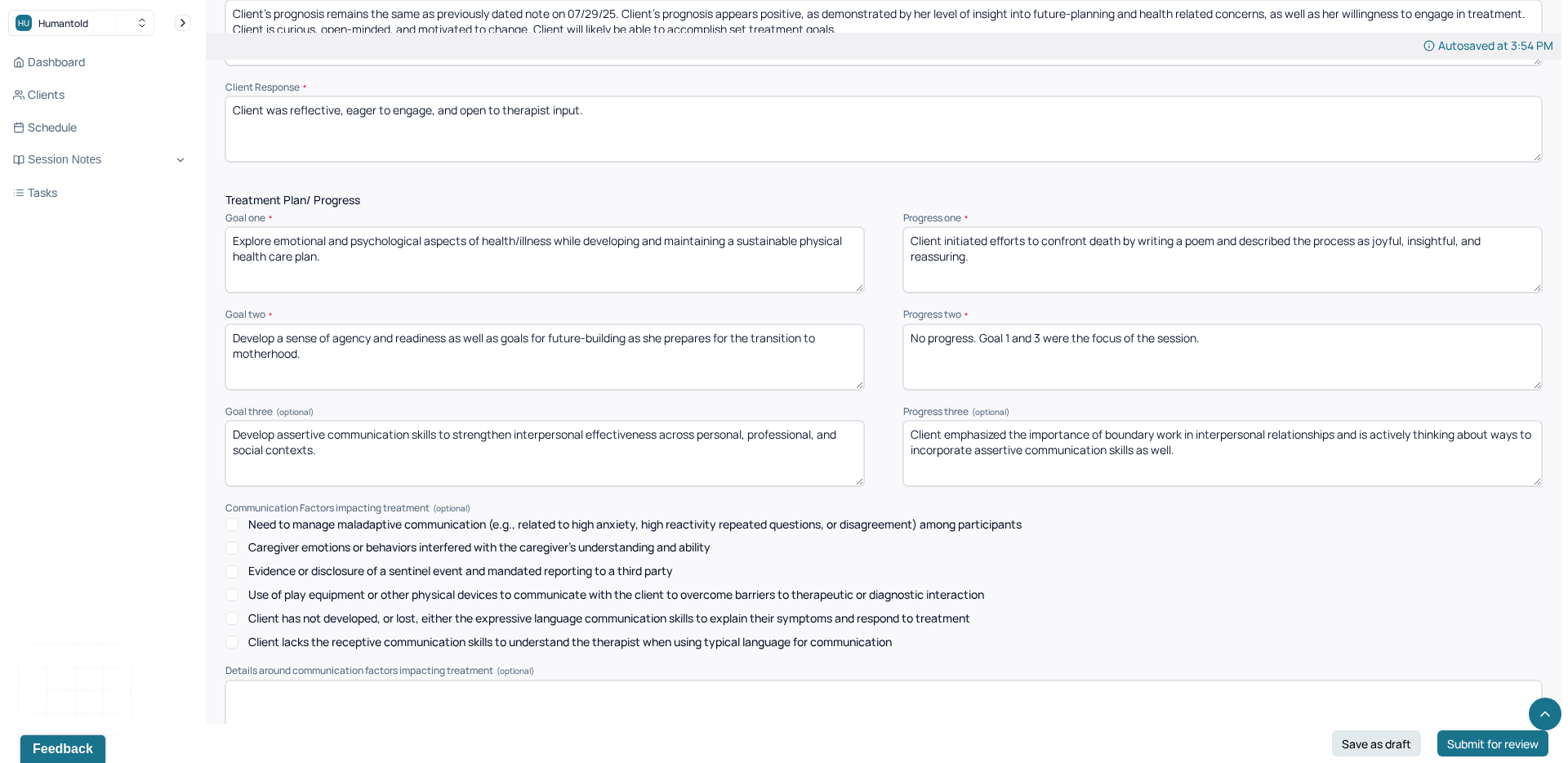 type on "No progress. Goal 1 and 3 were the focus of the session." 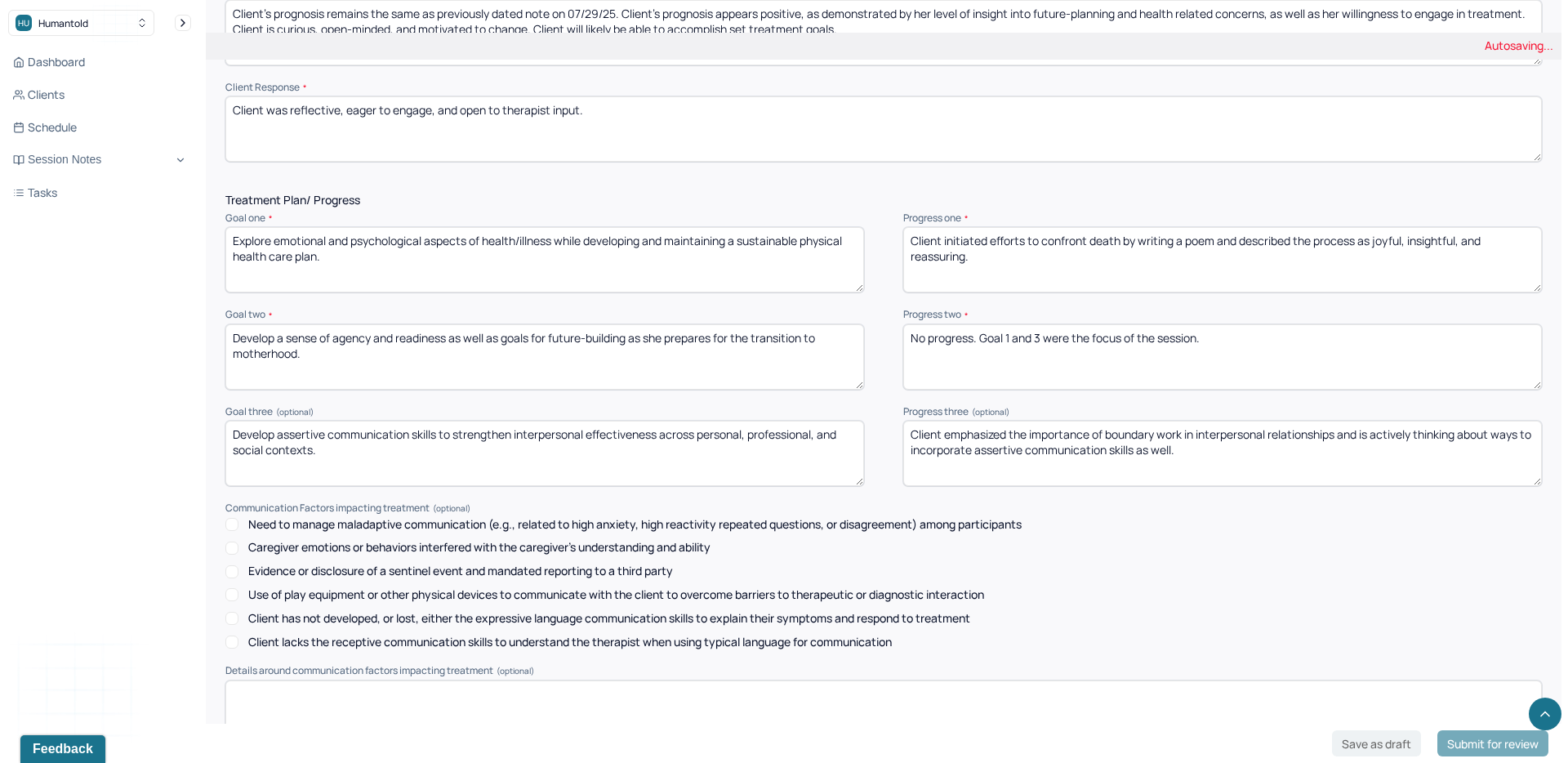 click on "Client emphasized the importance of boundary work in interpersonal relationships and is actively thinking about ways to incorporate assertive communication skills as well." at bounding box center [1223, 453] 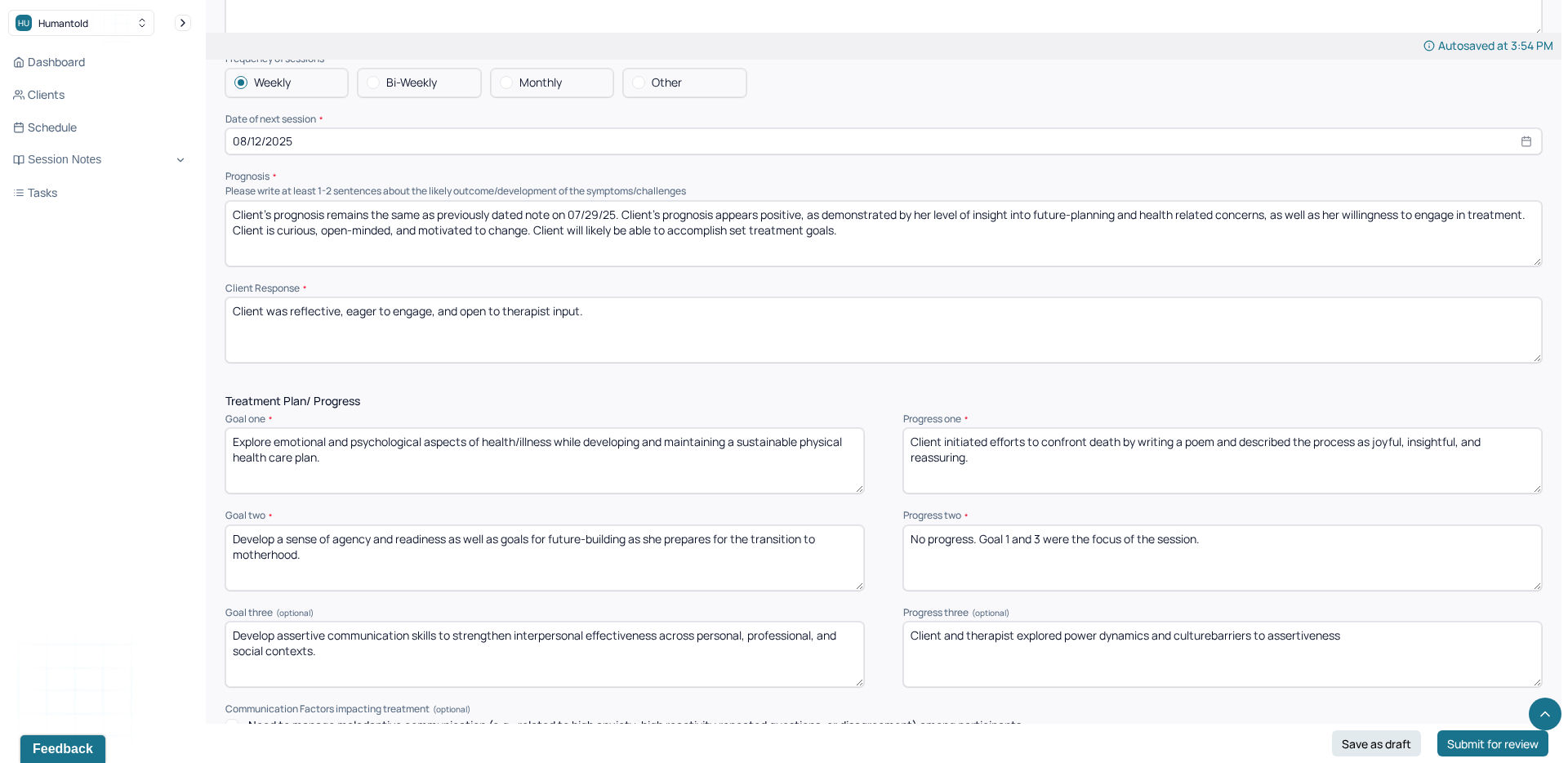 scroll, scrollTop: 1811, scrollLeft: 0, axis: vertical 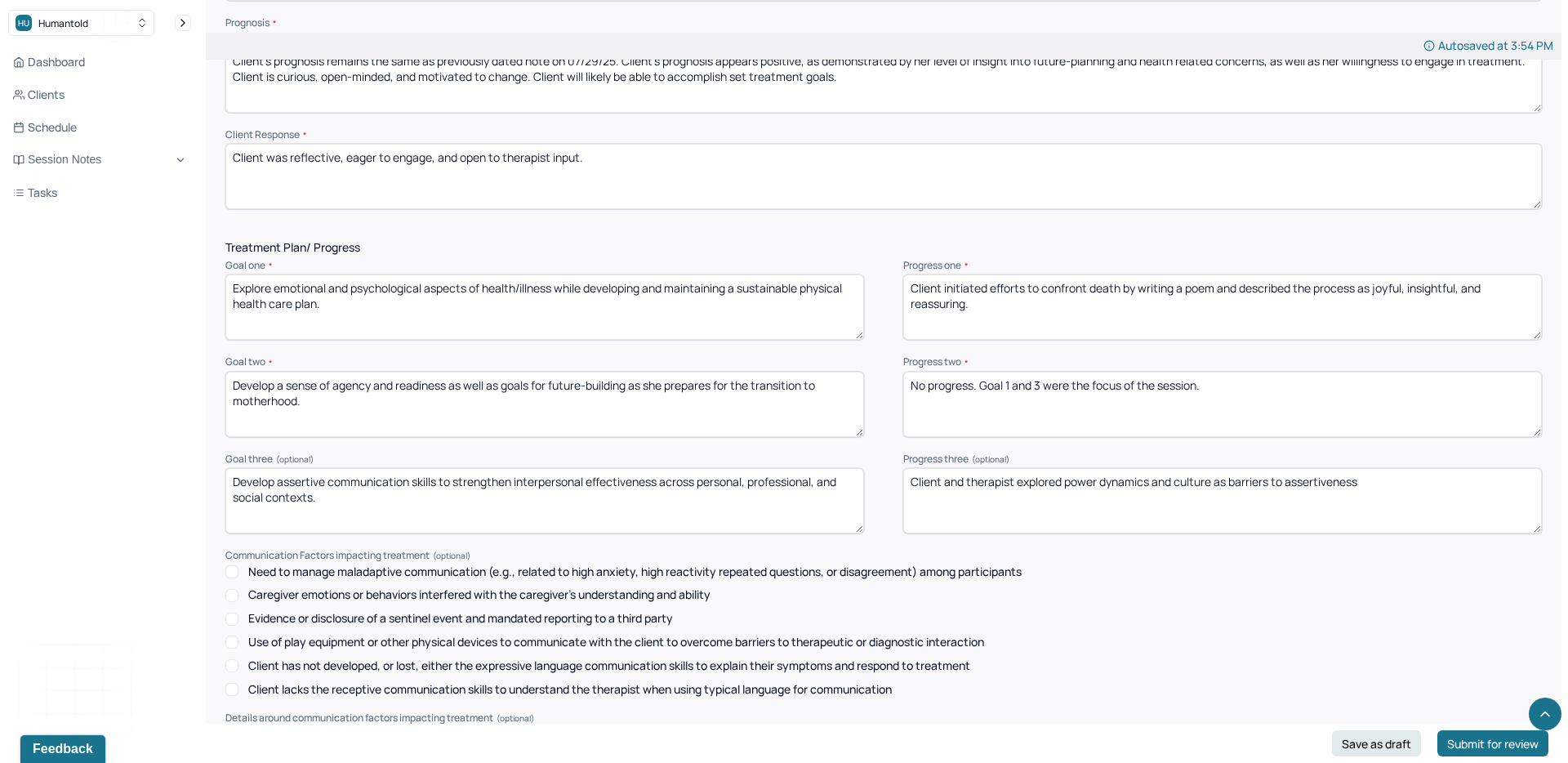click on "Client and therapist explored barriers to assertiveness" at bounding box center [1223, 501] 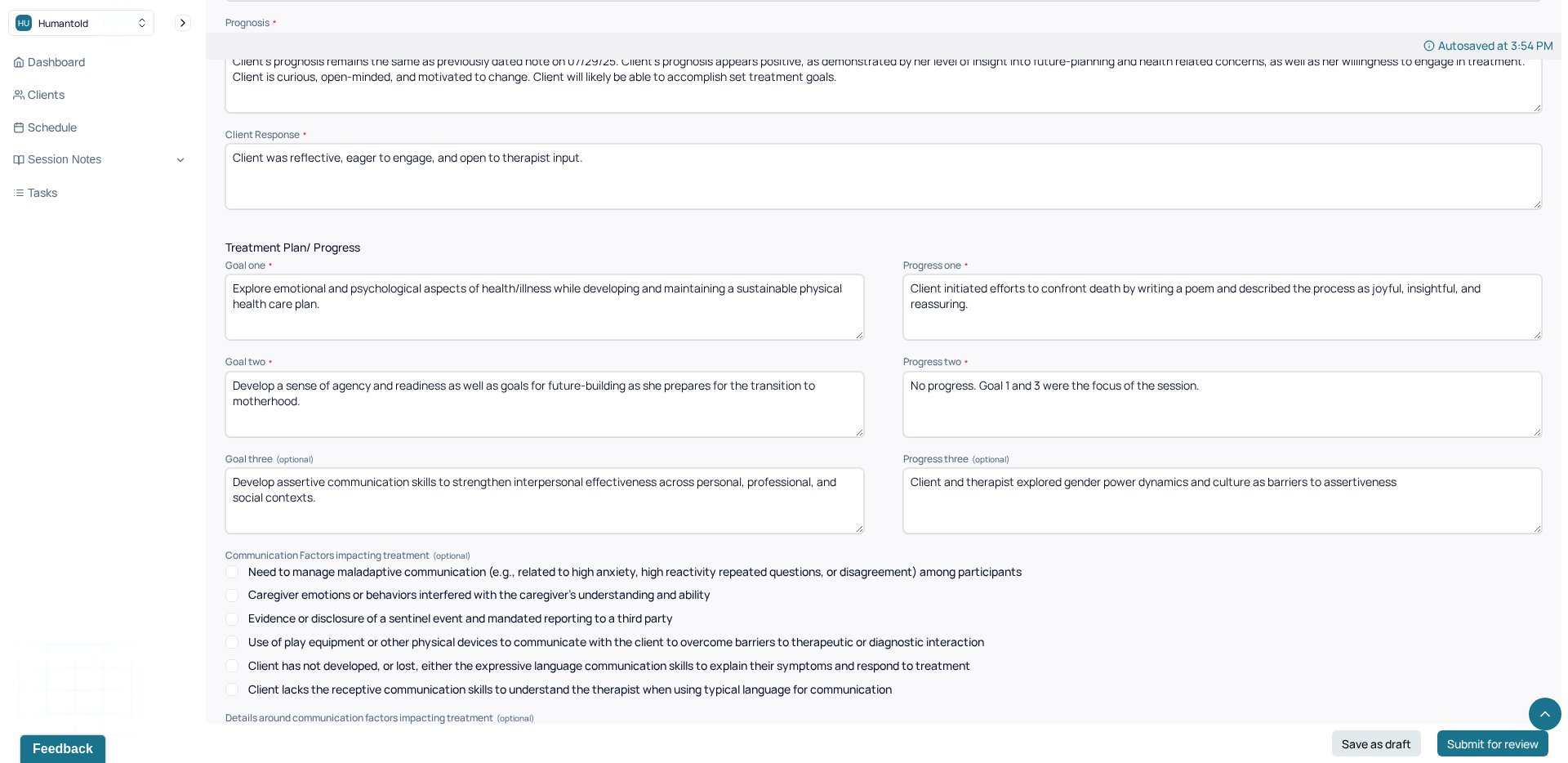 click on "Client and therapist explored power dynamics and culture as barriers to assertiveness" at bounding box center (1223, 501) 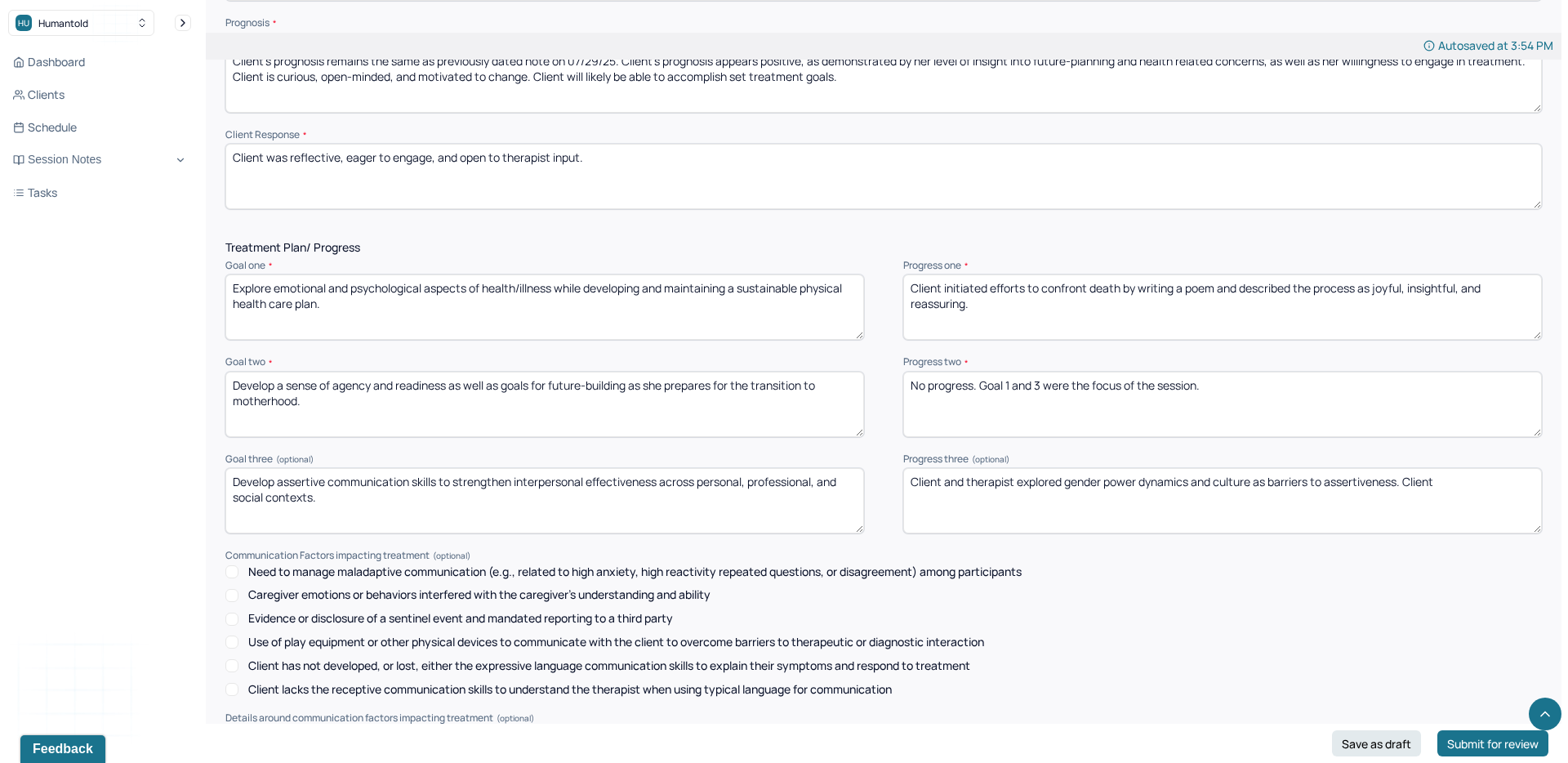 drag, startPoint x: 1018, startPoint y: 485, endPoint x: 946, endPoint y: 488, distance: 72.062473 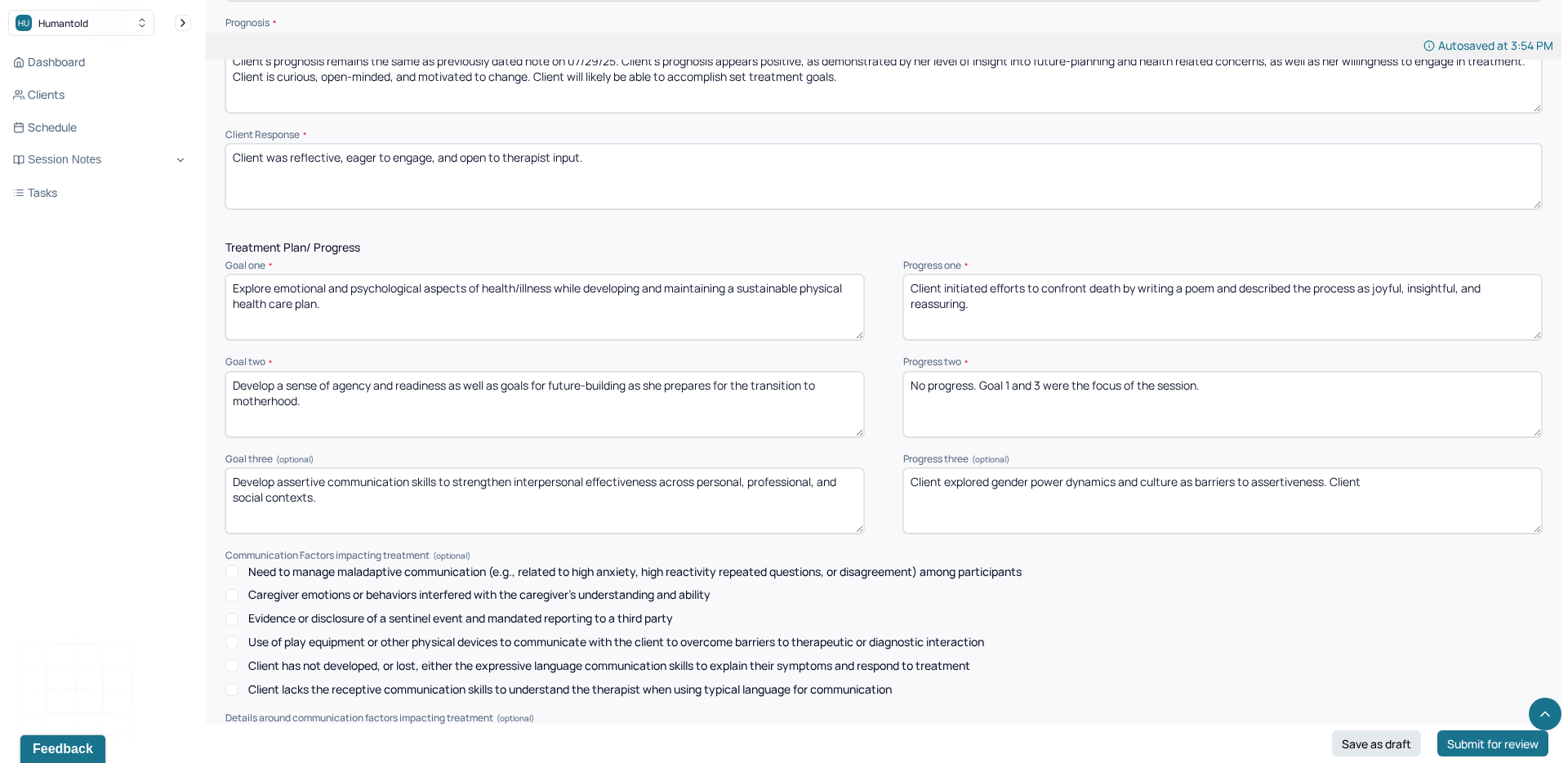 click on "Client explored gender power dynamics and culture as barriers to assertiveness. Client" at bounding box center (1223, 501) 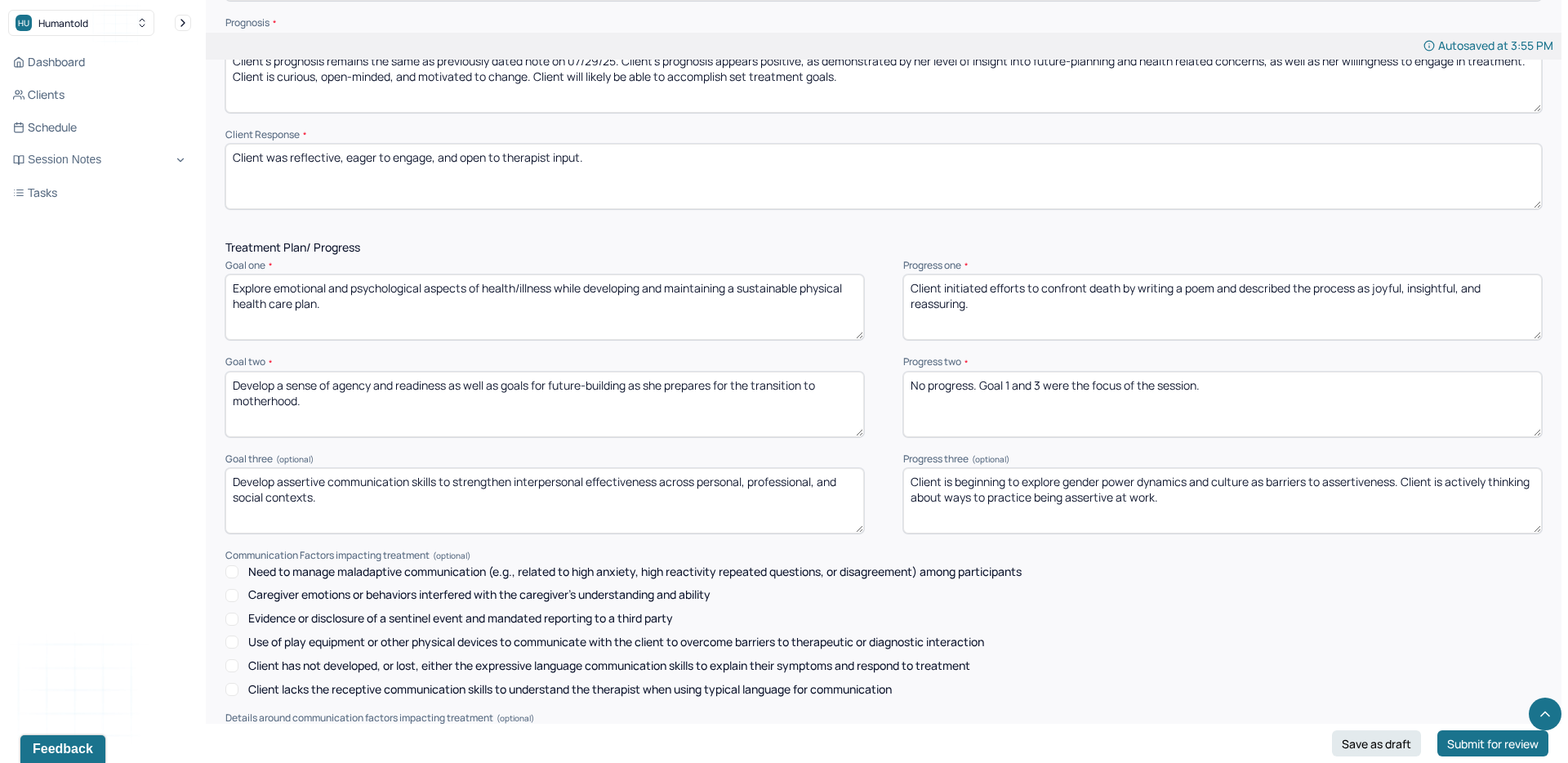 type on "Client is beginning to explore gender power dynamics and culture as barriers to assertiveness. Client is actively thinking about ways to practice being assertive at work." 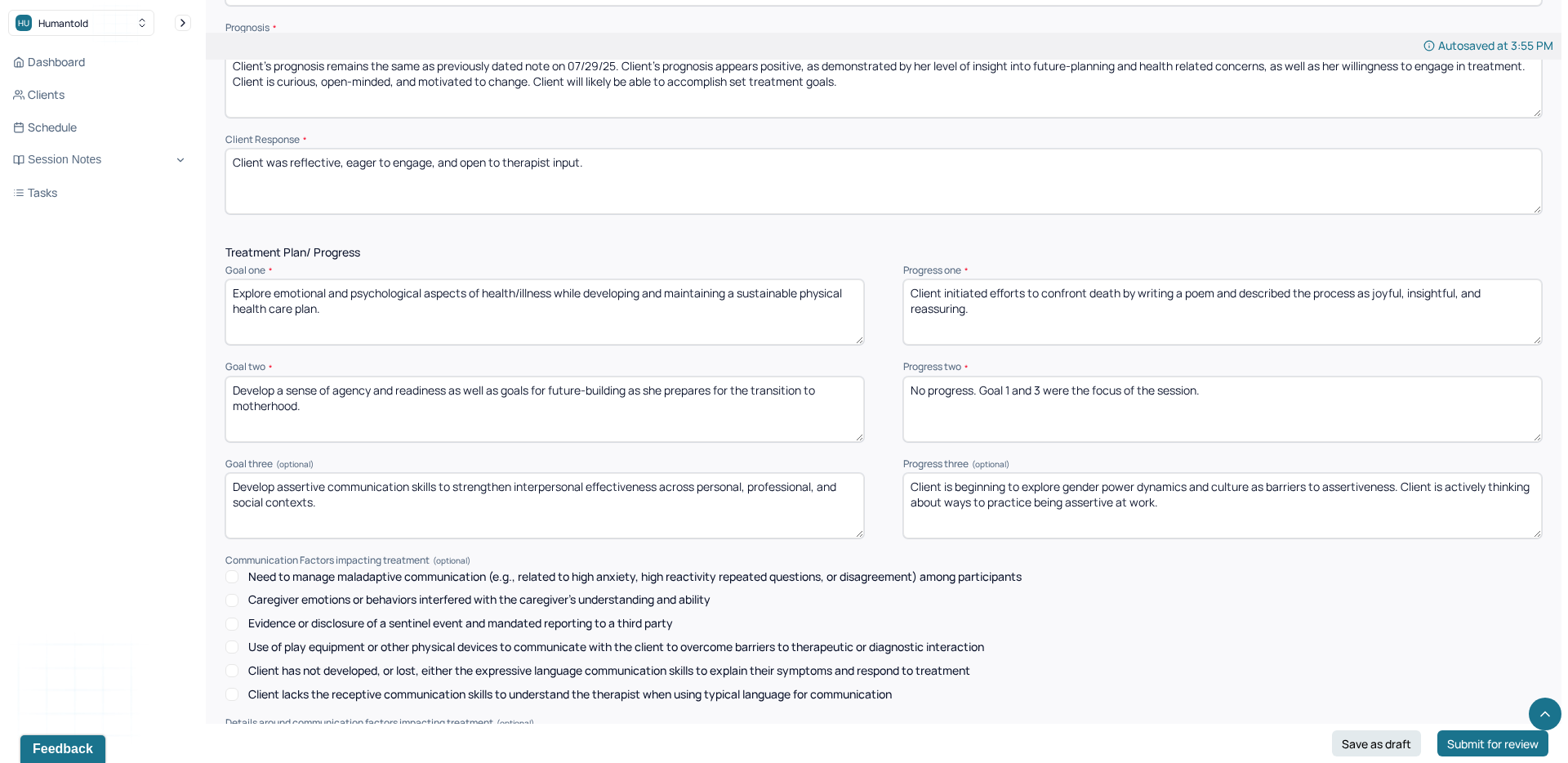 scroll, scrollTop: 1814, scrollLeft: 0, axis: vertical 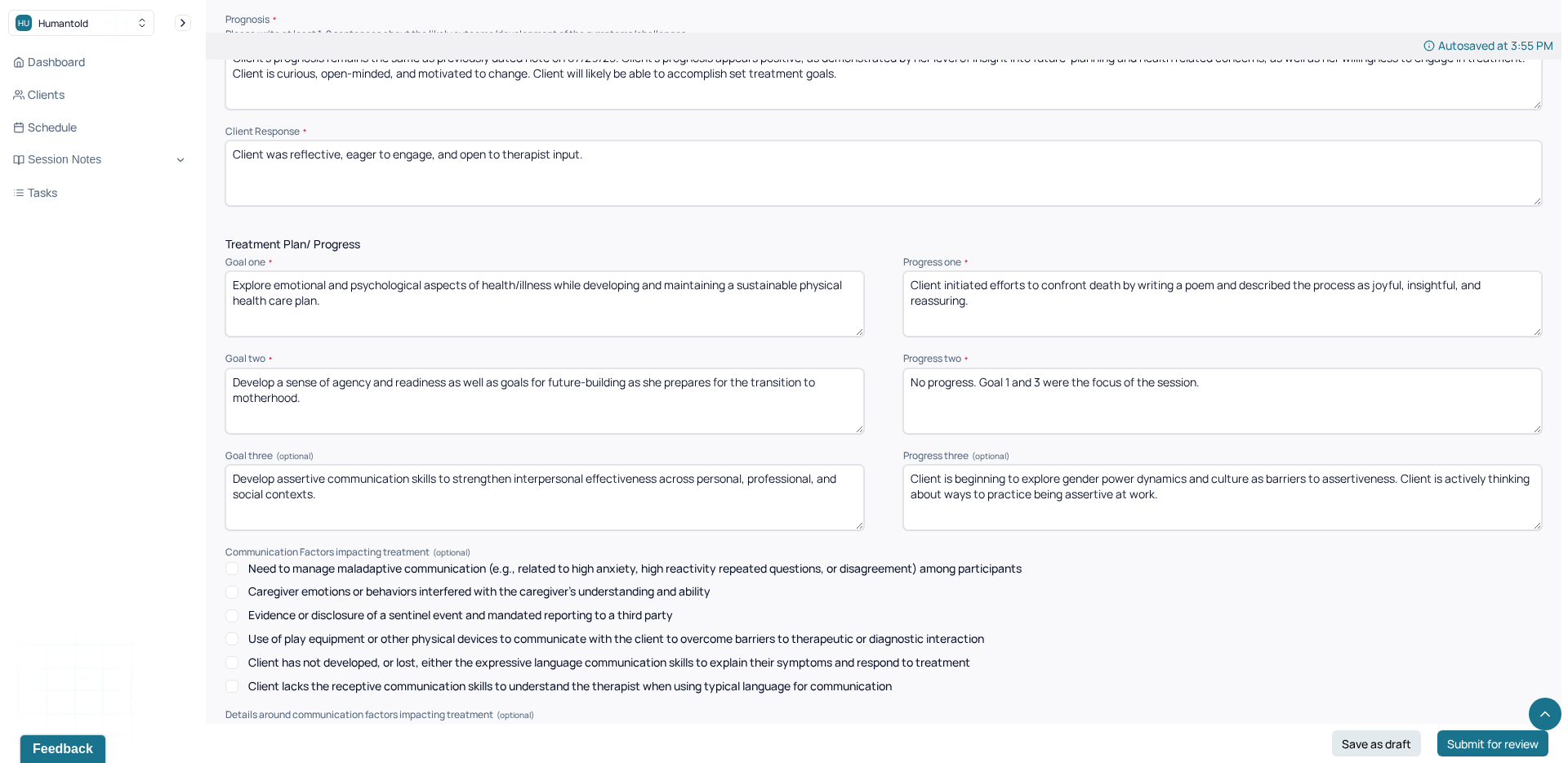 click on "No progress. Goal 1 and 3 were the focus of the session." at bounding box center (1223, 401) 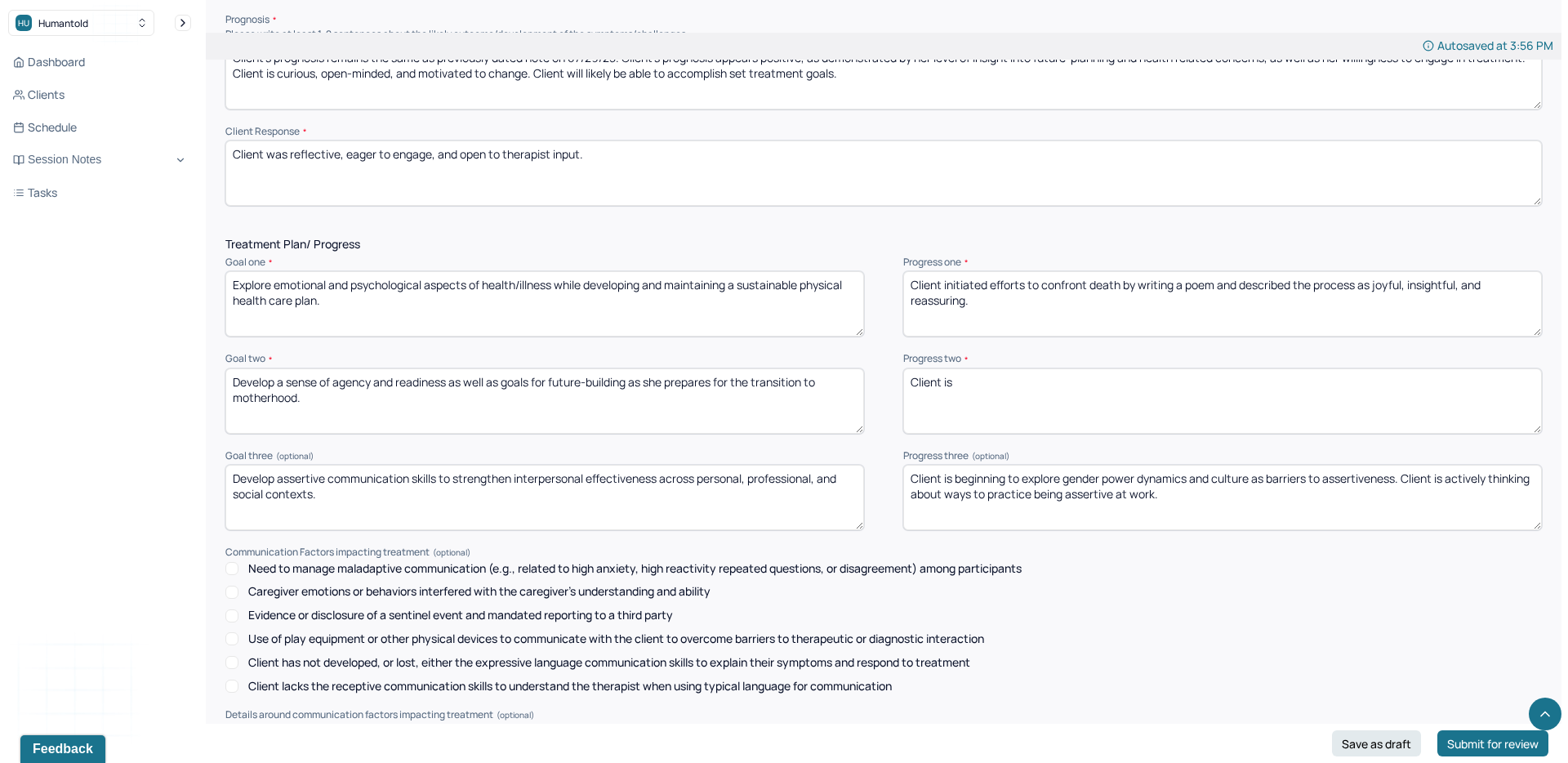 click on "Client is beginning to explore gender power dynamics and culture as barriers to assertiveness. Client is actively thinking about ways to practice being assertive at work." at bounding box center [1223, 498] 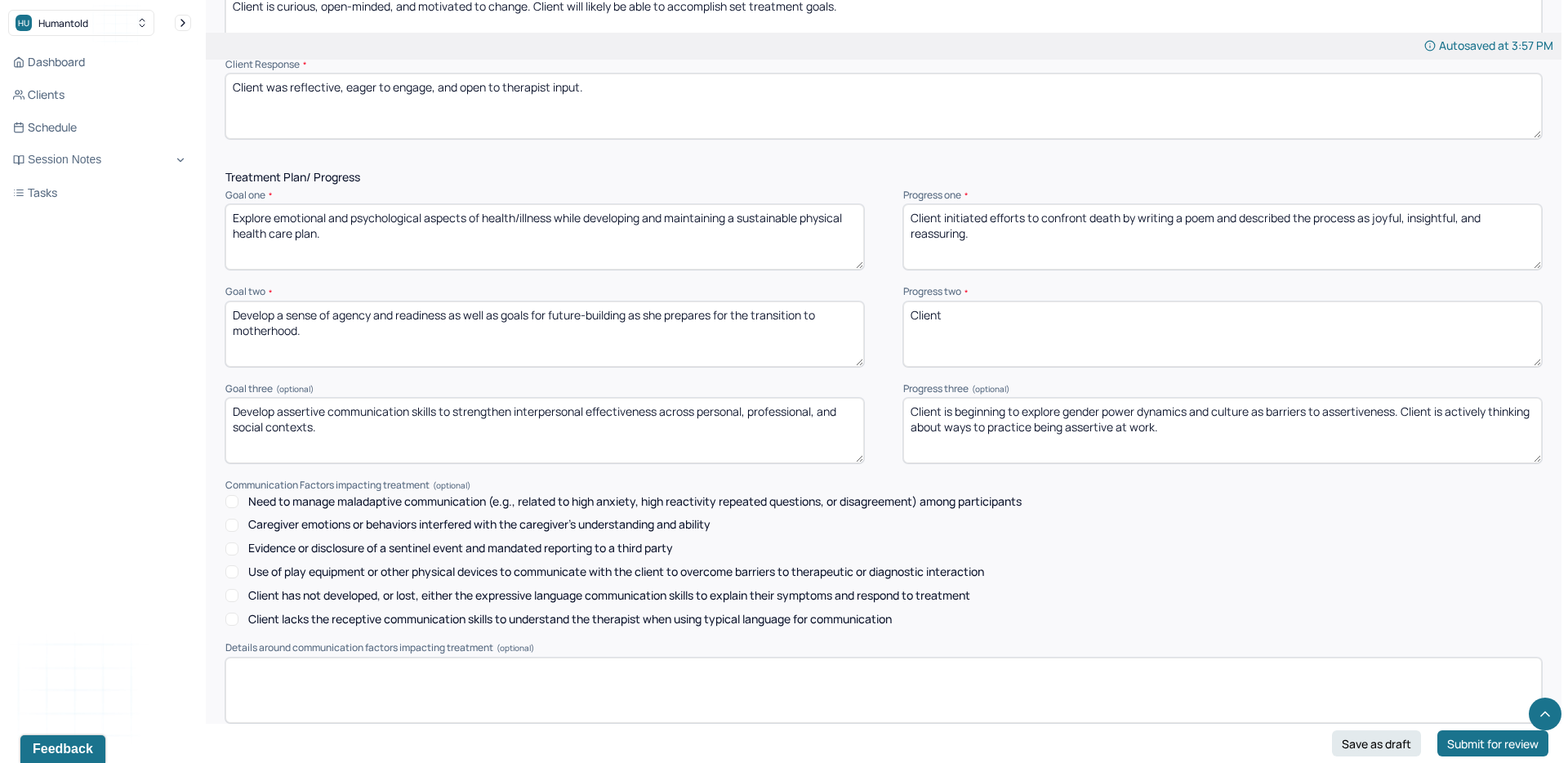 scroll, scrollTop: 1796, scrollLeft: 0, axis: vertical 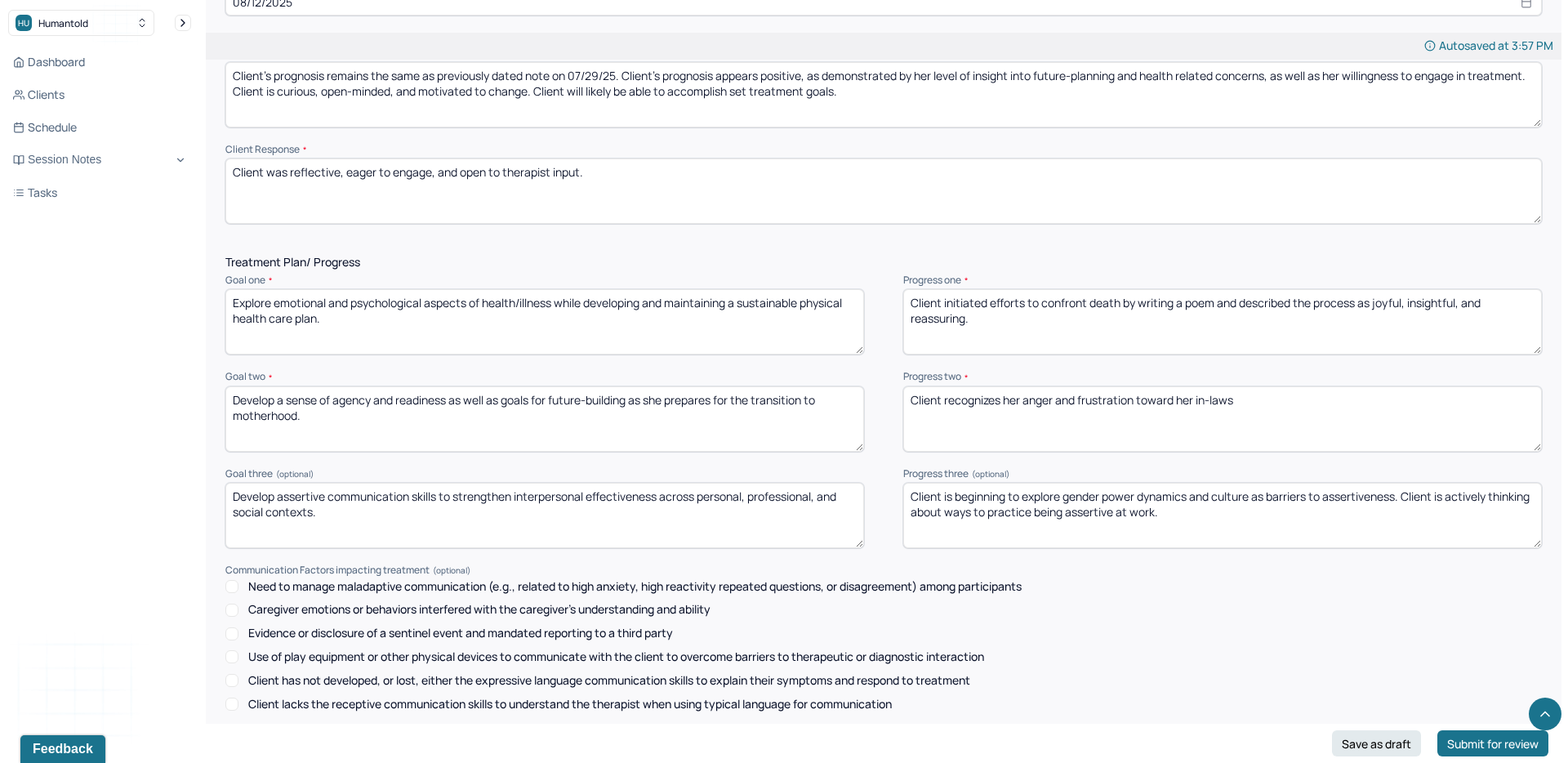 drag, startPoint x: 1001, startPoint y: 395, endPoint x: 1175, endPoint y: 399, distance: 174.04597 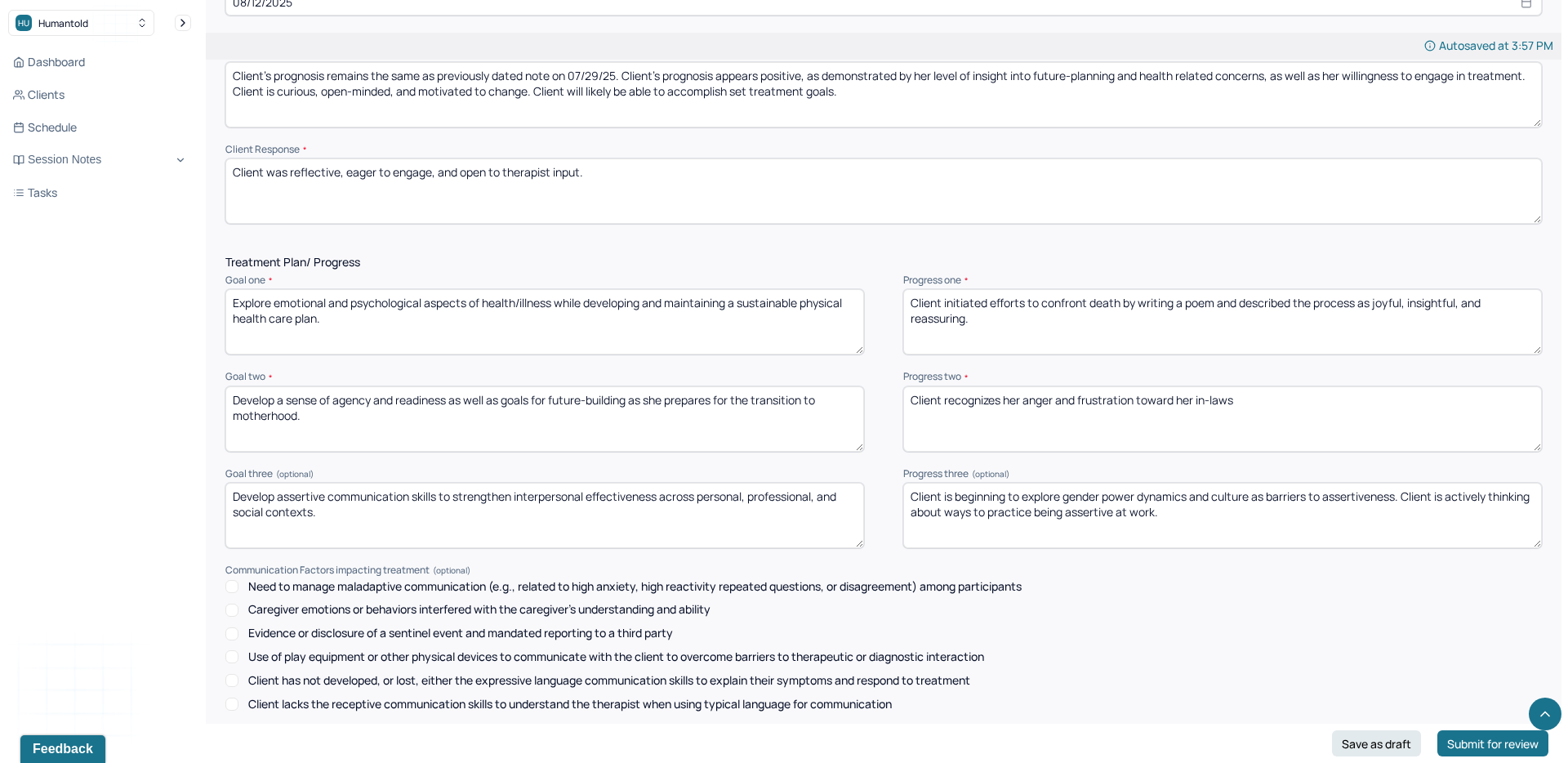 click on "Client recognizes her anger and frustration toward her in-laws" at bounding box center [1223, 419] 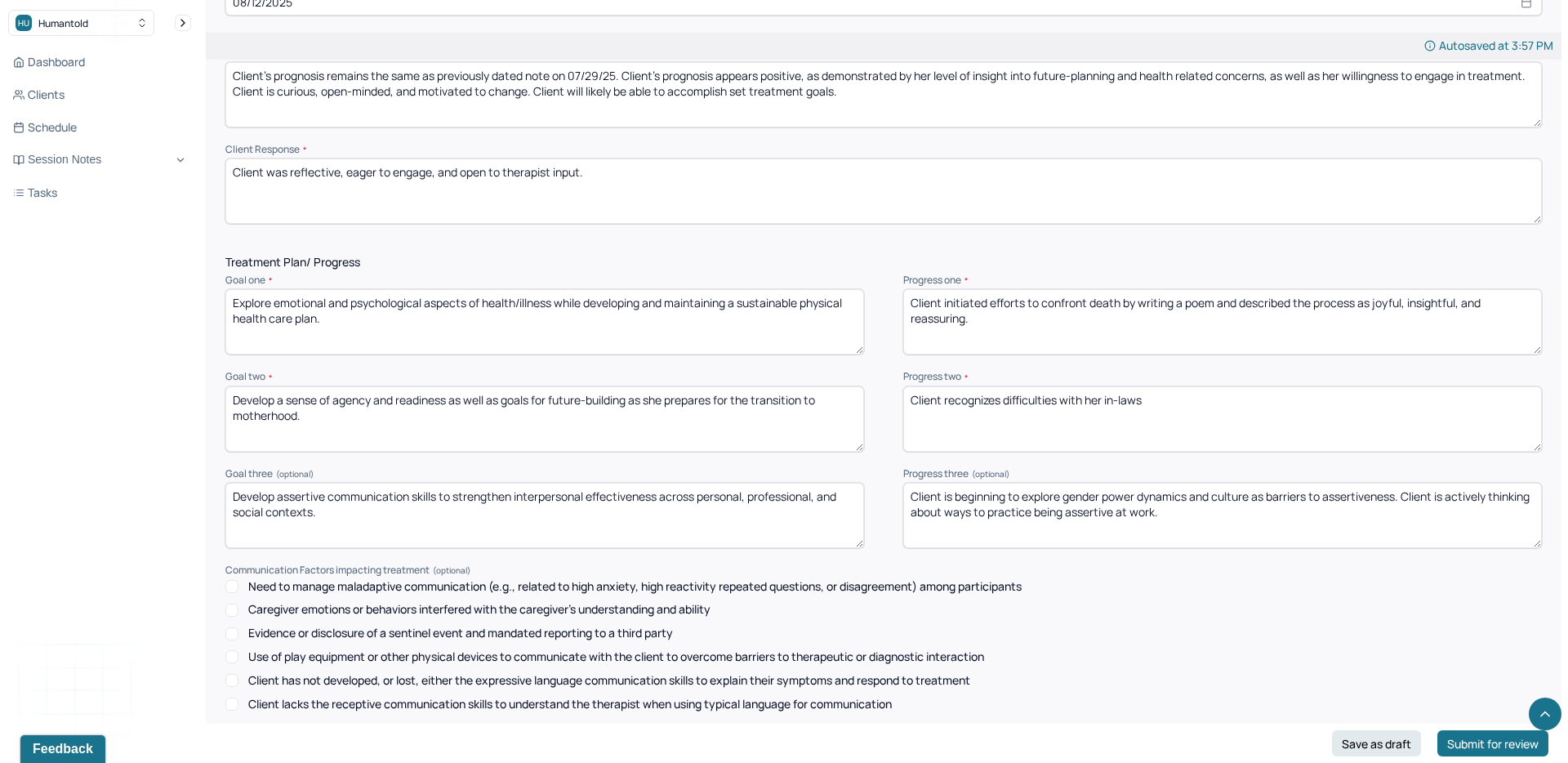 click on "Client recognizes her anger and frustration toward her in-laws" at bounding box center [1223, 419] 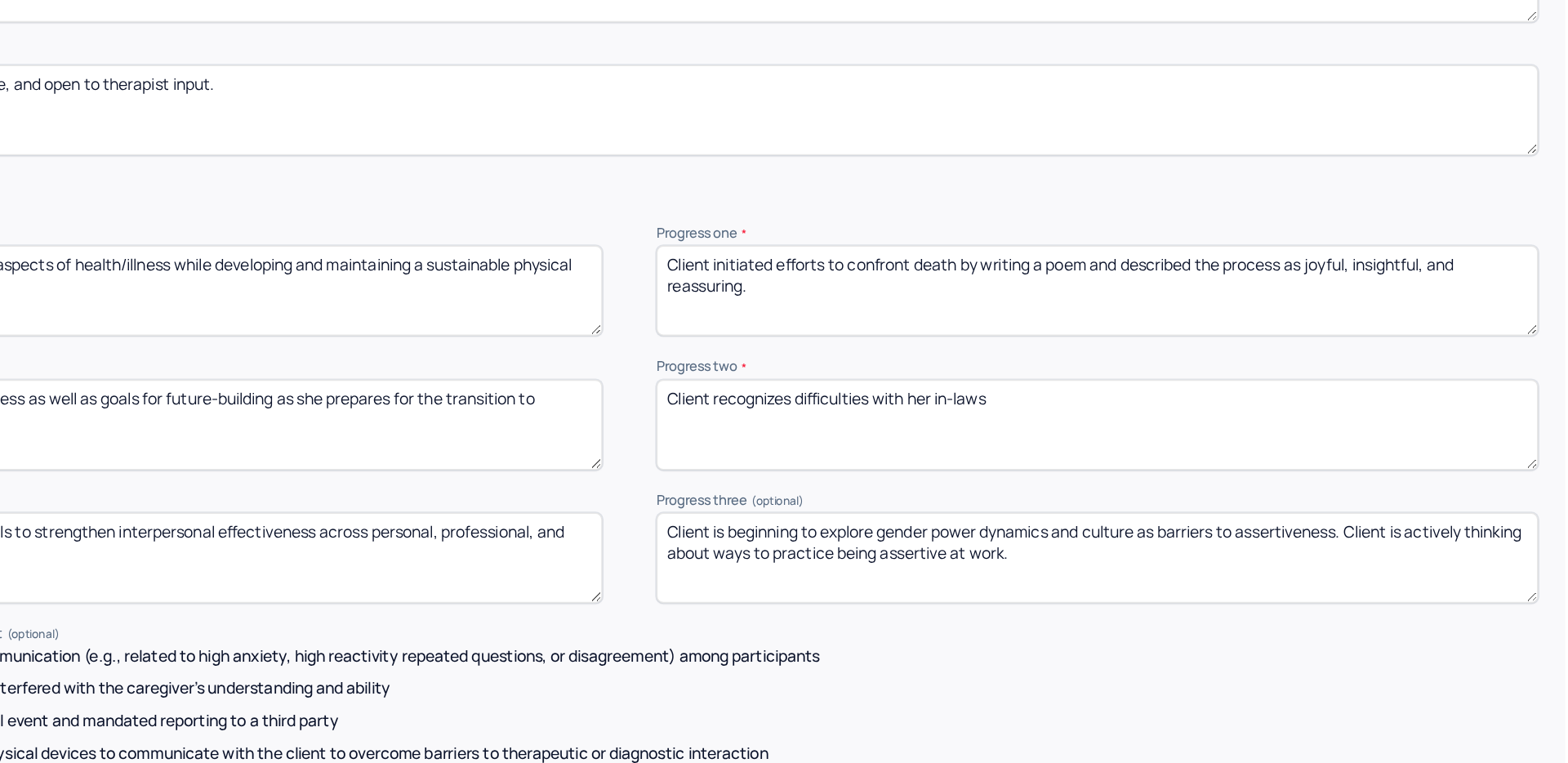 click on "Client recognizes difficulties with her in-laws" at bounding box center (1223, 419) 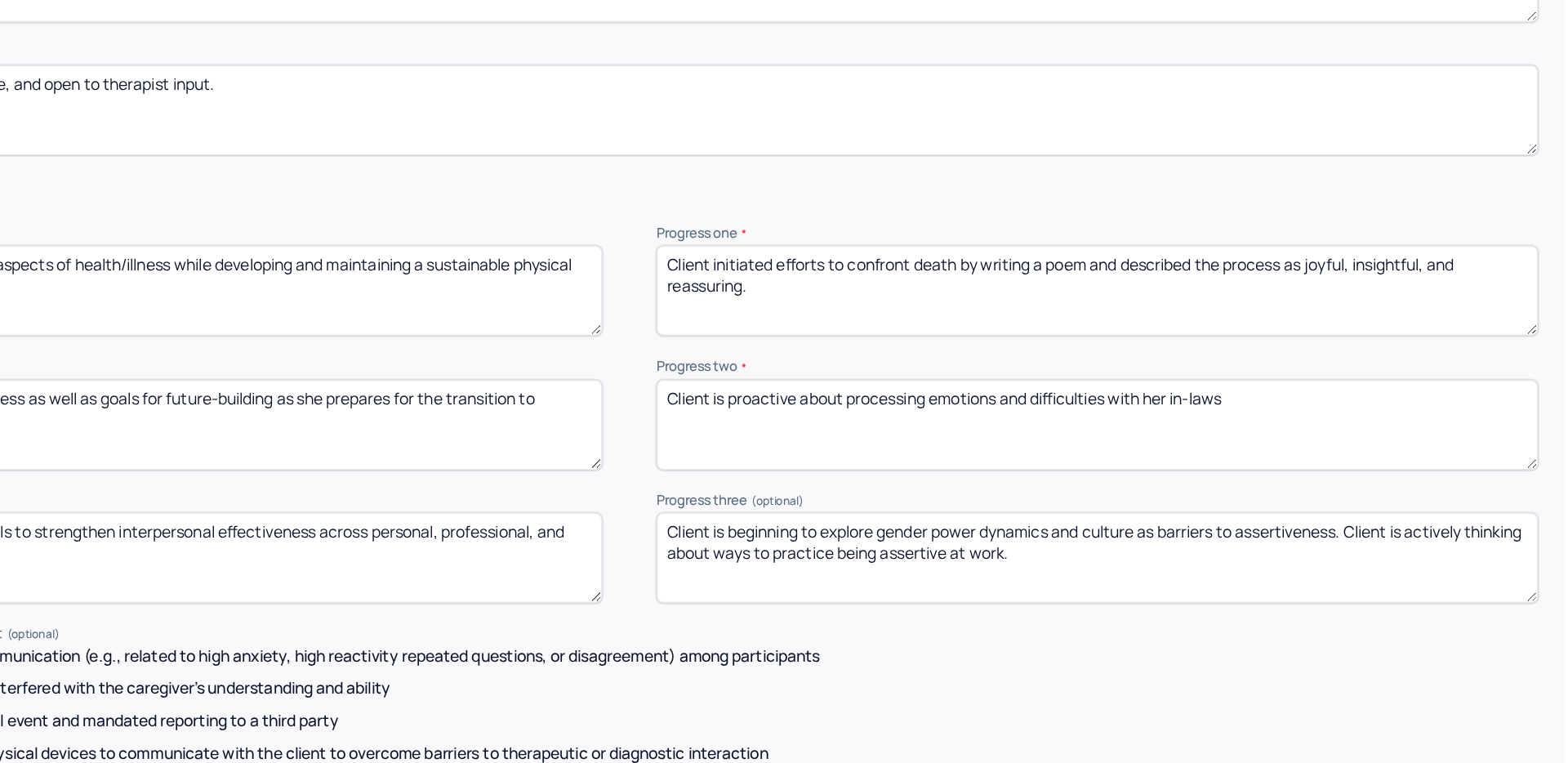 click on "Client recognizes difficulties with her in-laws" at bounding box center [1223, 419] 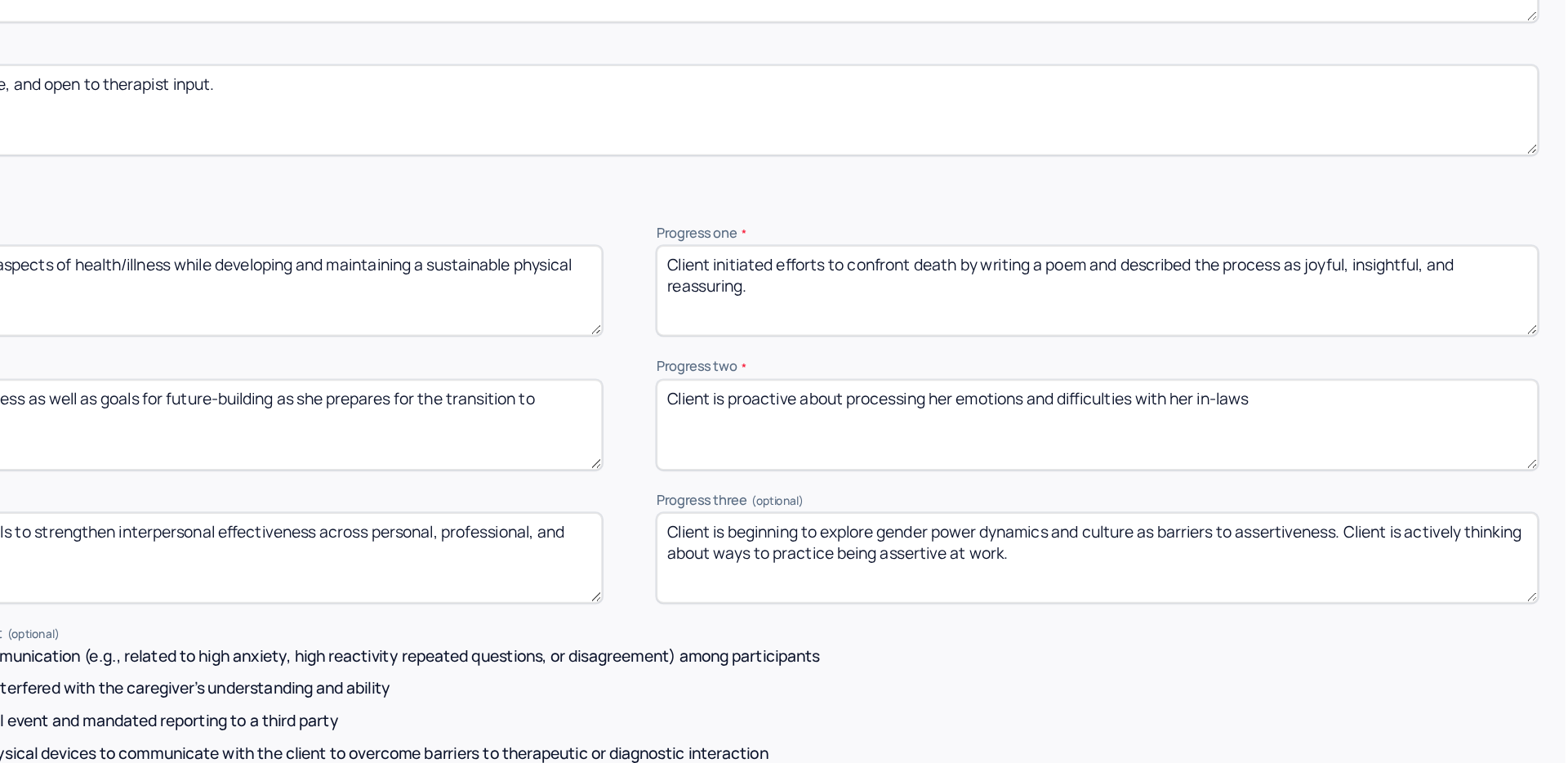 click on "Client is proactive about processing emotions and difficulties with her in-laws" at bounding box center (1223, 419) 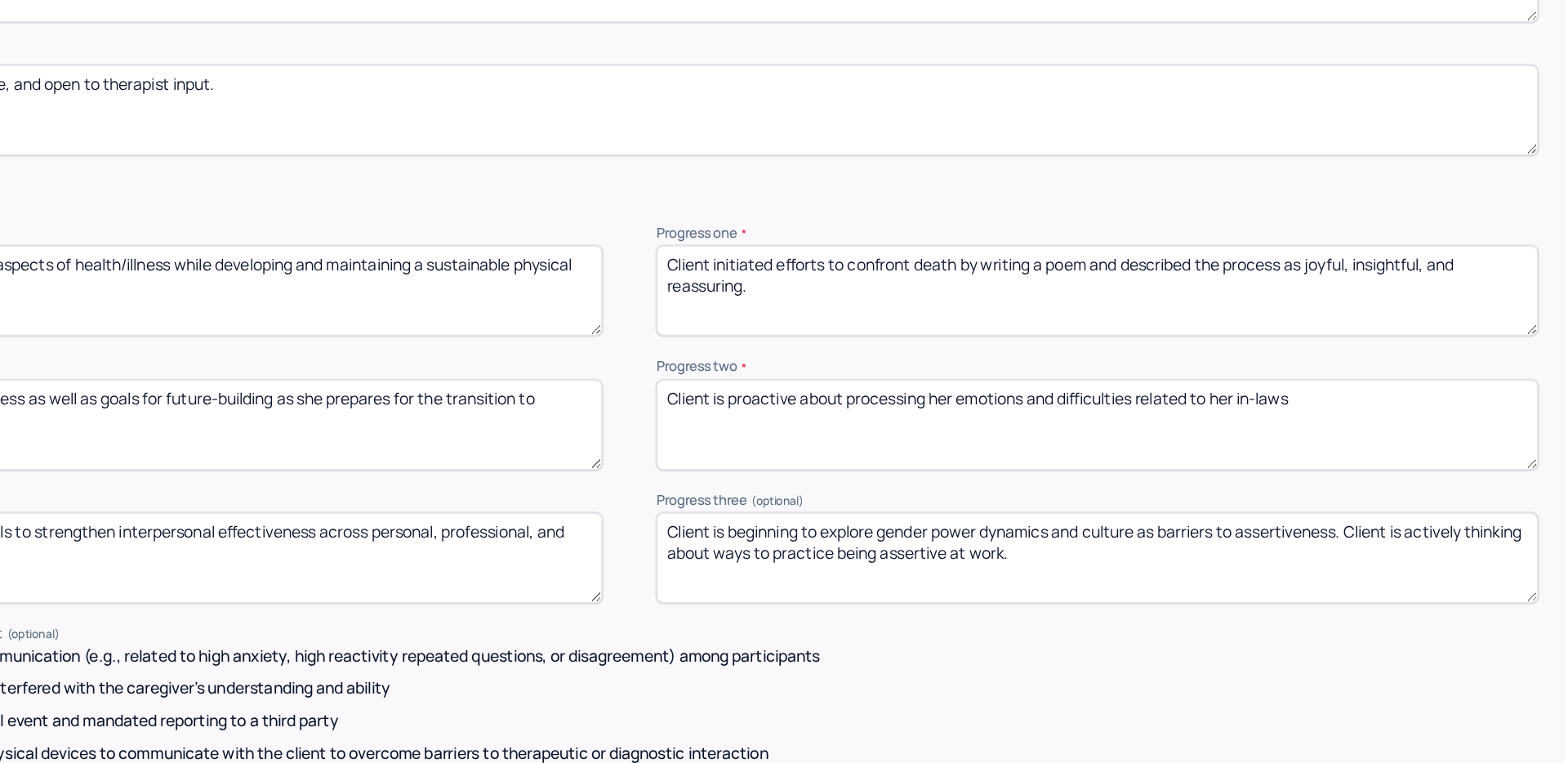 click on "Client is proactive about processing her emotions and difficulties with her in-laws" at bounding box center (1223, 419) 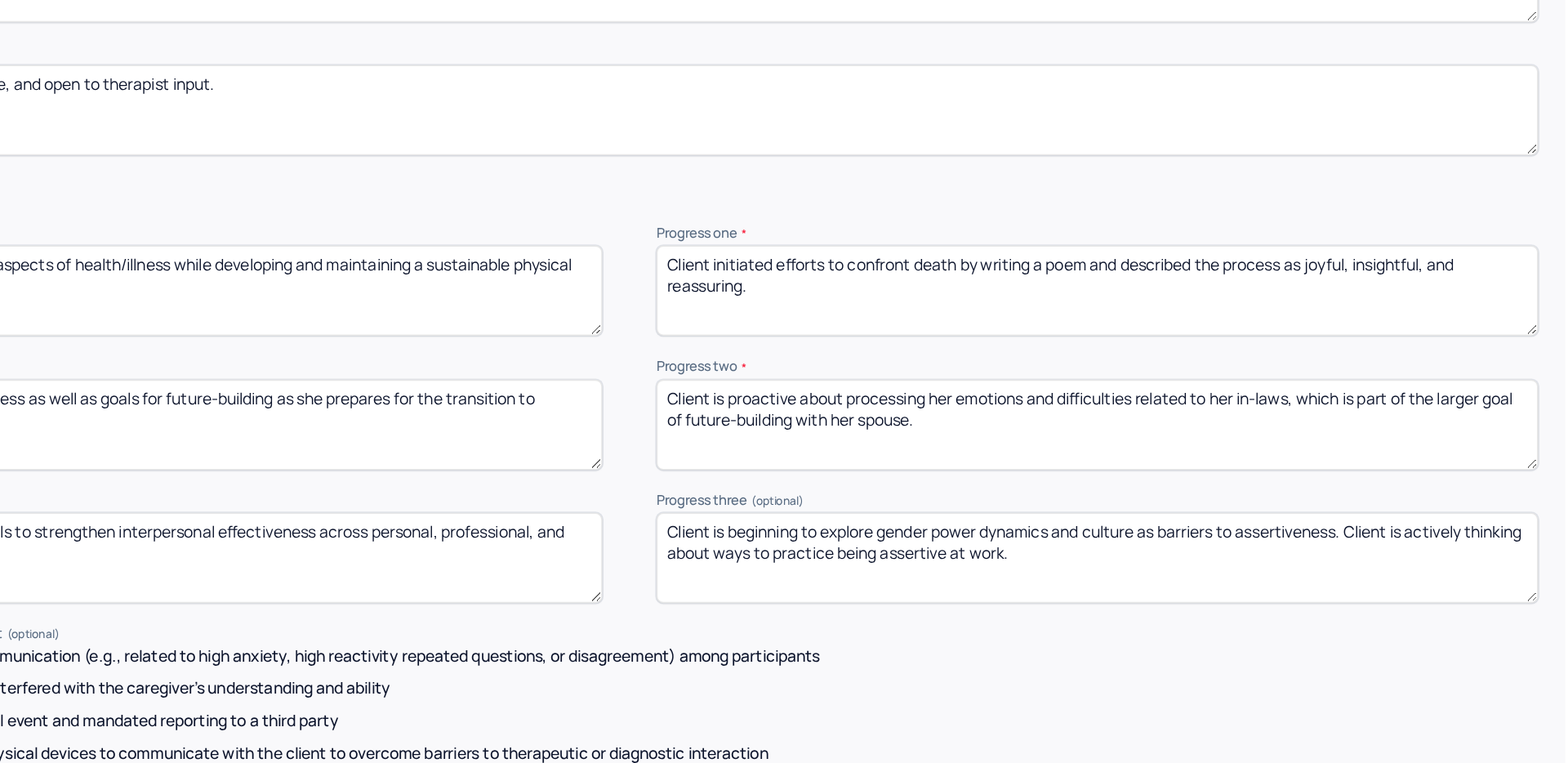 scroll, scrollTop: 1796, scrollLeft: 0, axis: vertical 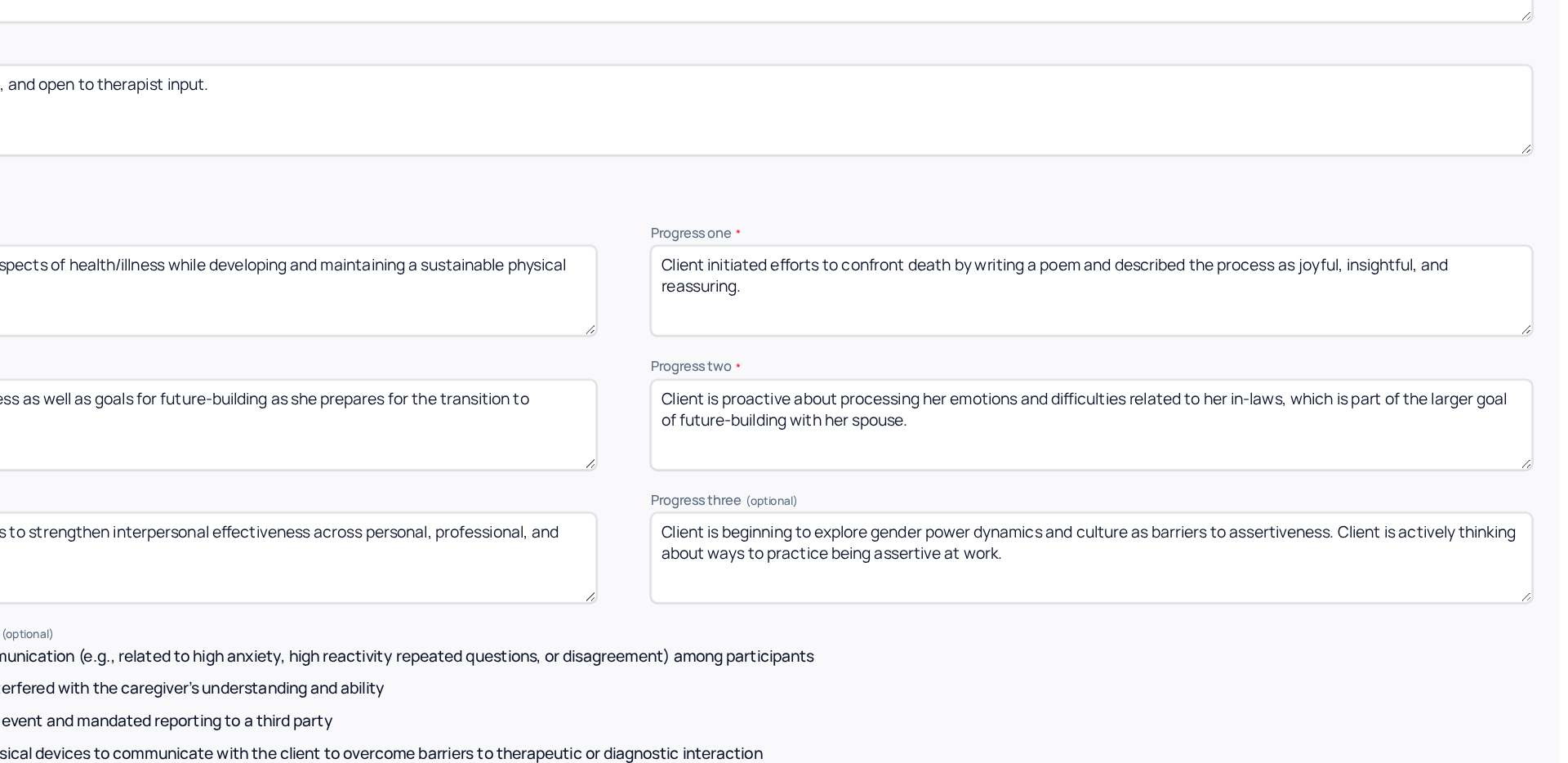 drag, startPoint x: 1396, startPoint y: 414, endPoint x: 1414, endPoint y: 403, distance: 21.09502 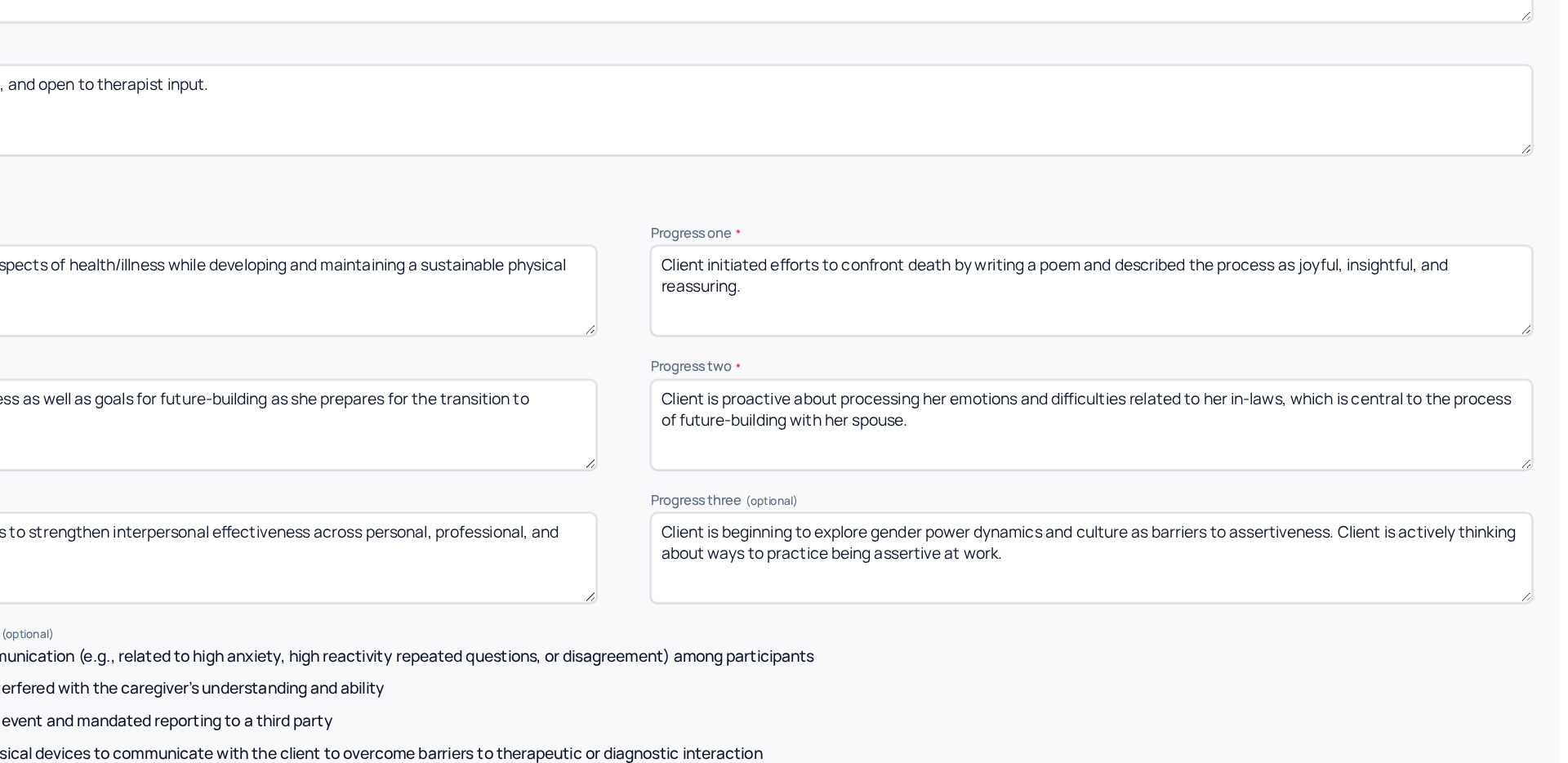 type on "Client is proactive about processing her emotions and difficulties related to her in-laws, which is central to the process of future-building with her spouse." 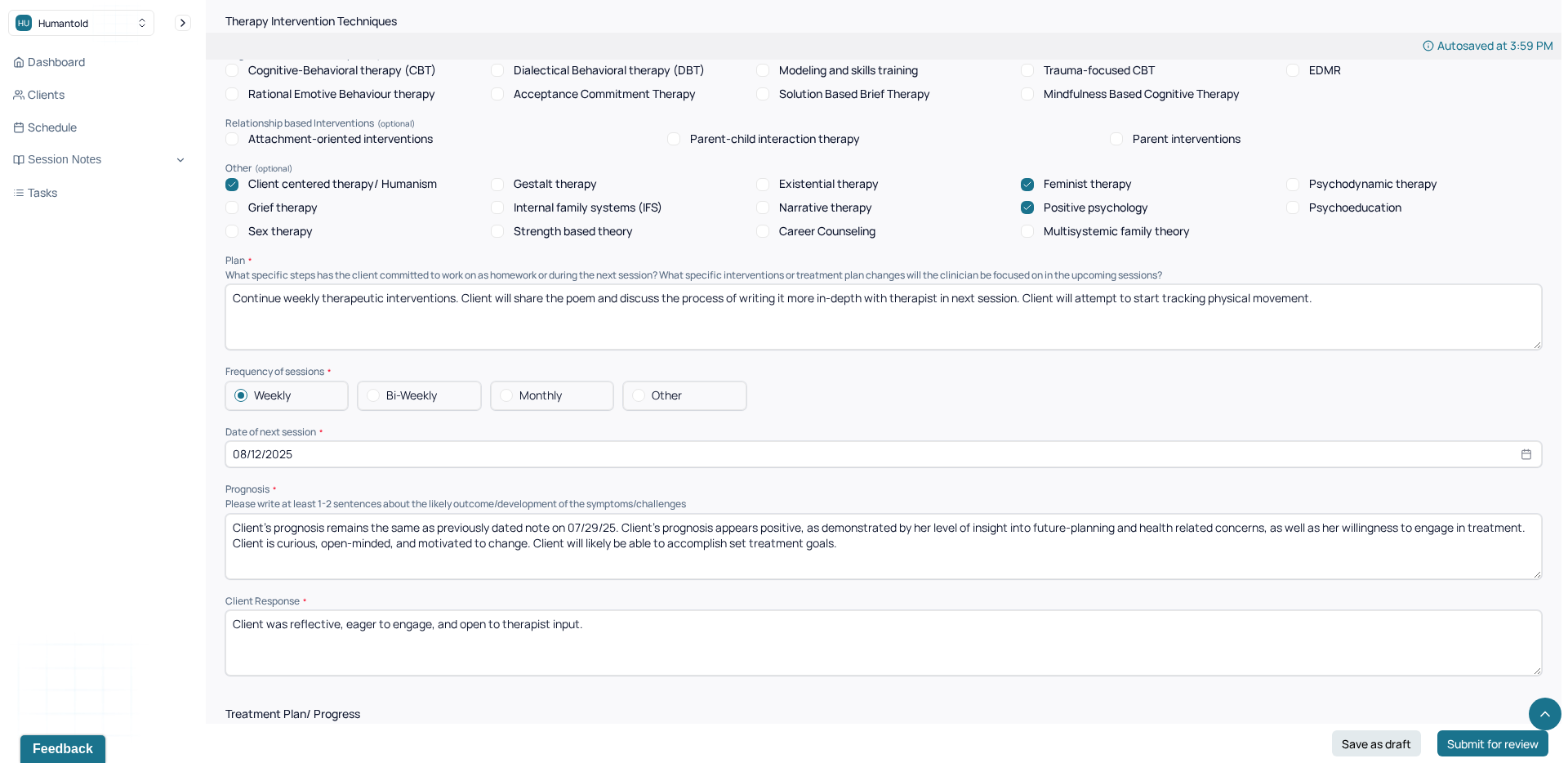 scroll, scrollTop: 1261, scrollLeft: 0, axis: vertical 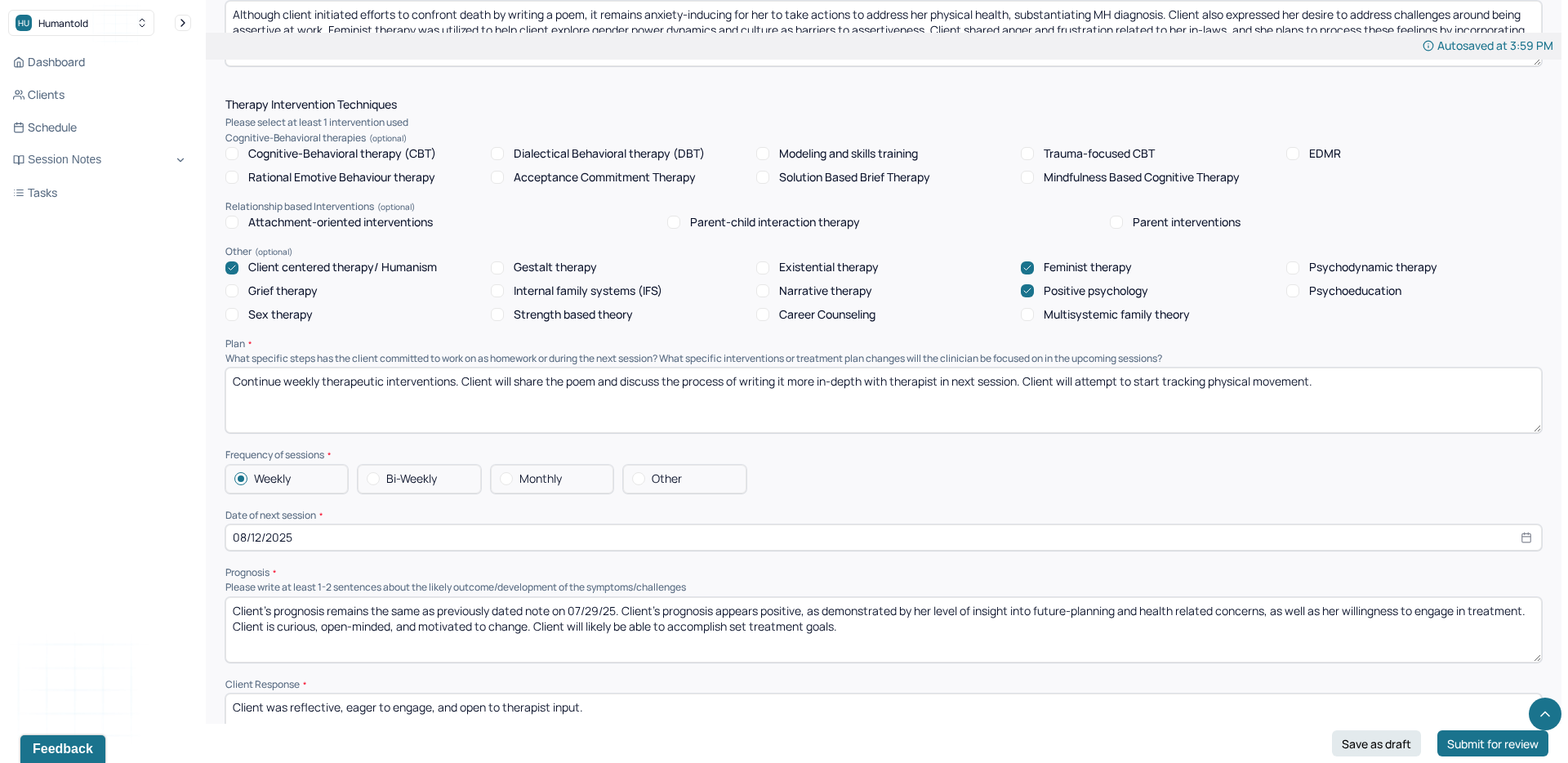 click on "08/12/2025" at bounding box center (884, 538) 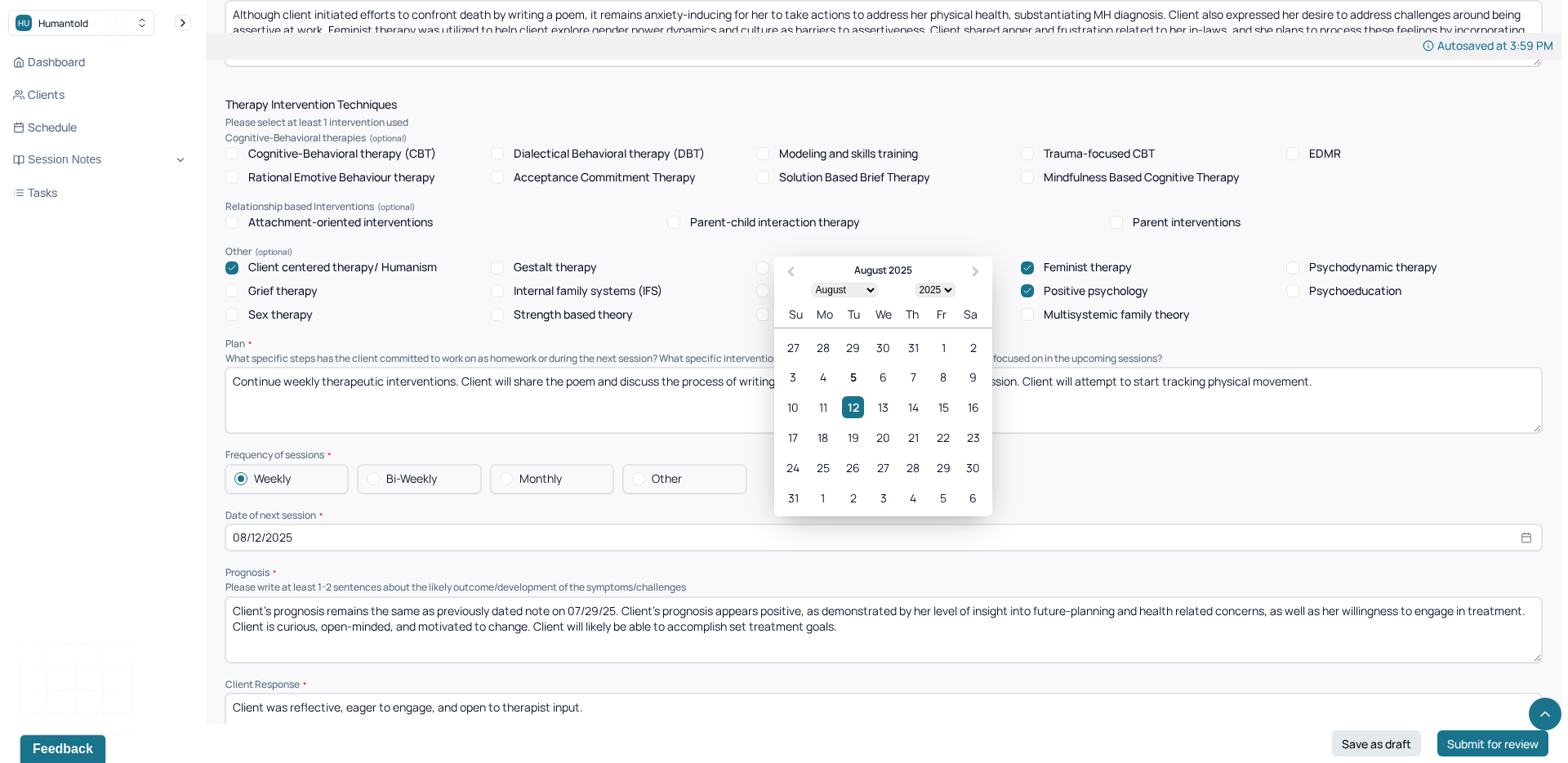 click on "Prognosis" at bounding box center [884, 573] 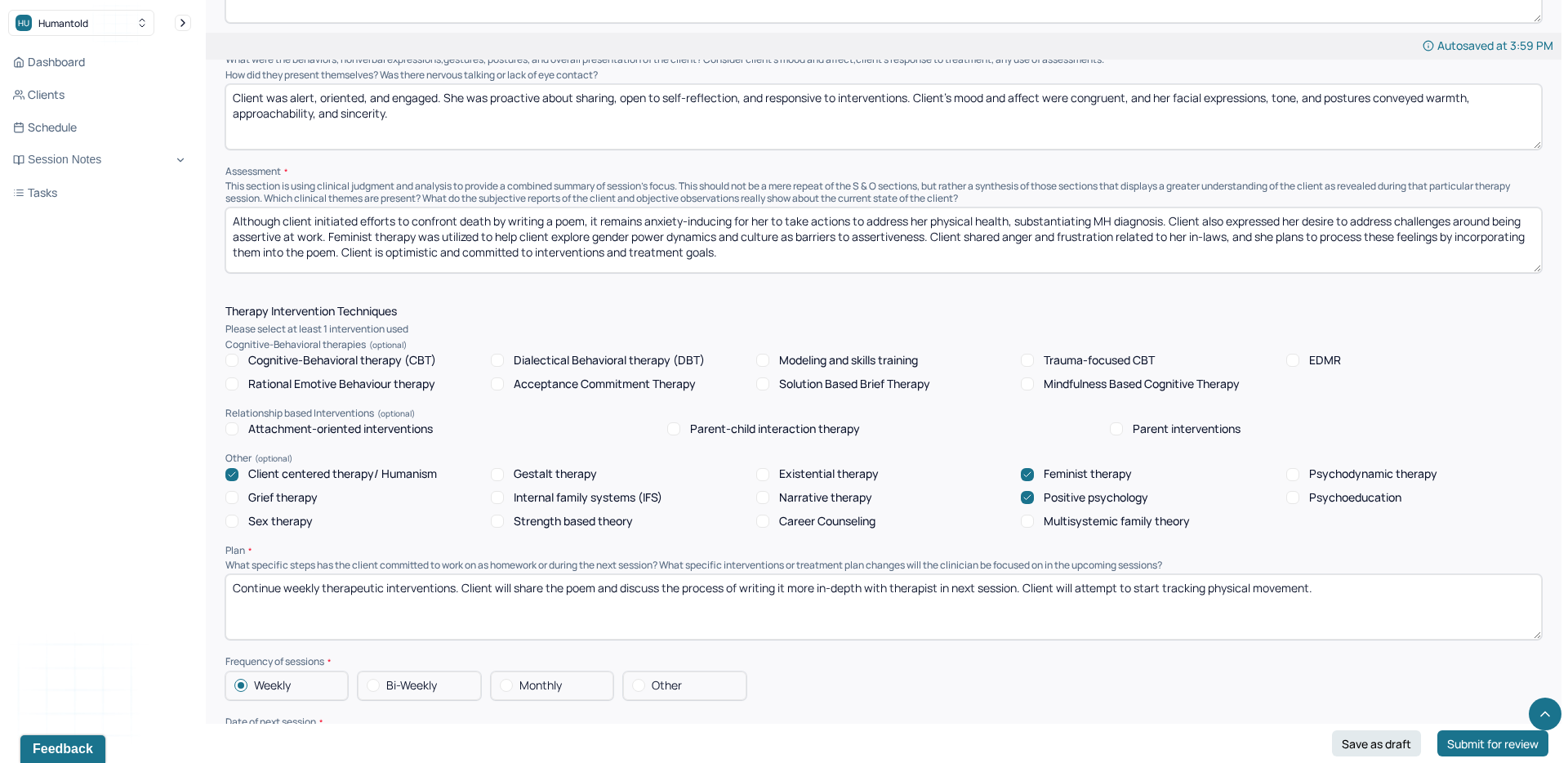 scroll, scrollTop: 1109, scrollLeft: 0, axis: vertical 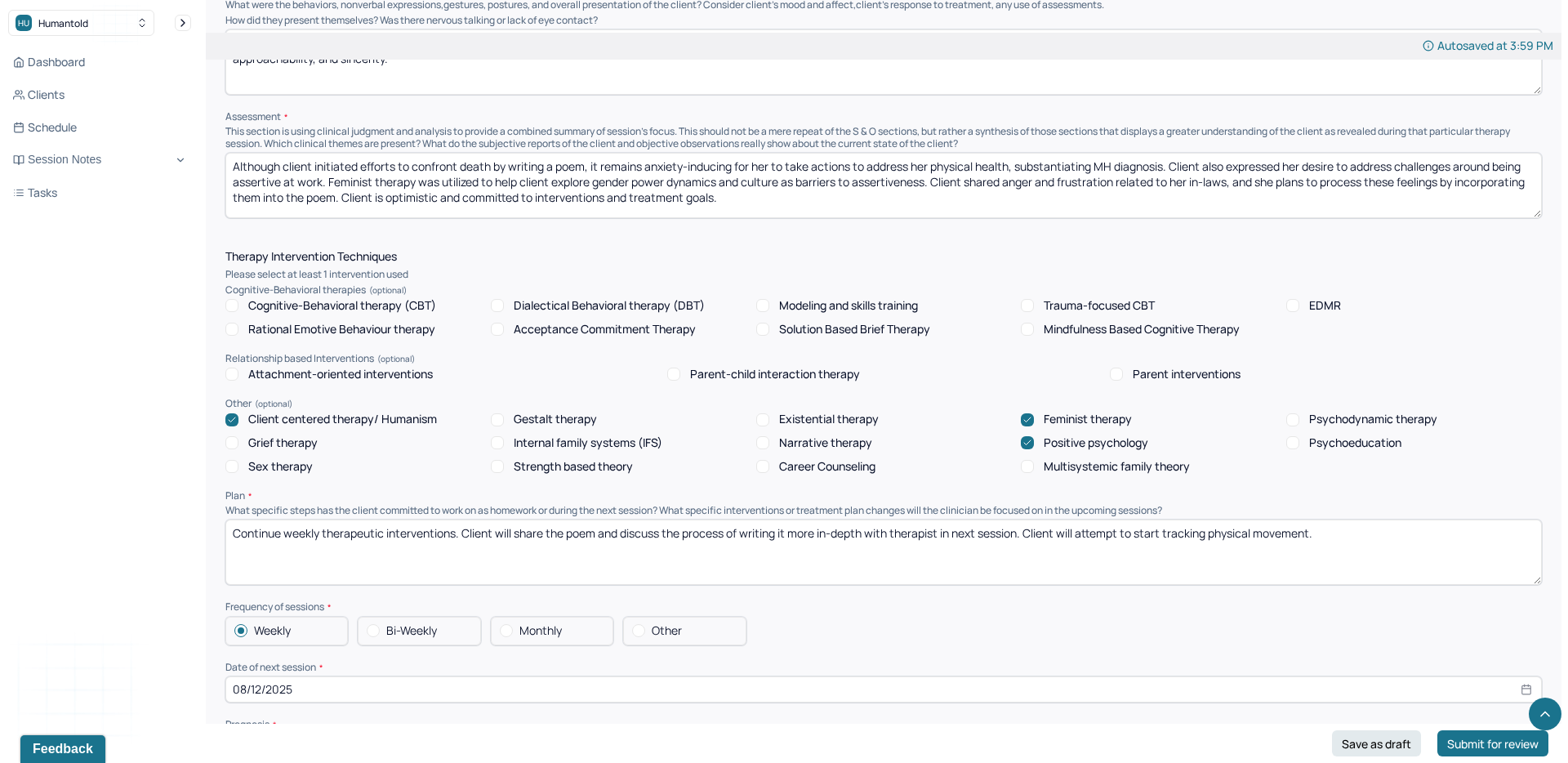 click on "Continue weekly therapeutic interventions. Client will share the poem and discuss the process of writing it more in-depth with therapist in next session. Client will attempt to start tracking physical movement." at bounding box center [884, 552] 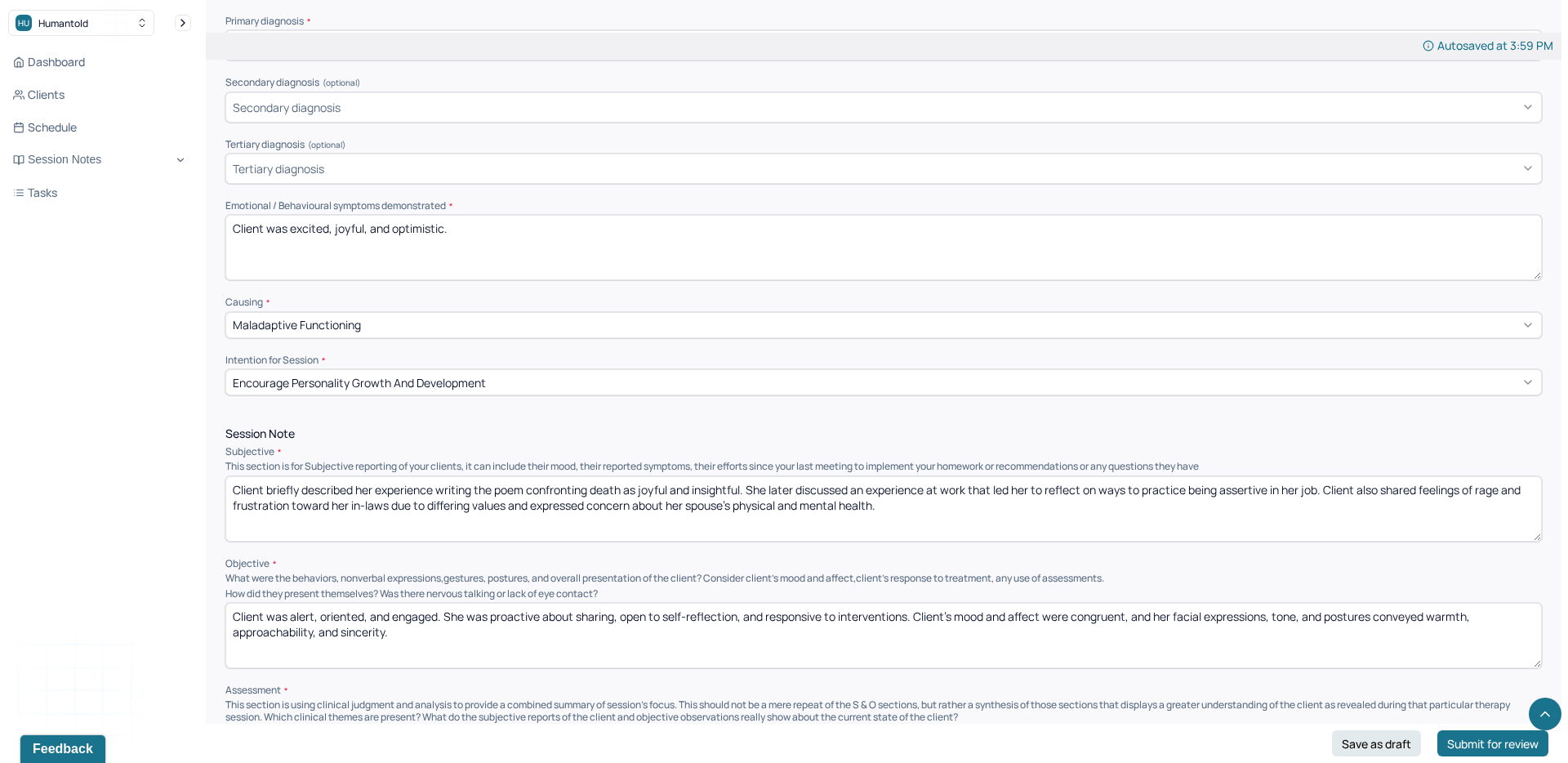 scroll, scrollTop: 539, scrollLeft: 0, axis: vertical 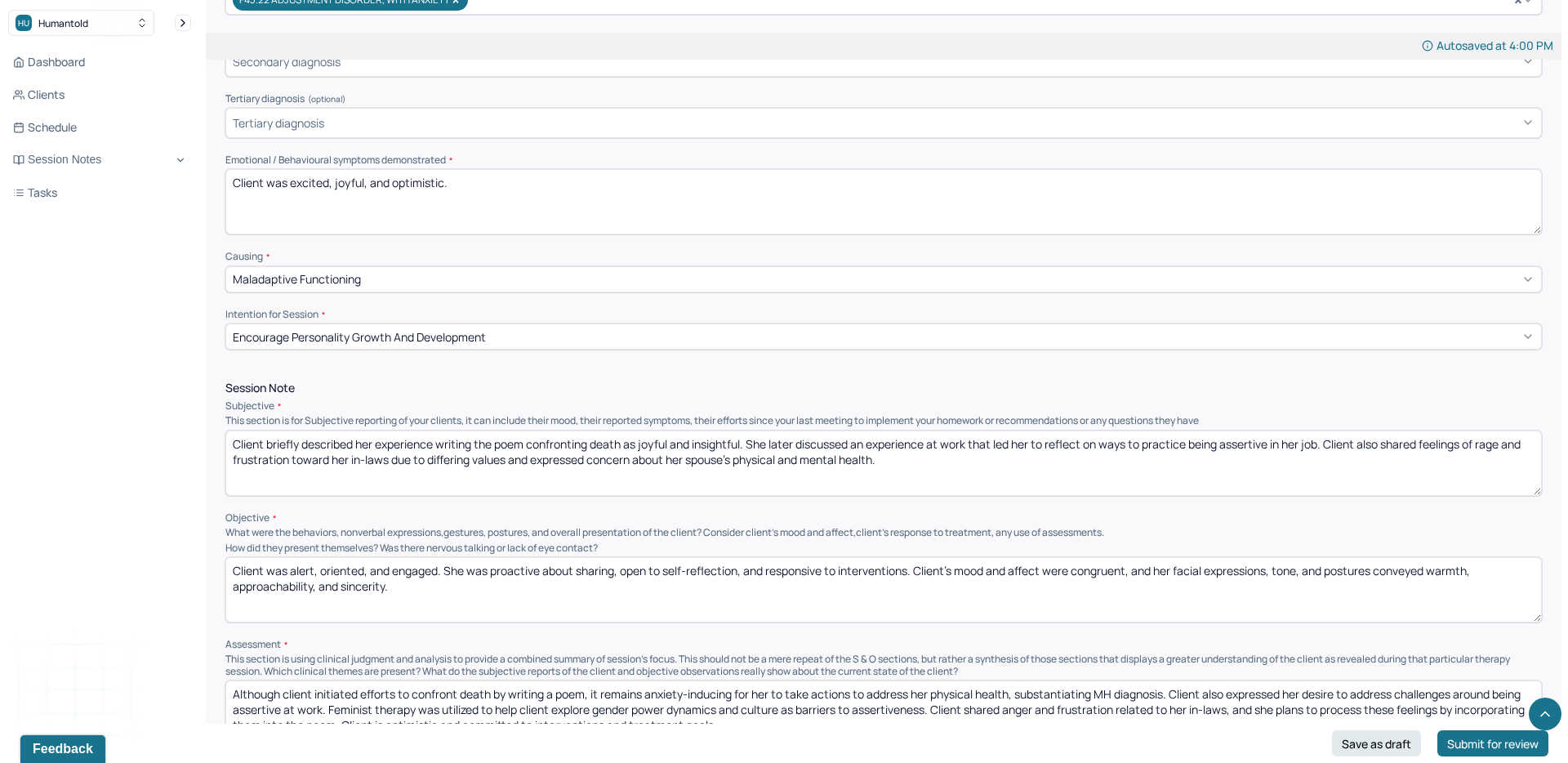 type on "Continue weekly therapeutic interventions. Client will share the poem and discuss the process of writing it more in-depth with therapist in next session. Client will attempt to start engaging in and tracking physical movement." 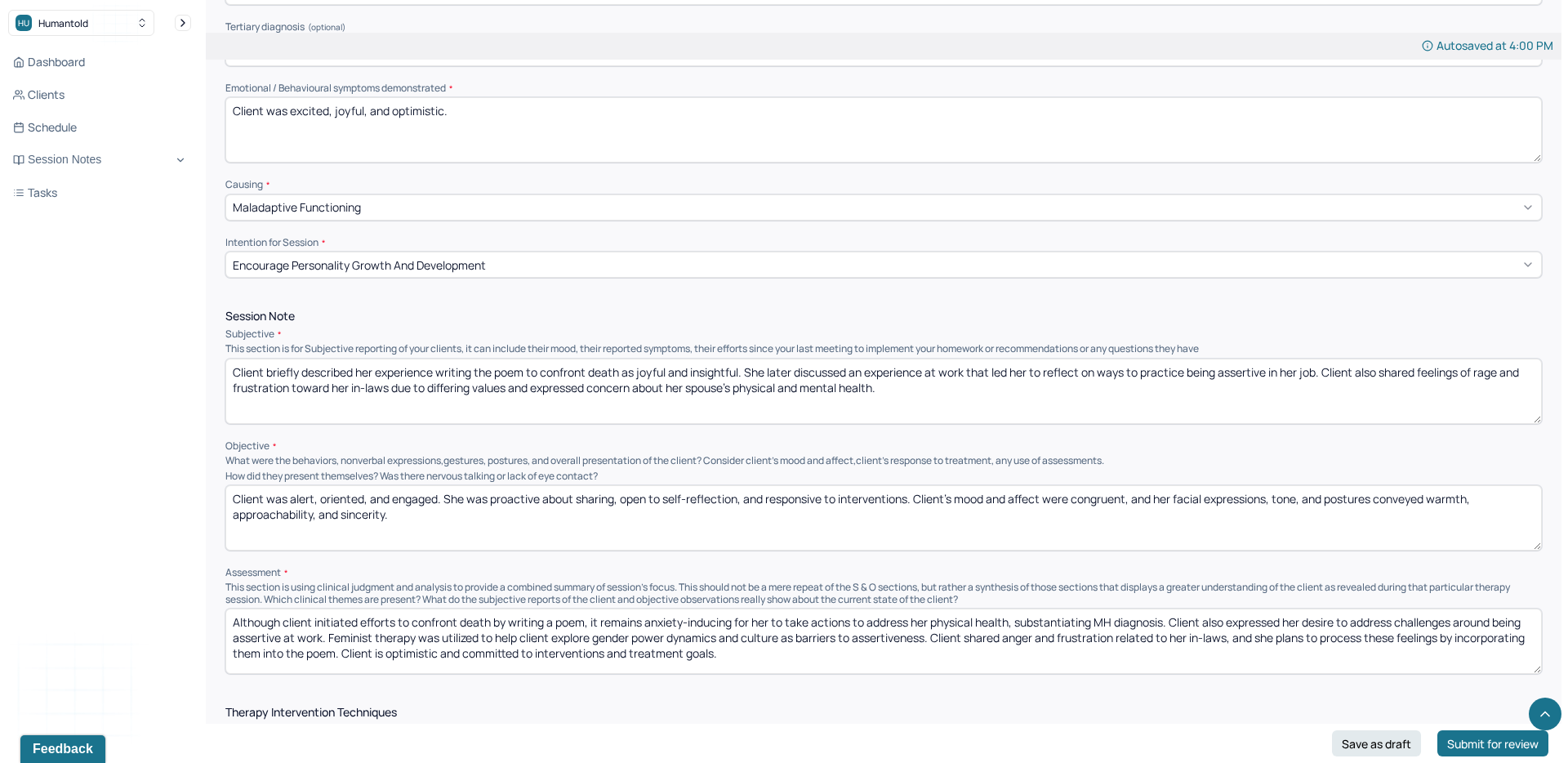 scroll, scrollTop: 655, scrollLeft: 0, axis: vertical 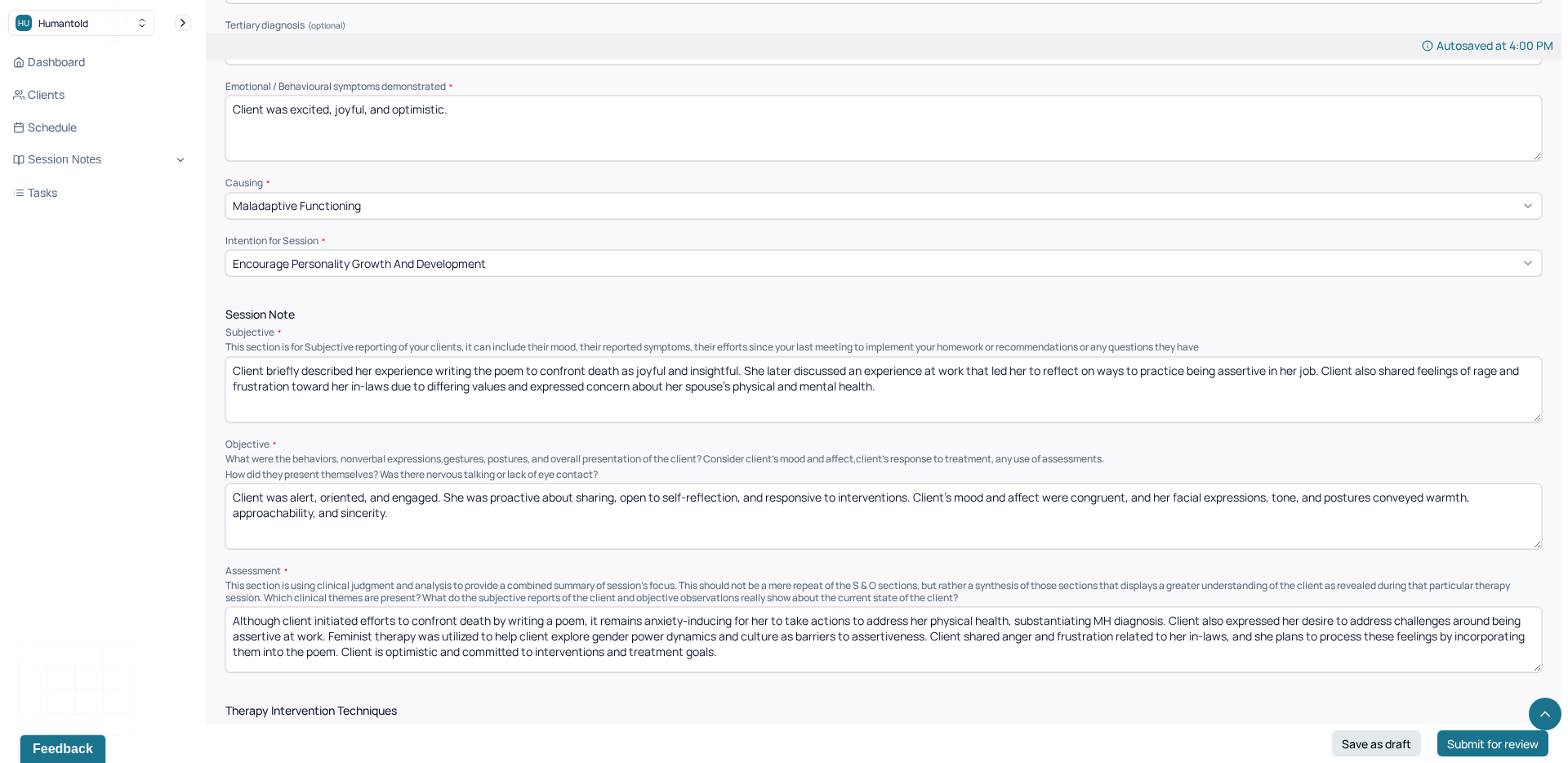 click on "Client briefly described her experience writing the poem to confront death as joyful and insightful. She later discussed an experience at work that led her to reflect on ways to practice being assertive in her job. Client also shared feelings of rage and frustration toward her in-laws due to differing values and expressed concern about her spouse's physical and mental health." at bounding box center [884, 390] 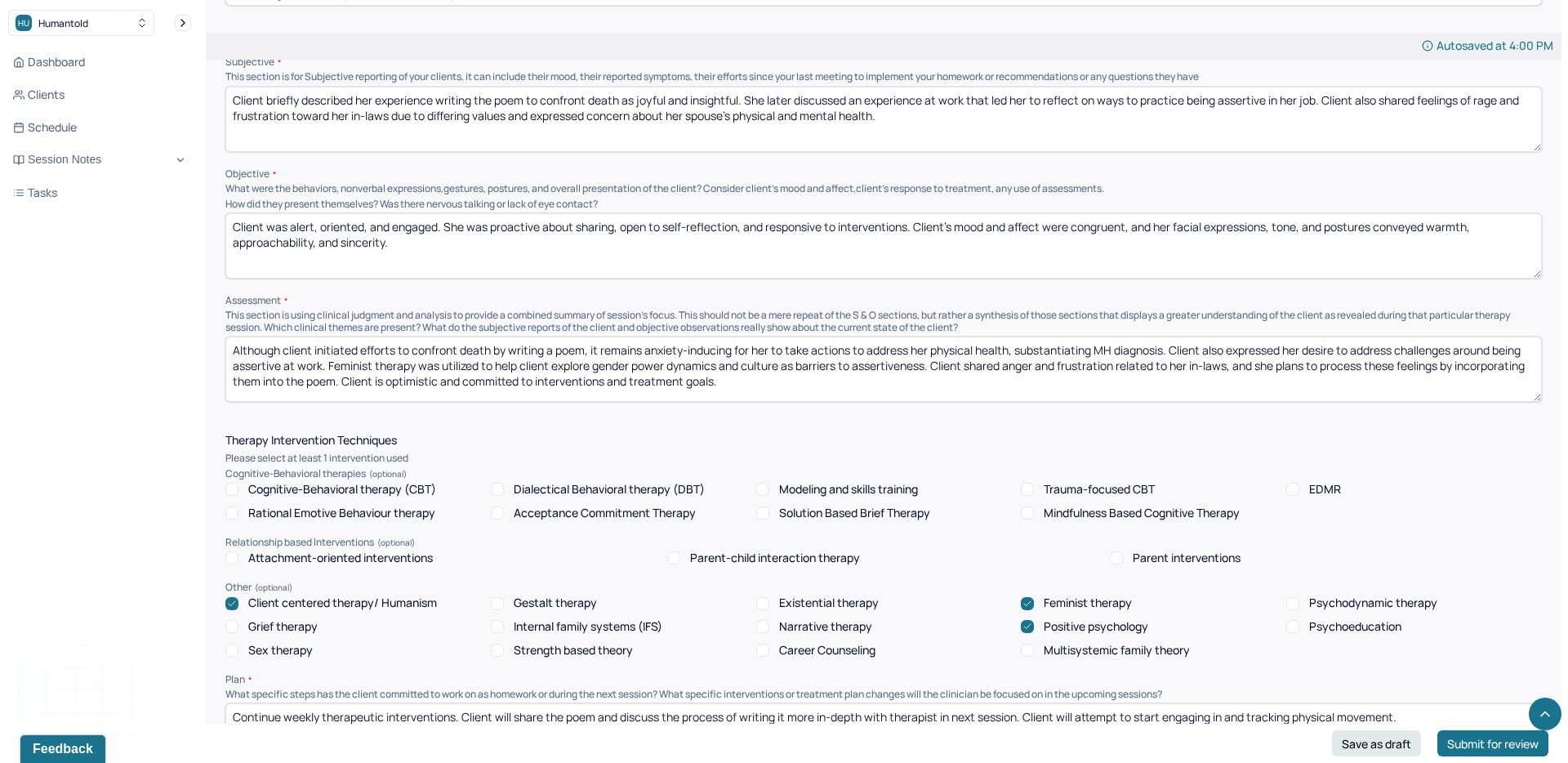 scroll, scrollTop: 929, scrollLeft: 0, axis: vertical 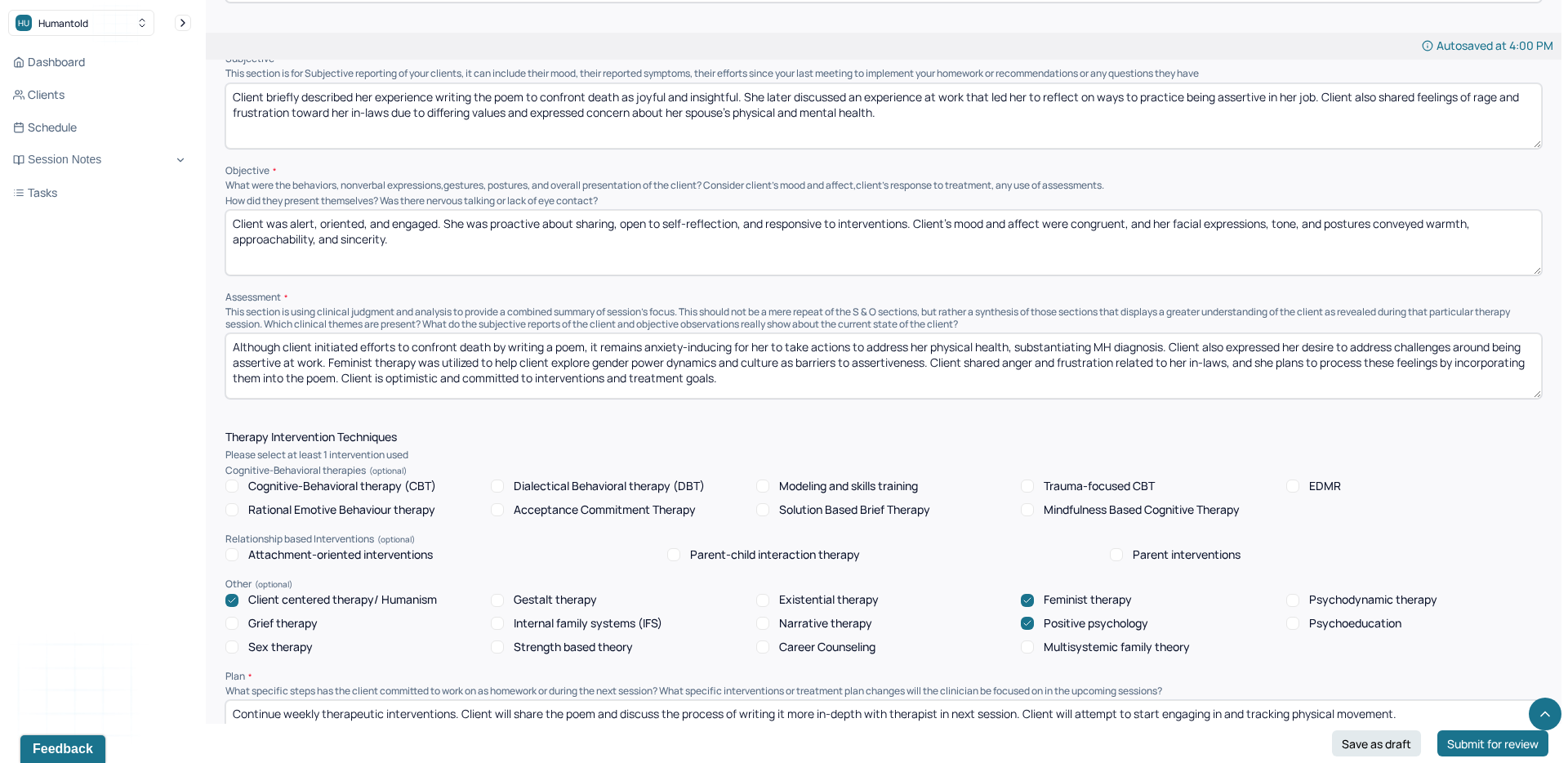 type on "Client briefly described her experience writing the poem to confront death as joyful and insightful. She later discussed an experience at work that led her to reflect on ways to practice being assertive in her job. Client also shared feelings of rage and frustration toward her in-laws due to differing values and expressed concern about her spouse's physical and mental health." 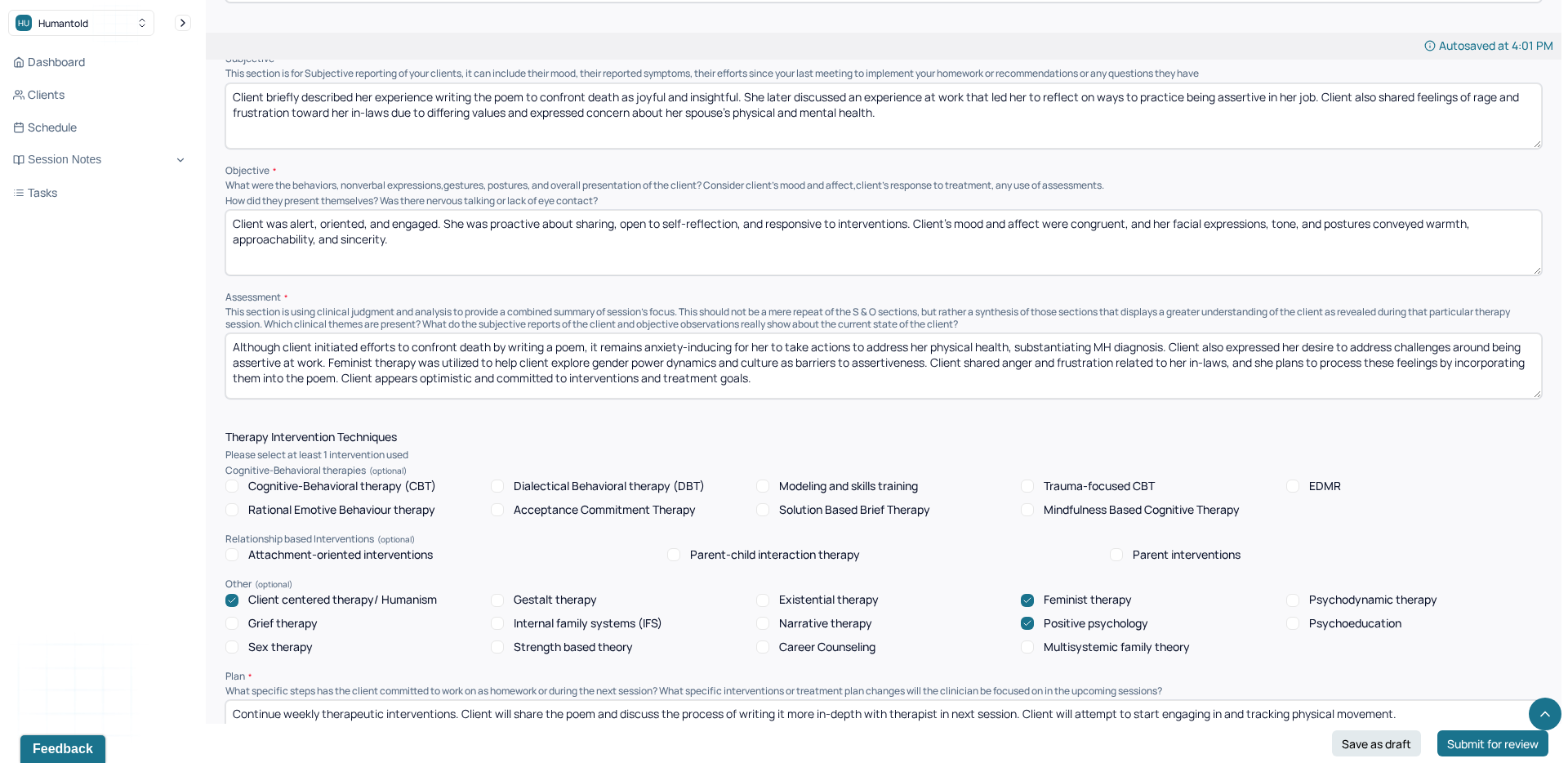 click on "Although client initiated efforts to confront death by writing a poem, it remains anxiety-inducing for her to take actions to address her physical health, substantiating MH diagnosis. Client also expressed her desire to address challenges around being assertive at work. Feminist therapy was utilized to help client explore gender power dynamics and culture as barriers to assertiveness. Client shared anger and frustration related to her in-laws, and she plans to process these feelings by incorporating them into the poem. Client appears optimistic and committed to interventions and treatment goals." at bounding box center (884, 366) 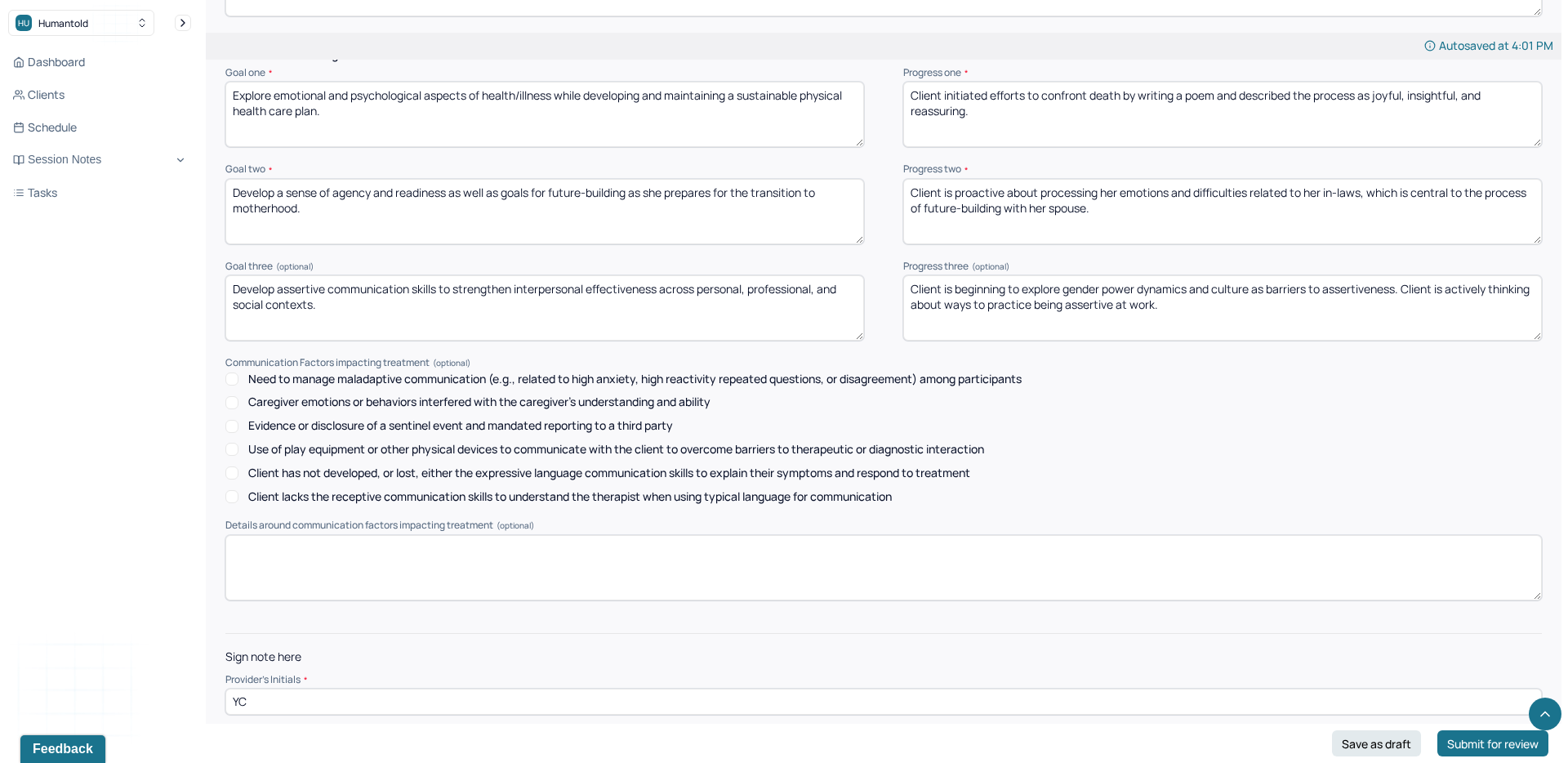 scroll, scrollTop: 2018, scrollLeft: 0, axis: vertical 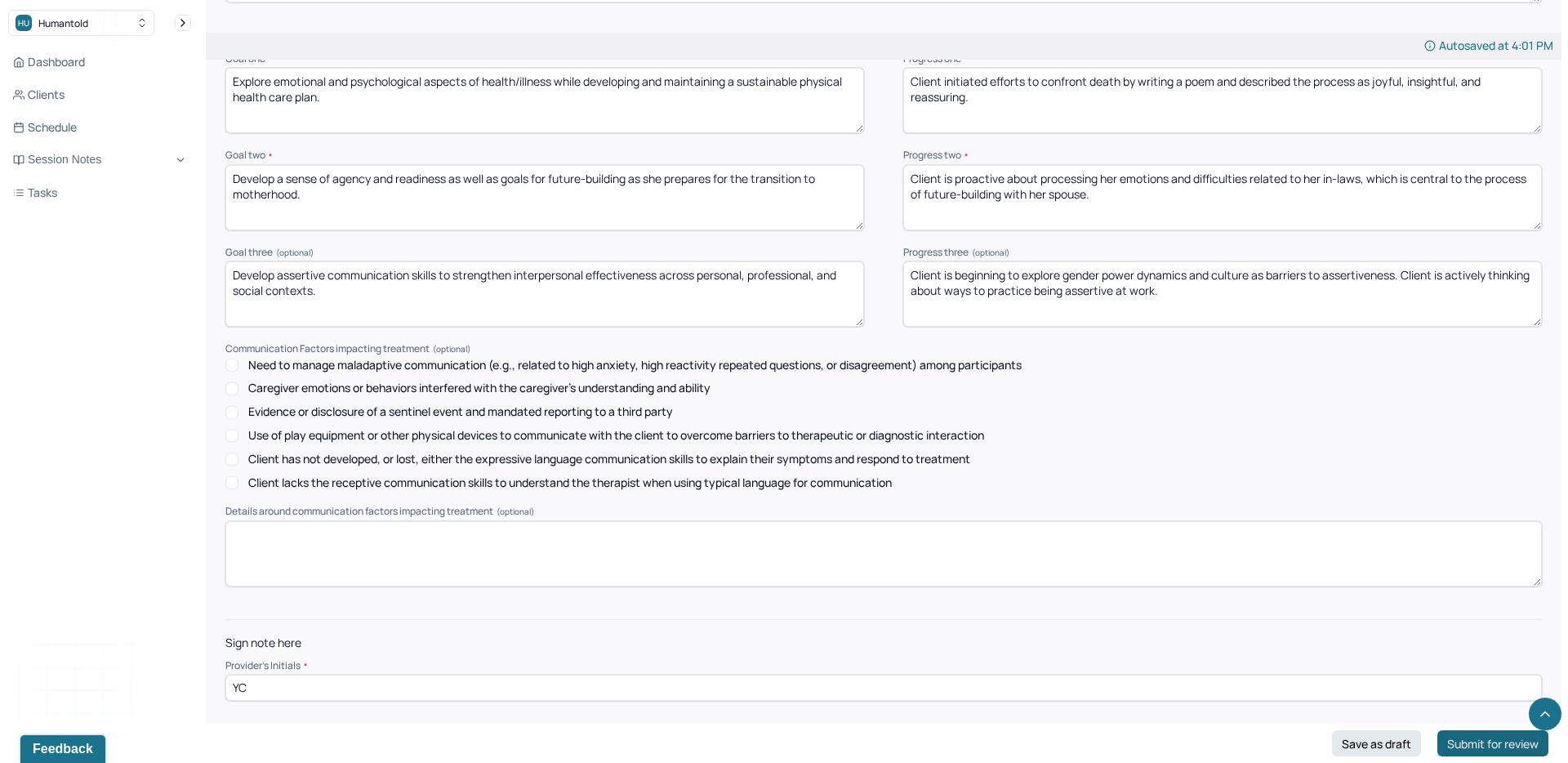 type on "Although client initiated efforts to confront death by writing a poem, it remains anxiety-inducing for her to take actions to address her physical health, substantiating MH diagnosis. Client also expressed her desire to address challenges around being assertive at work. Feminist therapy was utilized to help client explore gender power dynamics and culture as barriers to assertiveness. Client shared anger and frustration related to her in-laws, and she plans to process these feelings by incorporating them into the poem. Client appears optimistic and committed to interventions and treatment goals." 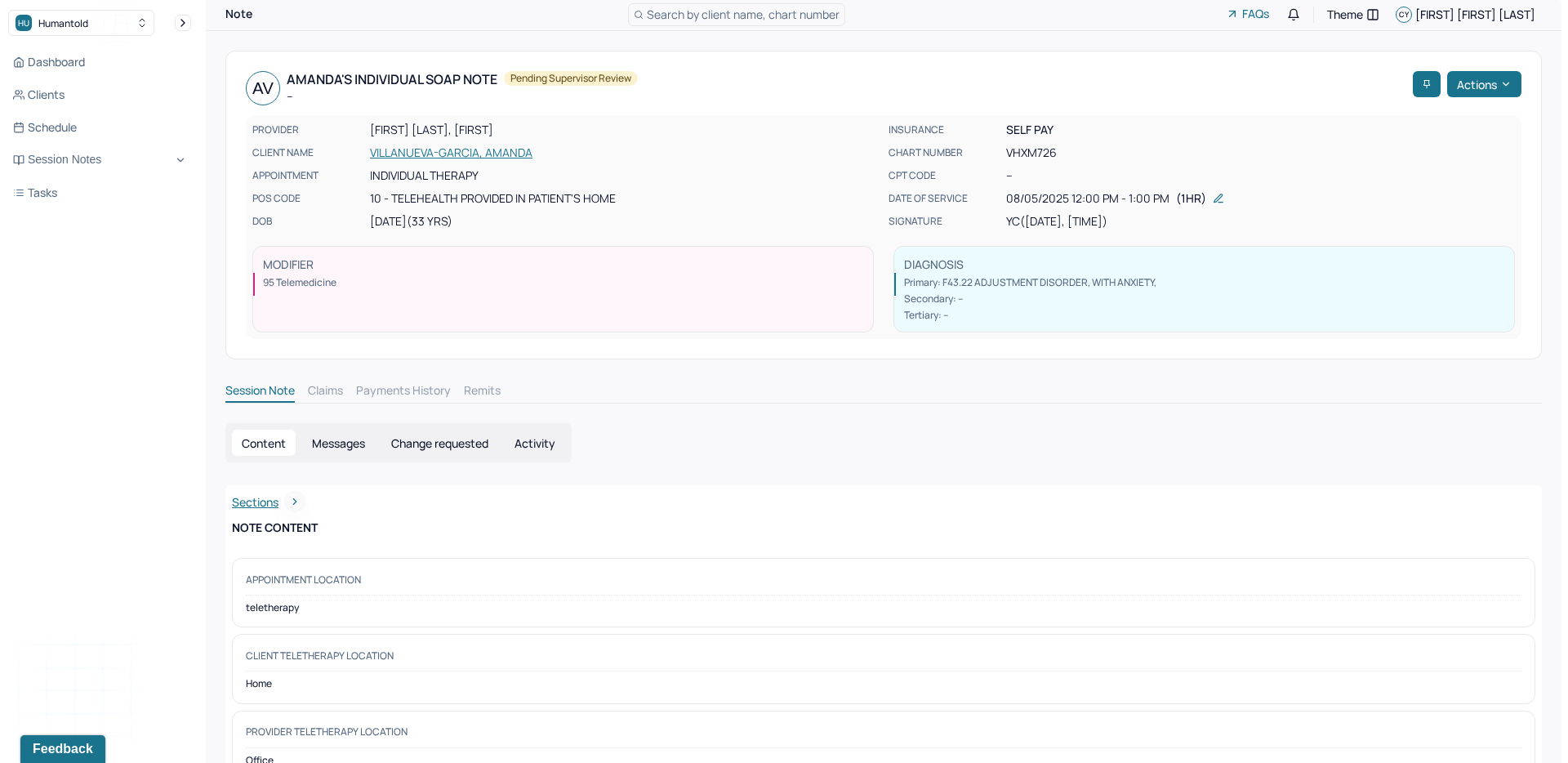 scroll, scrollTop: 0, scrollLeft: 0, axis: both 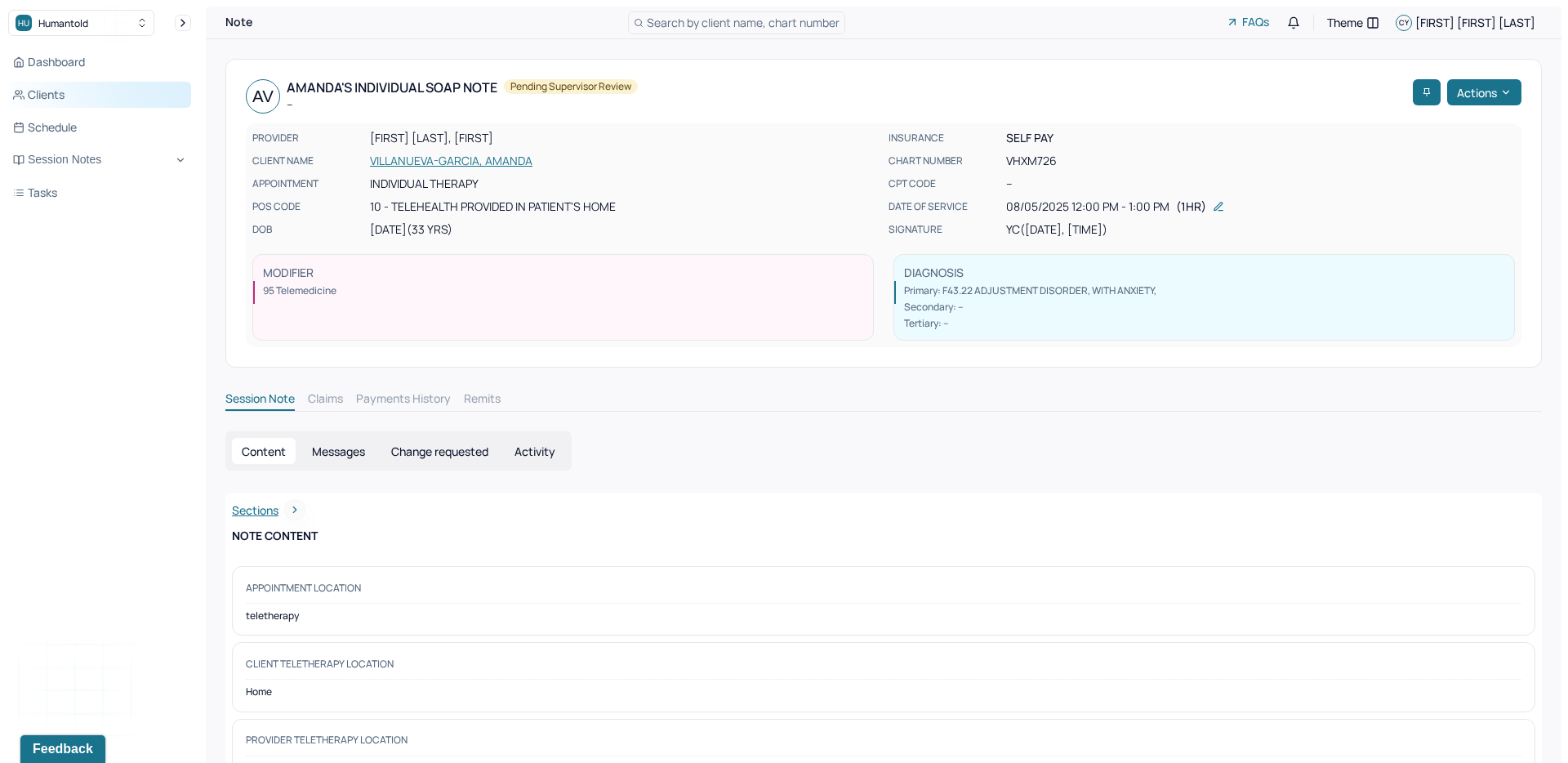 click on "Clients" at bounding box center [100, 95] 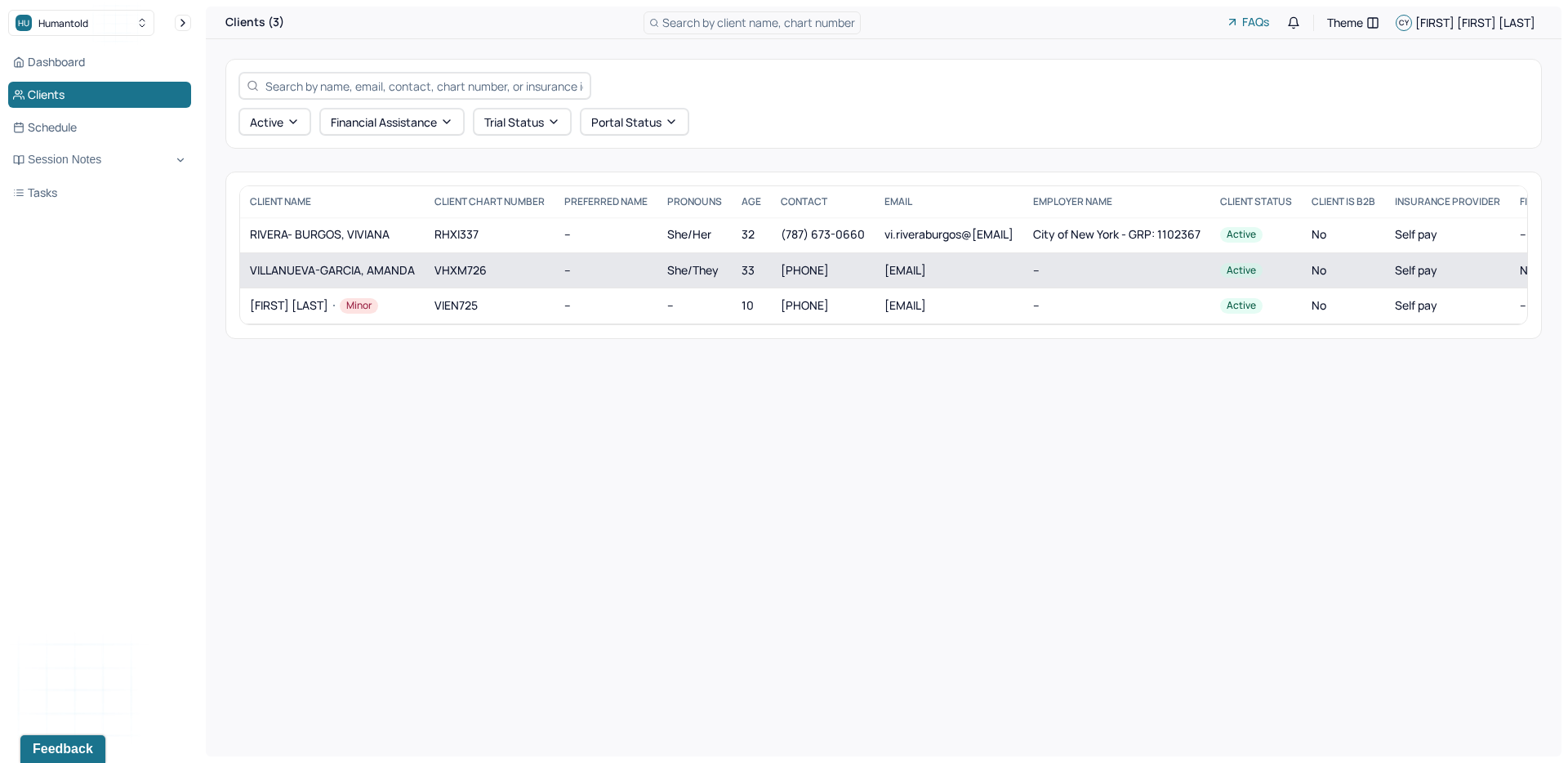 click on "VHXM726" at bounding box center [489, 270] 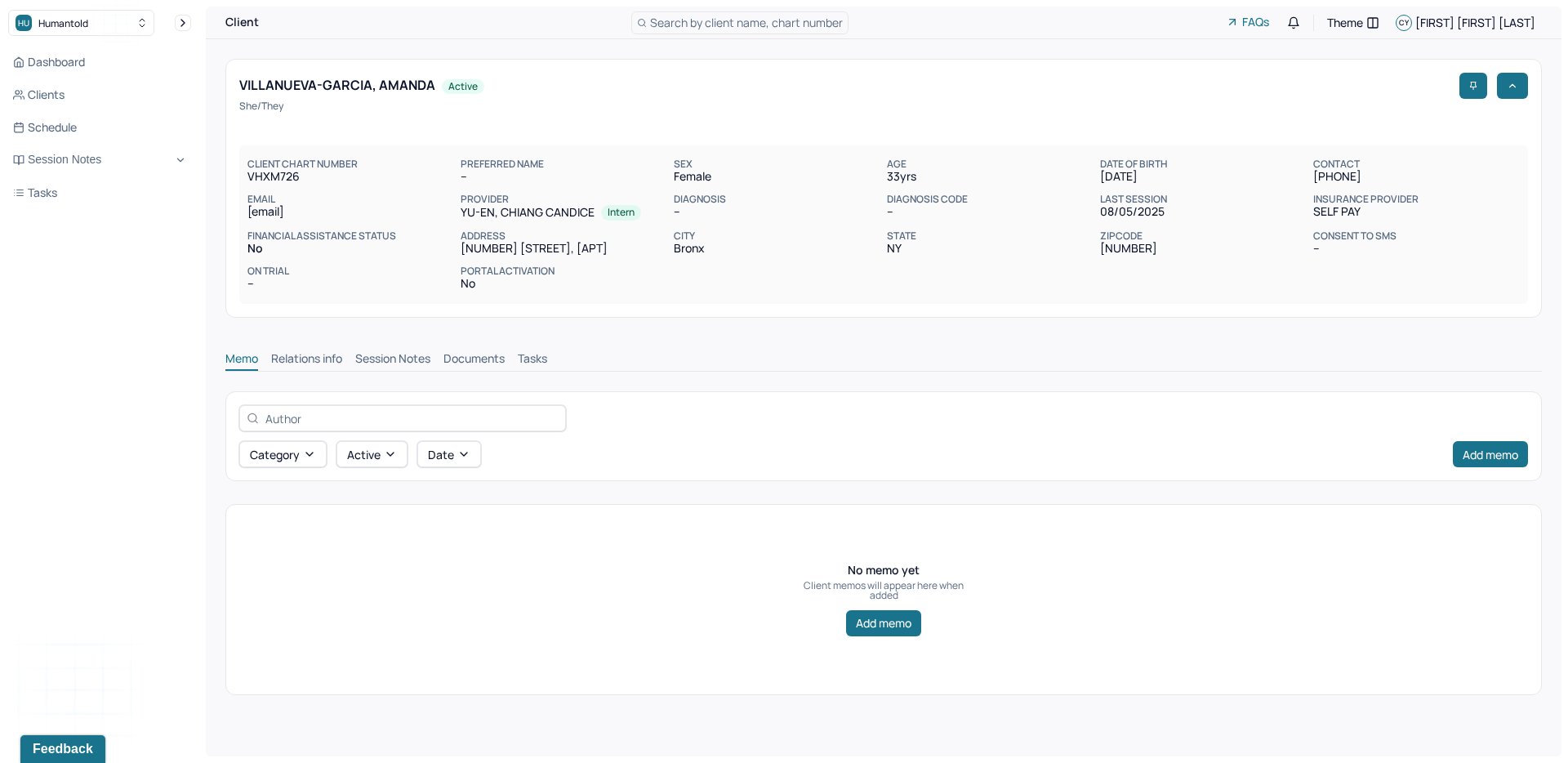 click on "Session Notes" at bounding box center [393, 360] 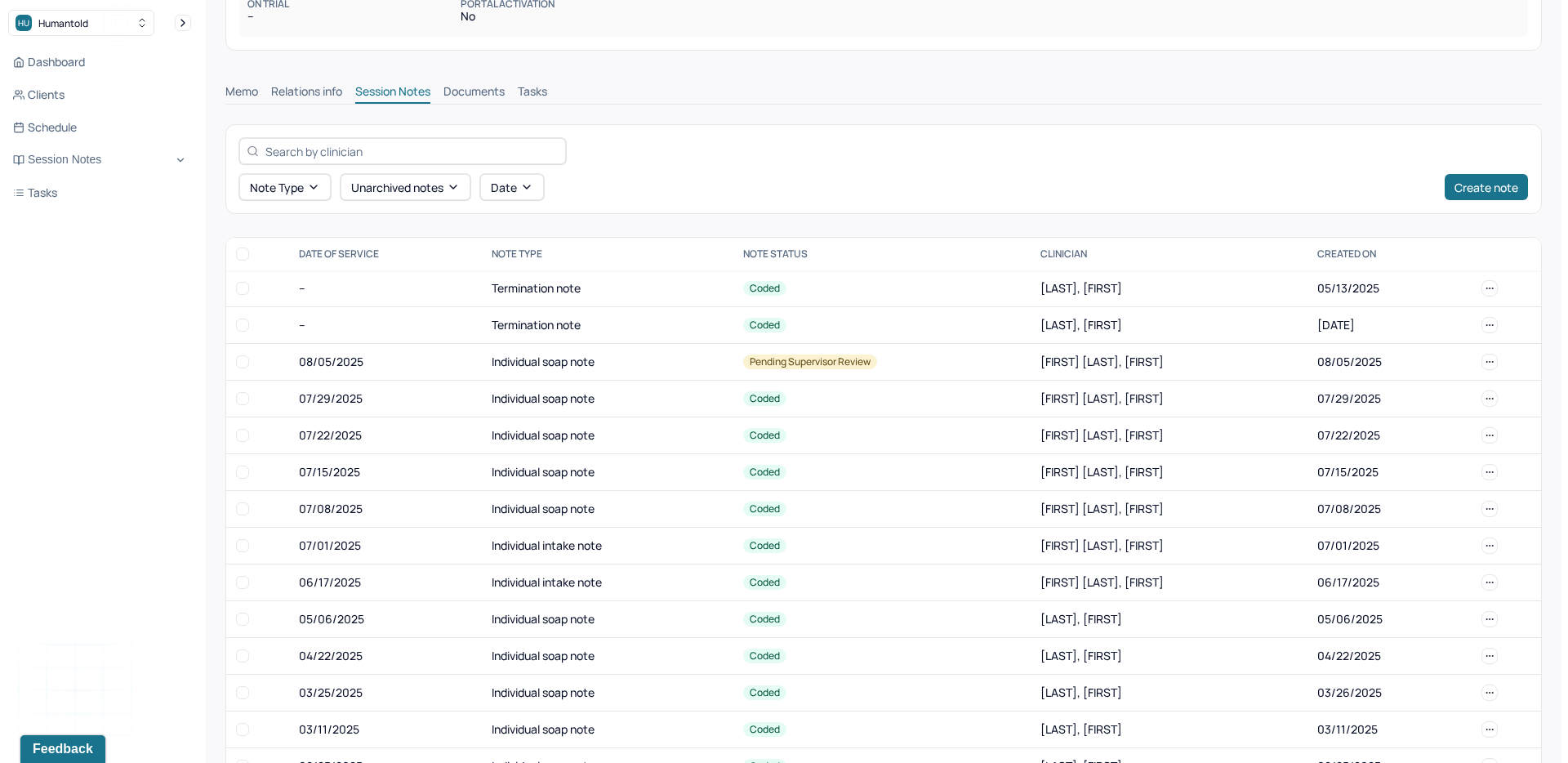 scroll, scrollTop: 301, scrollLeft: 0, axis: vertical 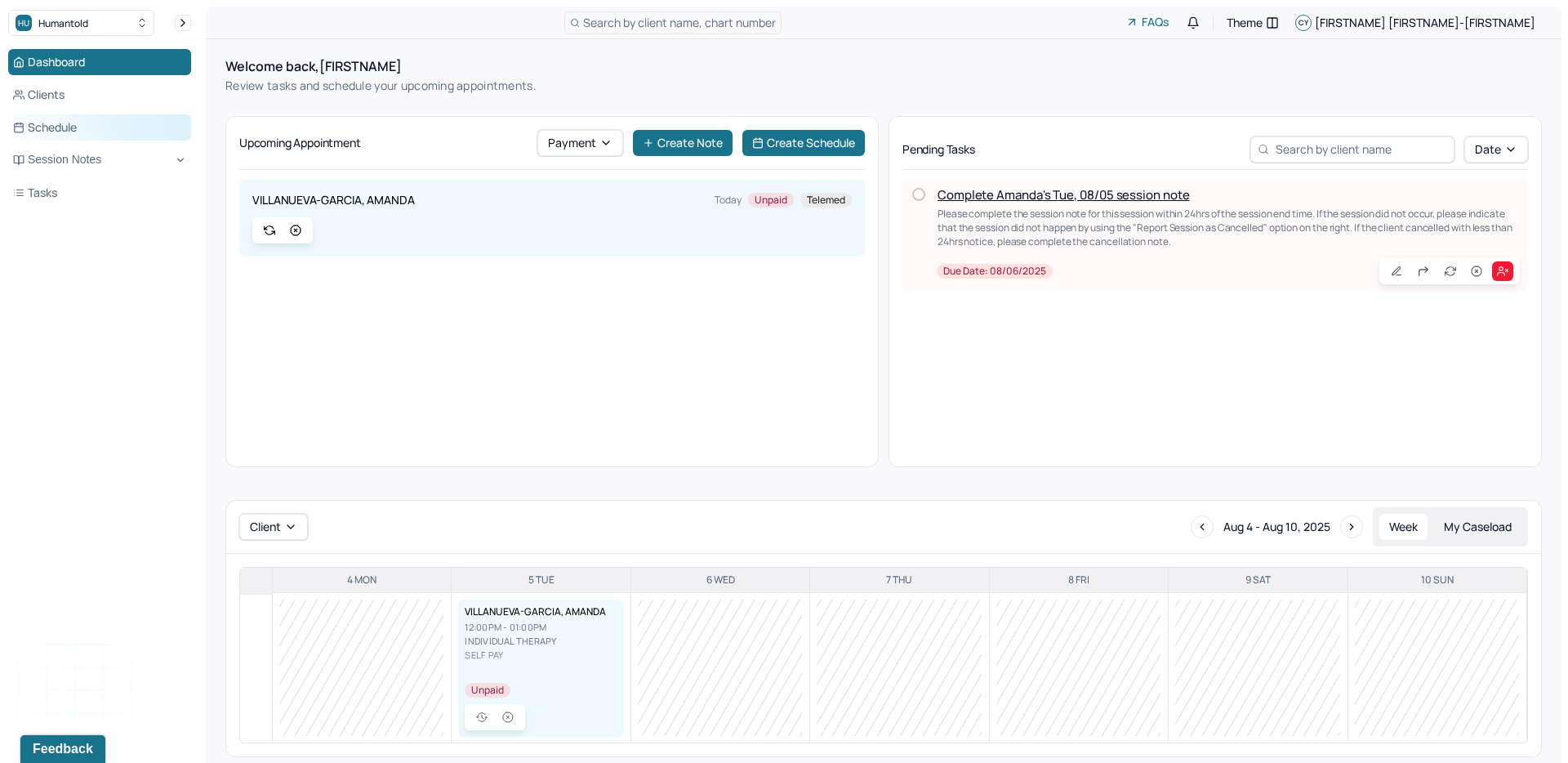 click on "Schedule" at bounding box center [100, 127] 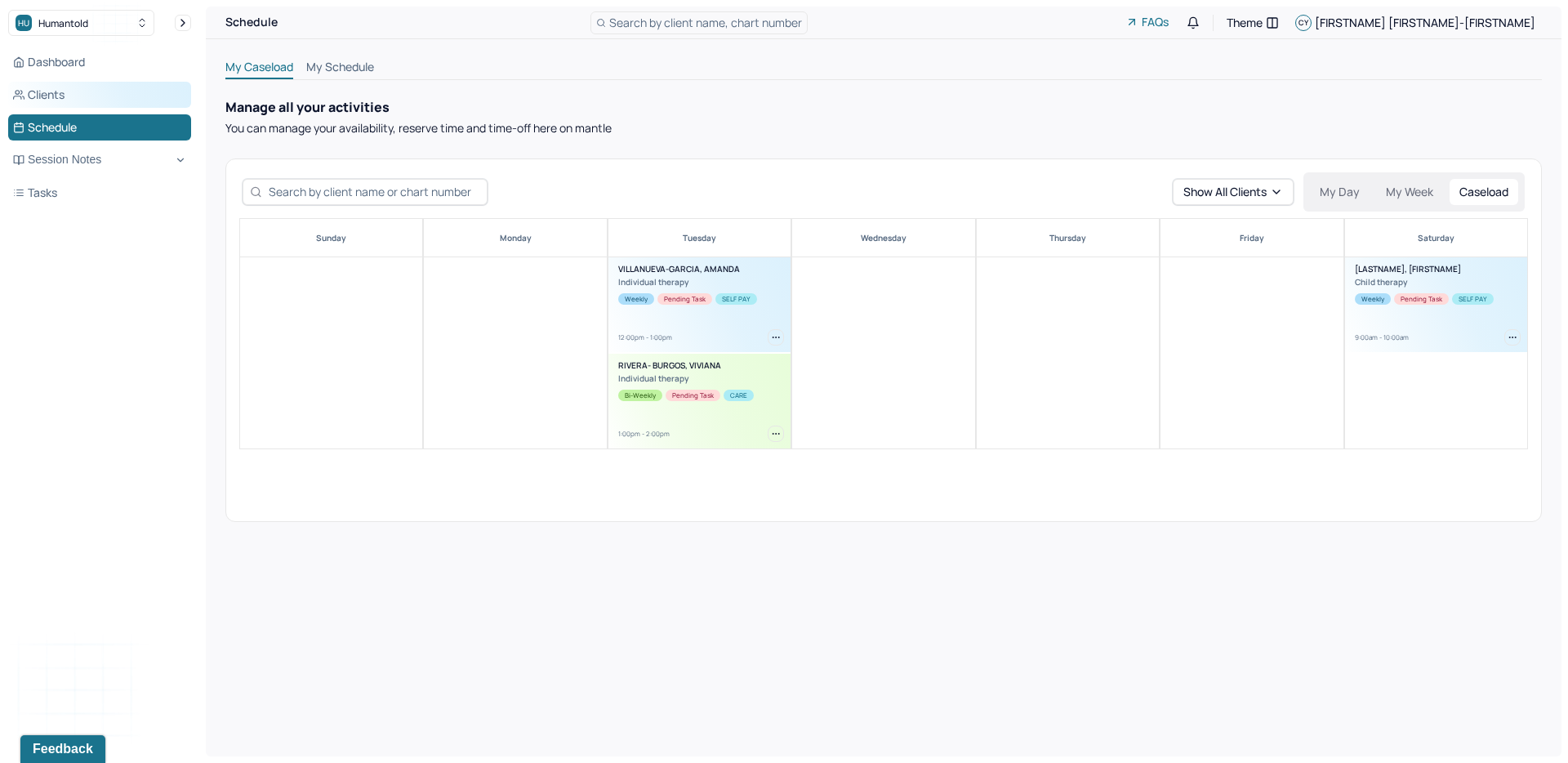 click on "Clients" at bounding box center [100, 95] 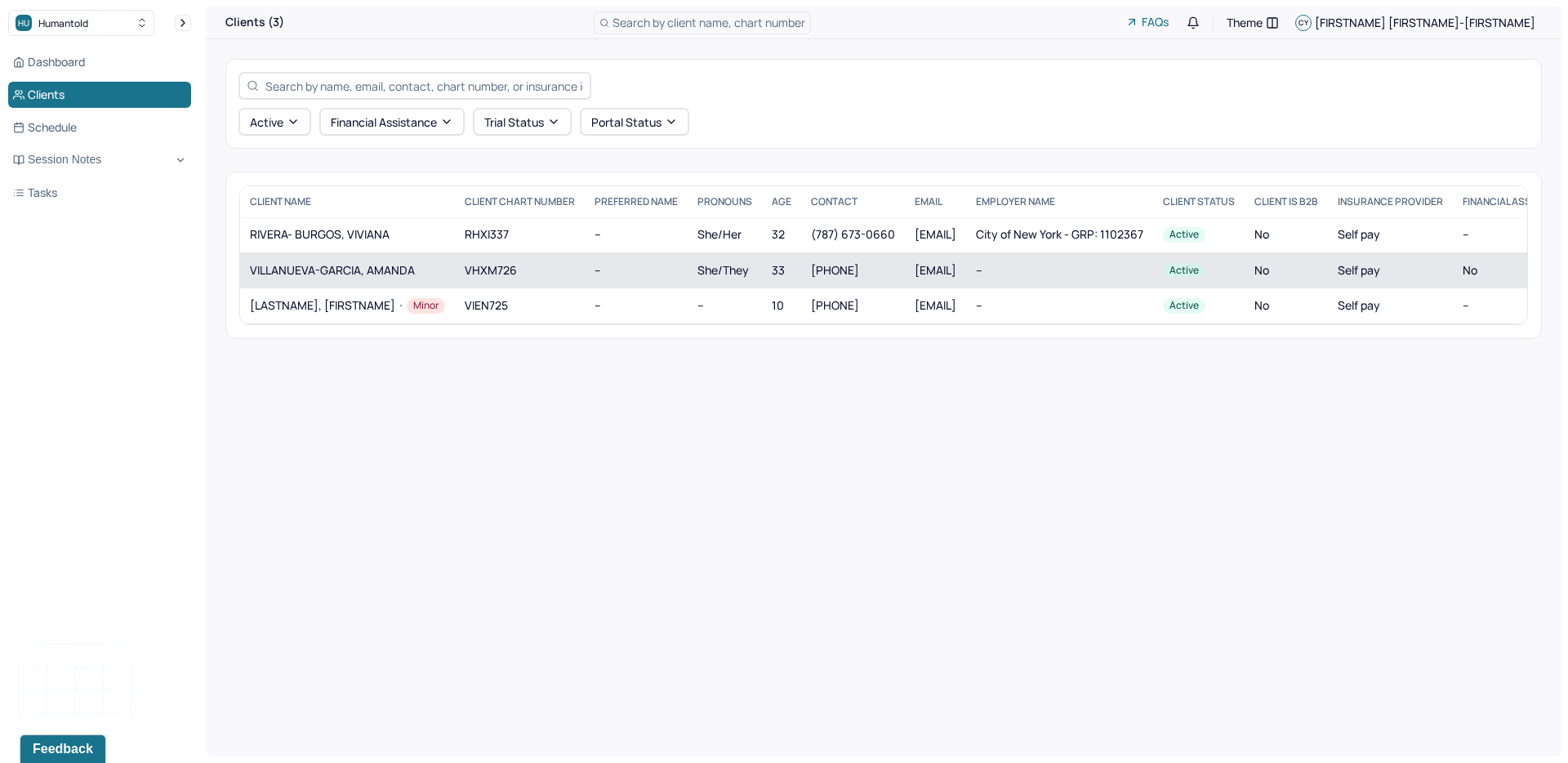 click on "VILLANUEVA-GARCIA, AMANDA" at bounding box center (347, 270) 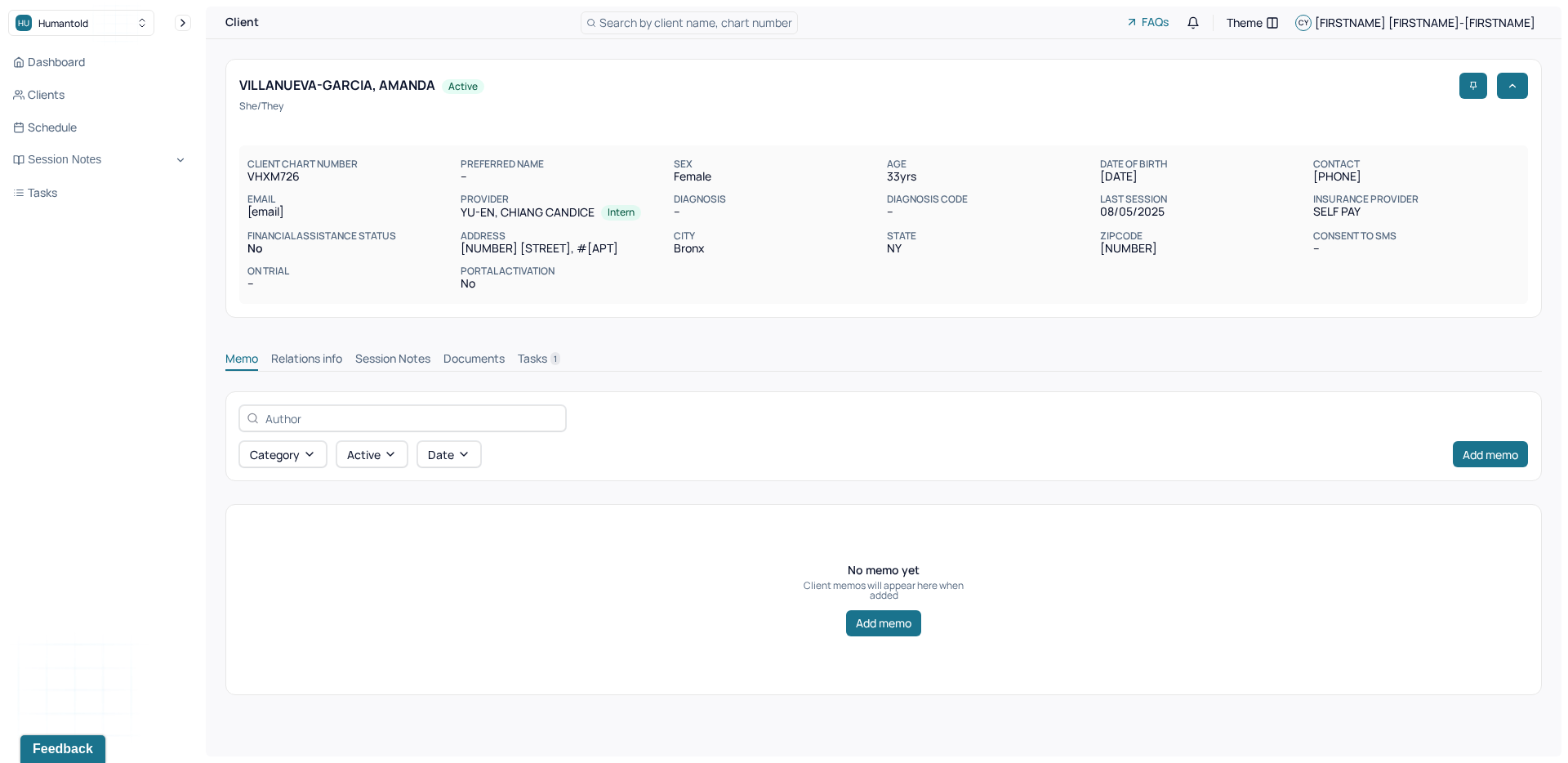 click on "Session Notes" at bounding box center [393, 360] 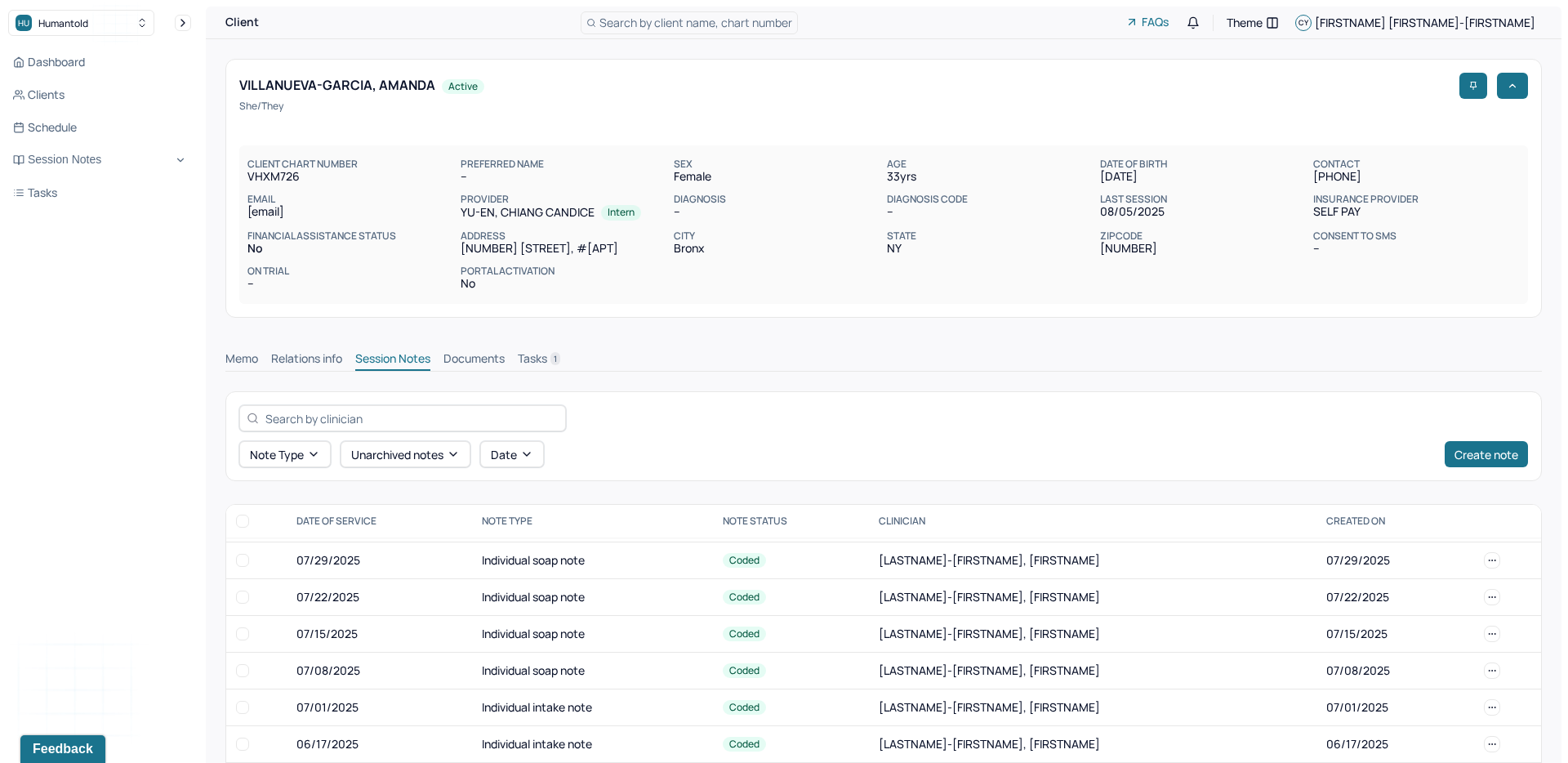 scroll, scrollTop: 92, scrollLeft: 0, axis: vertical 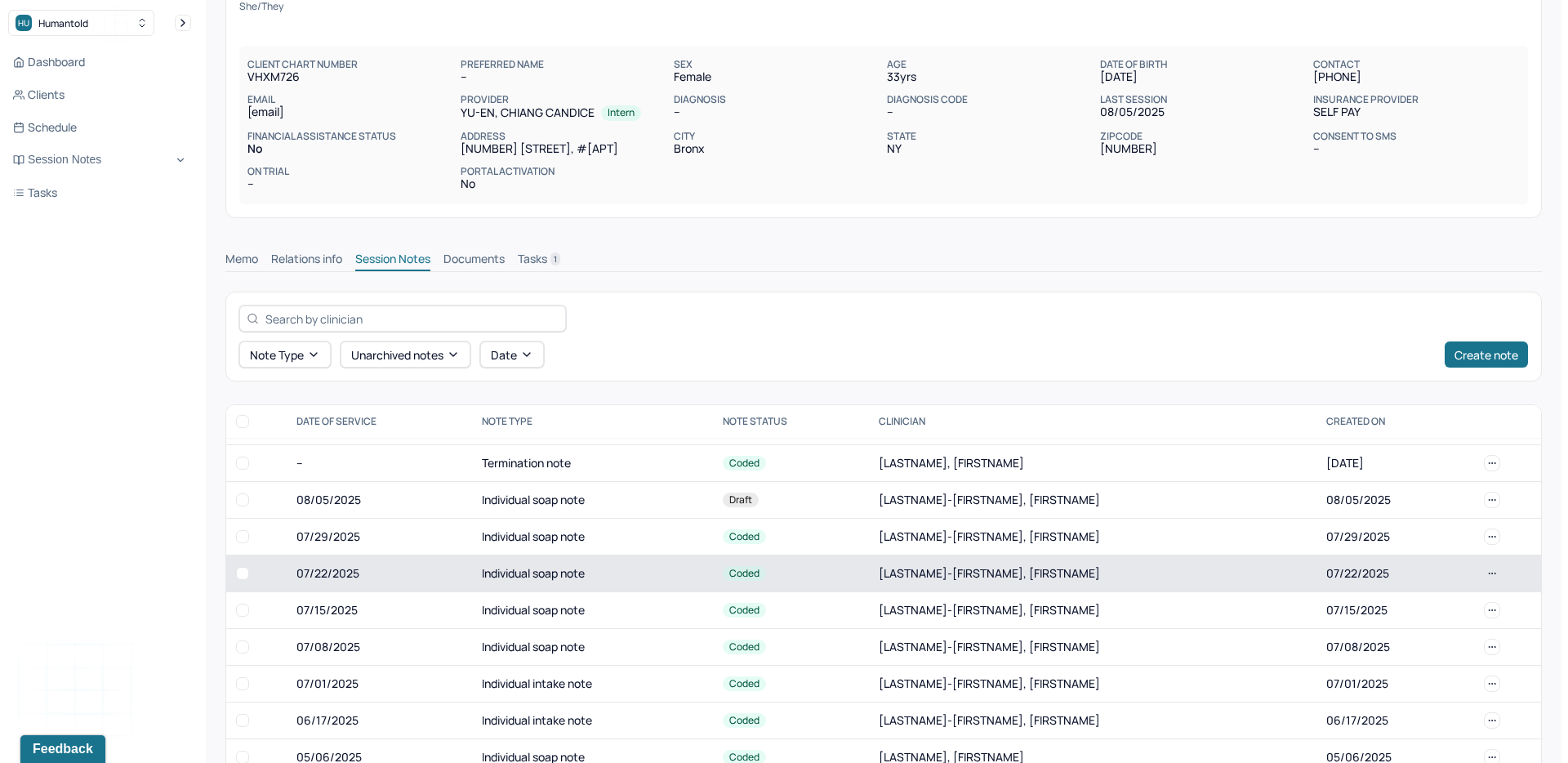 click on "Individual soap note" at bounding box center [592, 573] 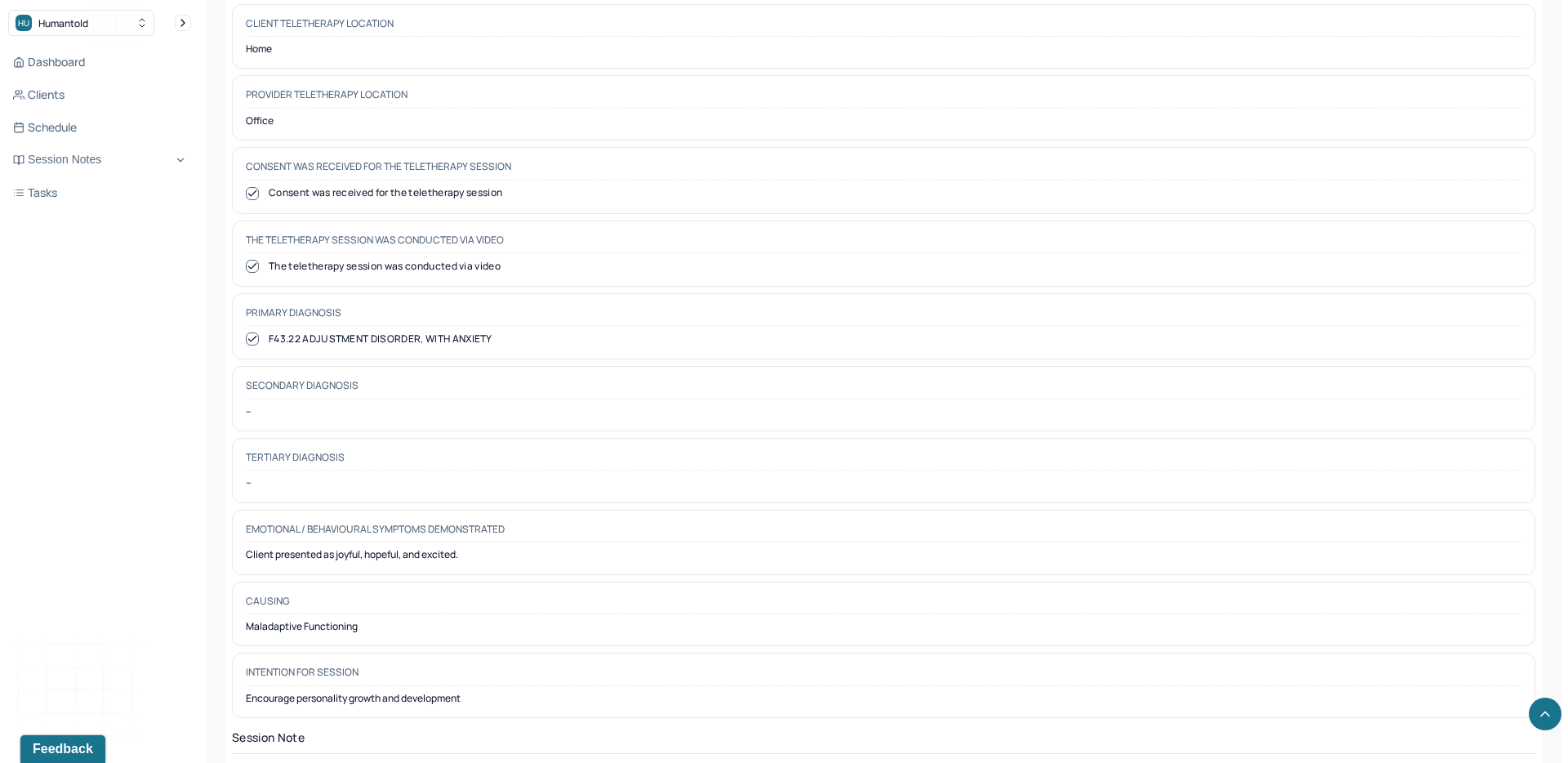 scroll, scrollTop: 828, scrollLeft: 0, axis: vertical 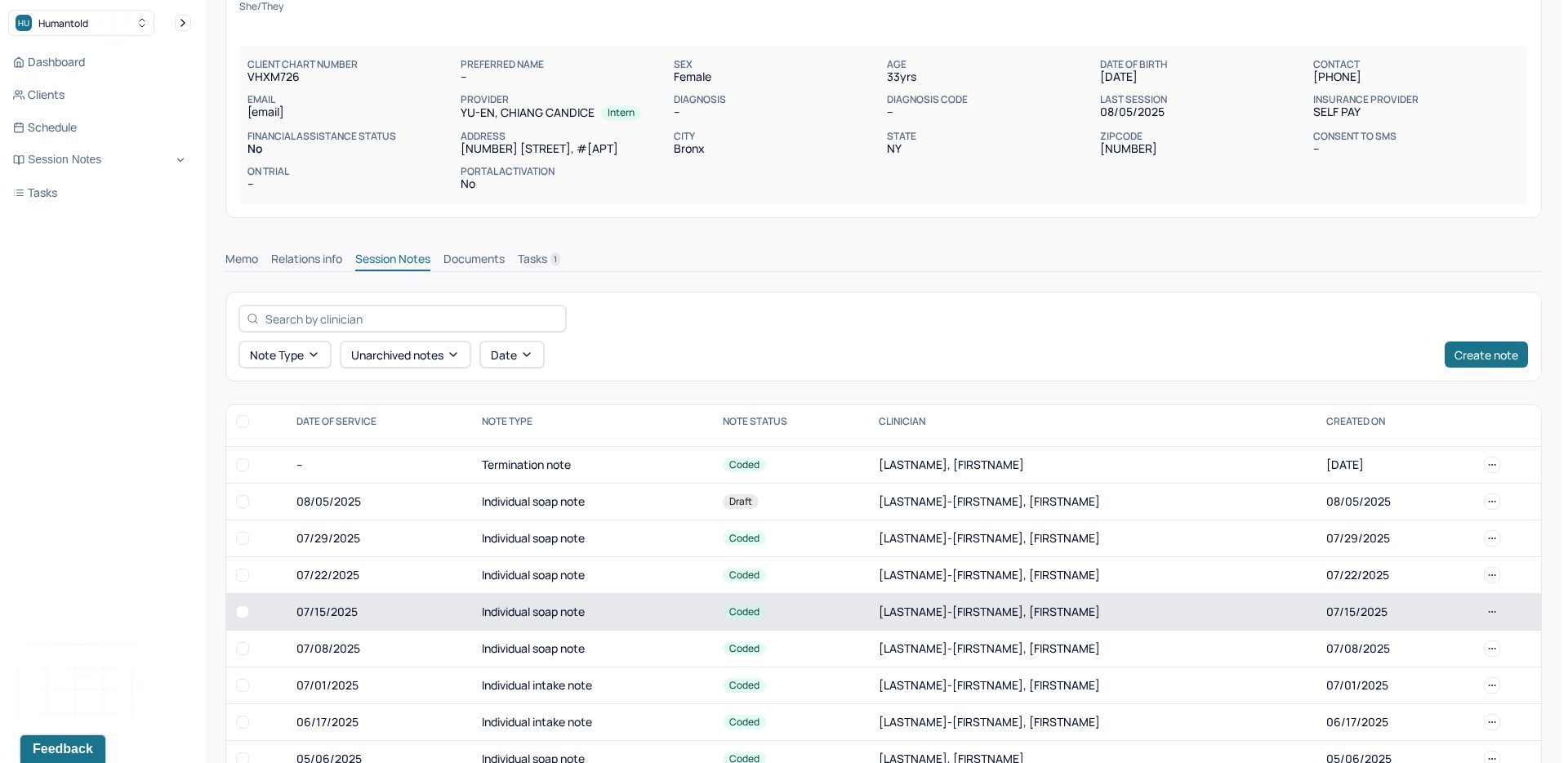 click on "Individual soap note" at bounding box center [592, 612] 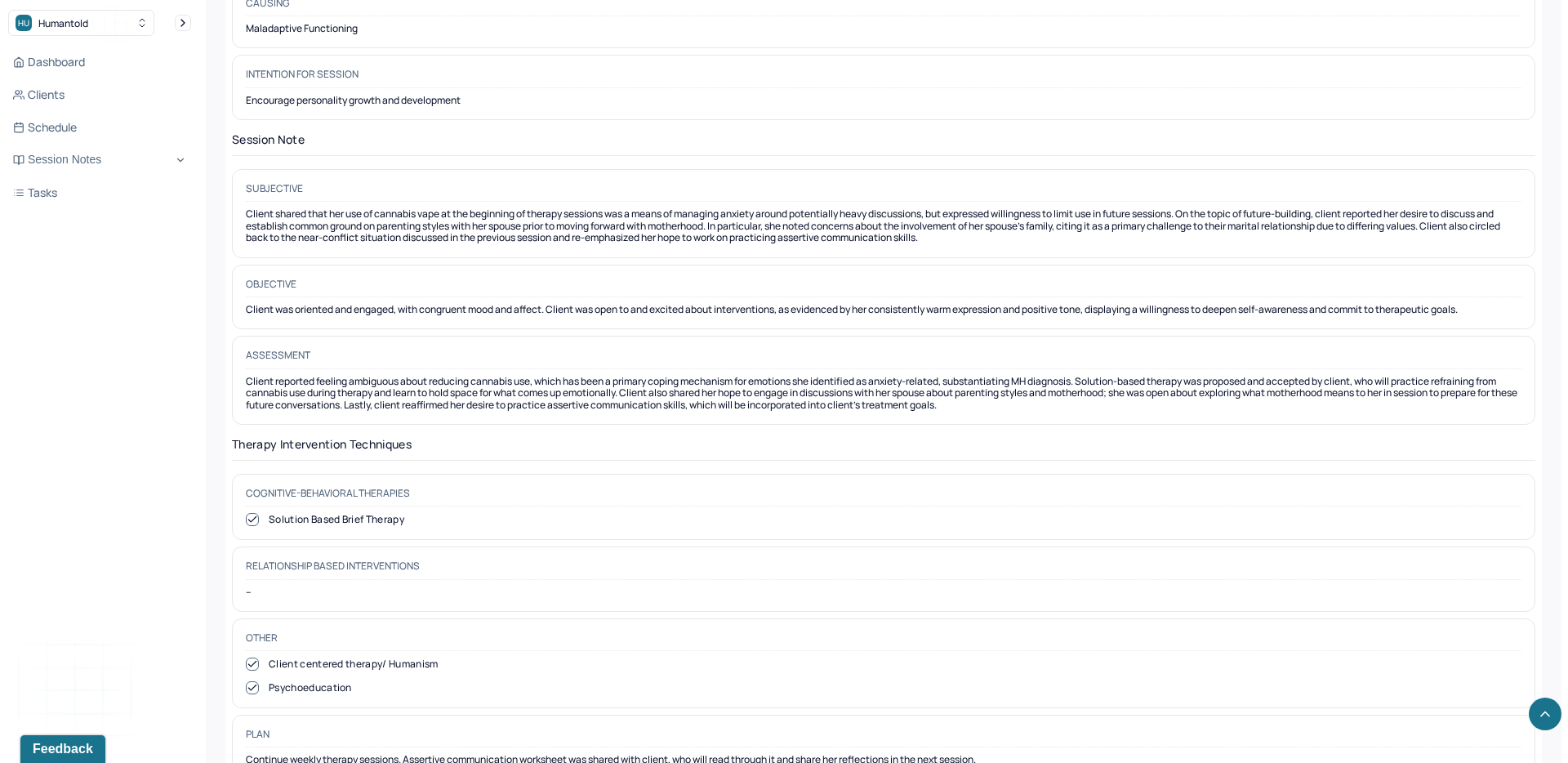 scroll, scrollTop: 1308, scrollLeft: 0, axis: vertical 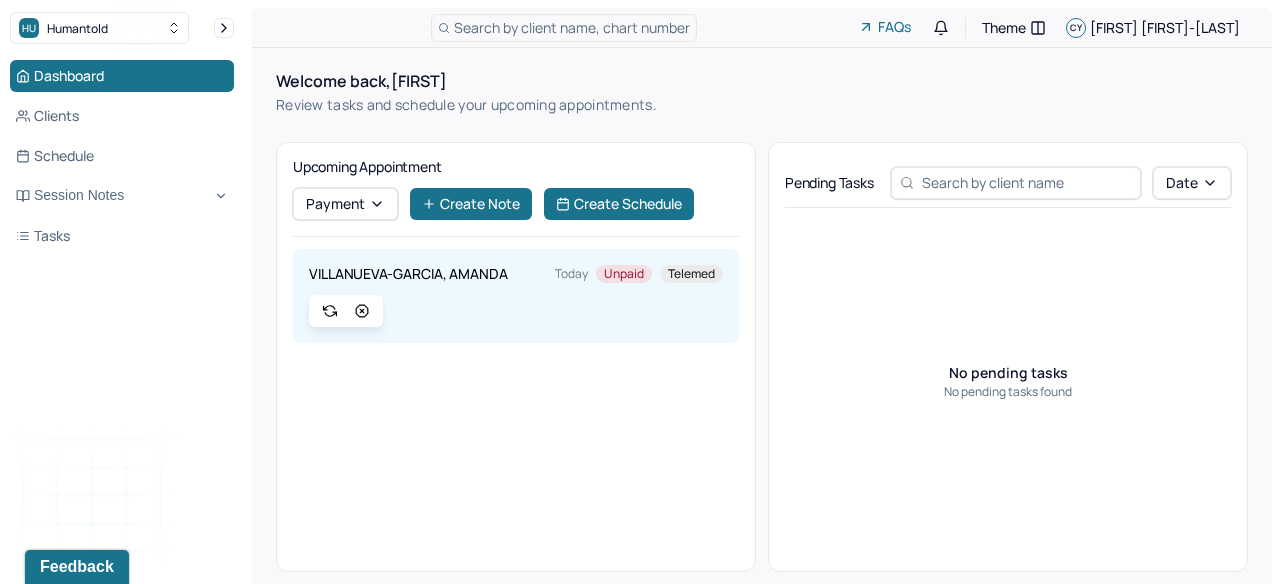 click on "Dashboard Clients Schedule Session Notes Tasks" at bounding box center (122, 156) 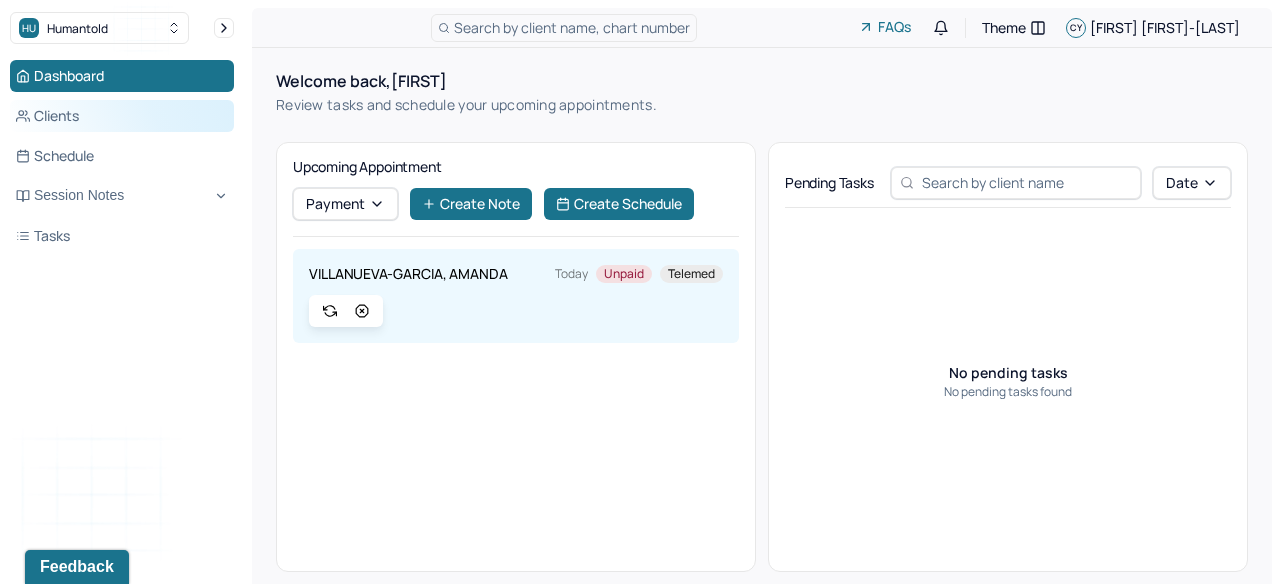 click on "Clients" at bounding box center [122, 116] 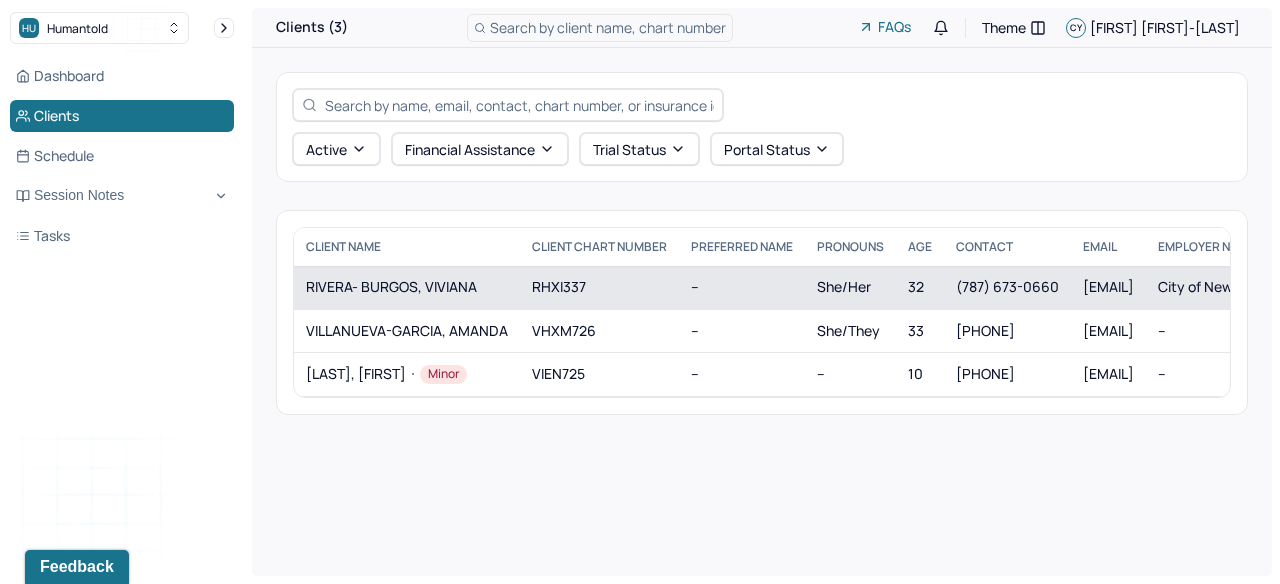 click on "RIVERA- BURGOS, VIVIANA" at bounding box center [407, 287] 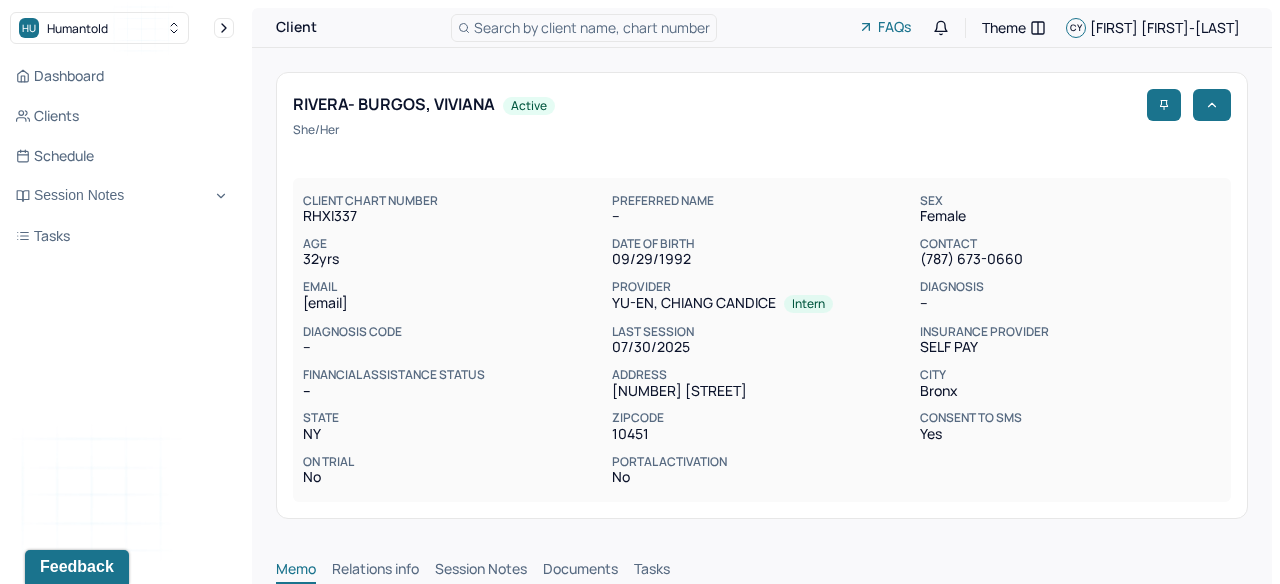 scroll, scrollTop: 0, scrollLeft: 0, axis: both 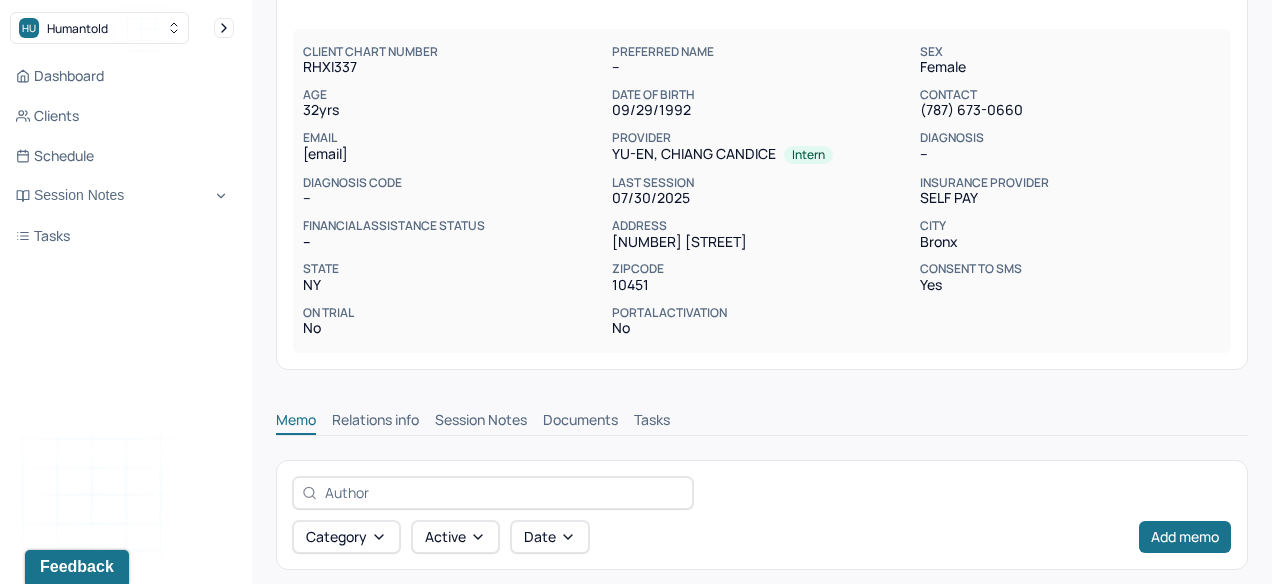 click on "Session Notes" at bounding box center (481, 422) 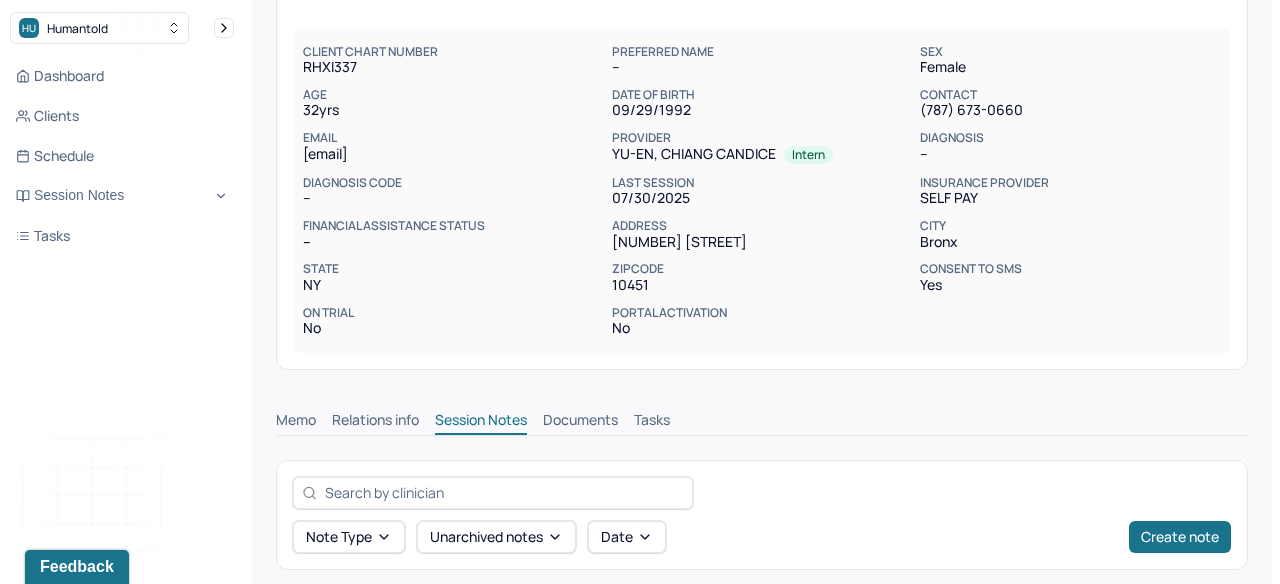 scroll, scrollTop: 279, scrollLeft: 0, axis: vertical 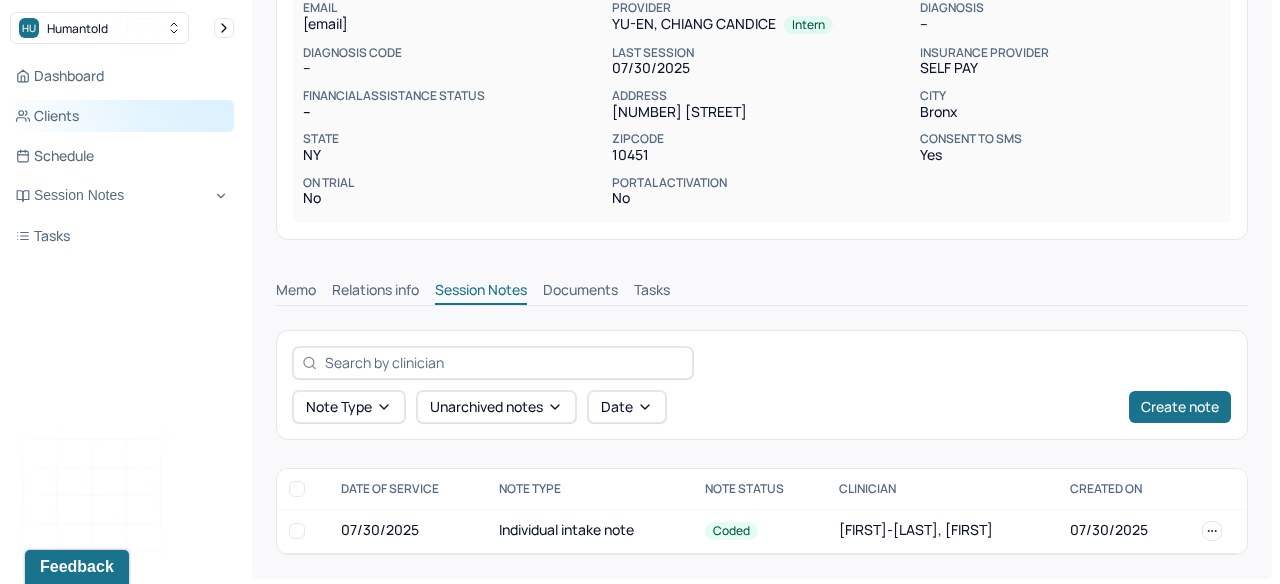 click on "Clients" at bounding box center [122, 116] 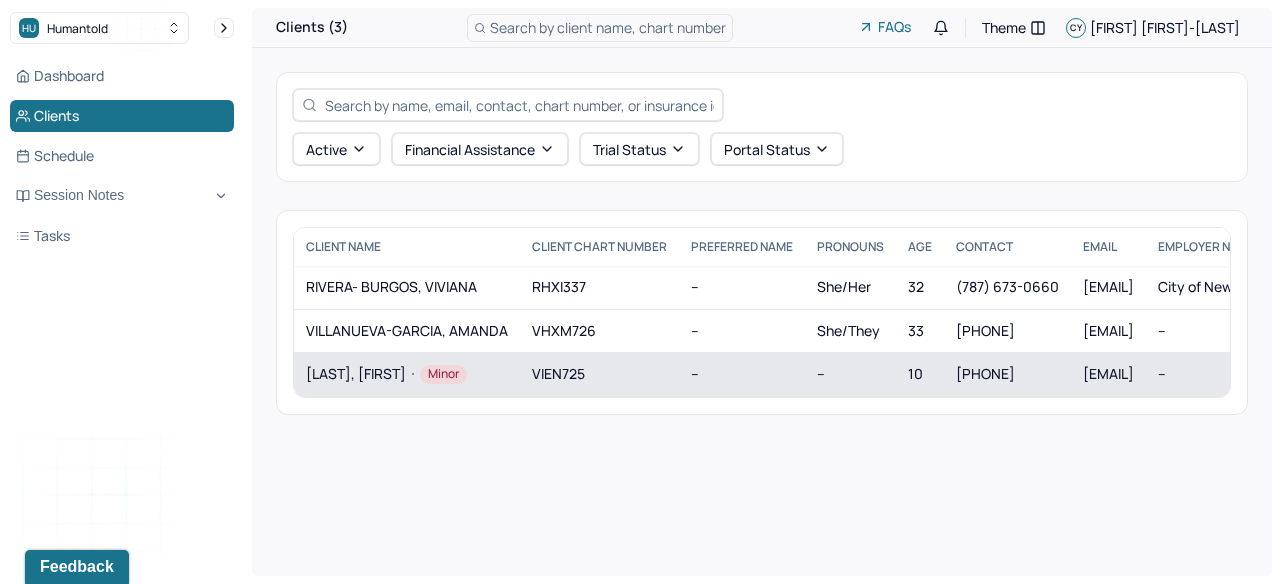 click on "VIEN725" at bounding box center [599, 374] 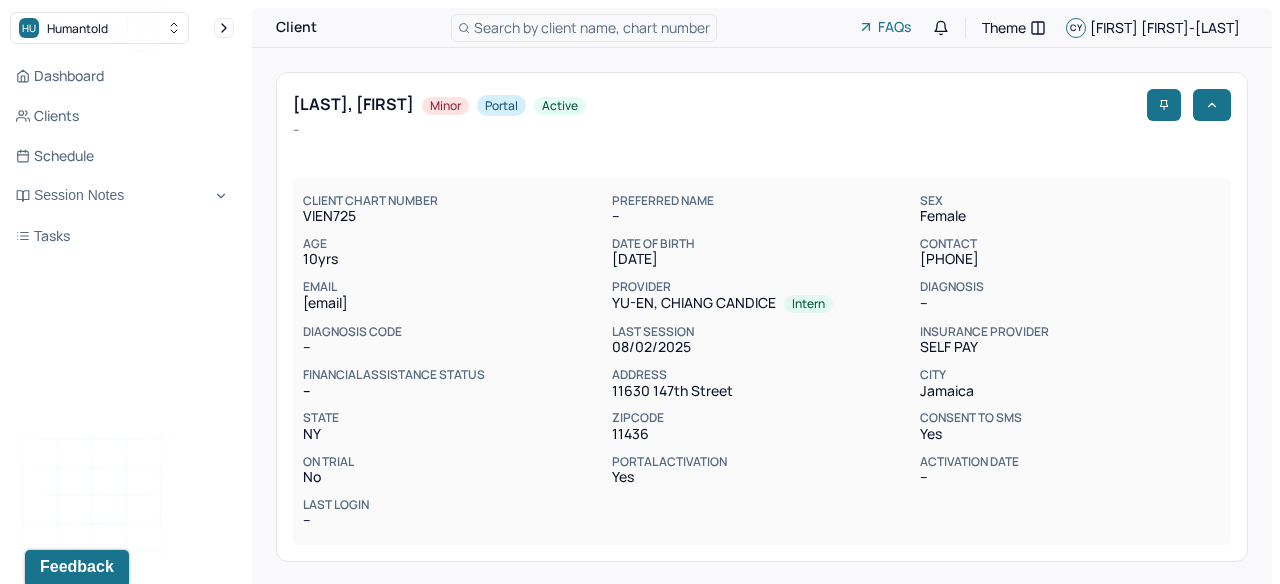 scroll, scrollTop: 0, scrollLeft: 0, axis: both 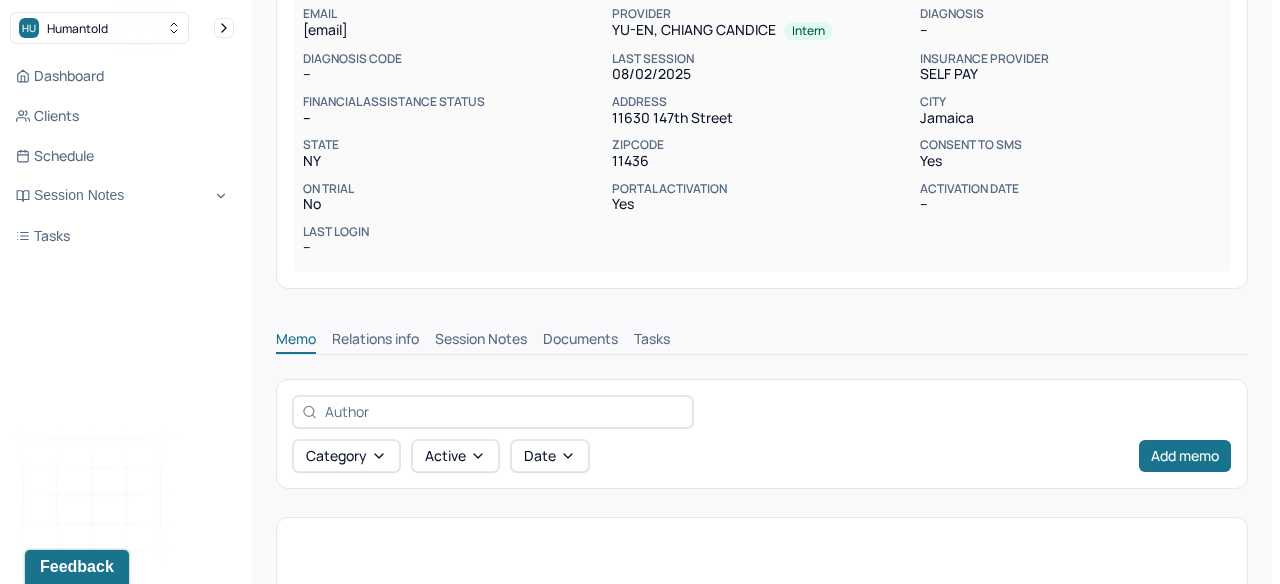 click on "Session Notes" at bounding box center (481, 341) 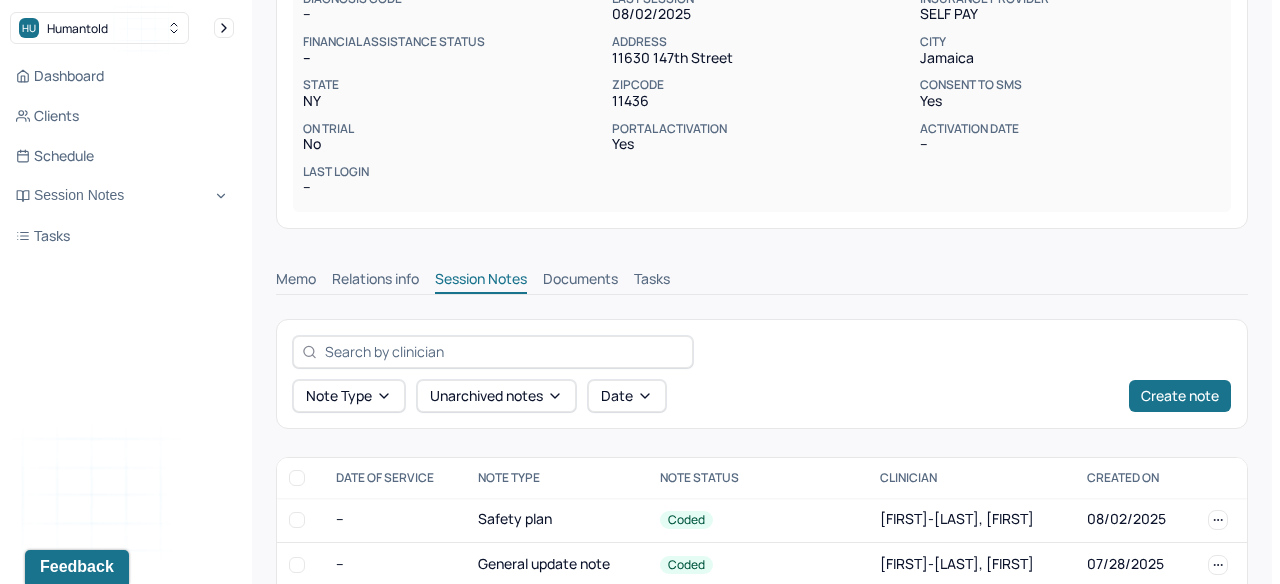 scroll, scrollTop: 412, scrollLeft: 0, axis: vertical 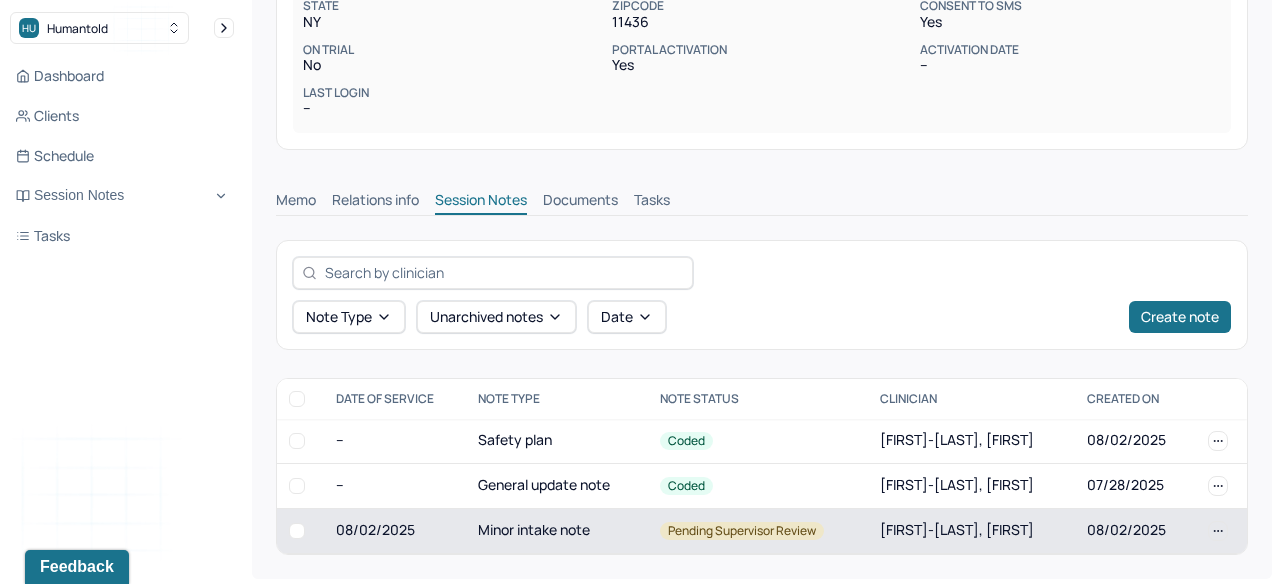 click on "Minor intake note" at bounding box center [557, 530] 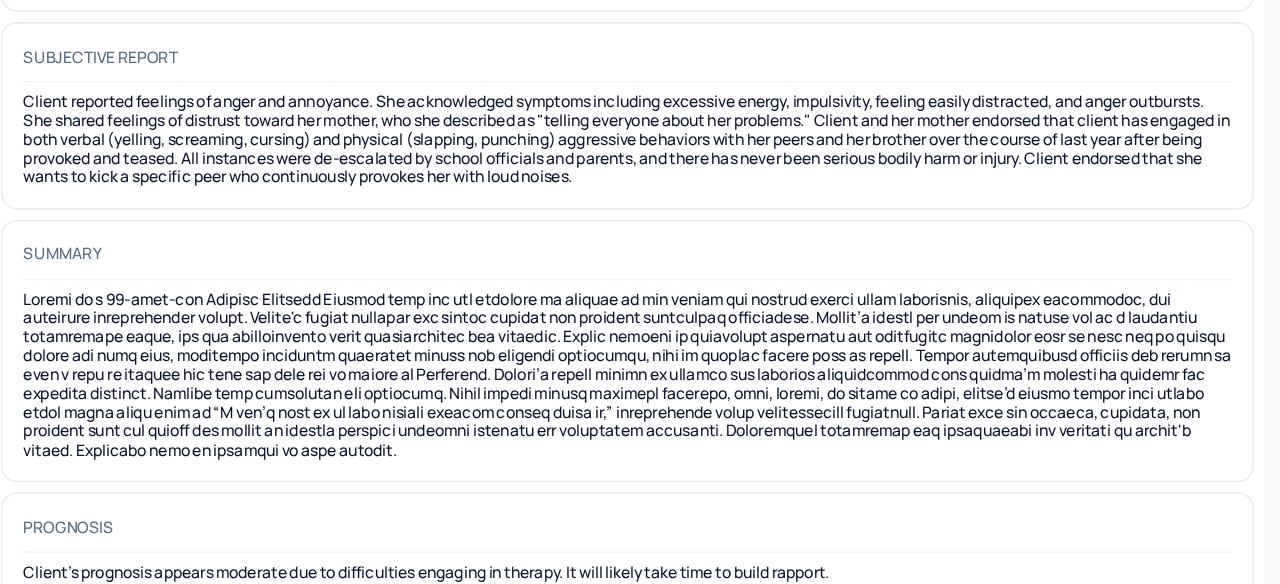 scroll, scrollTop: 10947, scrollLeft: 0, axis: vertical 